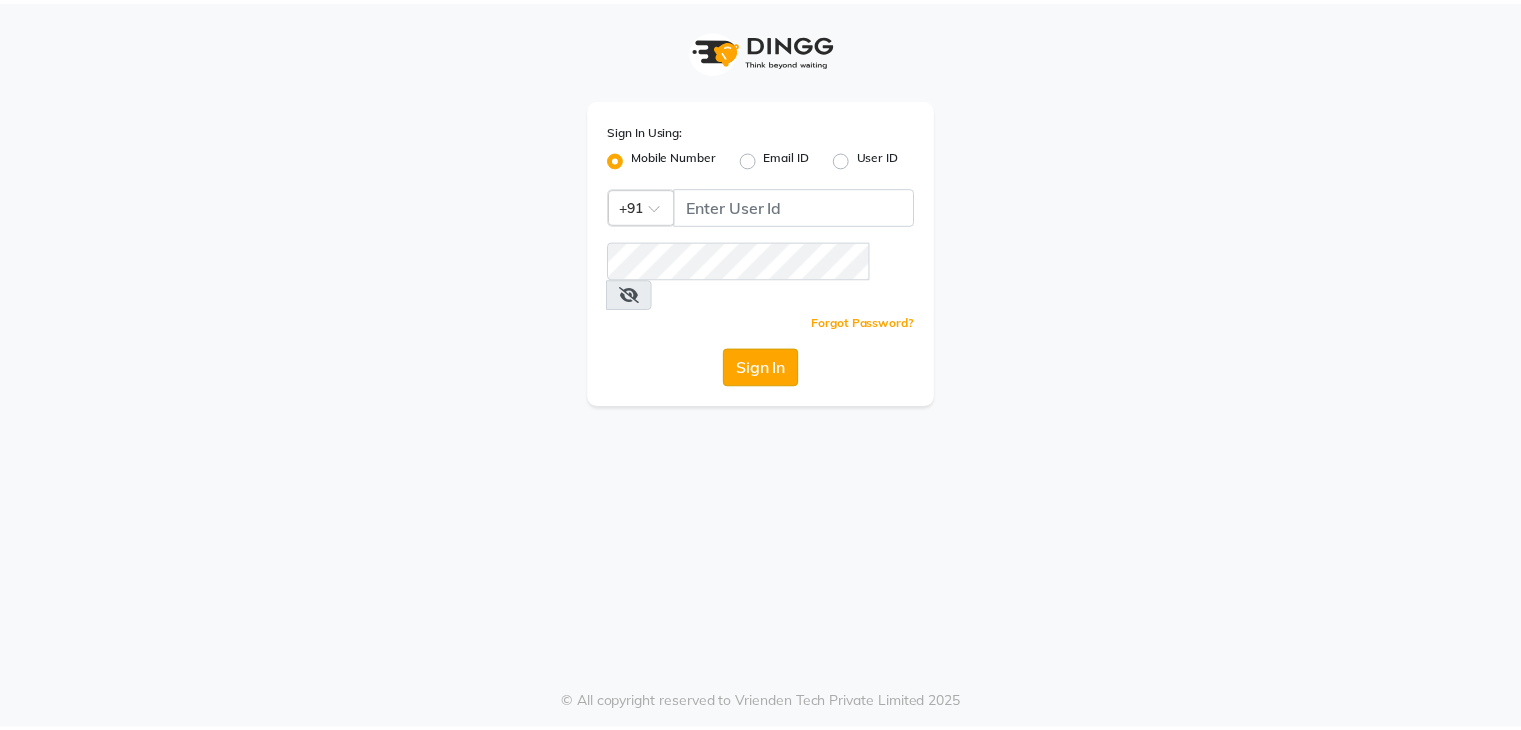 scroll, scrollTop: 0, scrollLeft: 0, axis: both 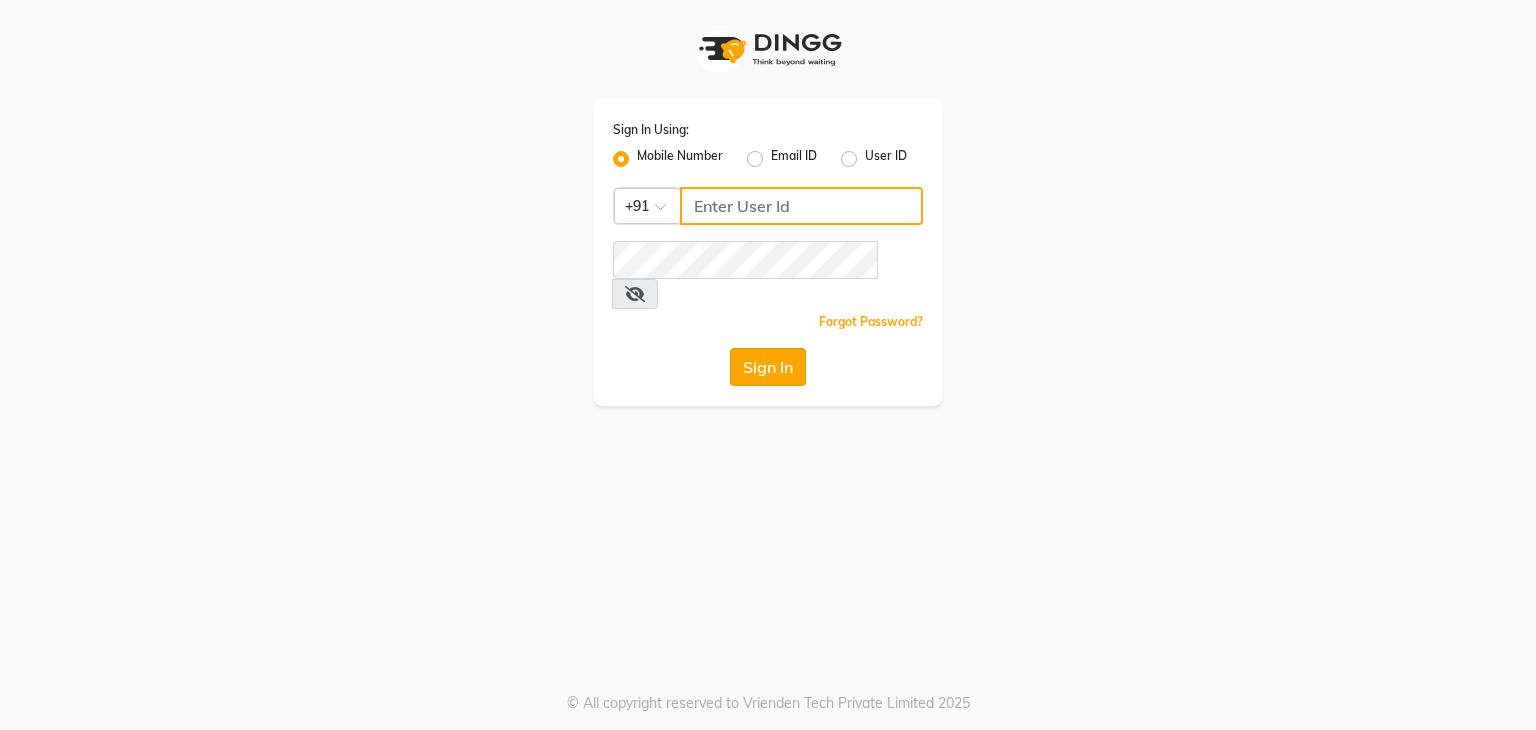 type on "9029010592" 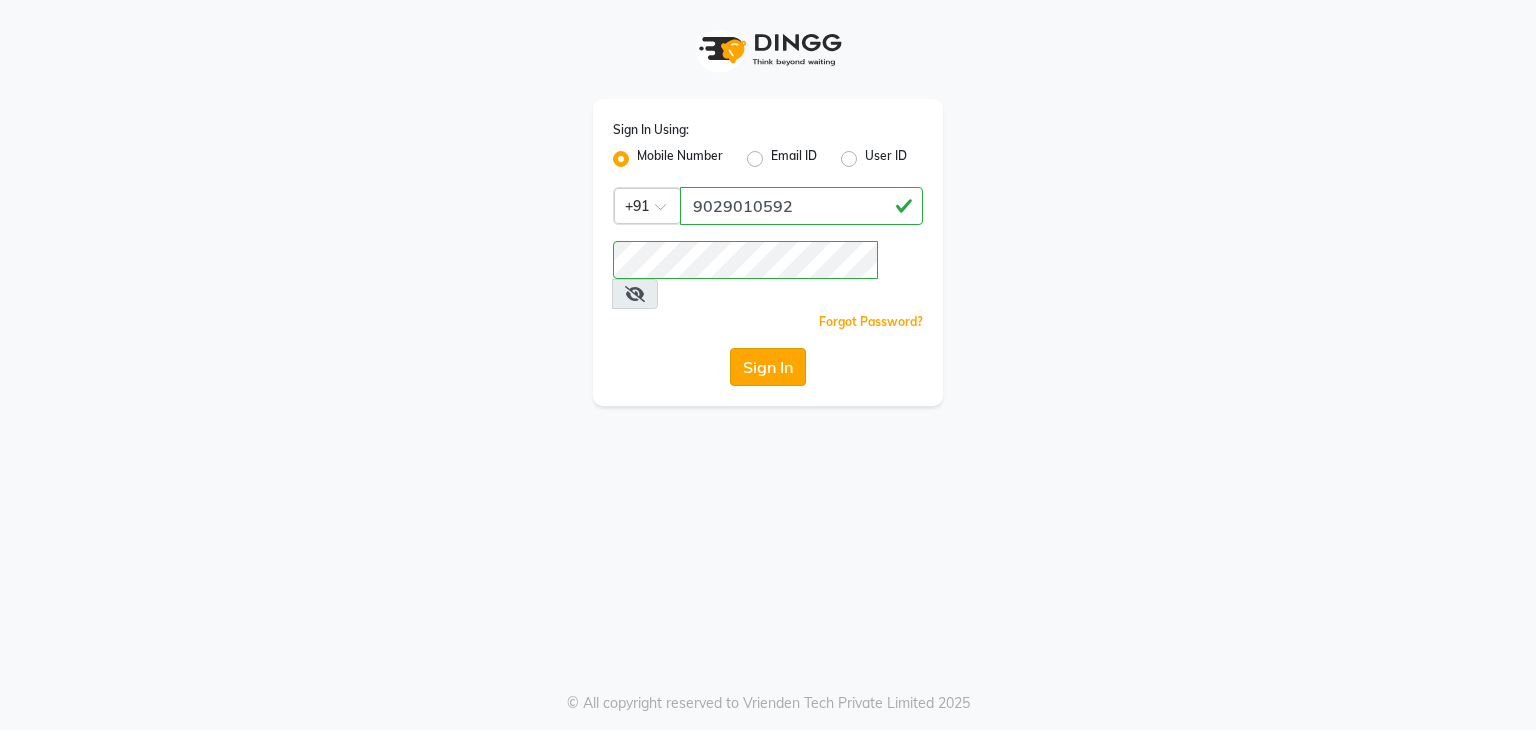 click on "Sign In" 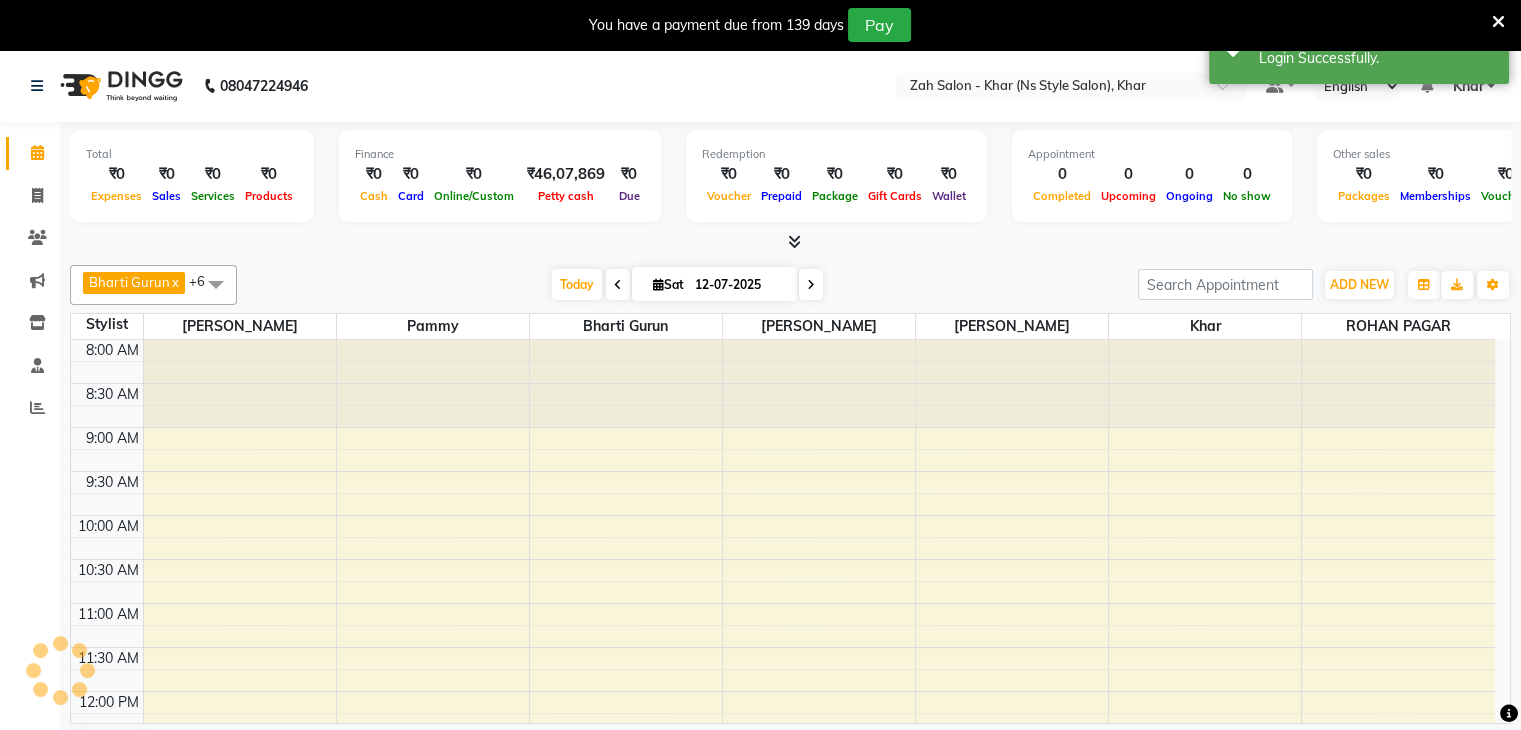 scroll, scrollTop: 0, scrollLeft: 0, axis: both 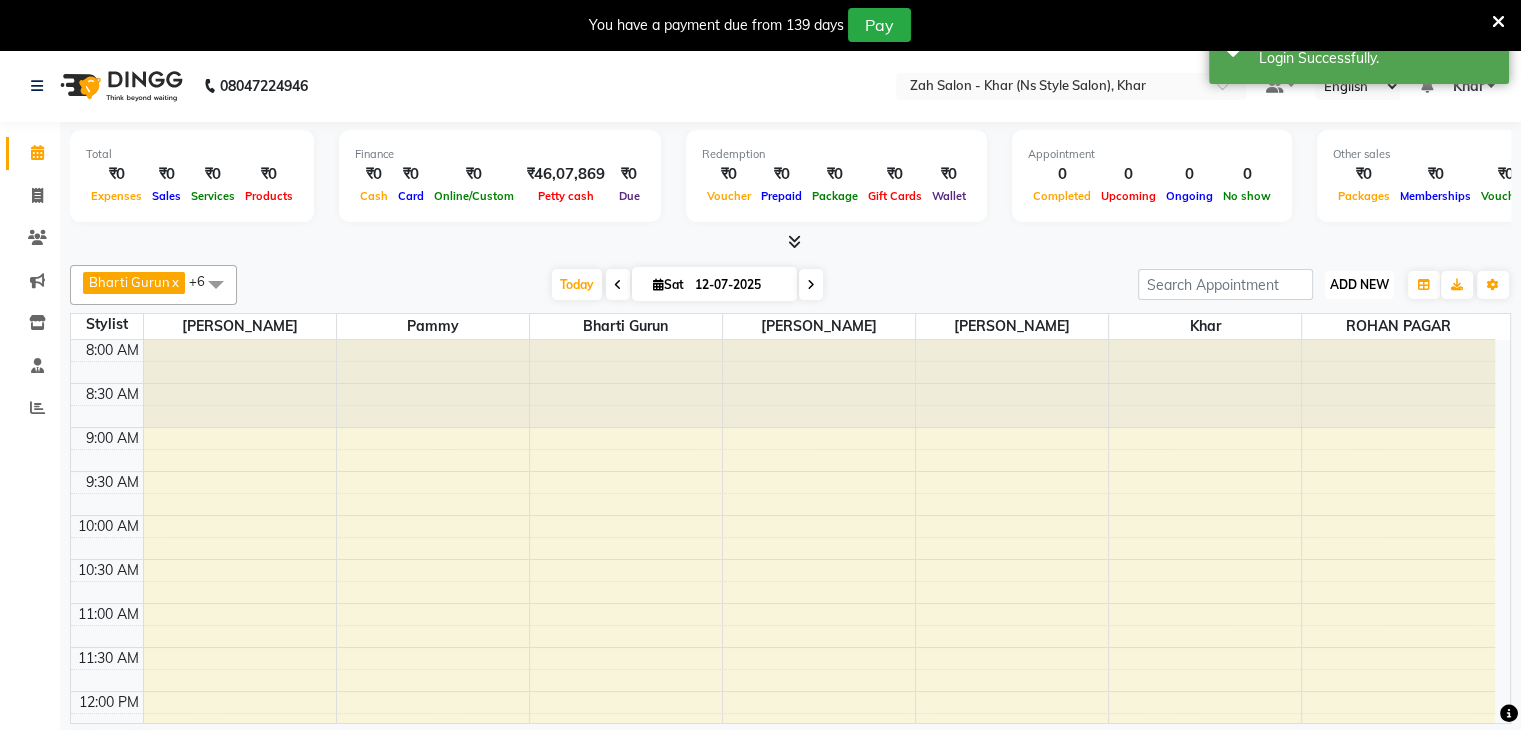 click on "ADD NEW" at bounding box center (1359, 284) 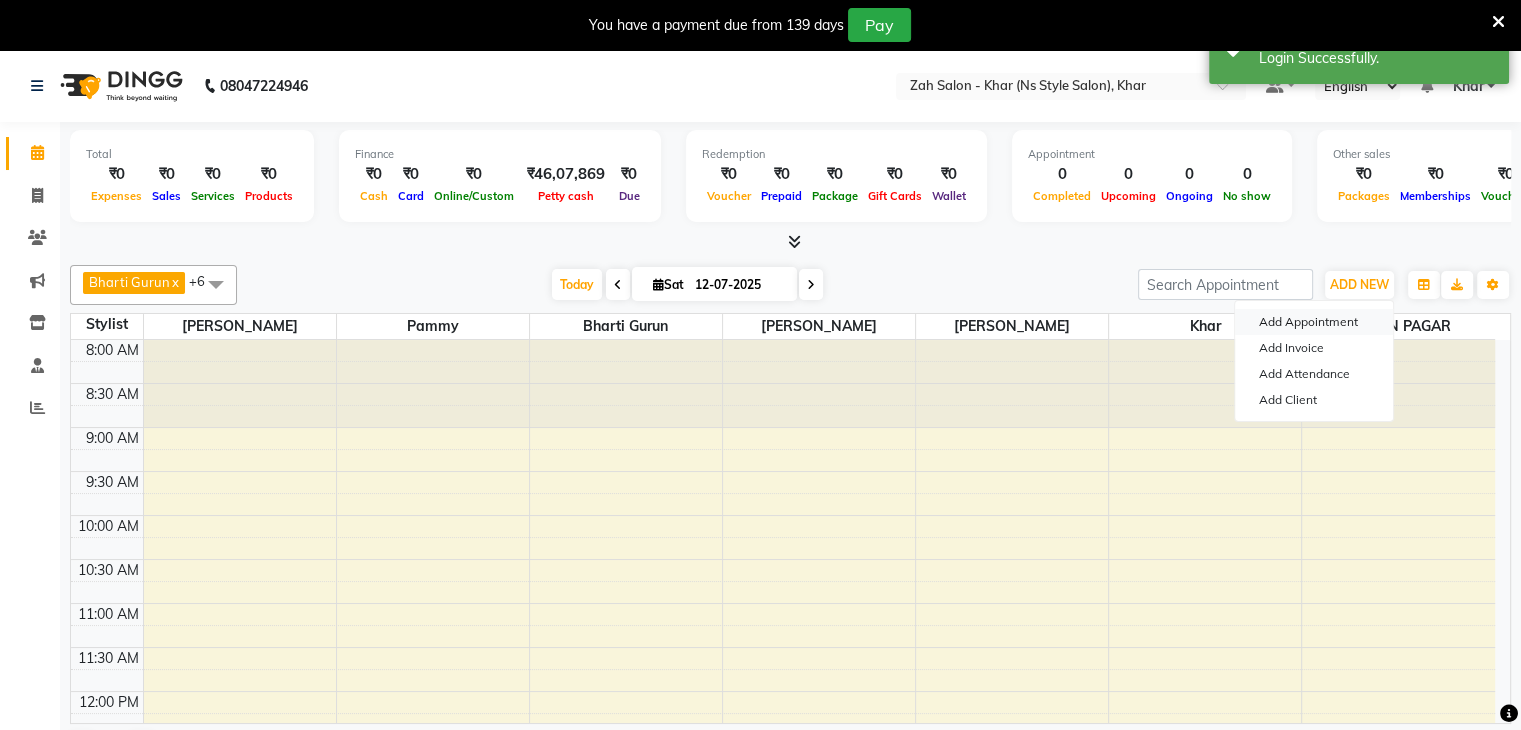 click on "Add Appointment" at bounding box center (1314, 322) 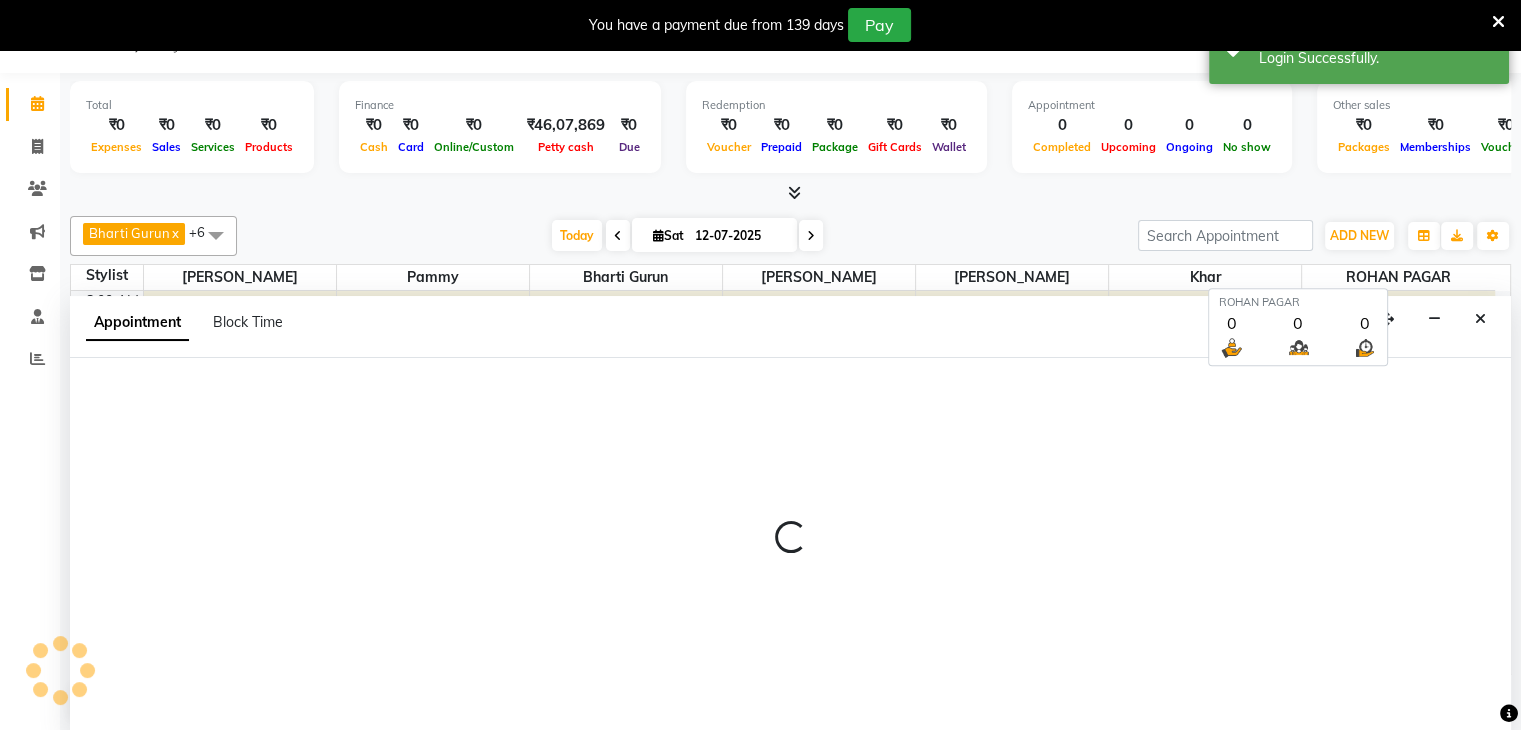 select on "tentative" 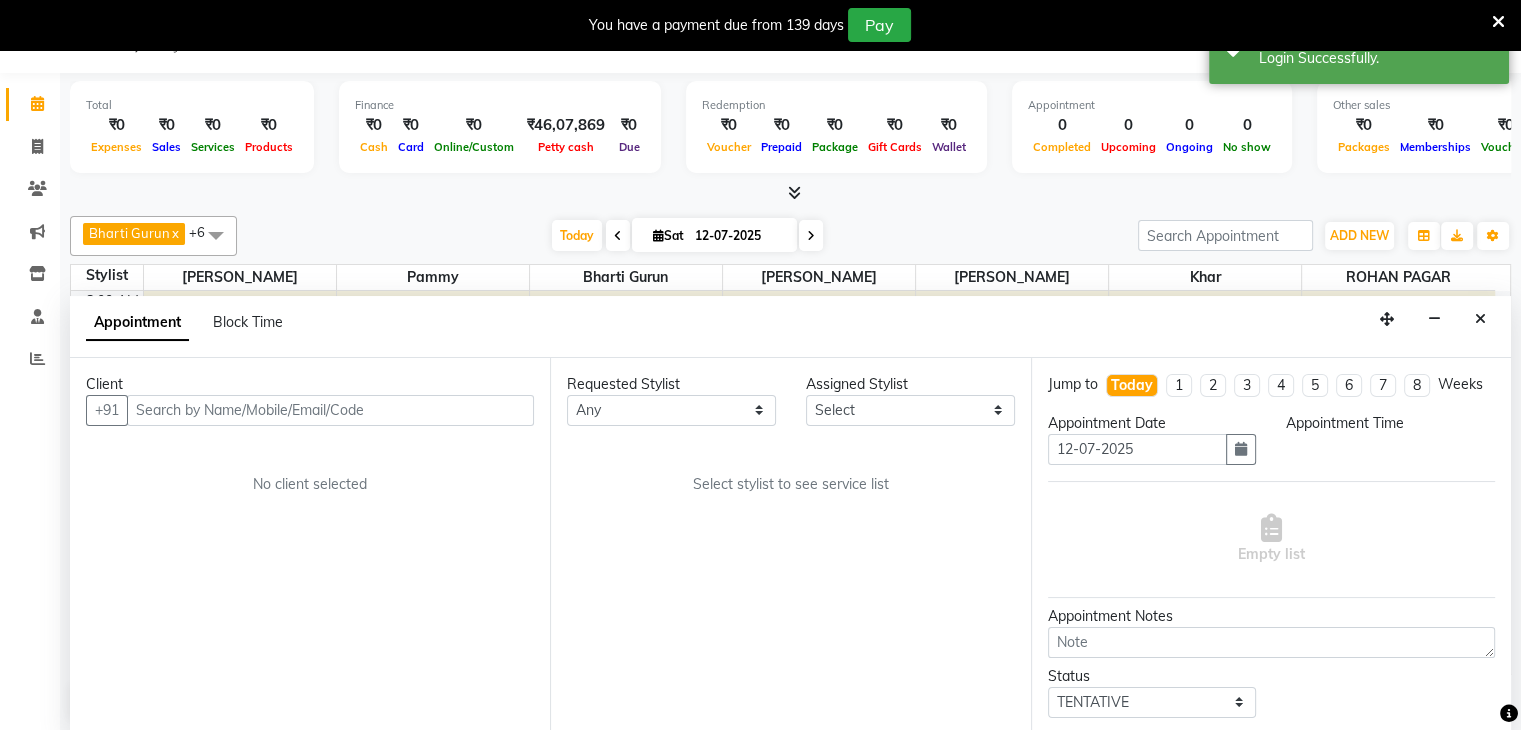 scroll, scrollTop: 51, scrollLeft: 0, axis: vertical 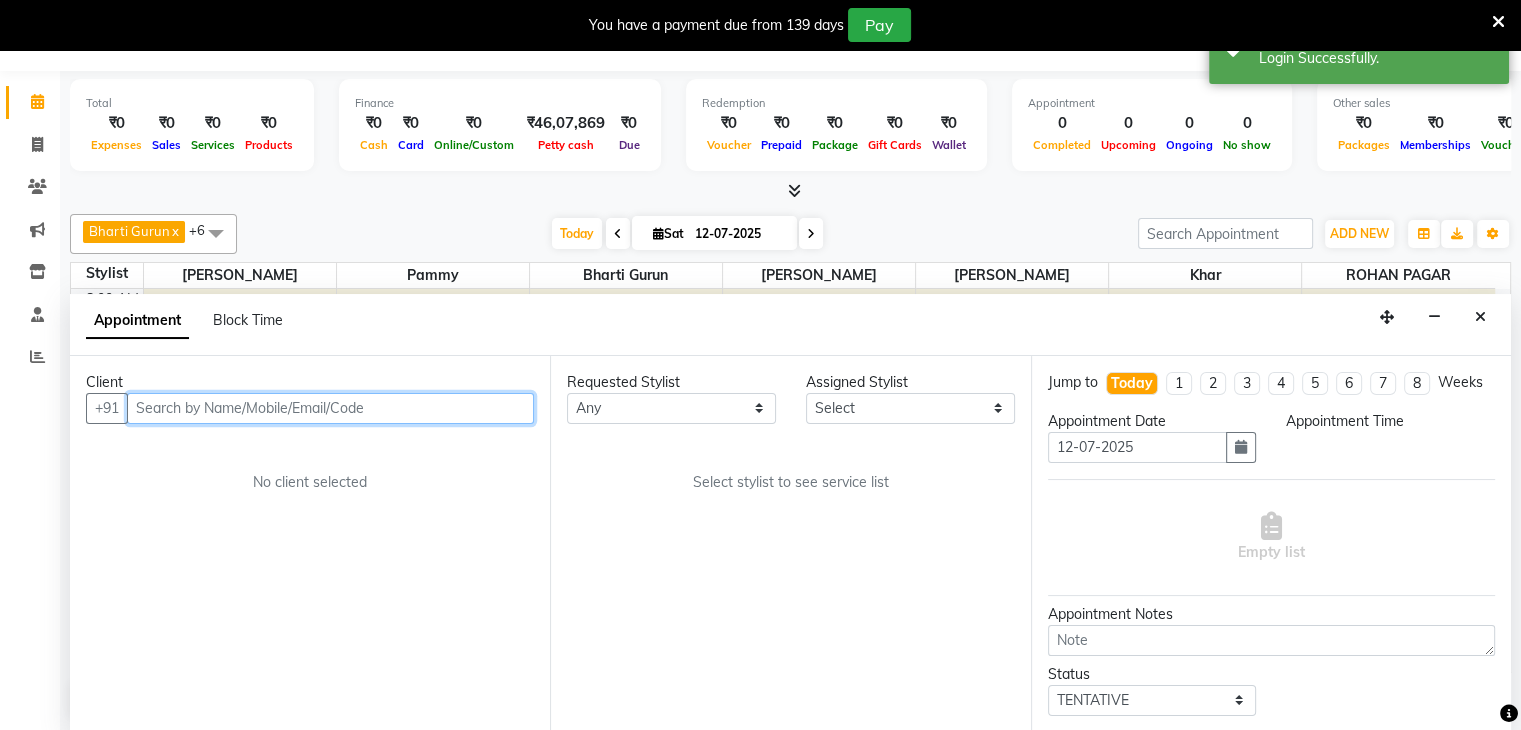 select on "540" 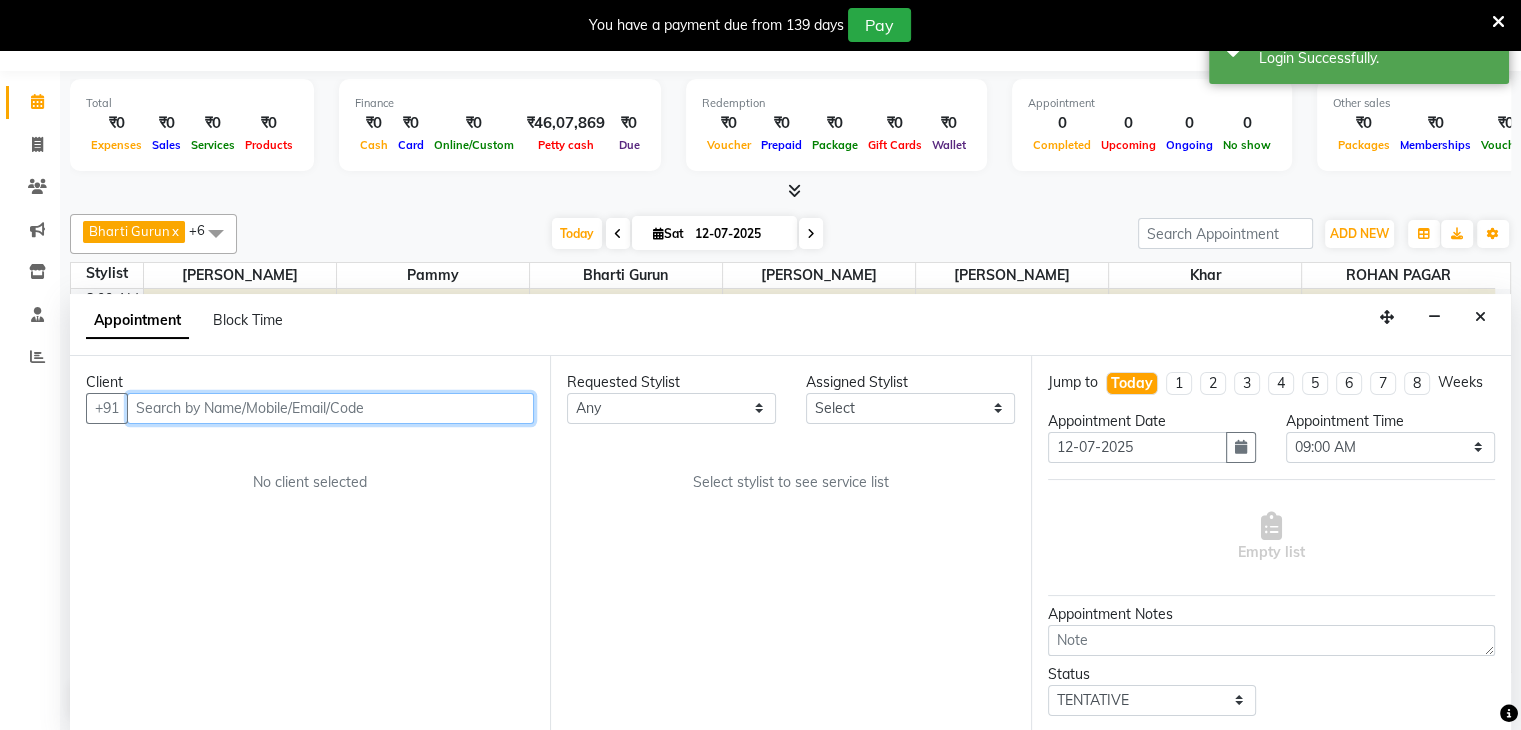 click at bounding box center [330, 408] 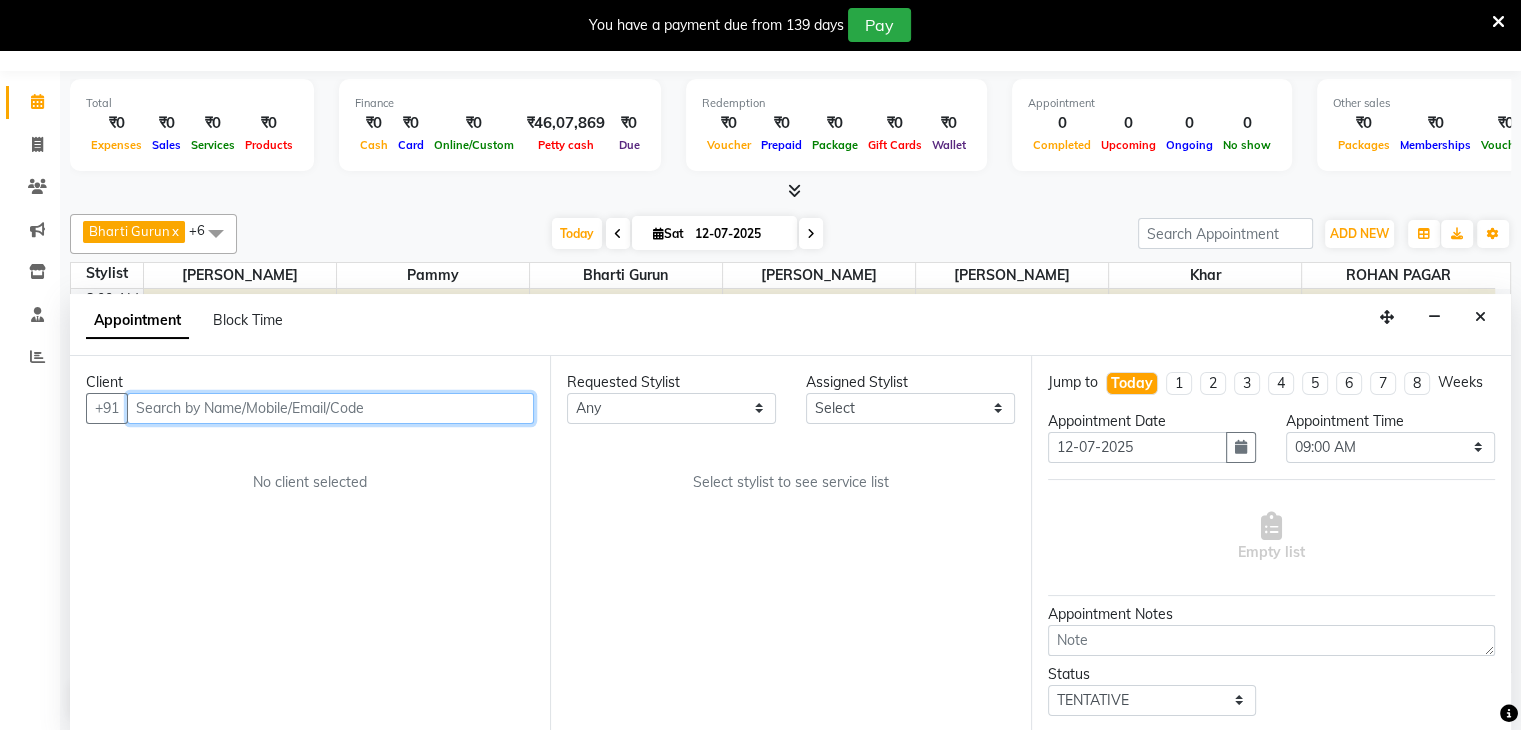 click at bounding box center (330, 408) 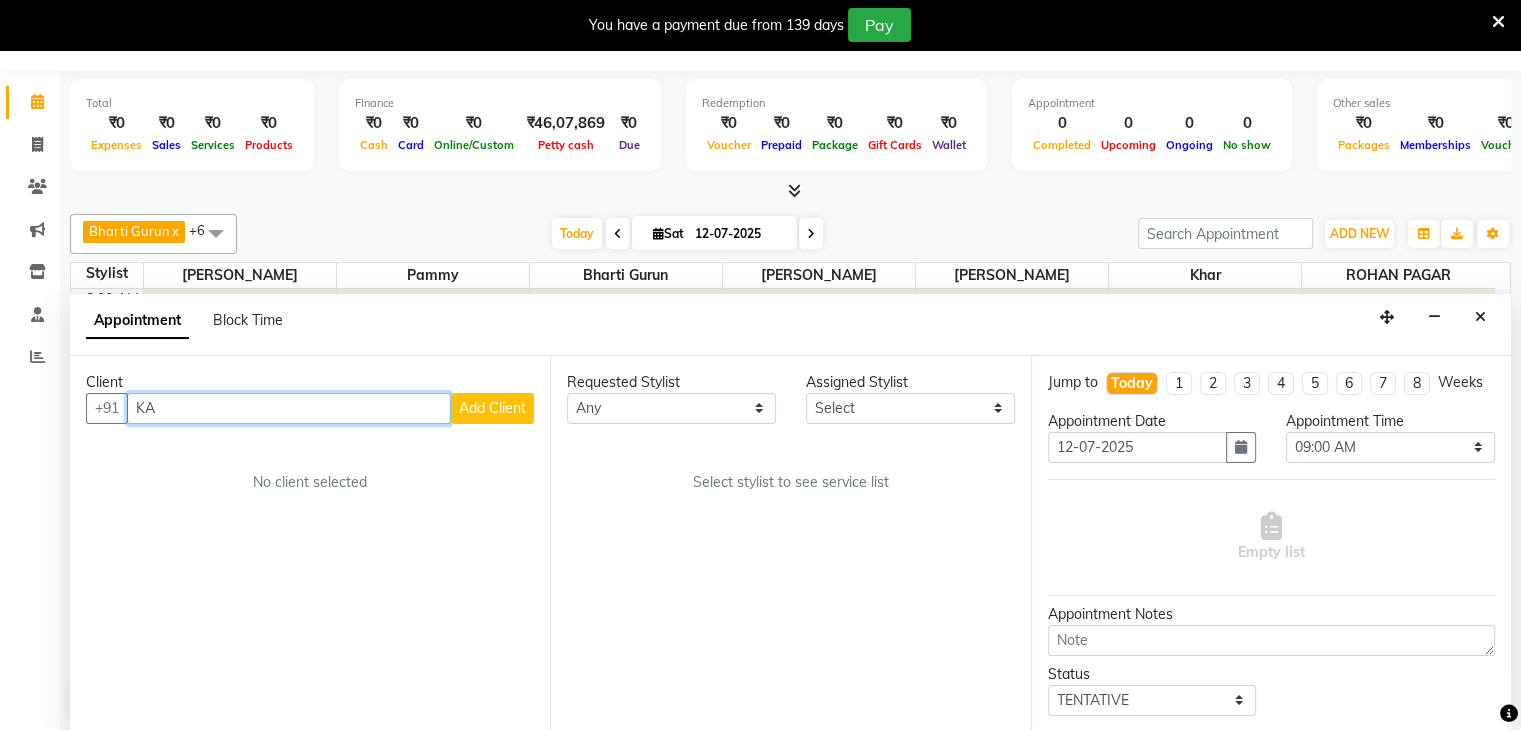 type on "K" 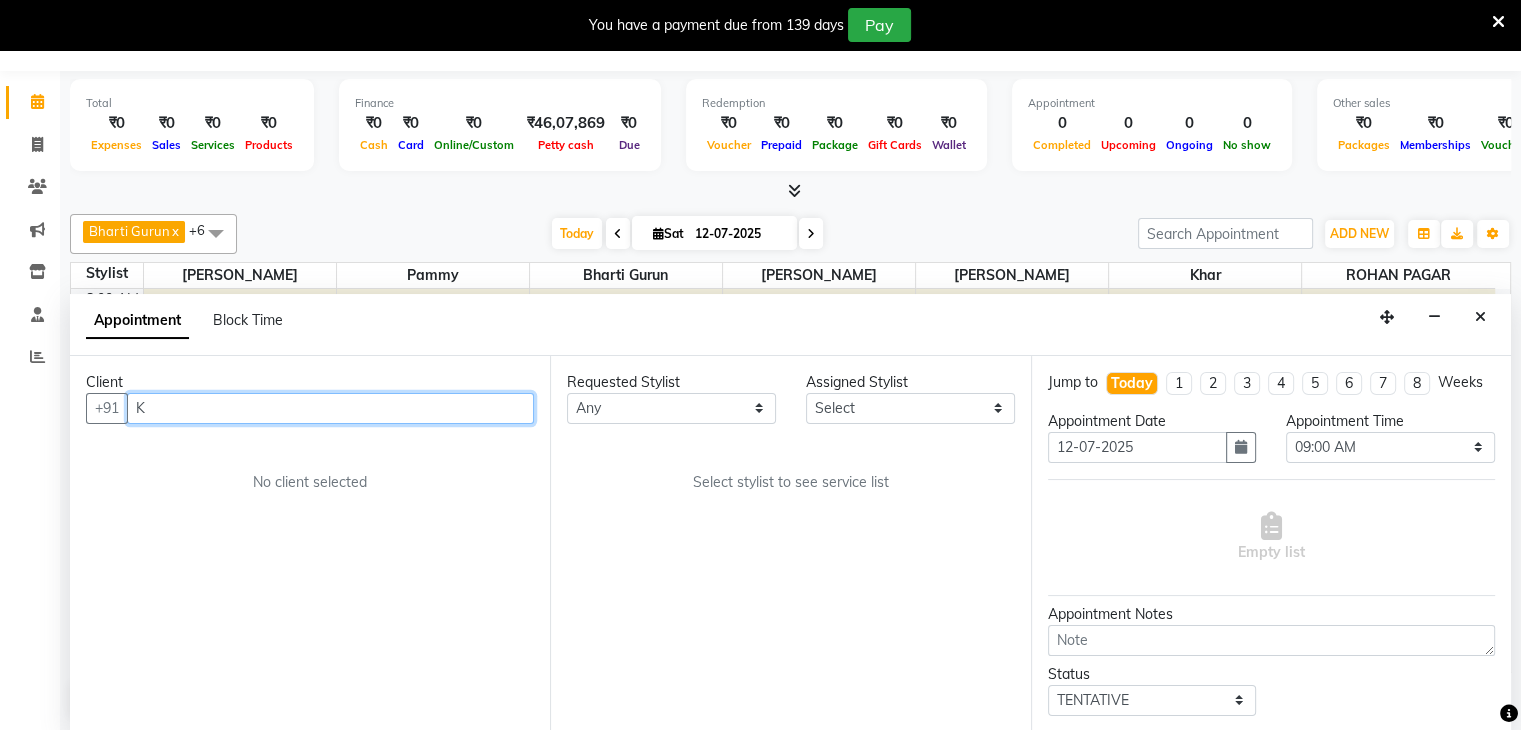 type 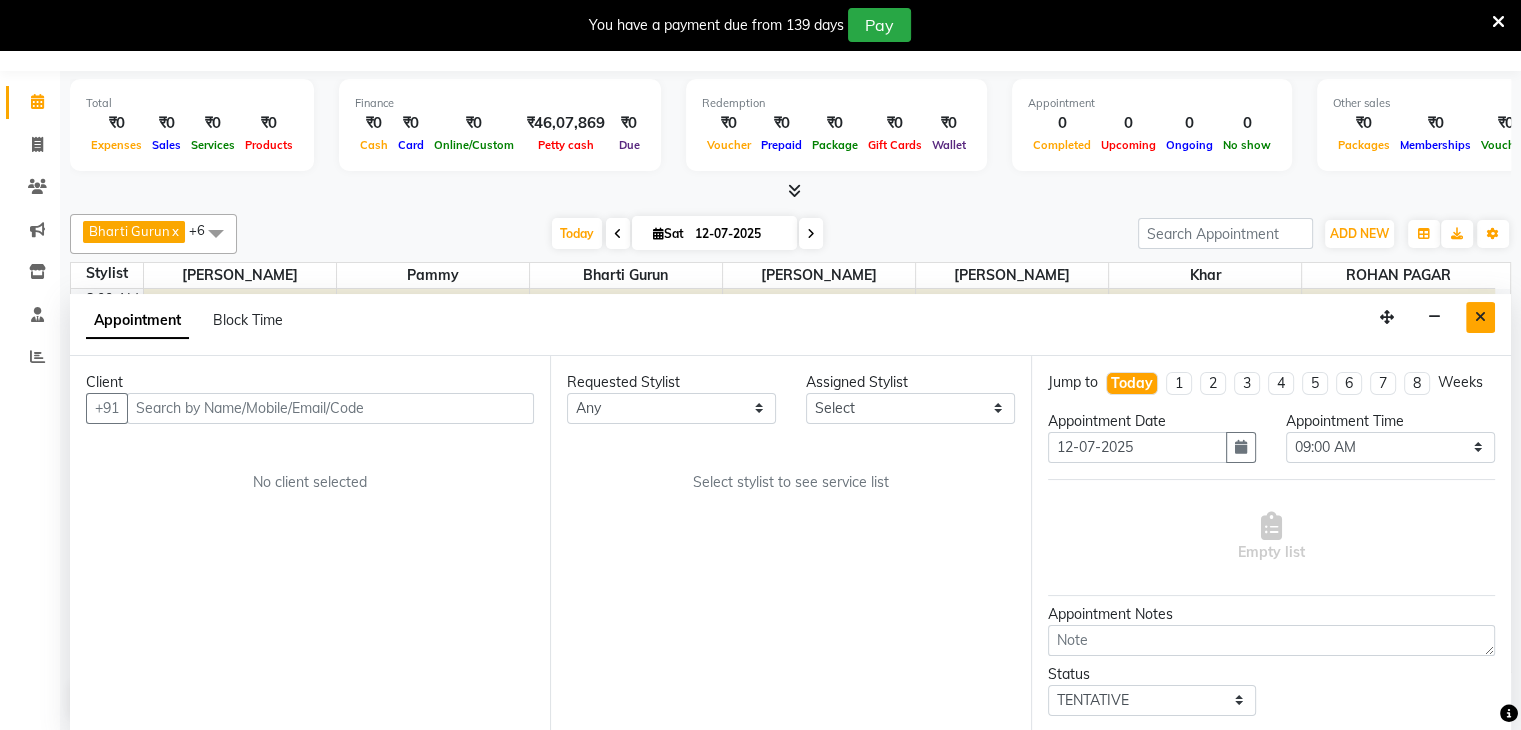 click at bounding box center [1480, 317] 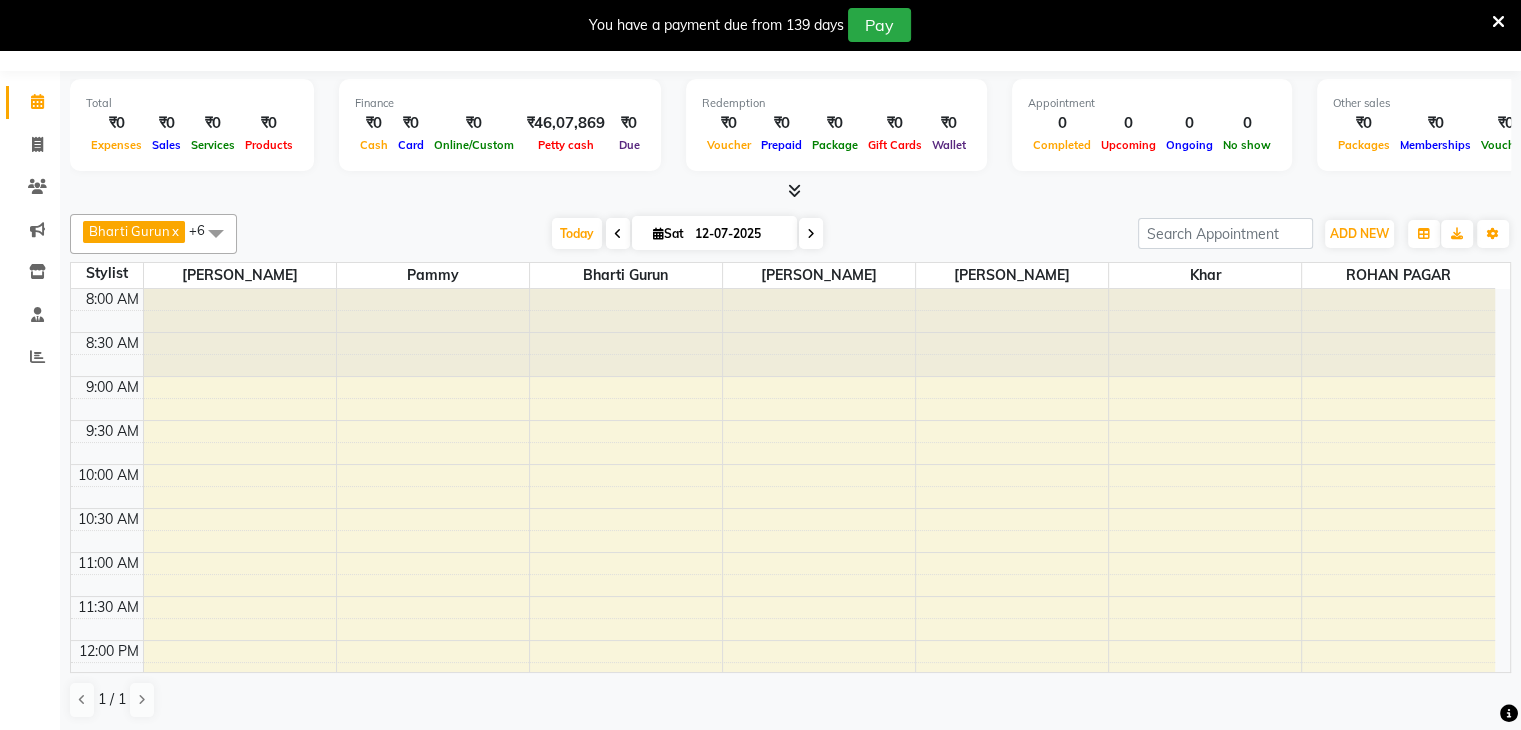 scroll, scrollTop: 336, scrollLeft: 0, axis: vertical 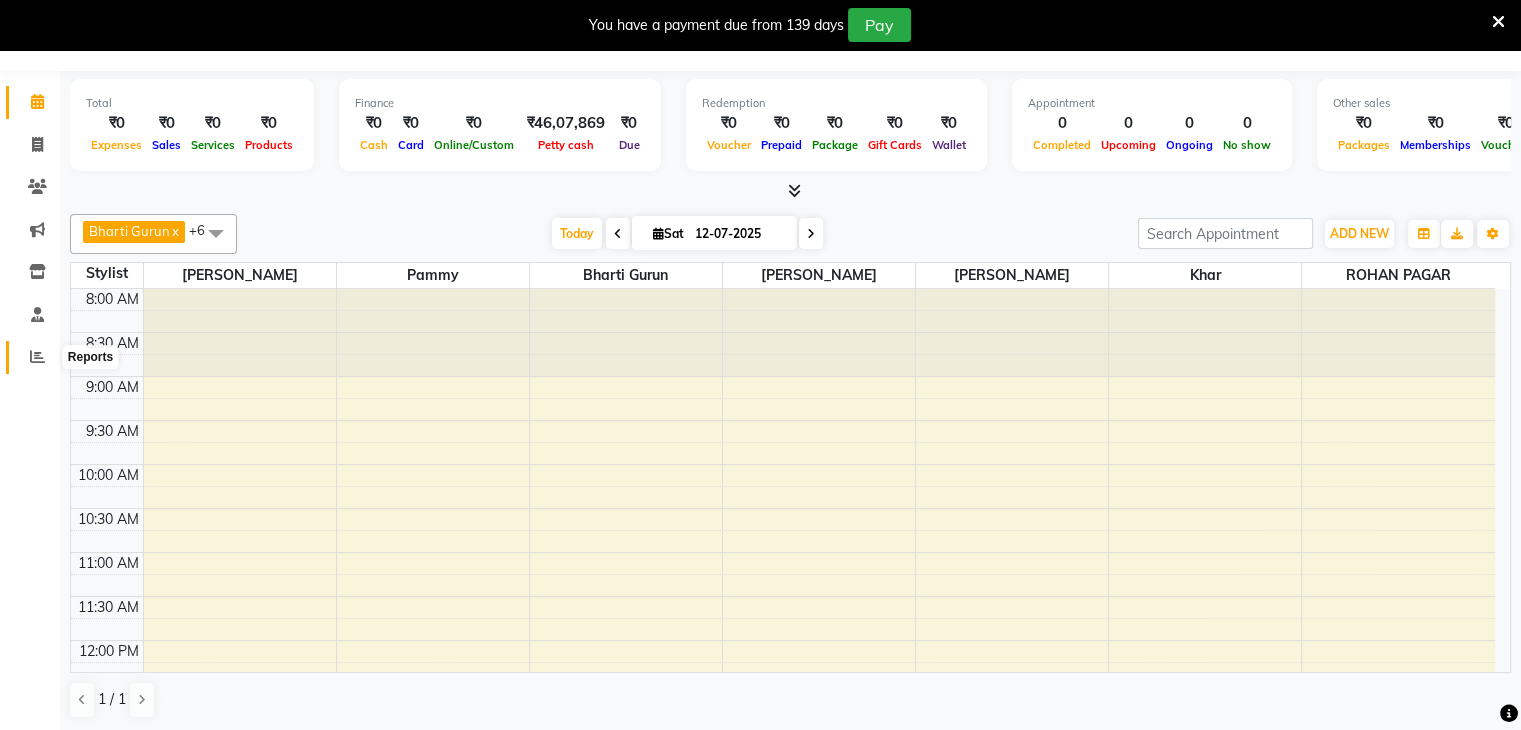 click 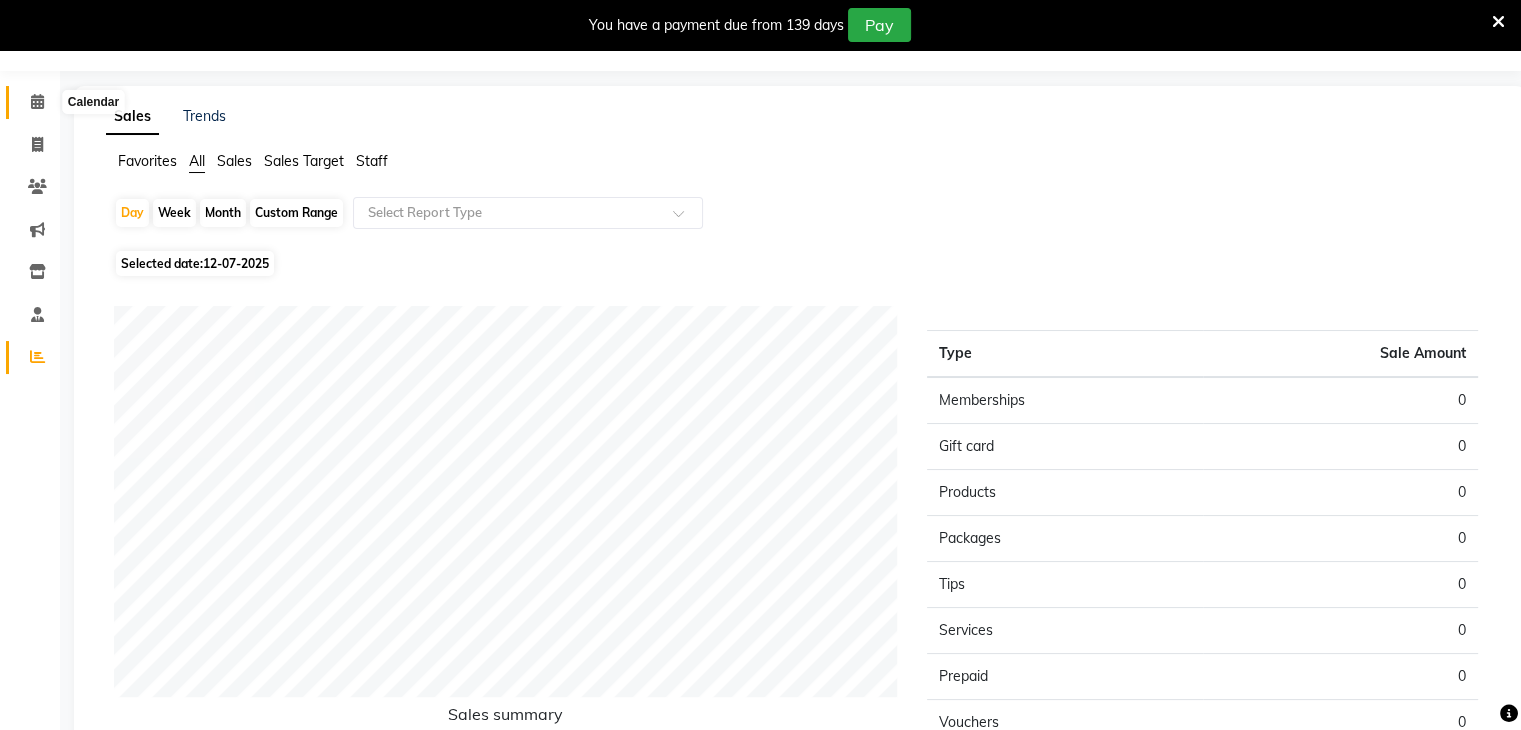 click 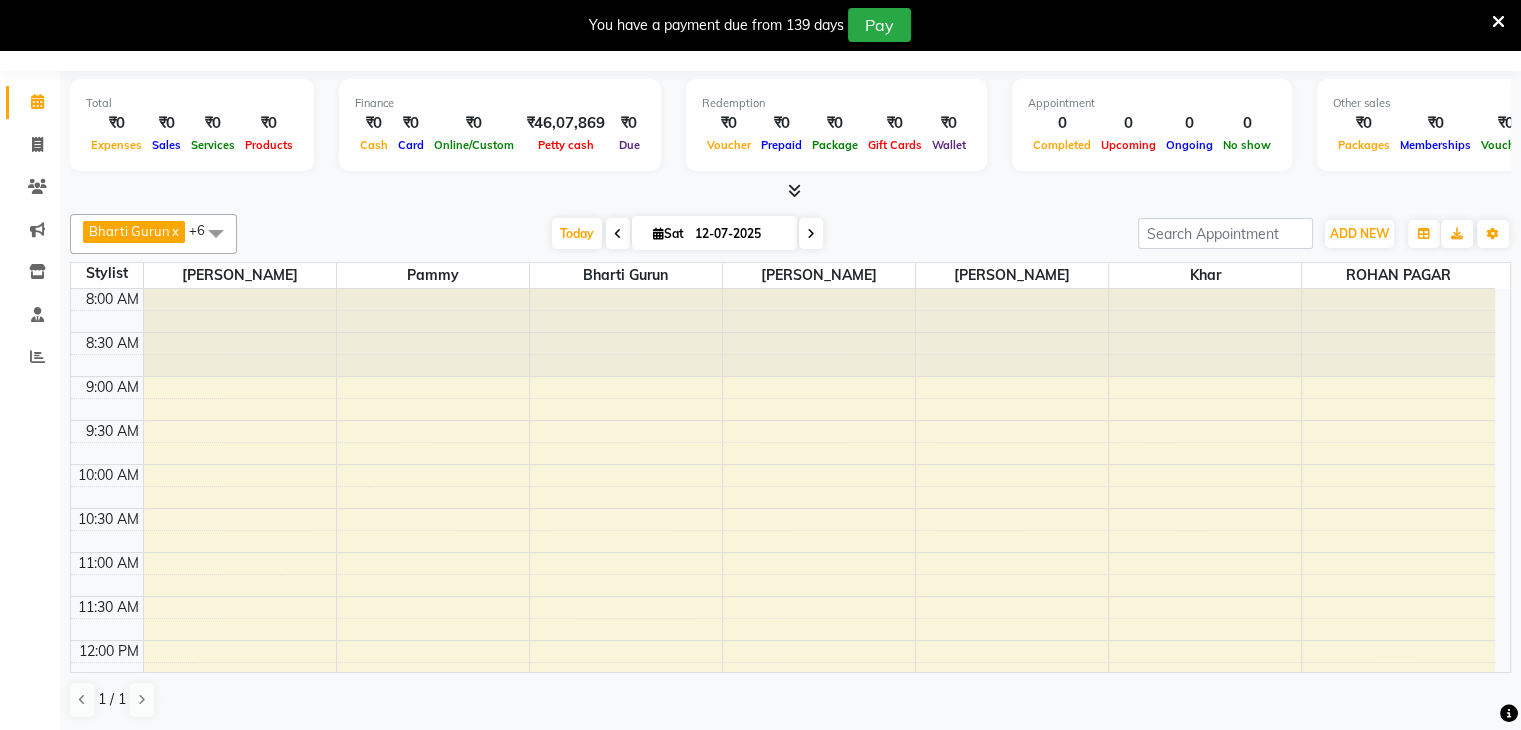 scroll, scrollTop: 50, scrollLeft: 0, axis: vertical 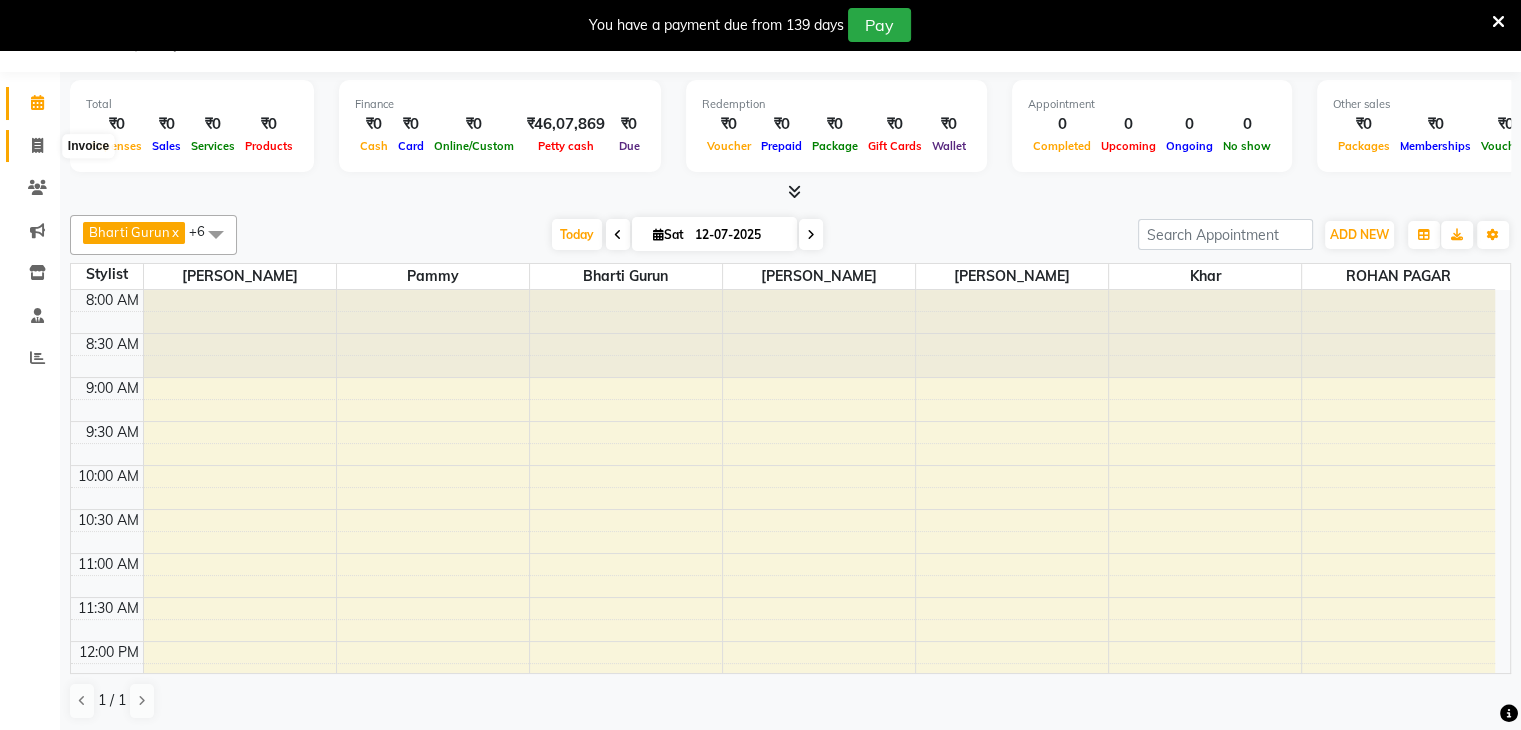 click 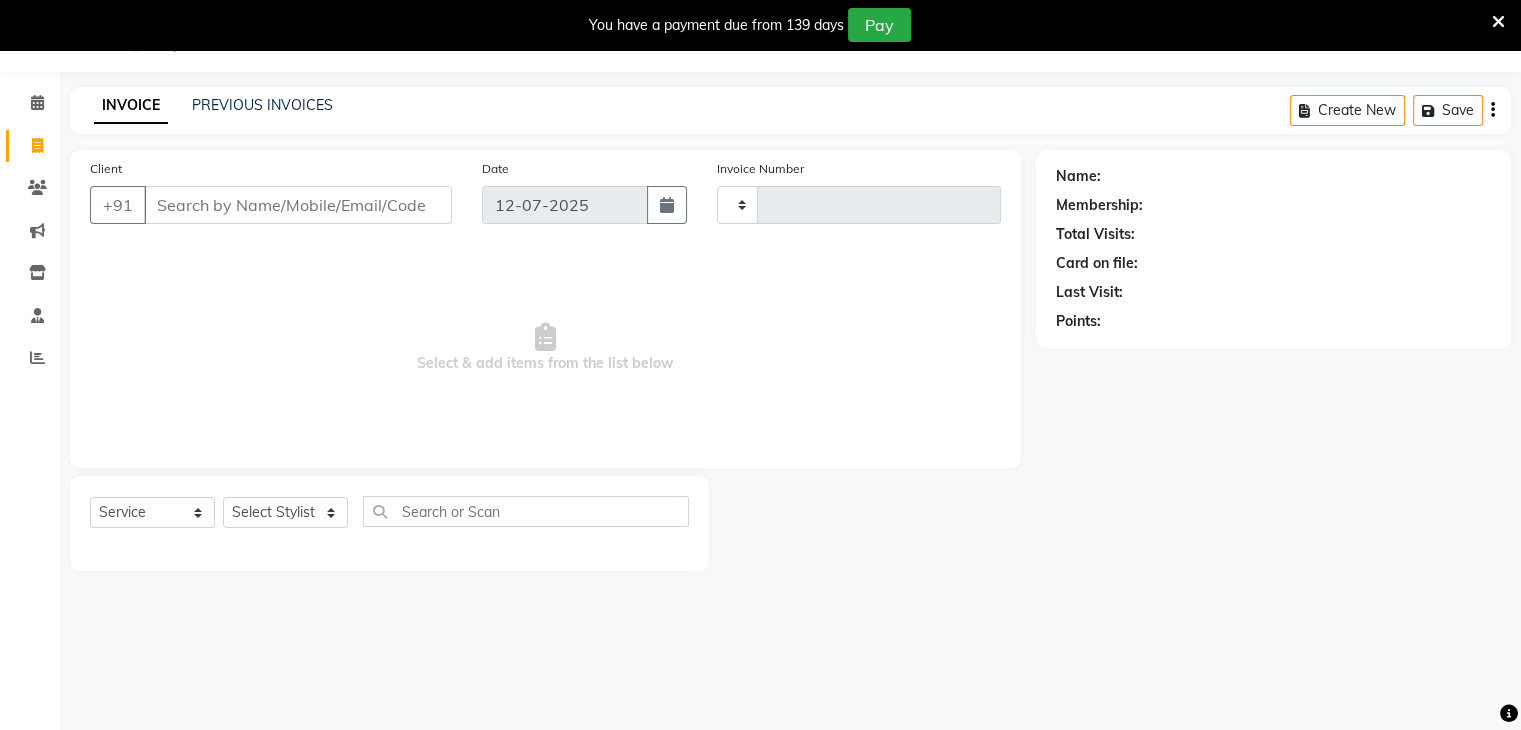 type on "0794" 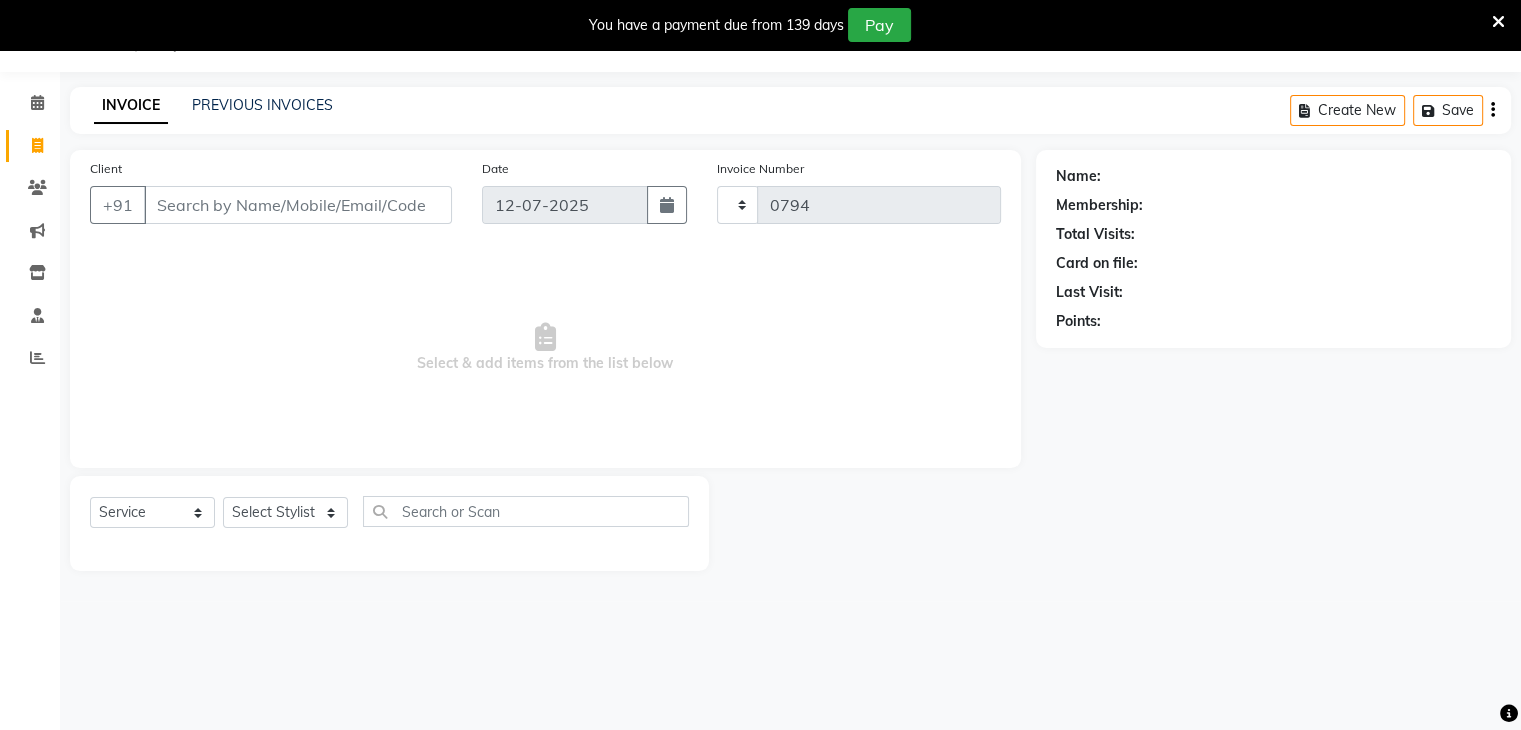 select on "5619" 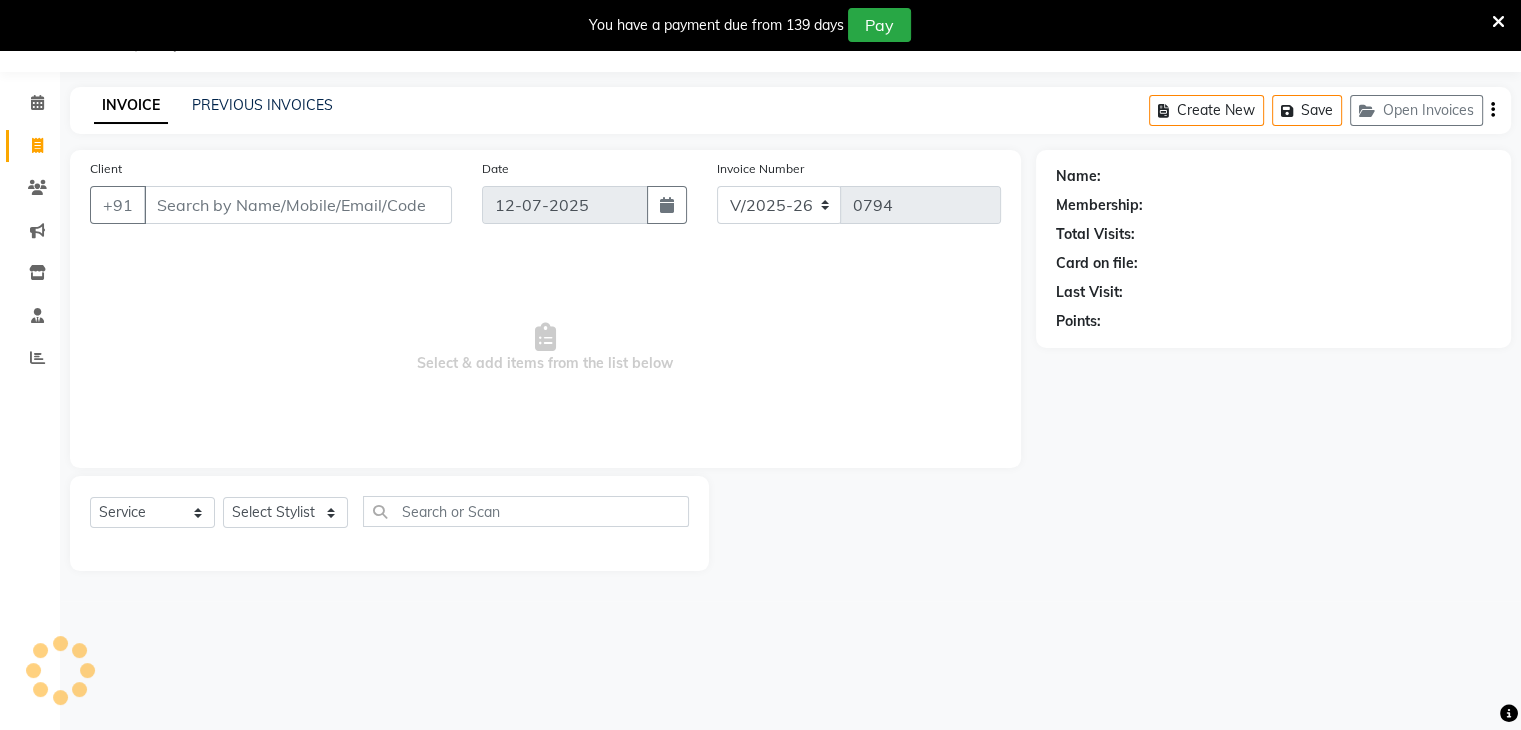 click on "PREVIOUS INVOICES" 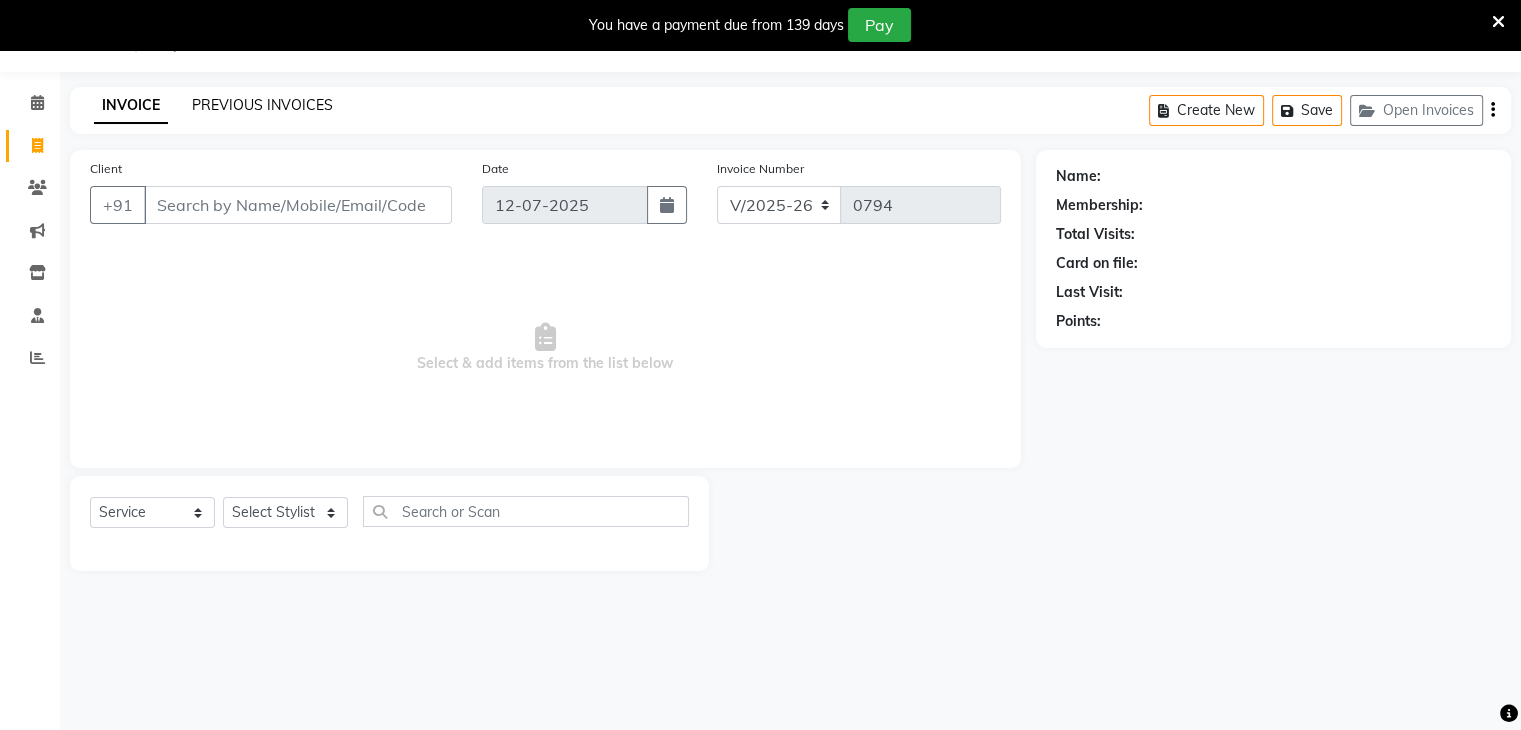 click on "PREVIOUS INVOICES" 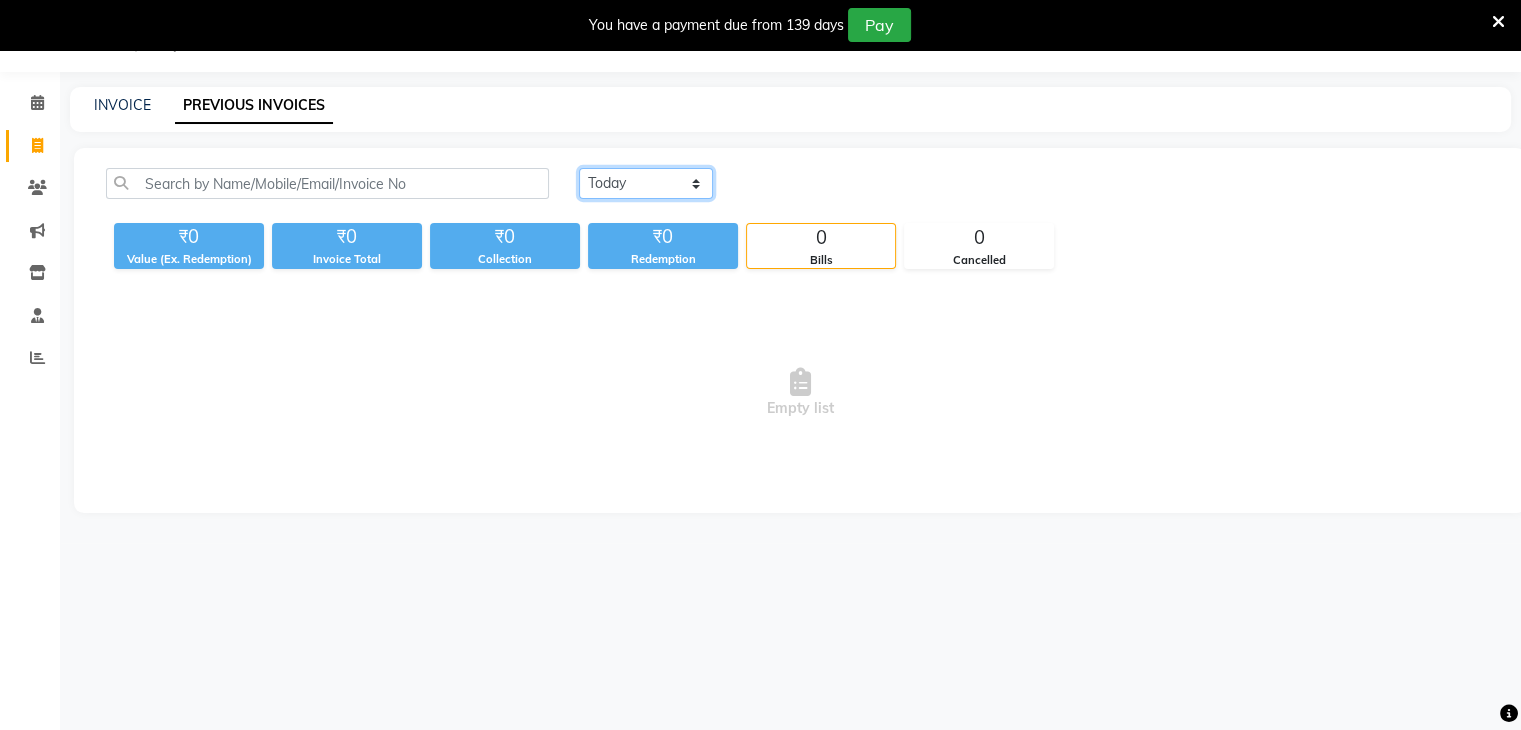 drag, startPoint x: 647, startPoint y: 190, endPoint x: 643, endPoint y: 239, distance: 49.162994 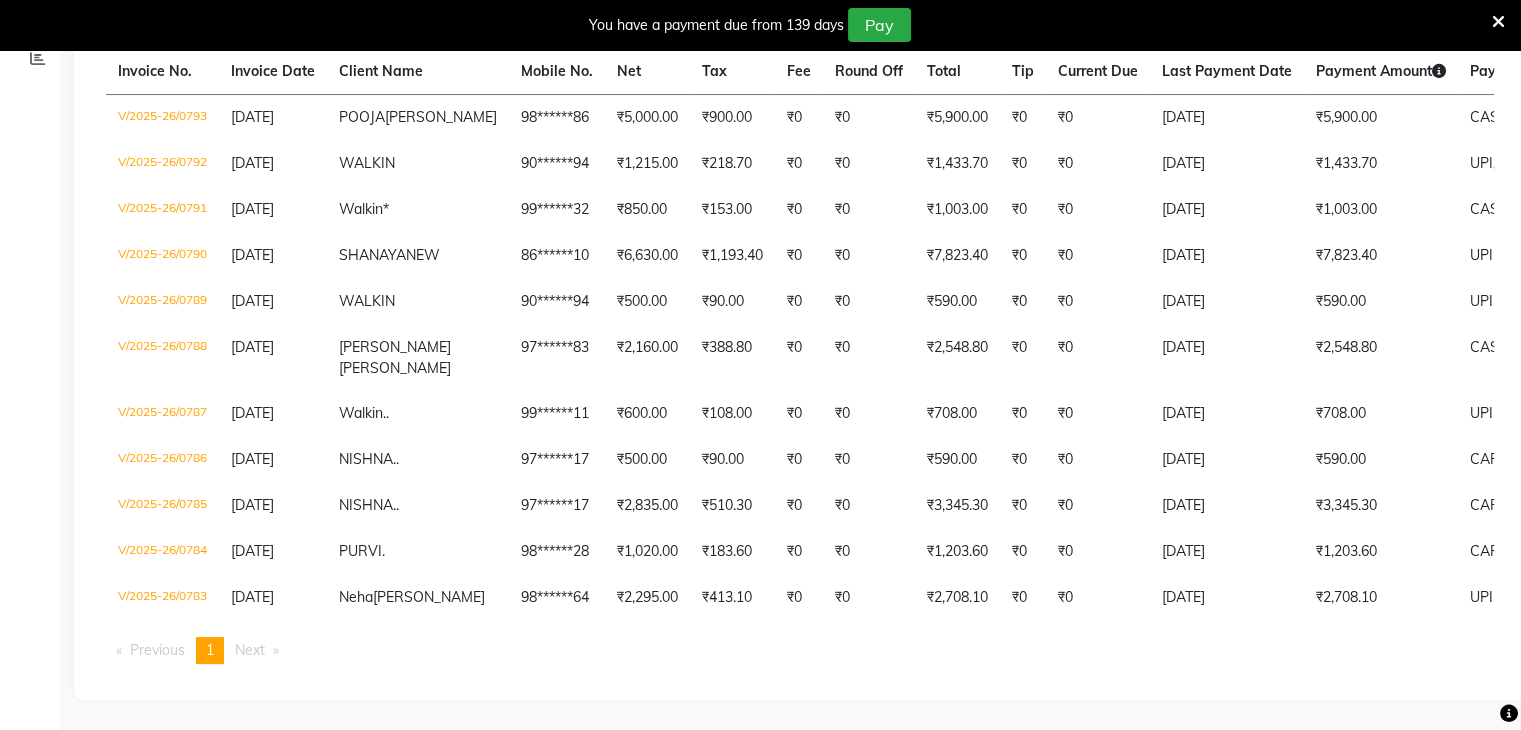 scroll, scrollTop: 0, scrollLeft: 0, axis: both 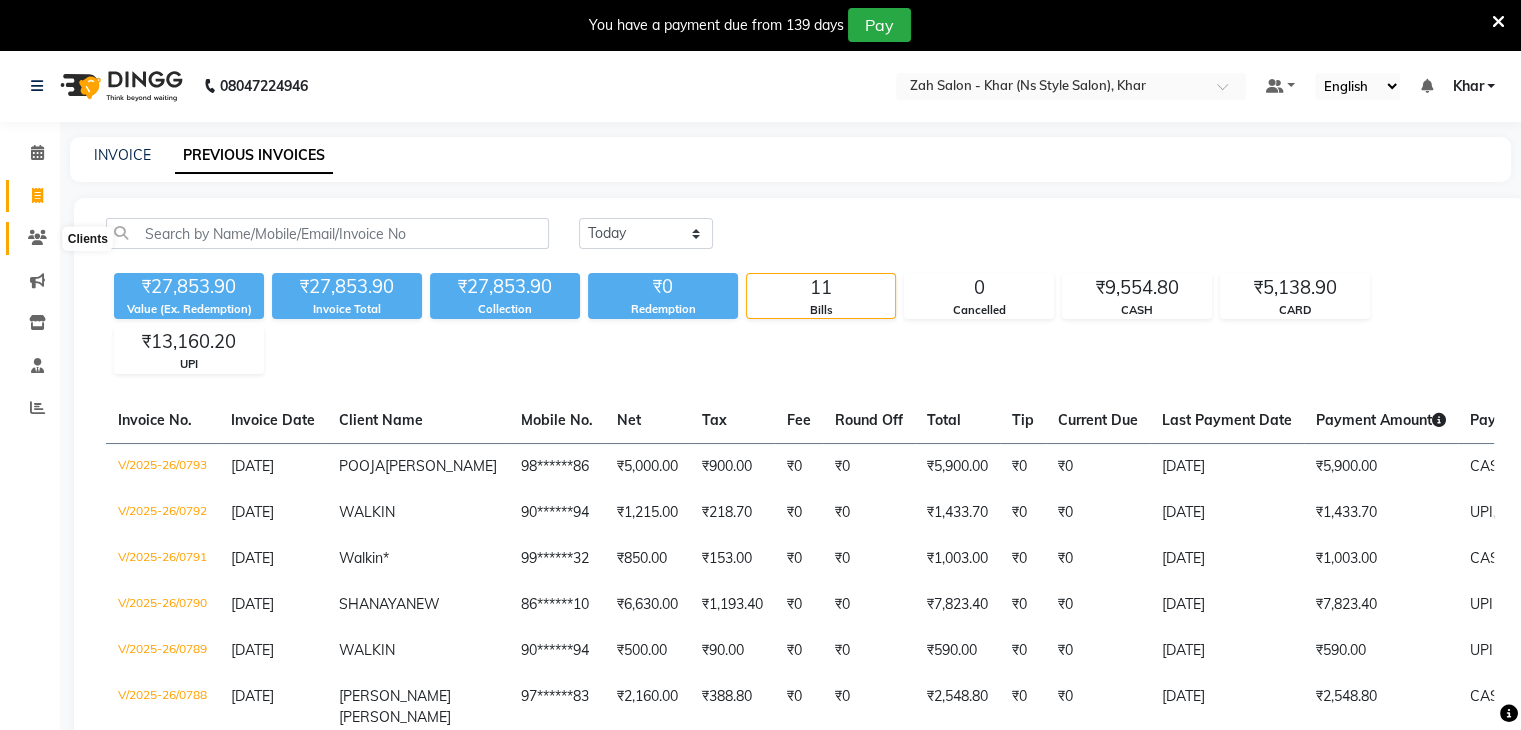 click 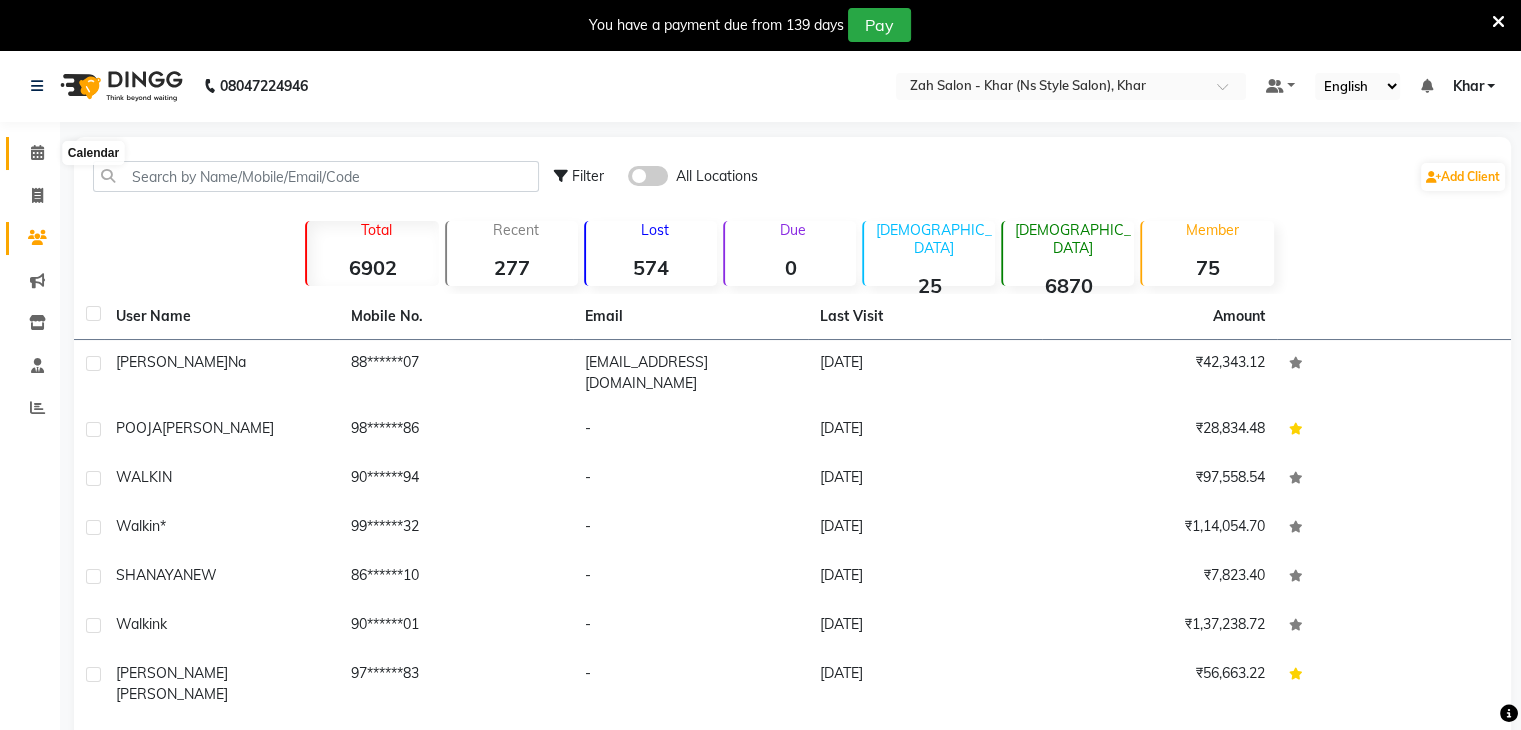 click 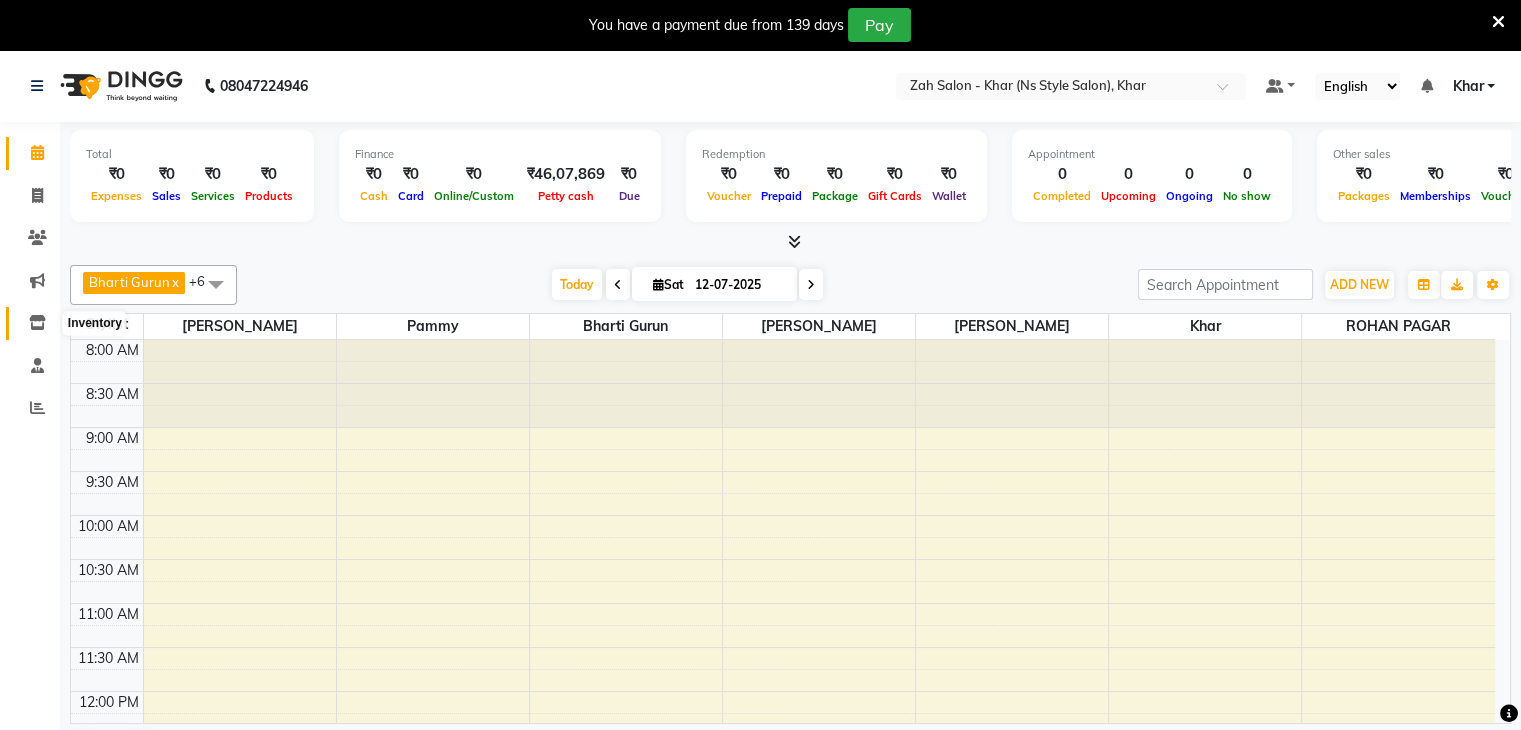 click 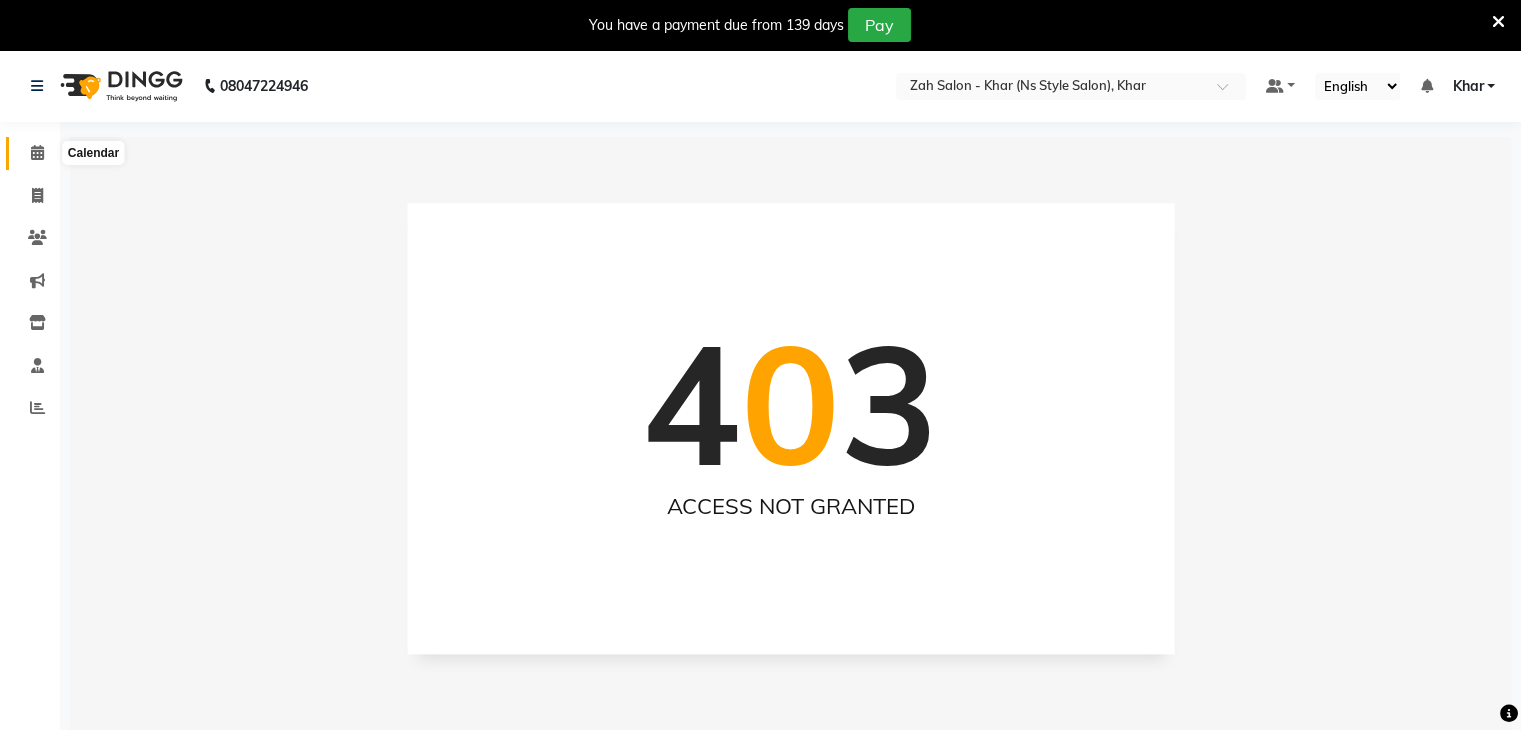 click 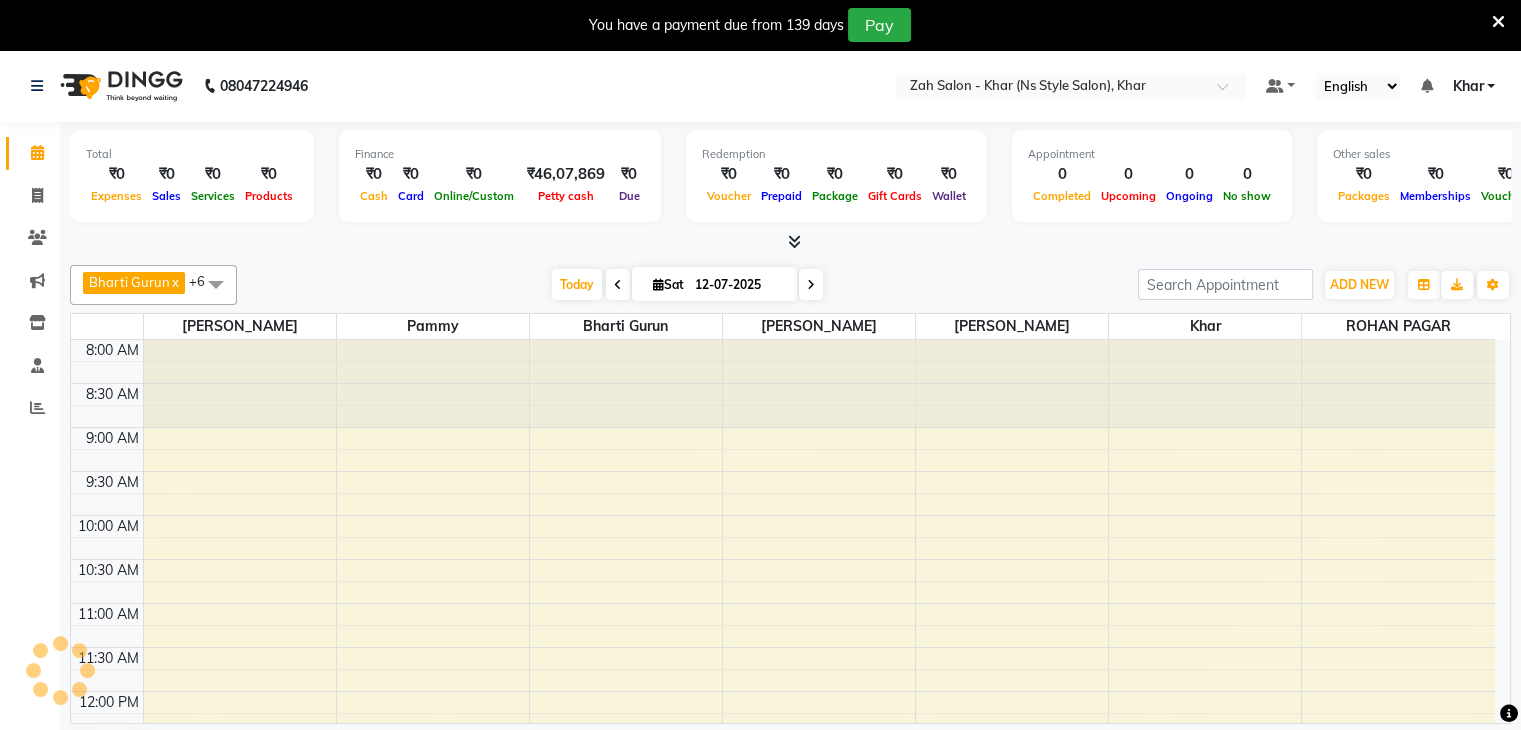 scroll, scrollTop: 0, scrollLeft: 0, axis: both 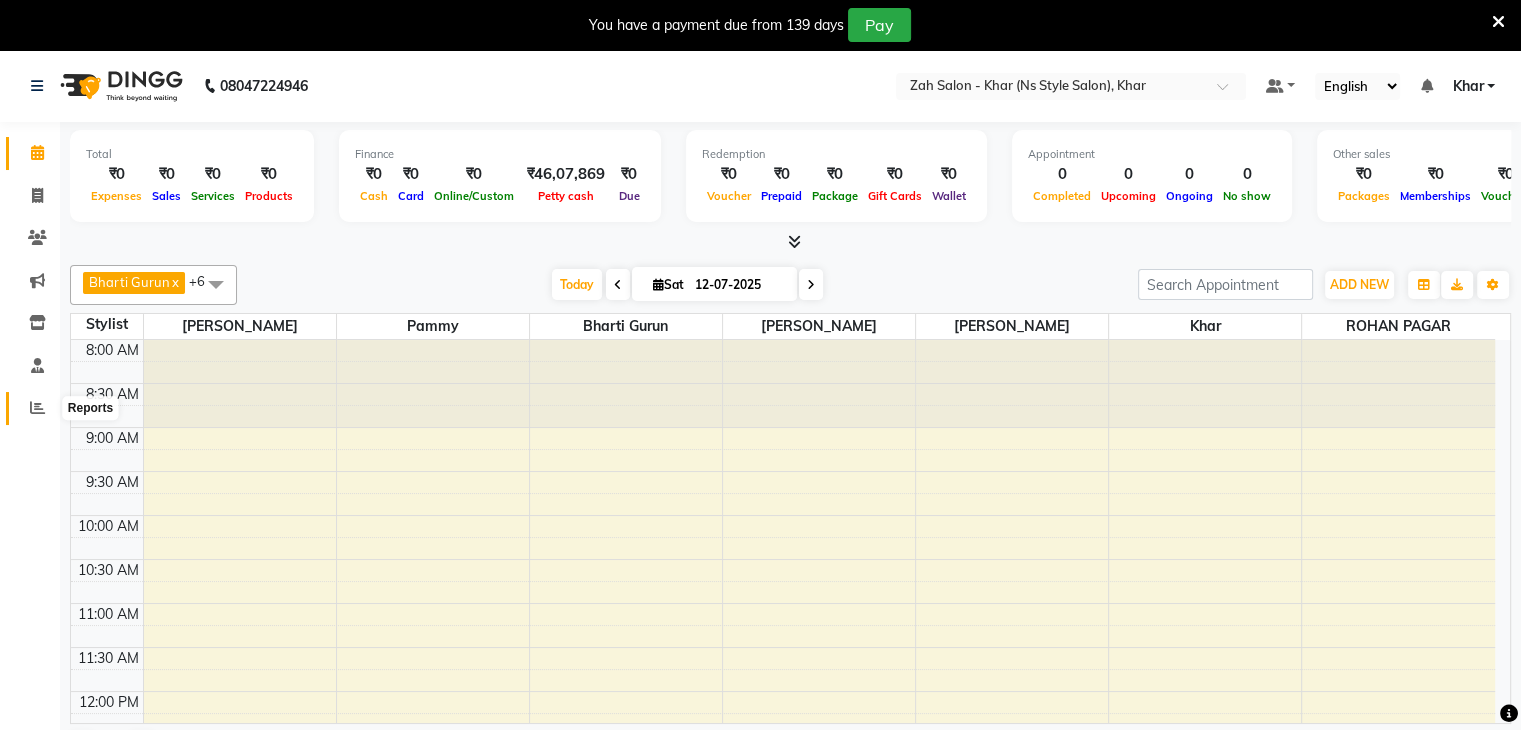 click 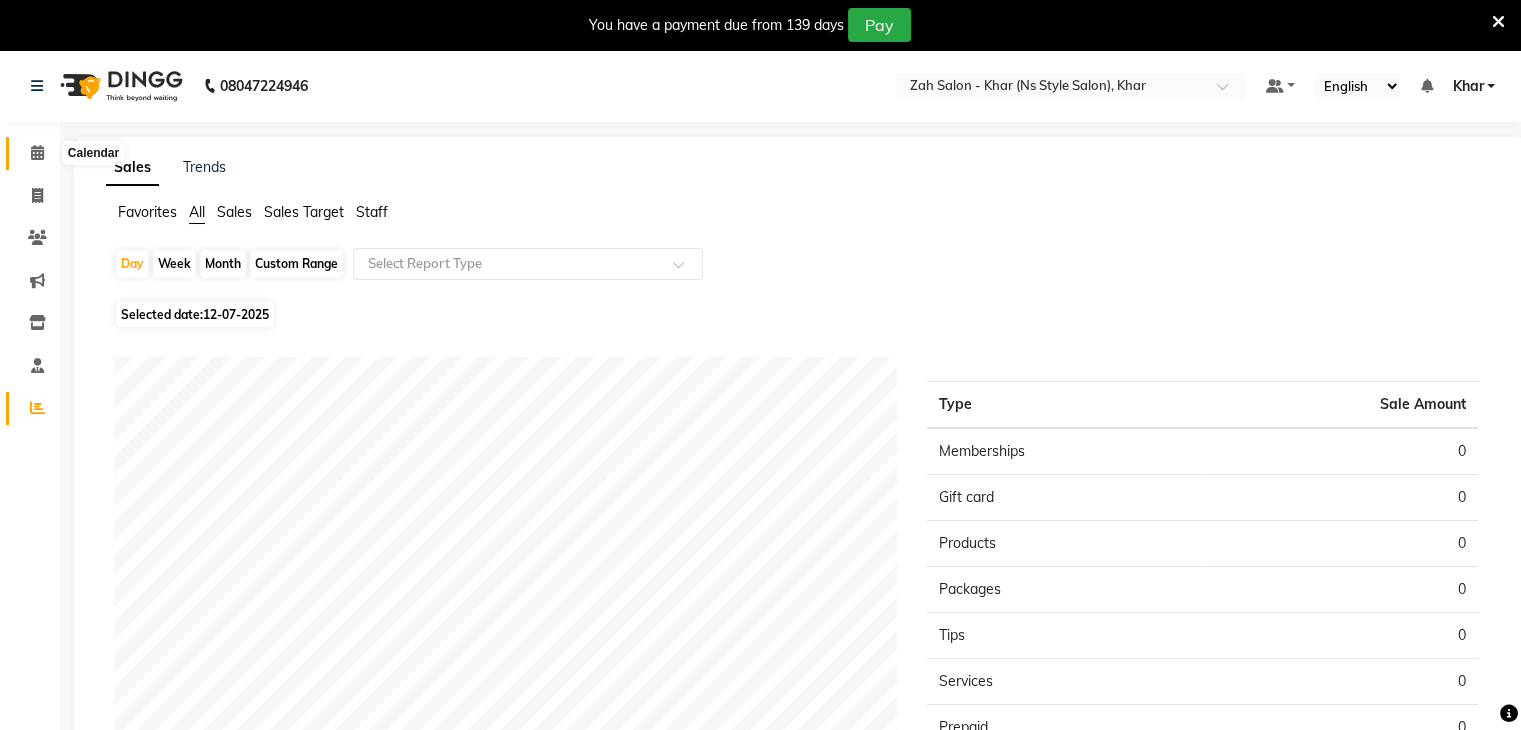 click 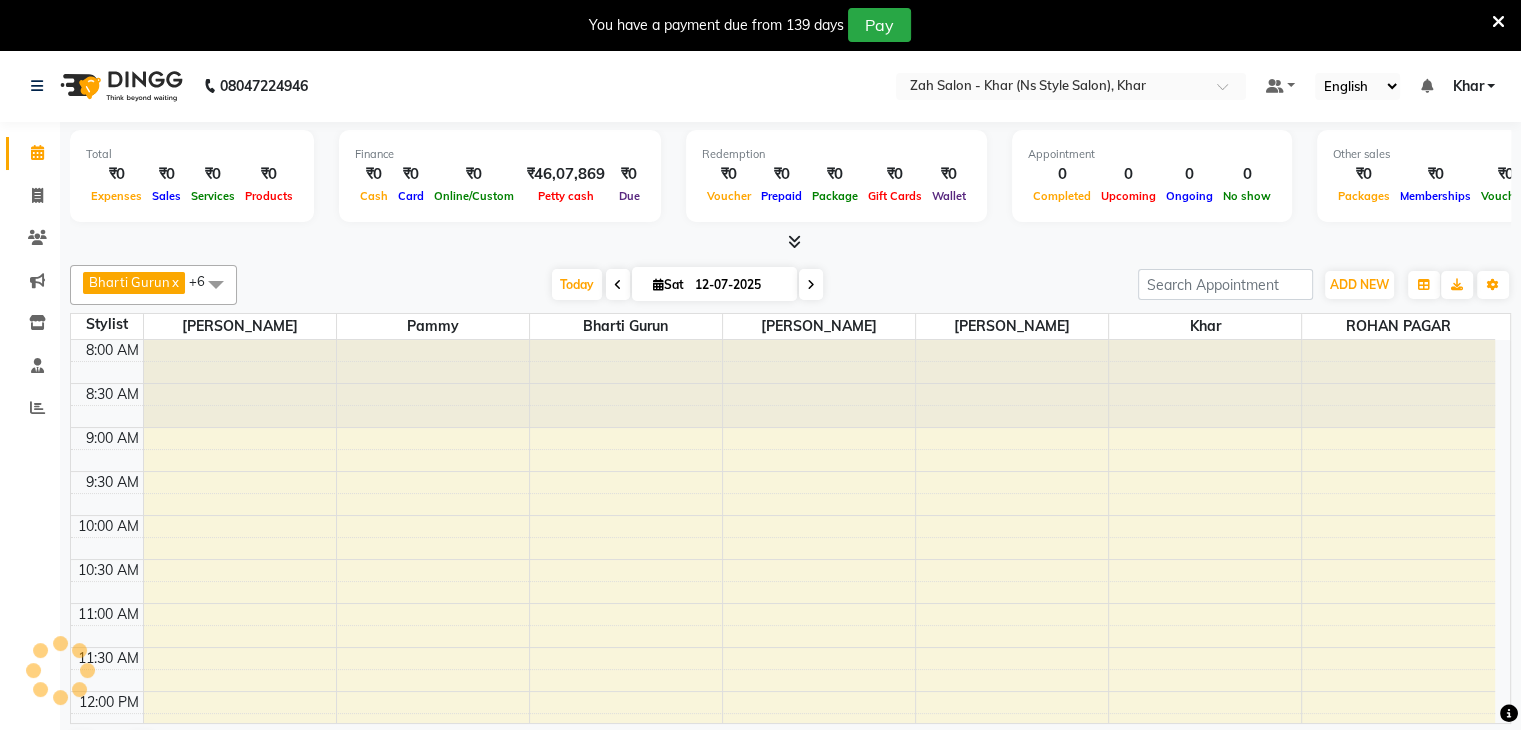 scroll, scrollTop: 524, scrollLeft: 0, axis: vertical 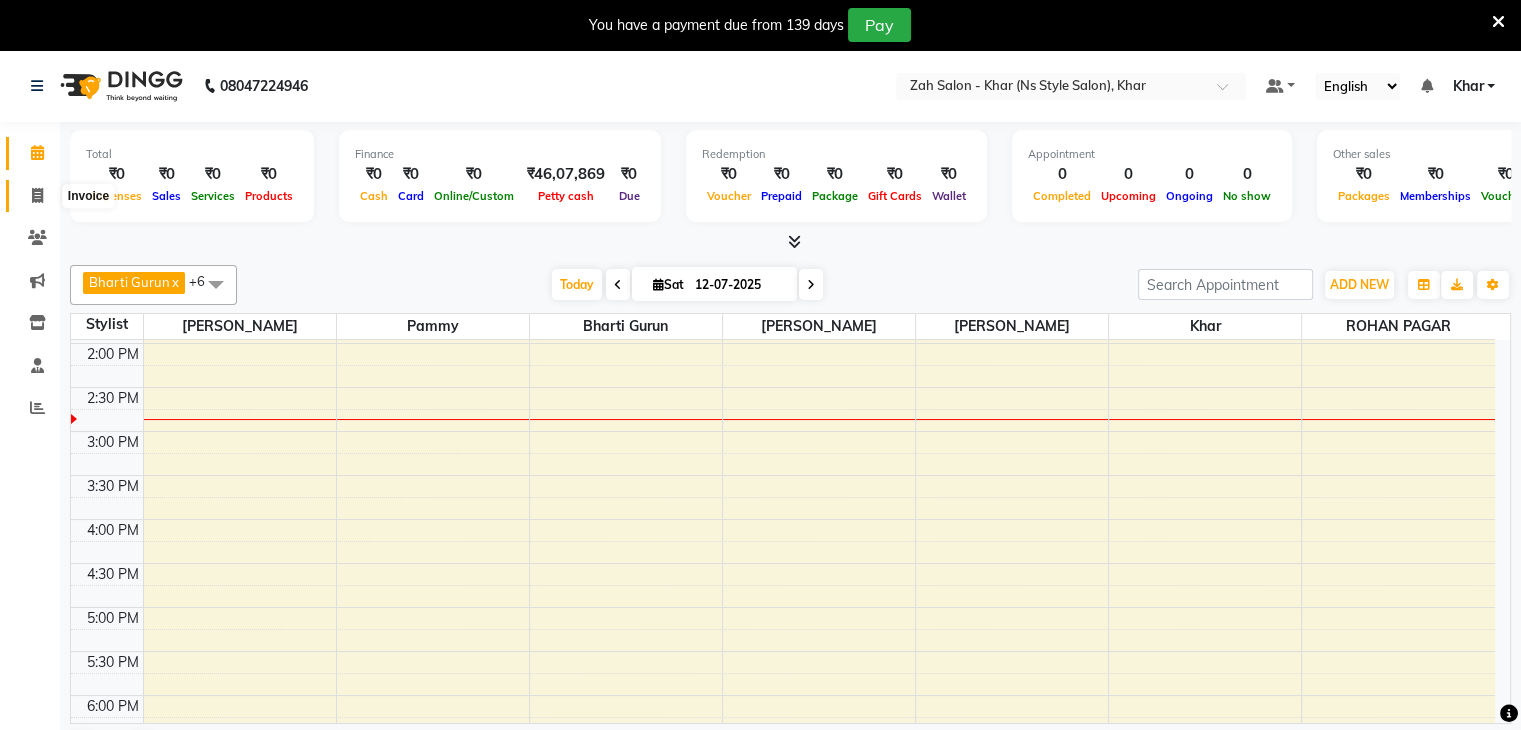 click 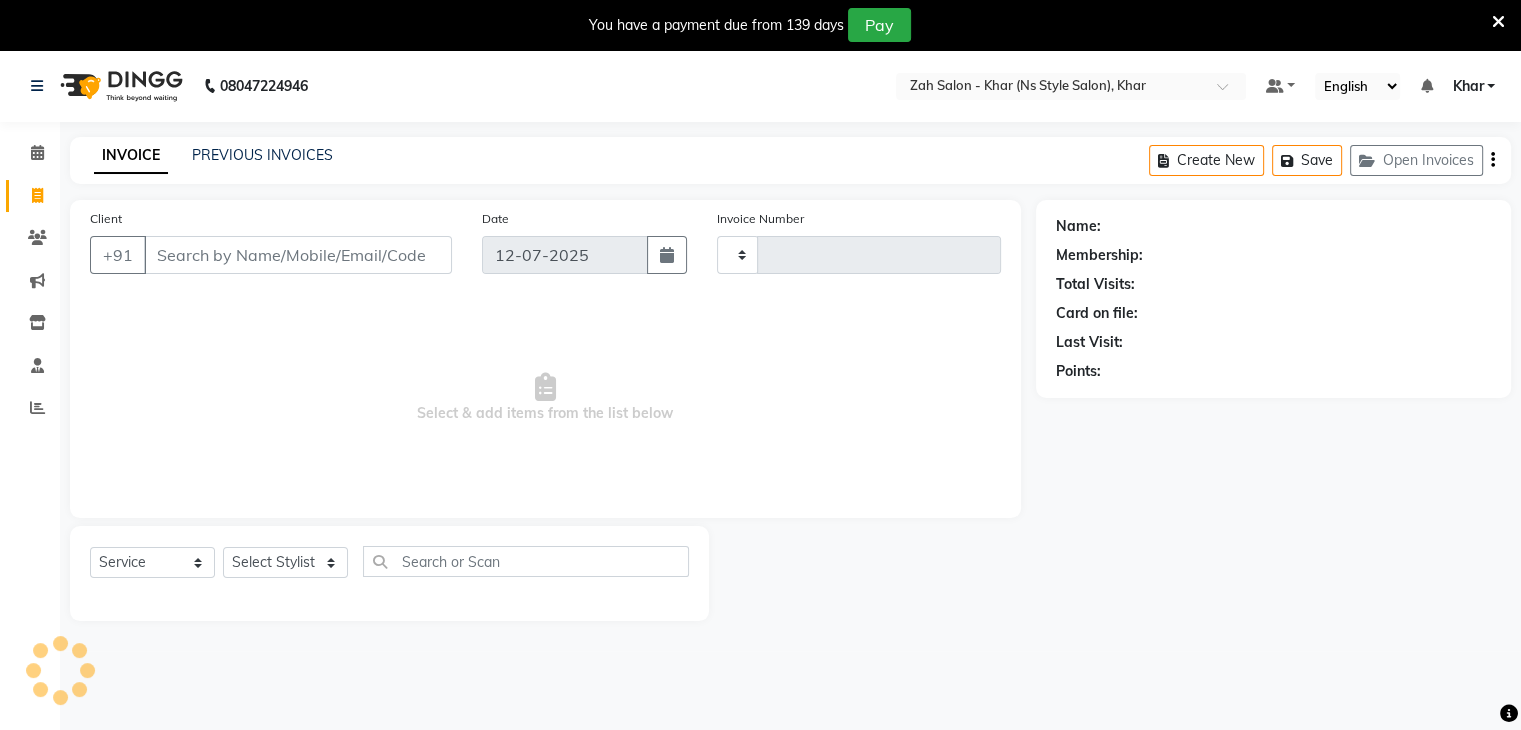 type on "0794" 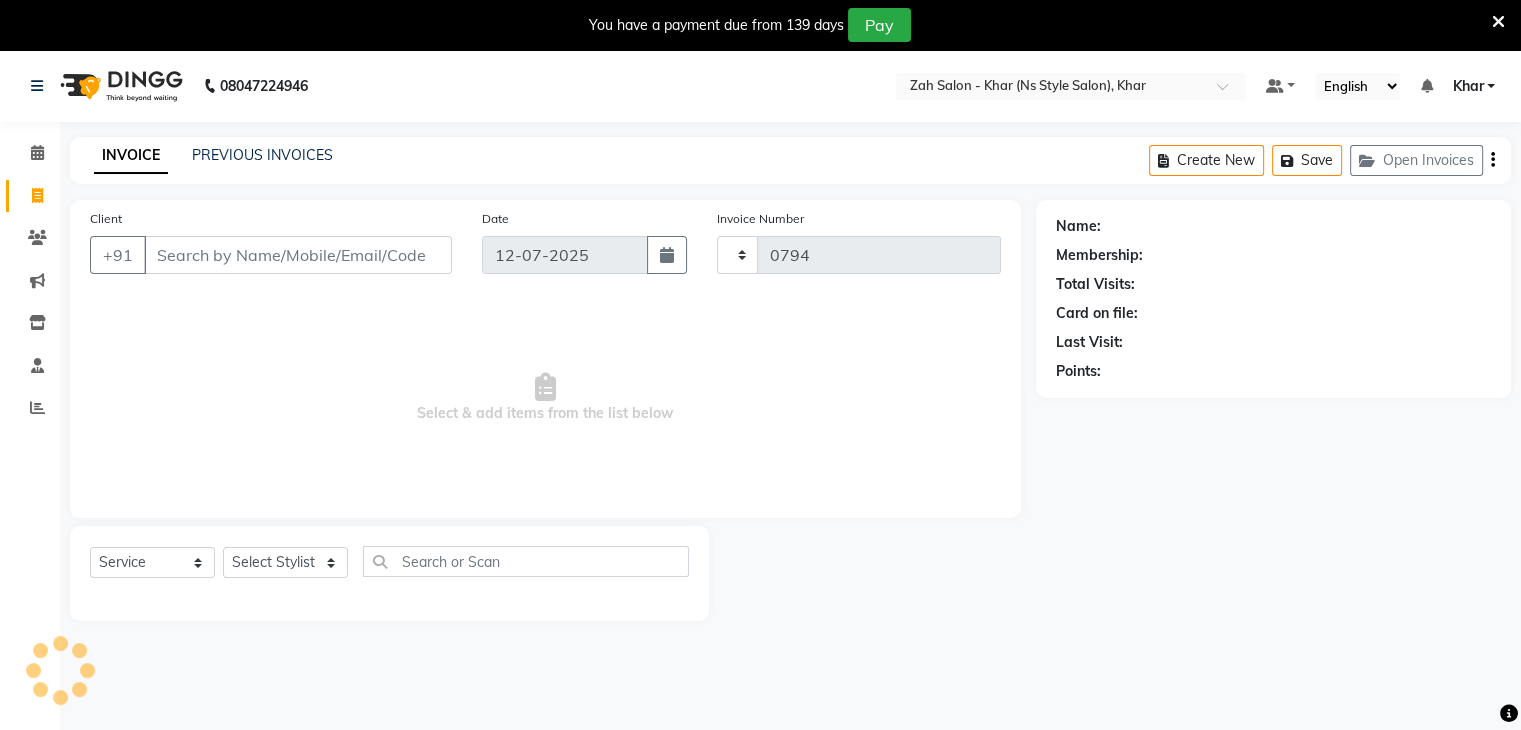 select on "5619" 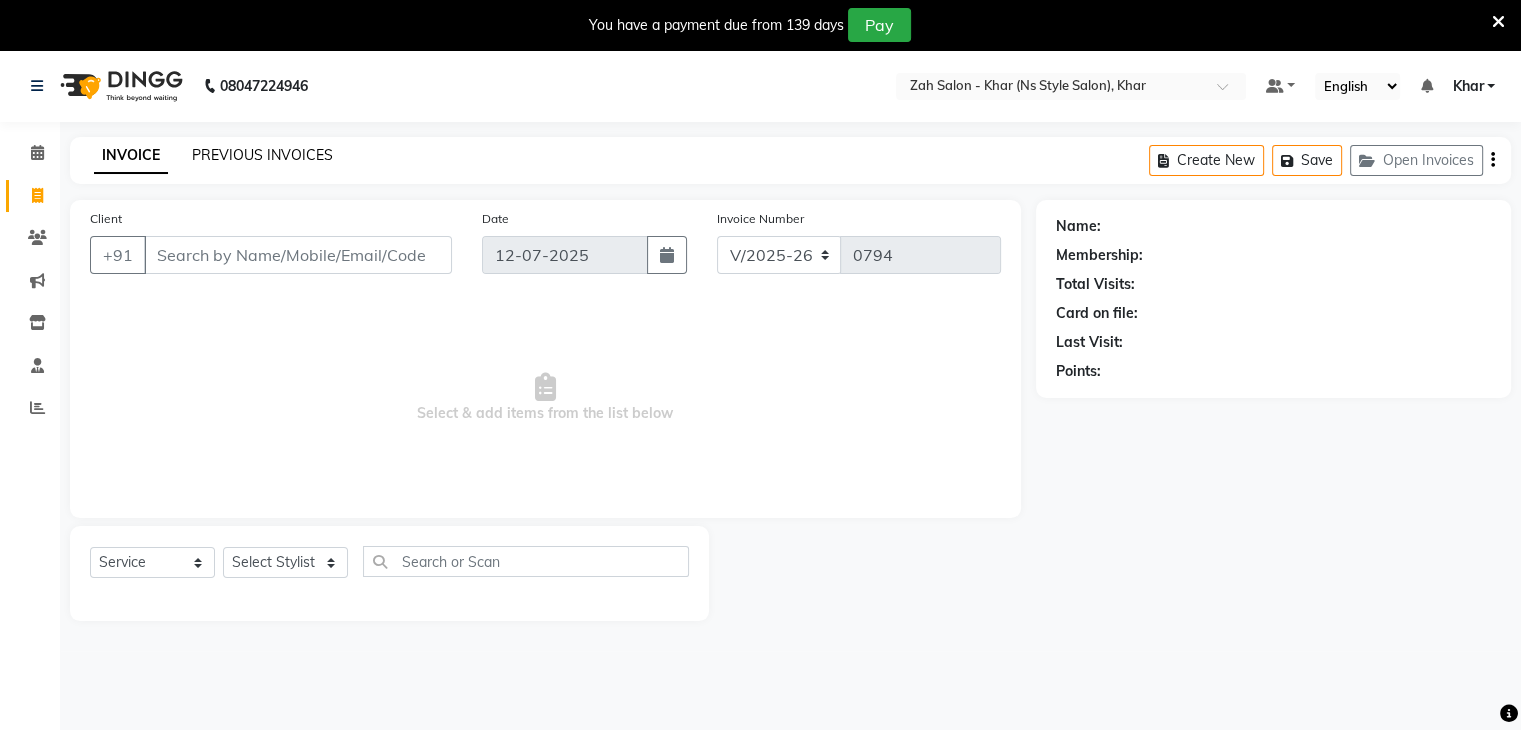 click on "PREVIOUS INVOICES" 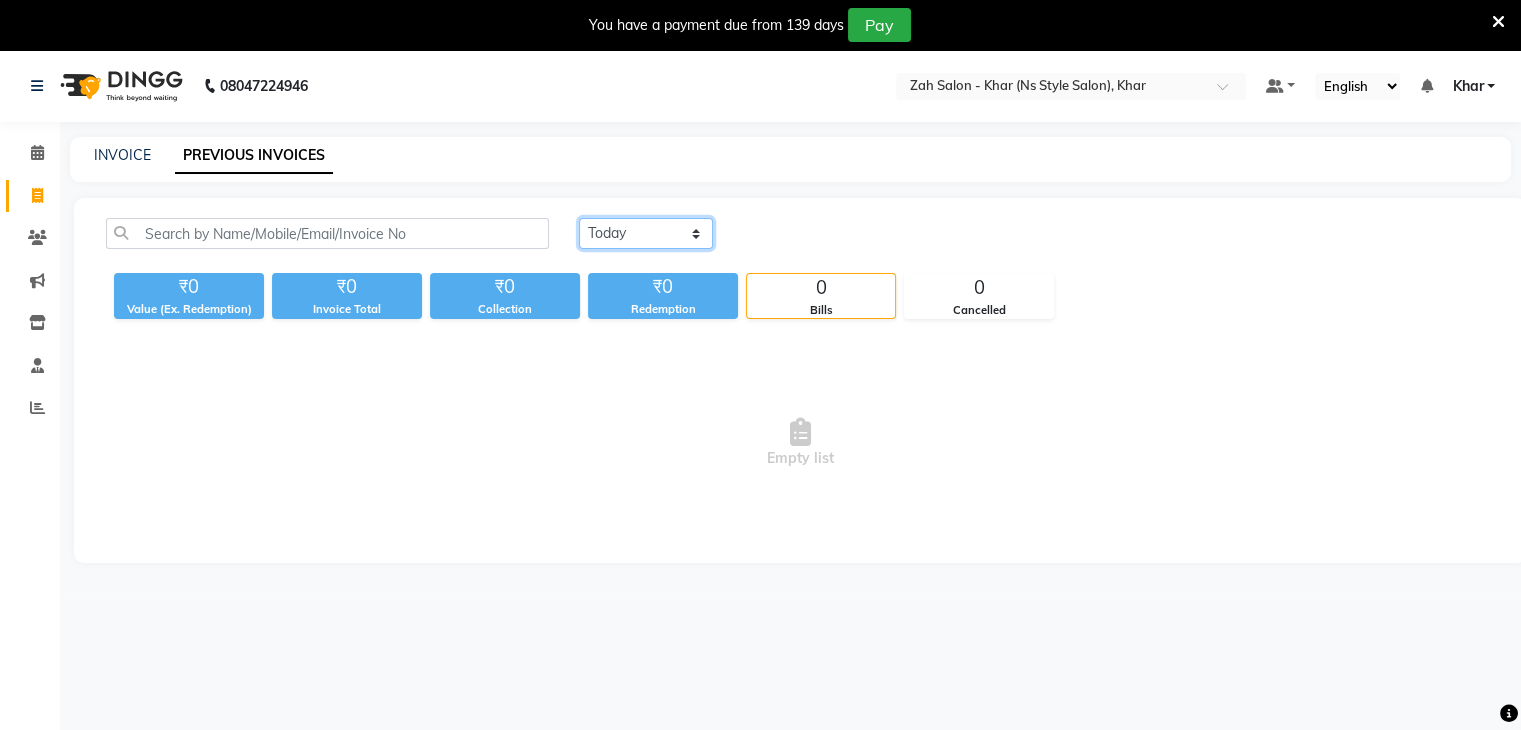 click on "Today Yesterday Custom Range" 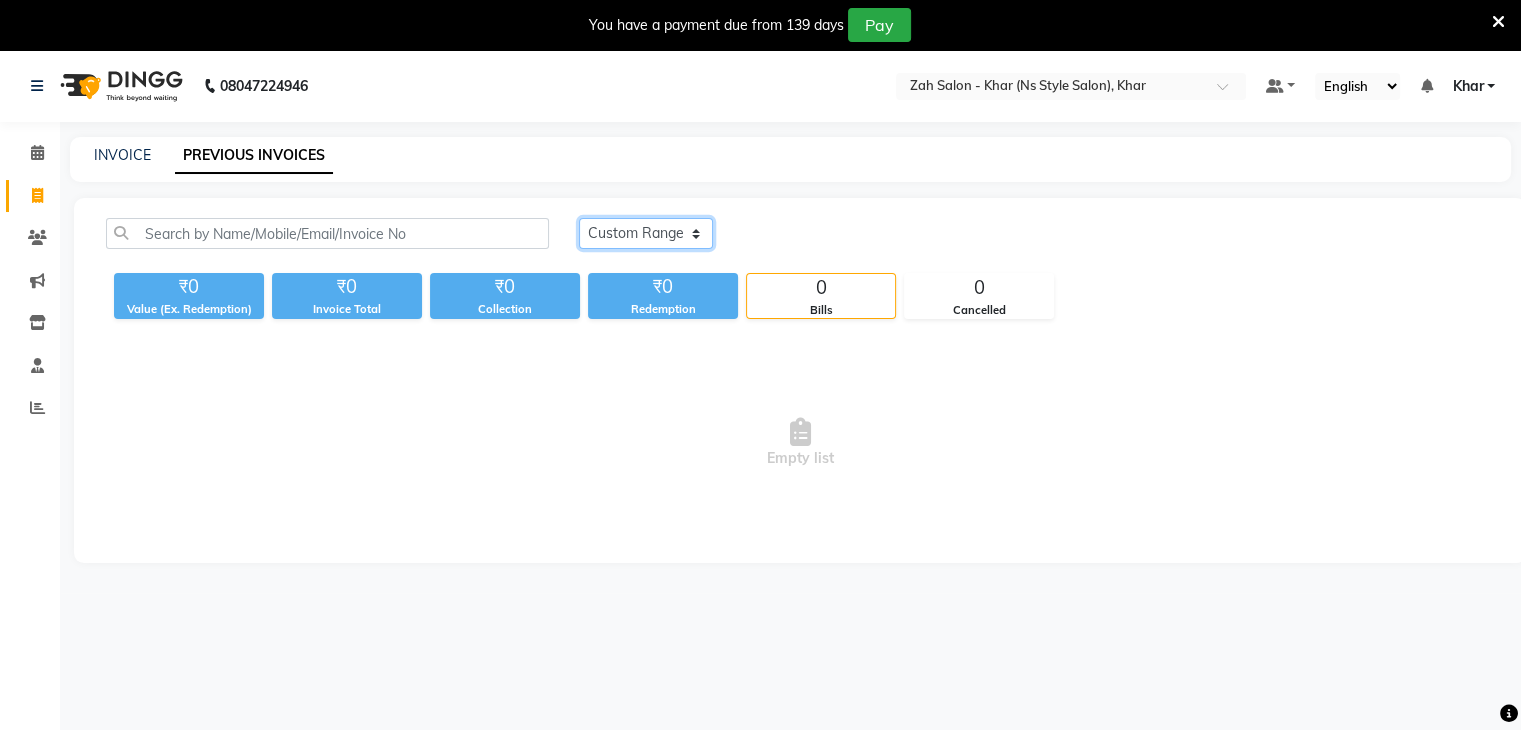 click on "Today Yesterday Custom Range" 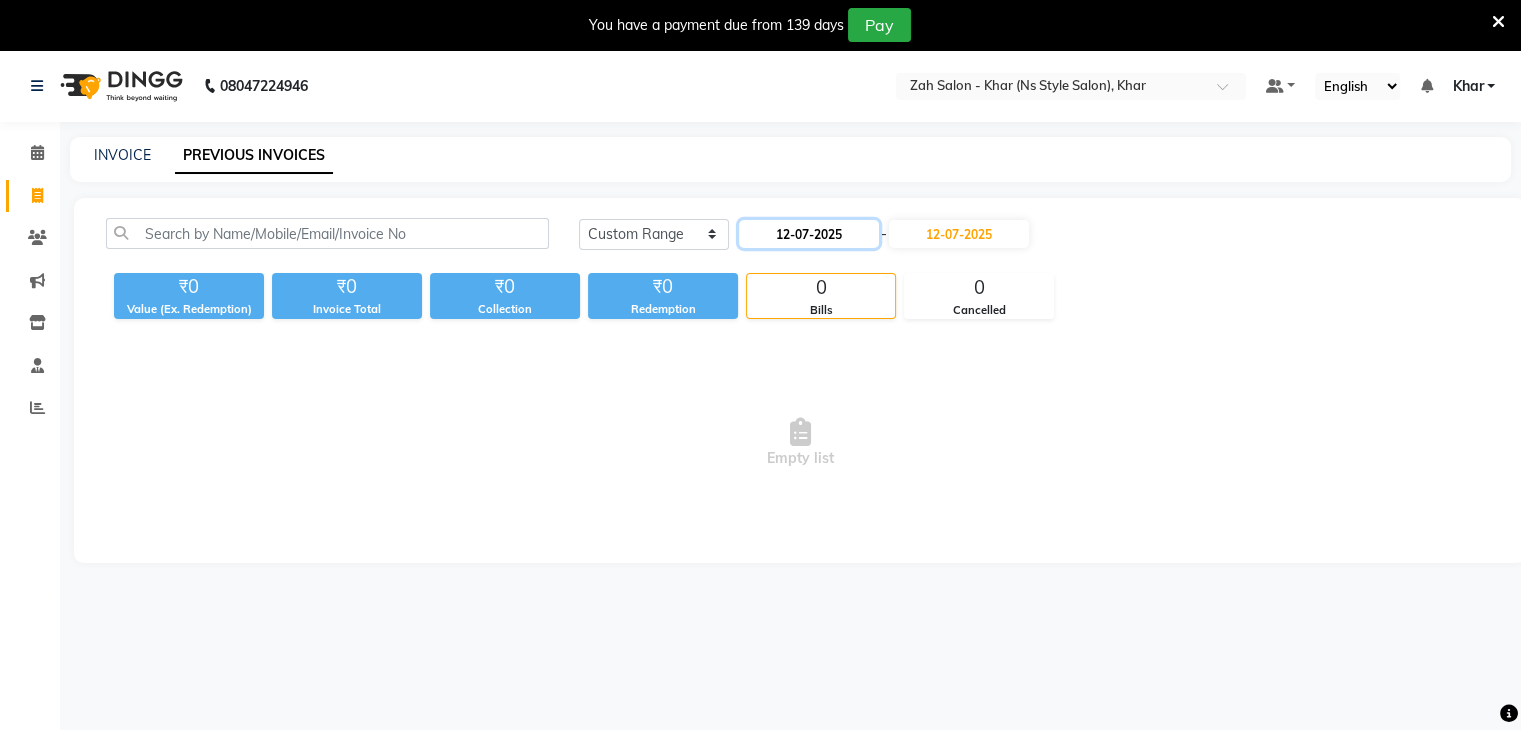 click on "12-07-2025" 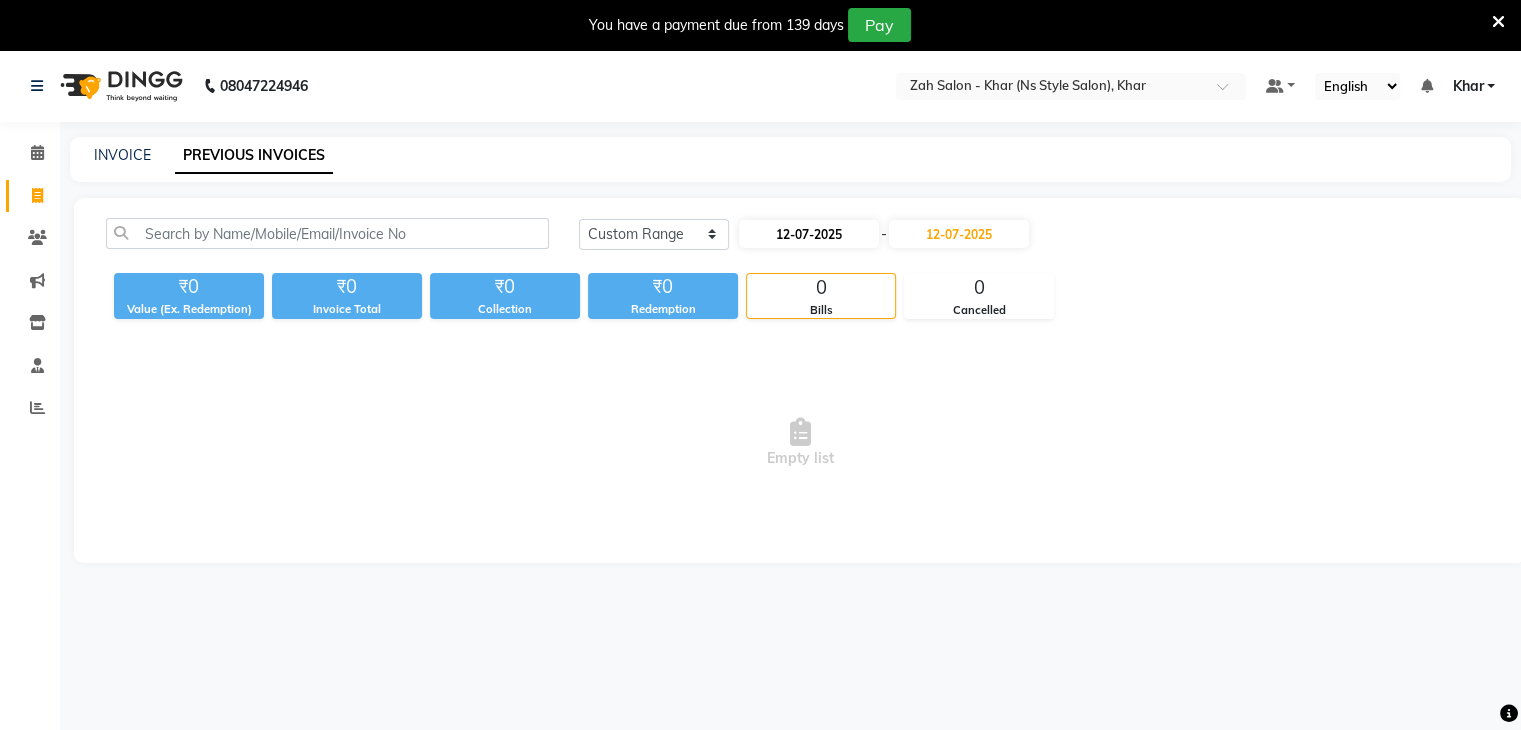 select on "7" 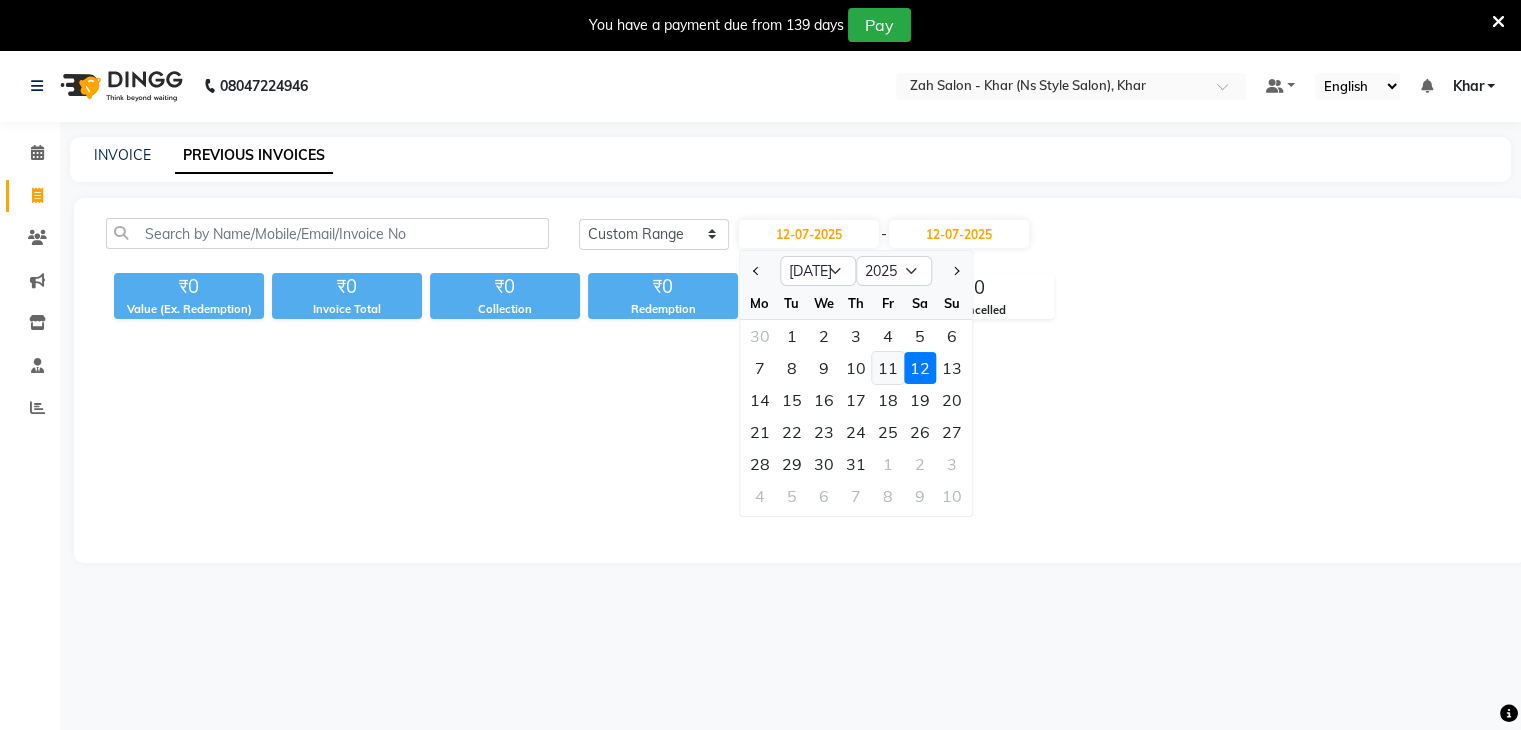 click on "11" 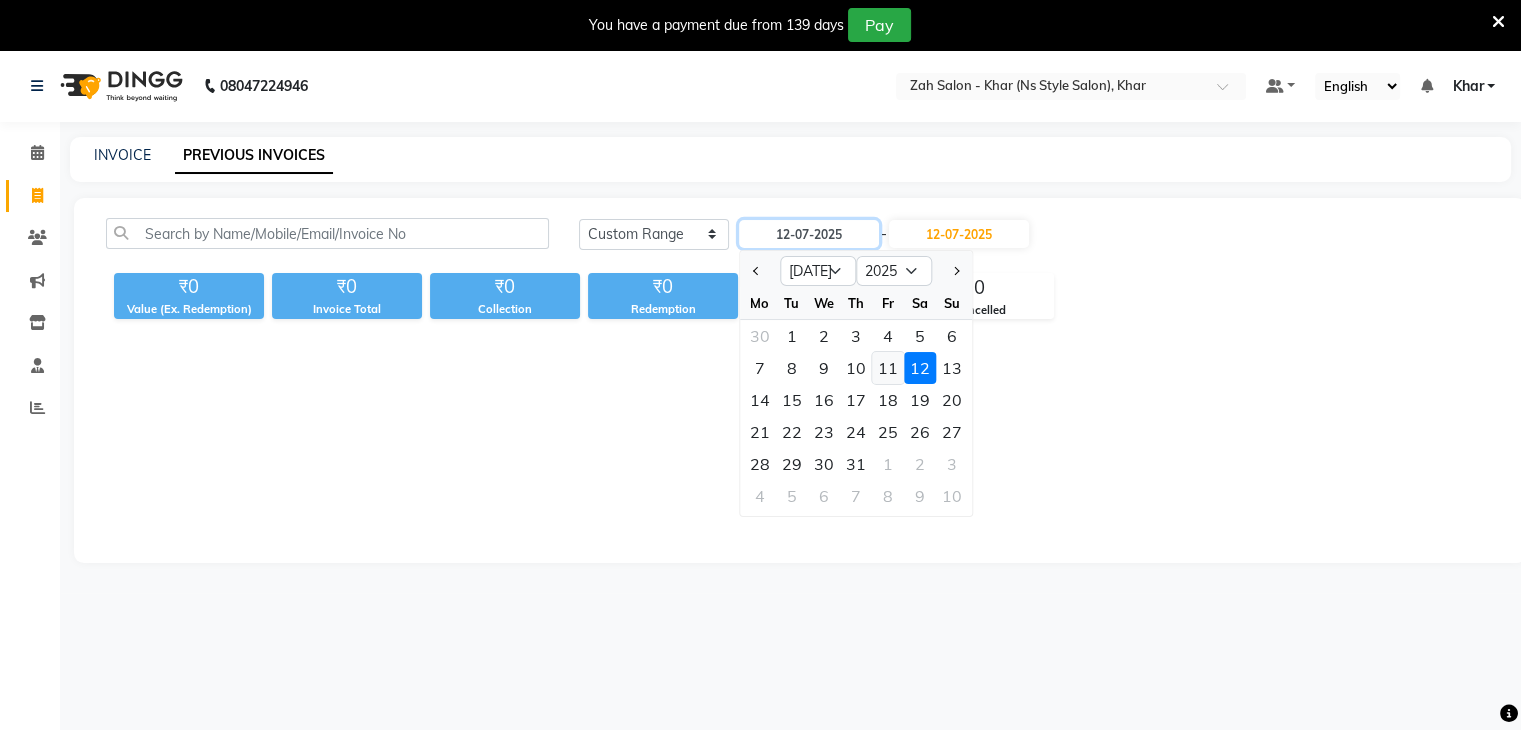 type on "11-07-2025" 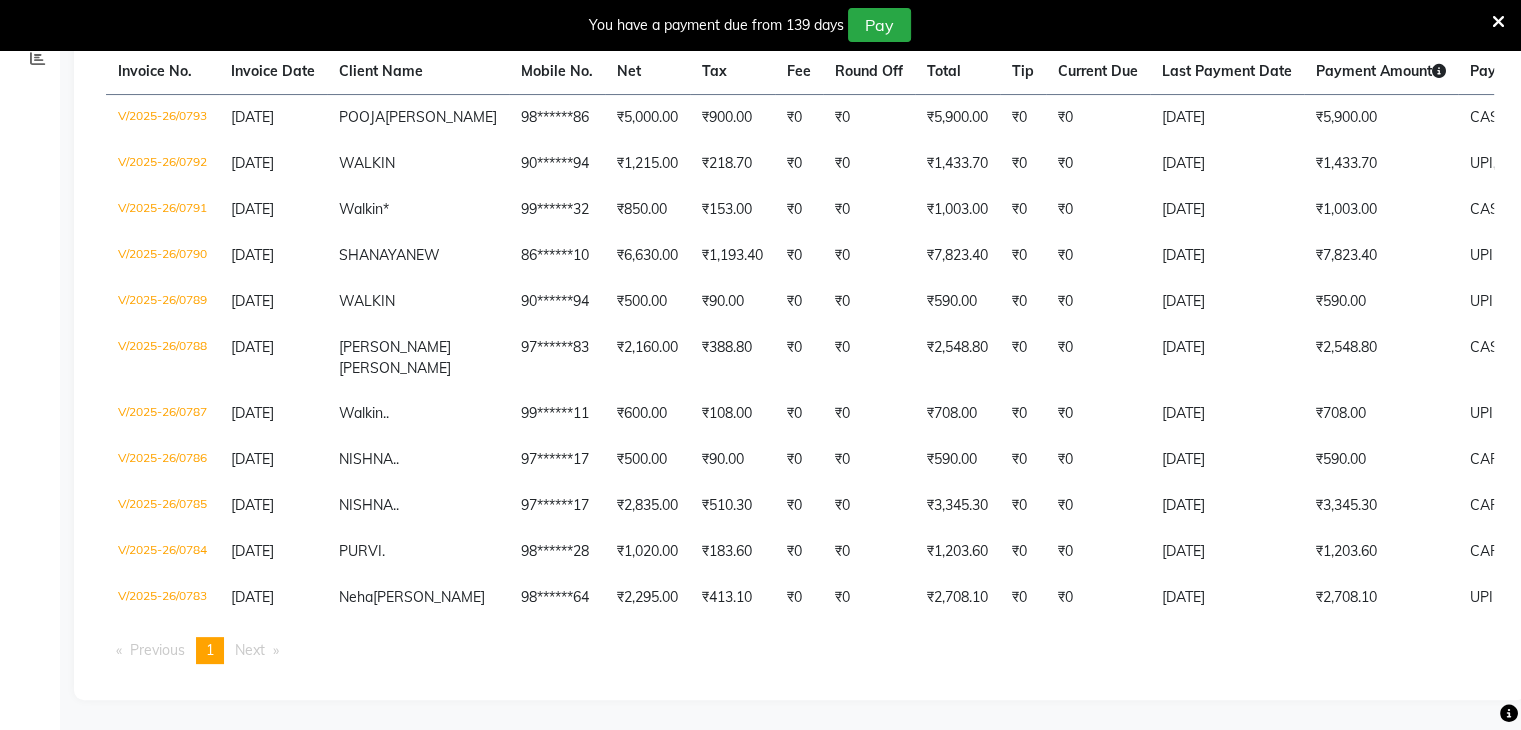 scroll, scrollTop: 0, scrollLeft: 0, axis: both 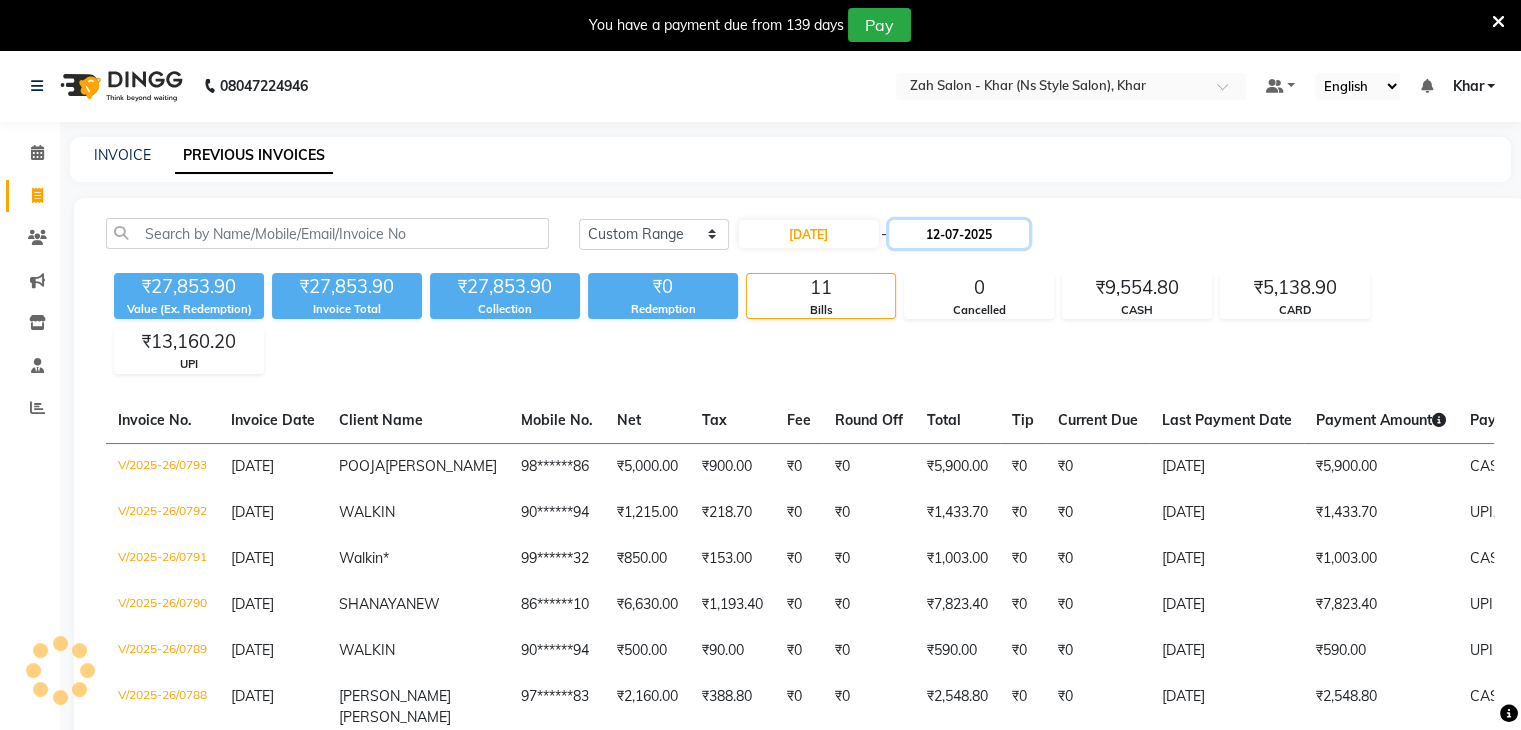 click on "12-07-2025" 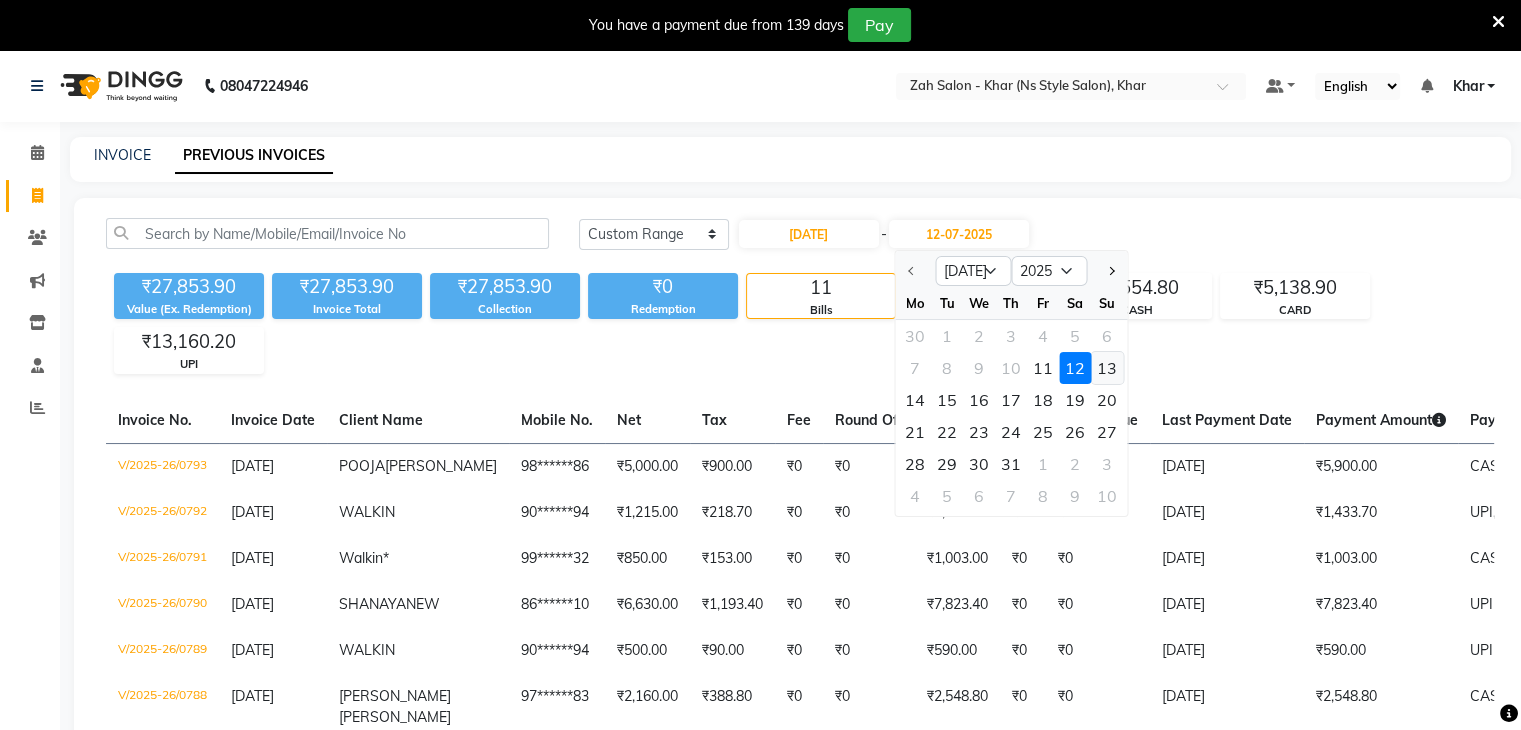 click on "13" 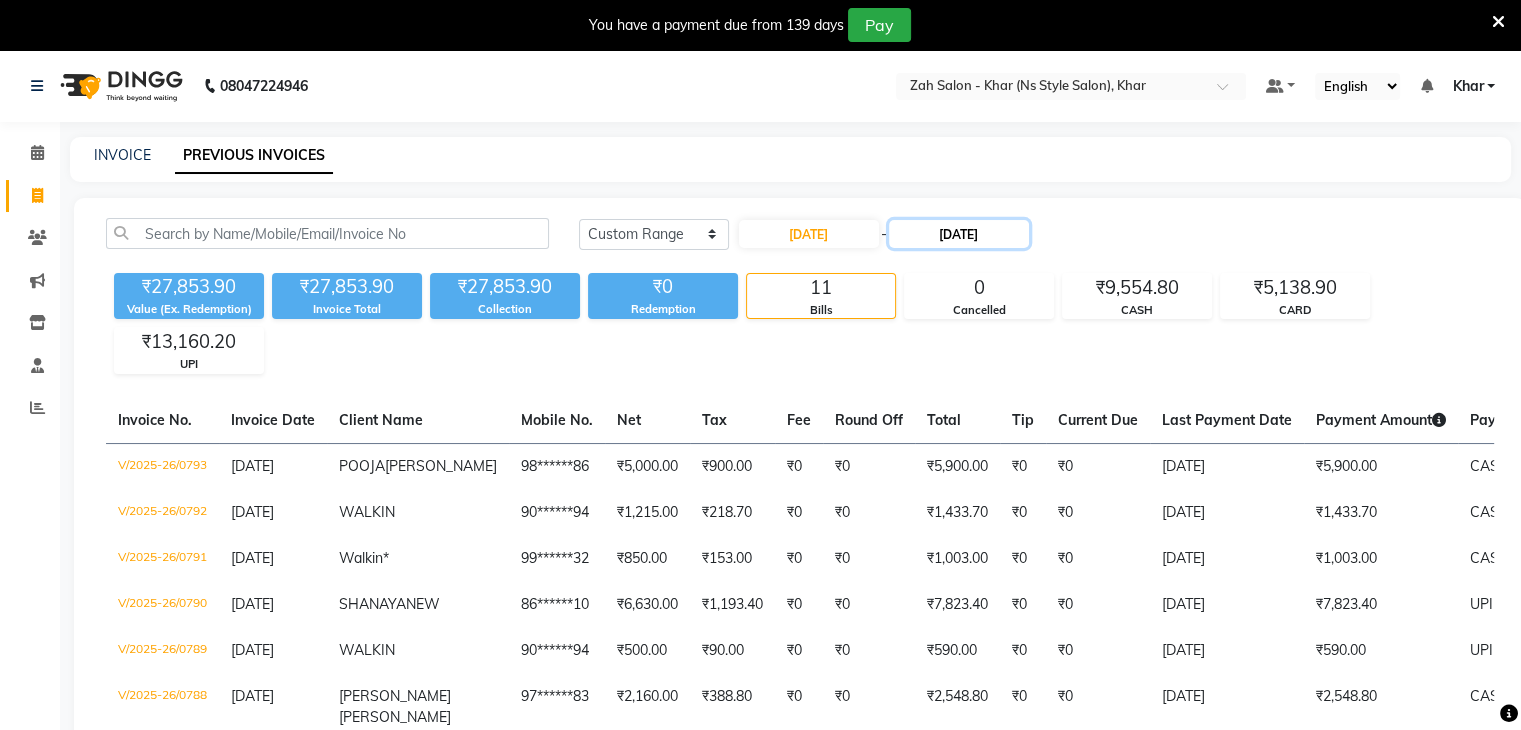 click on "13-07-2025" 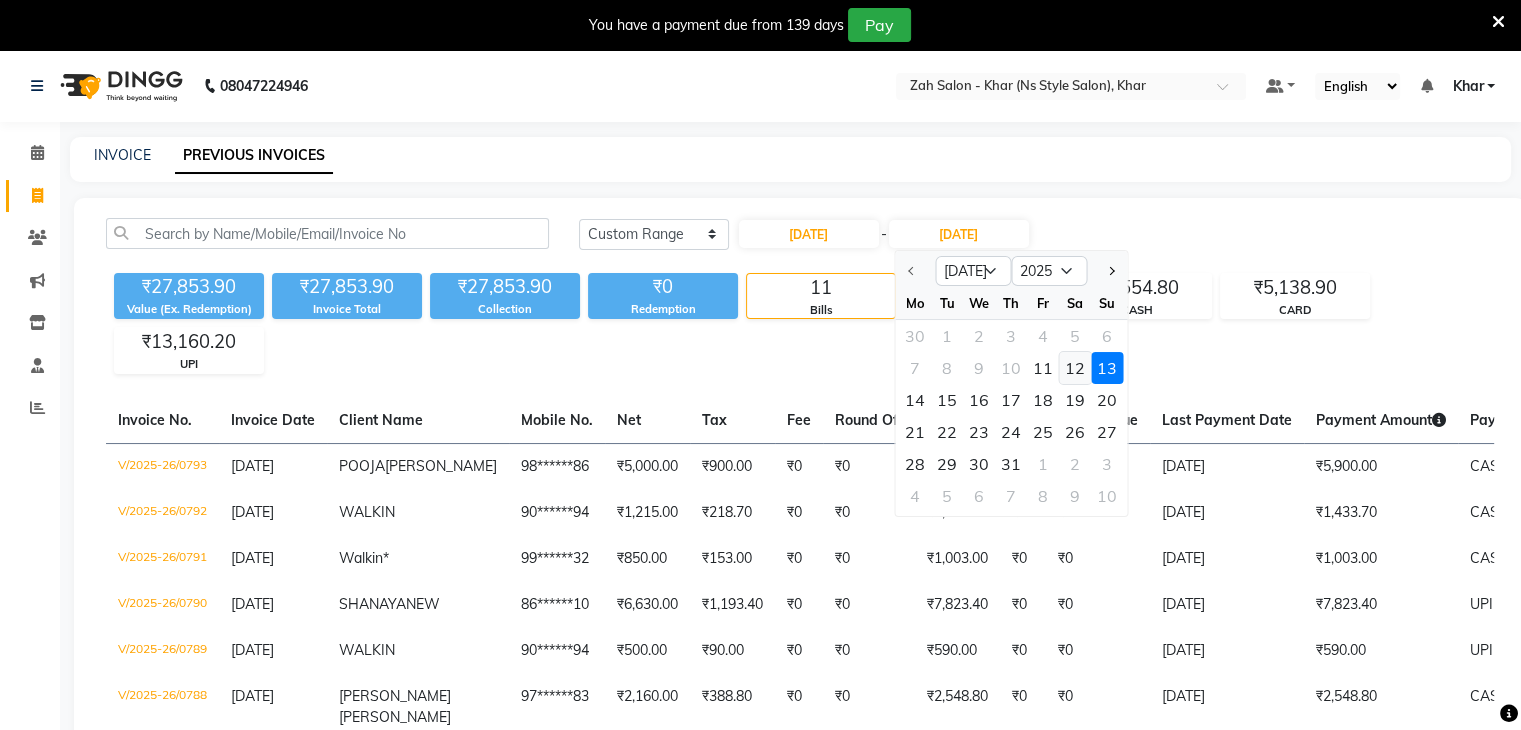 click on "12" 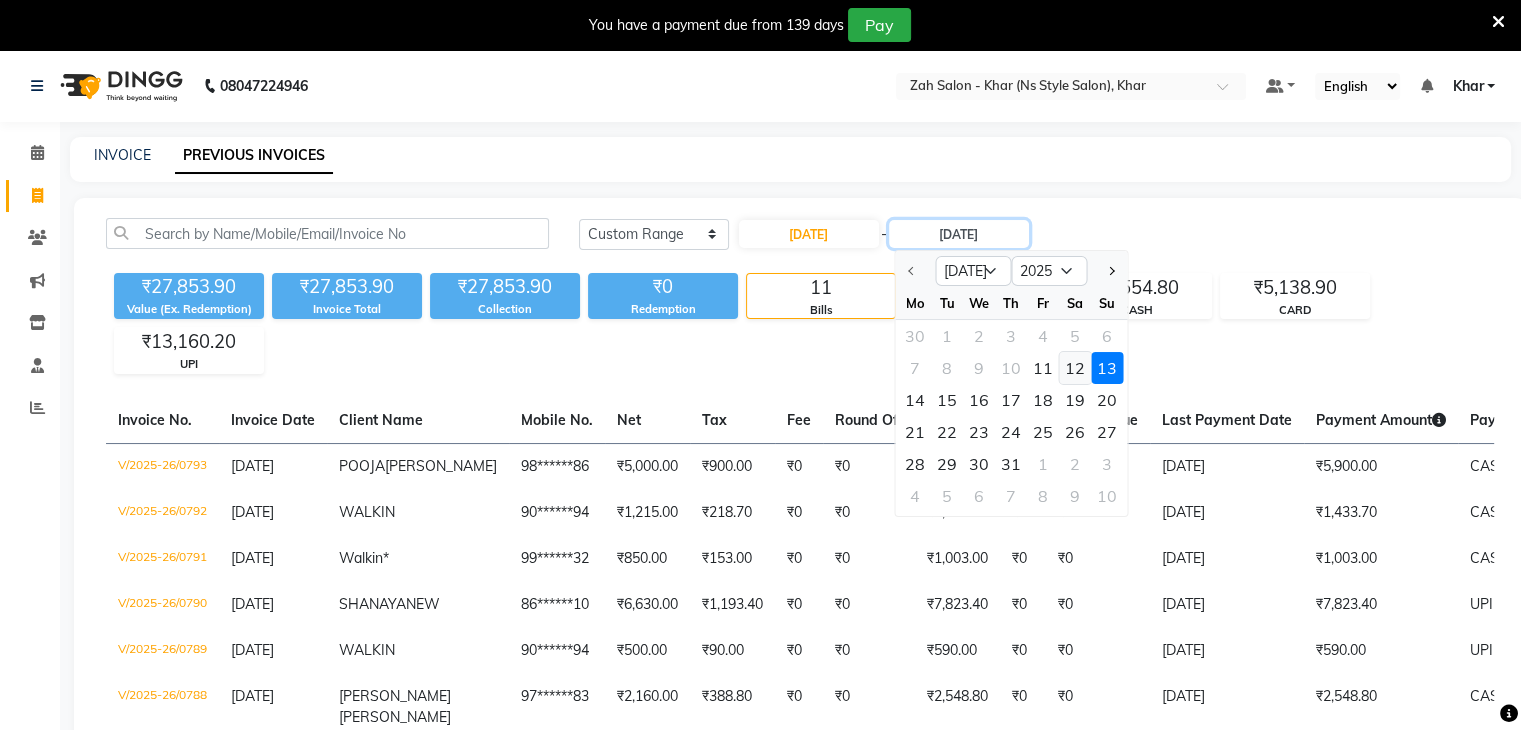 type on "12-07-2025" 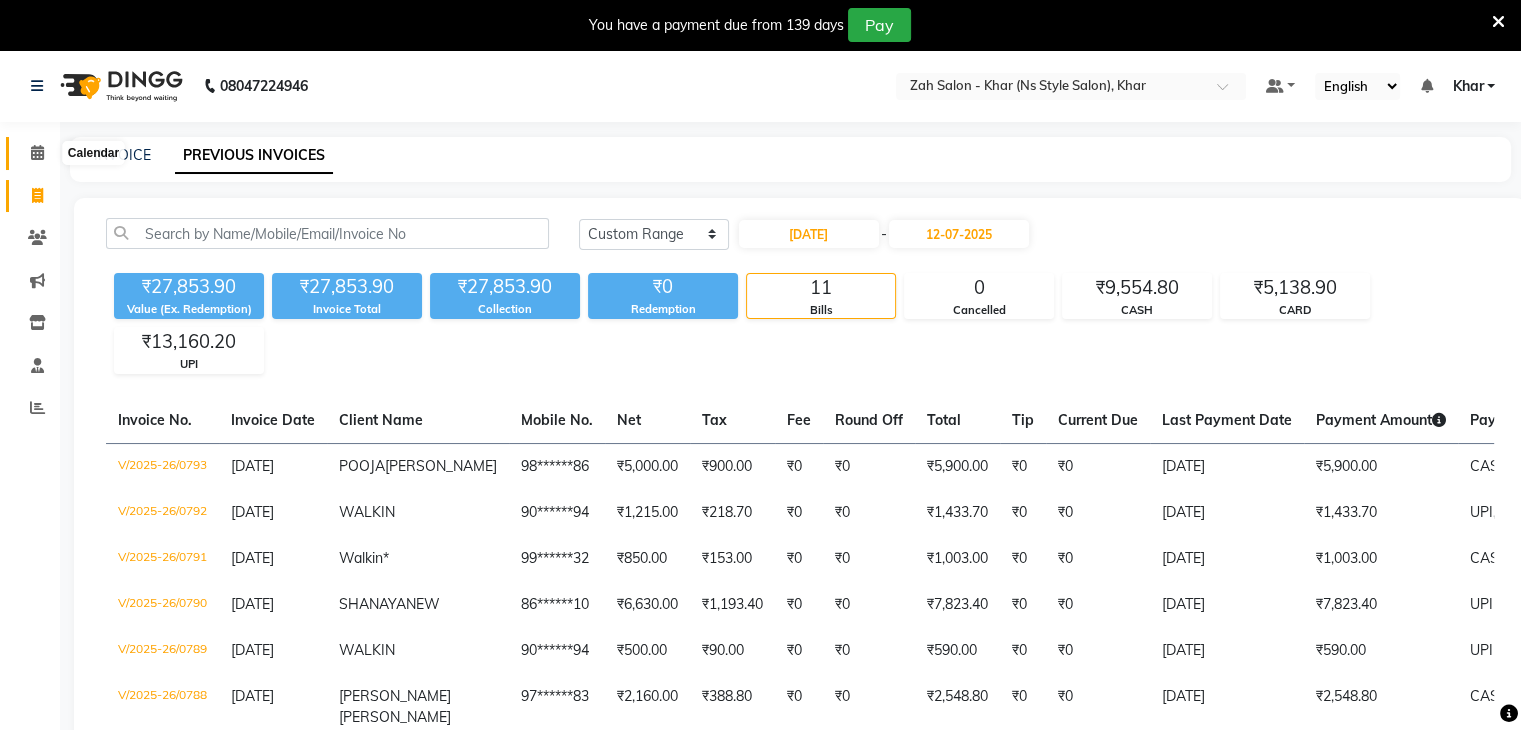 click 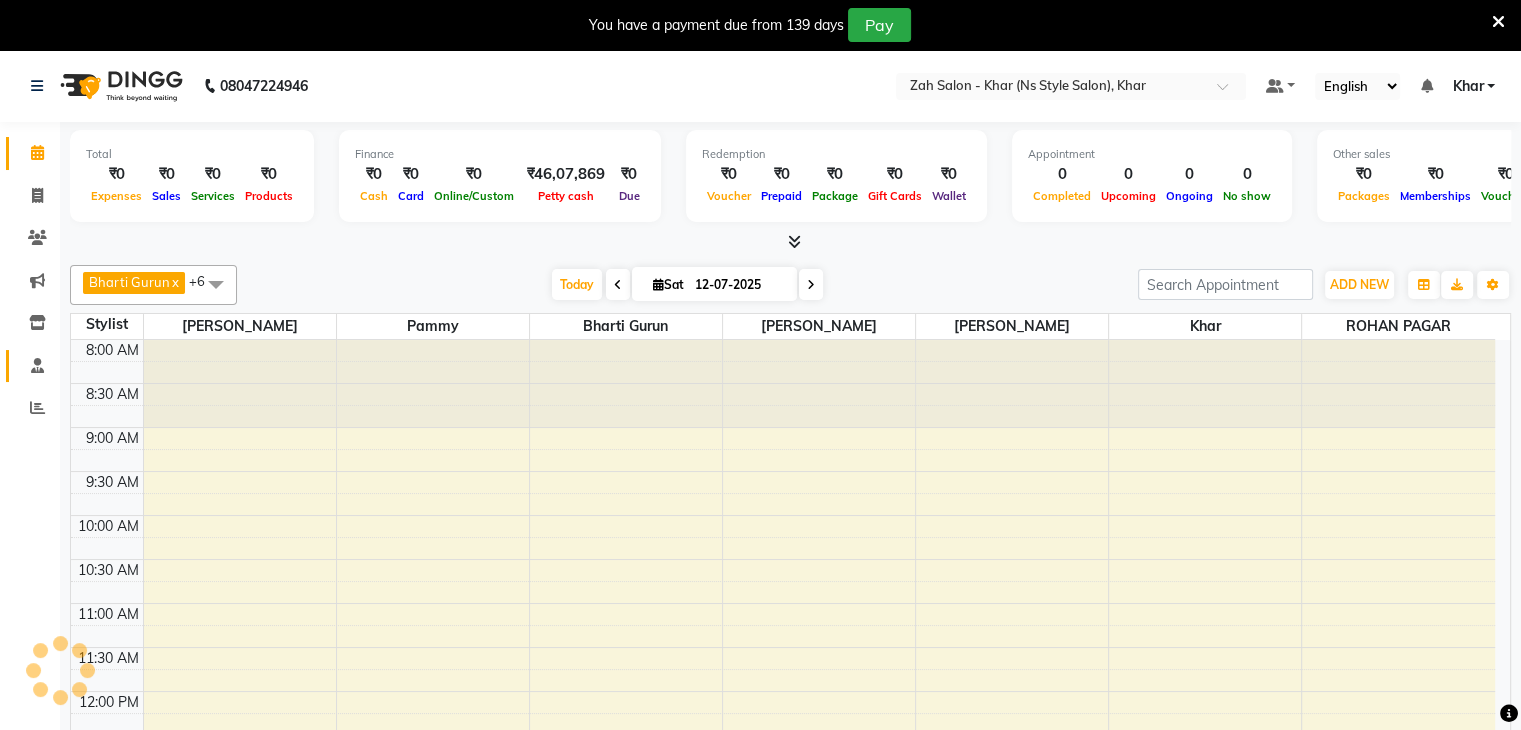 scroll, scrollTop: 524, scrollLeft: 0, axis: vertical 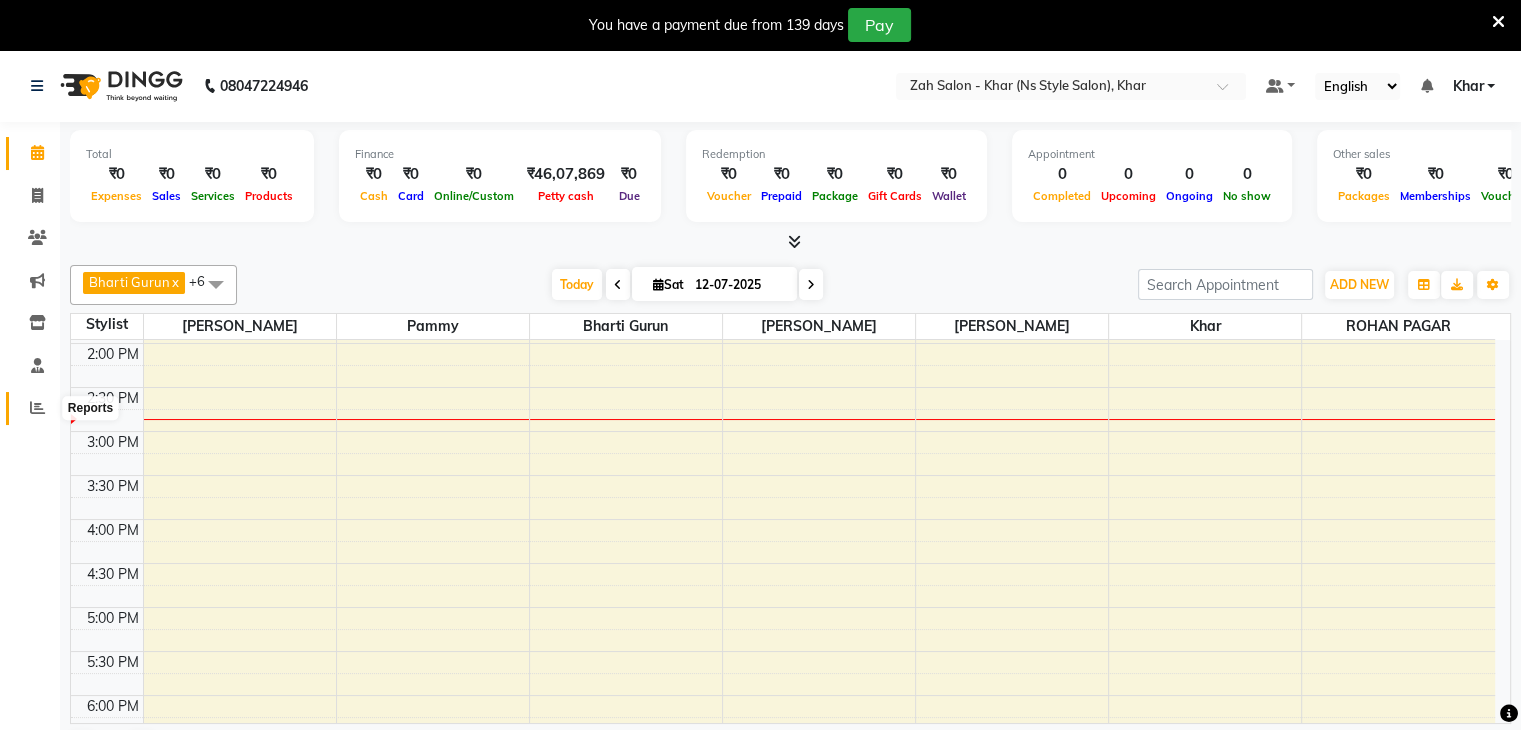 click 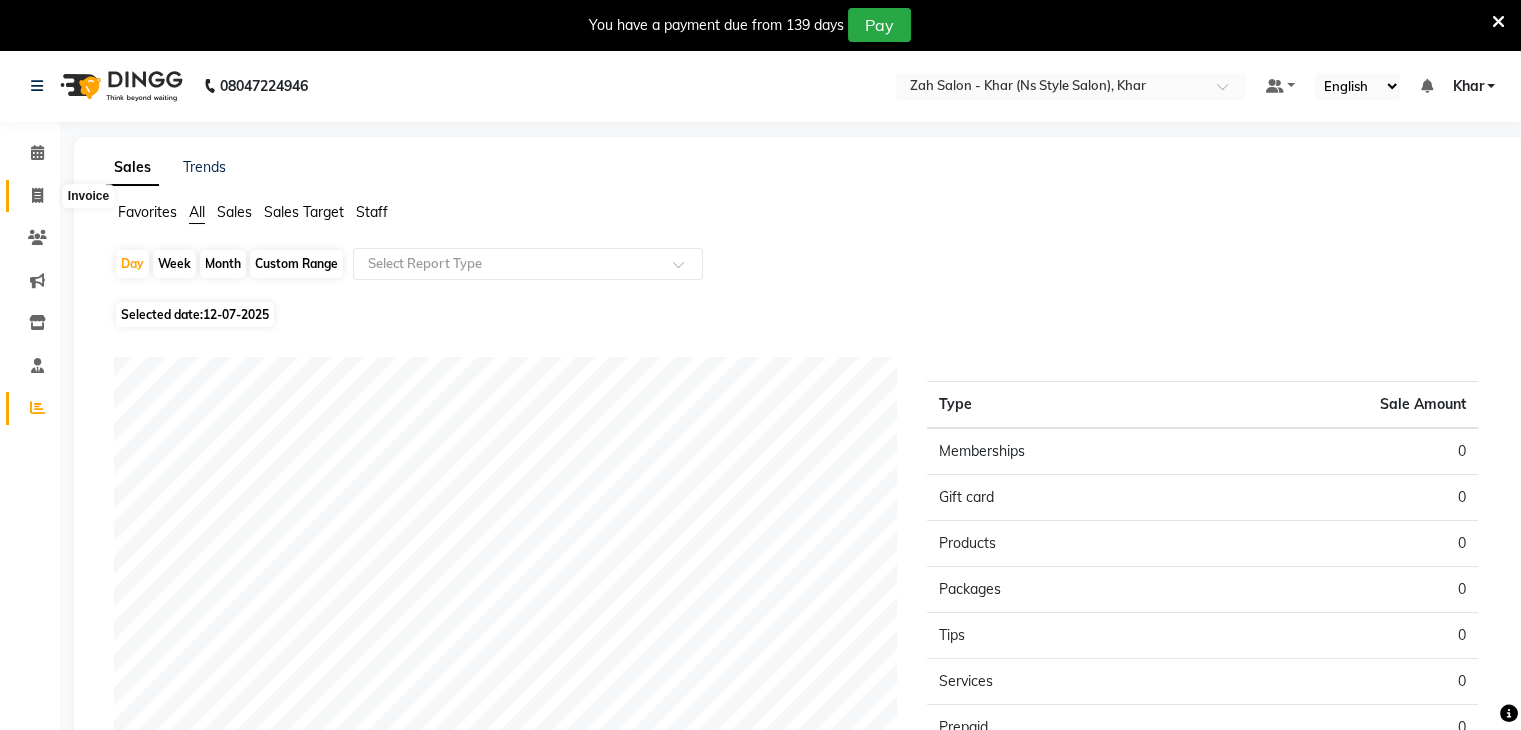 click 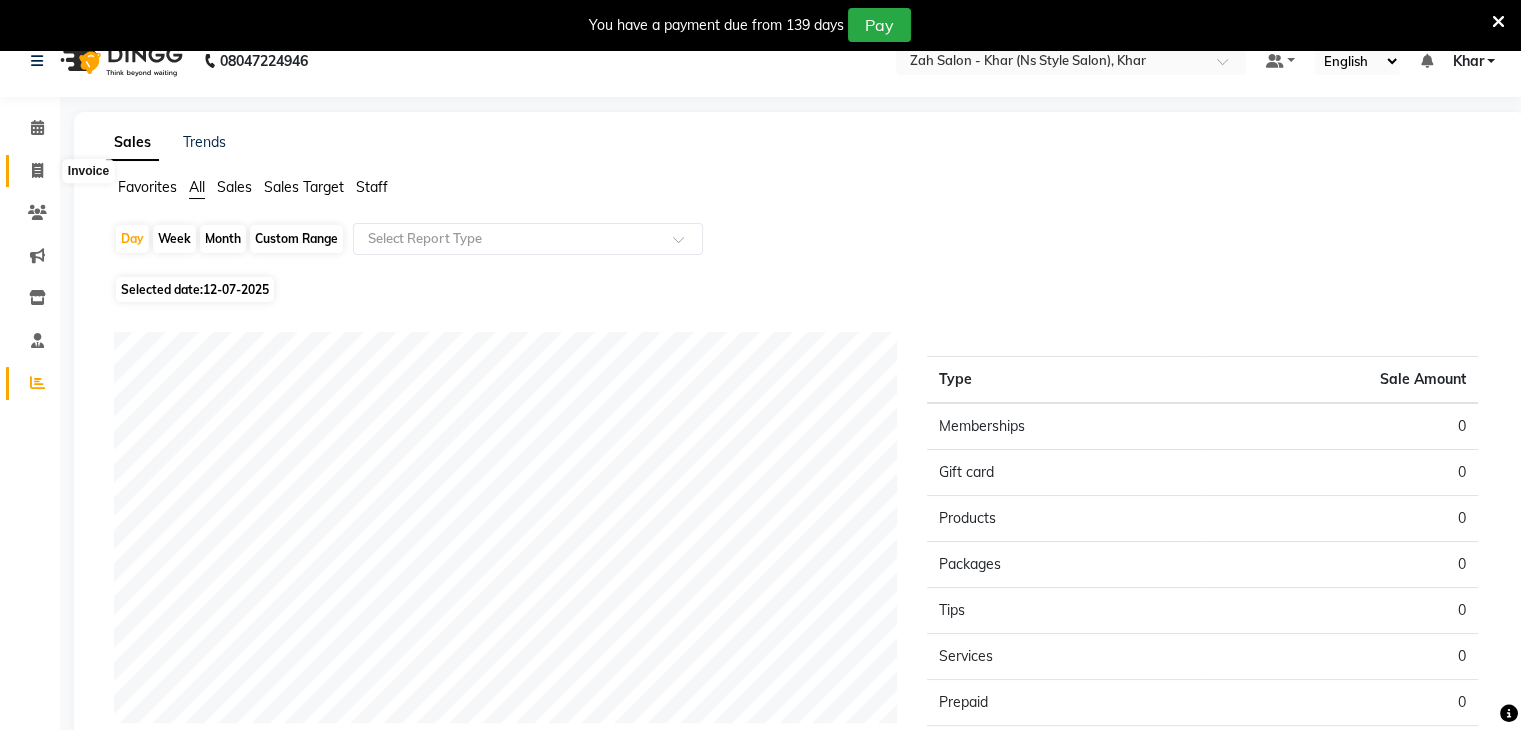 select on "5619" 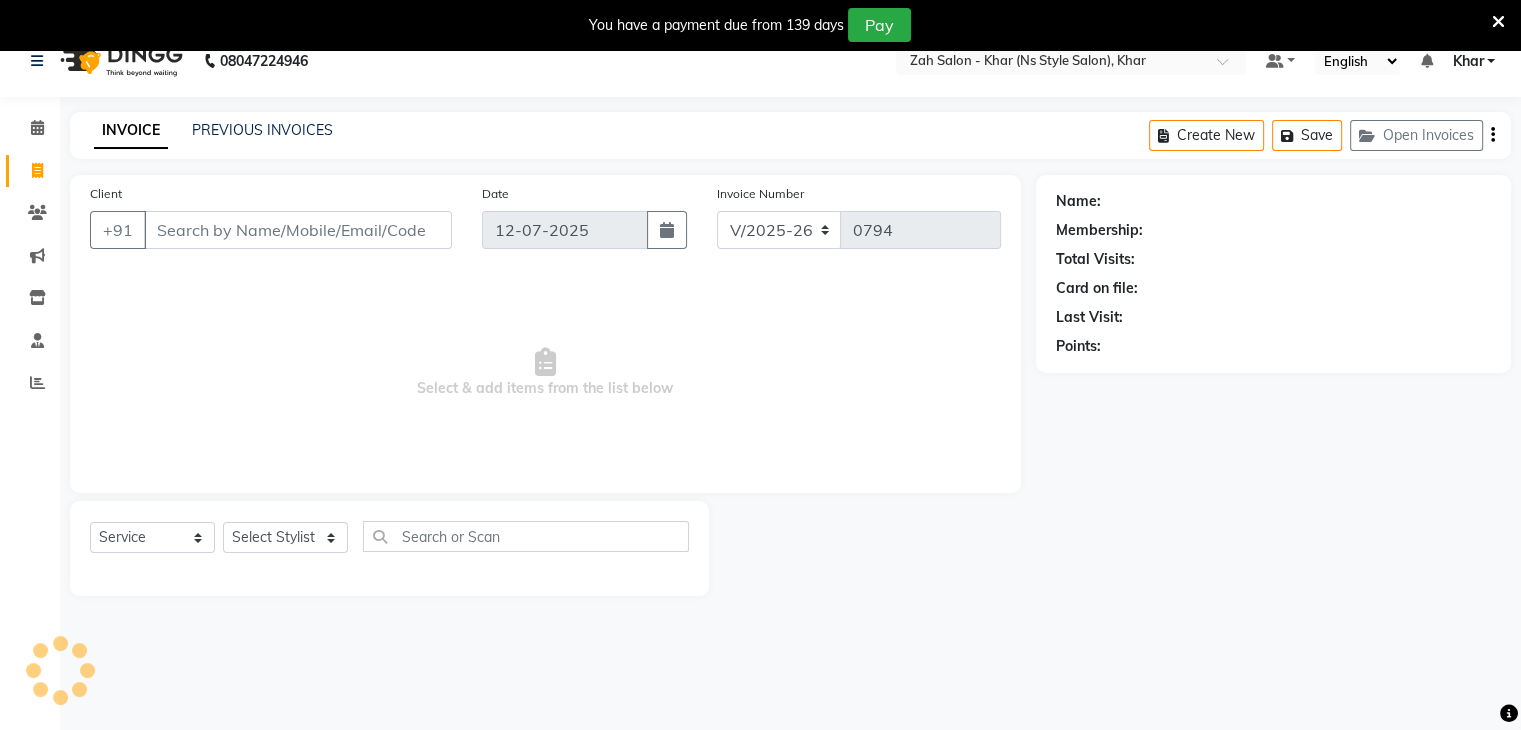 scroll, scrollTop: 50, scrollLeft: 0, axis: vertical 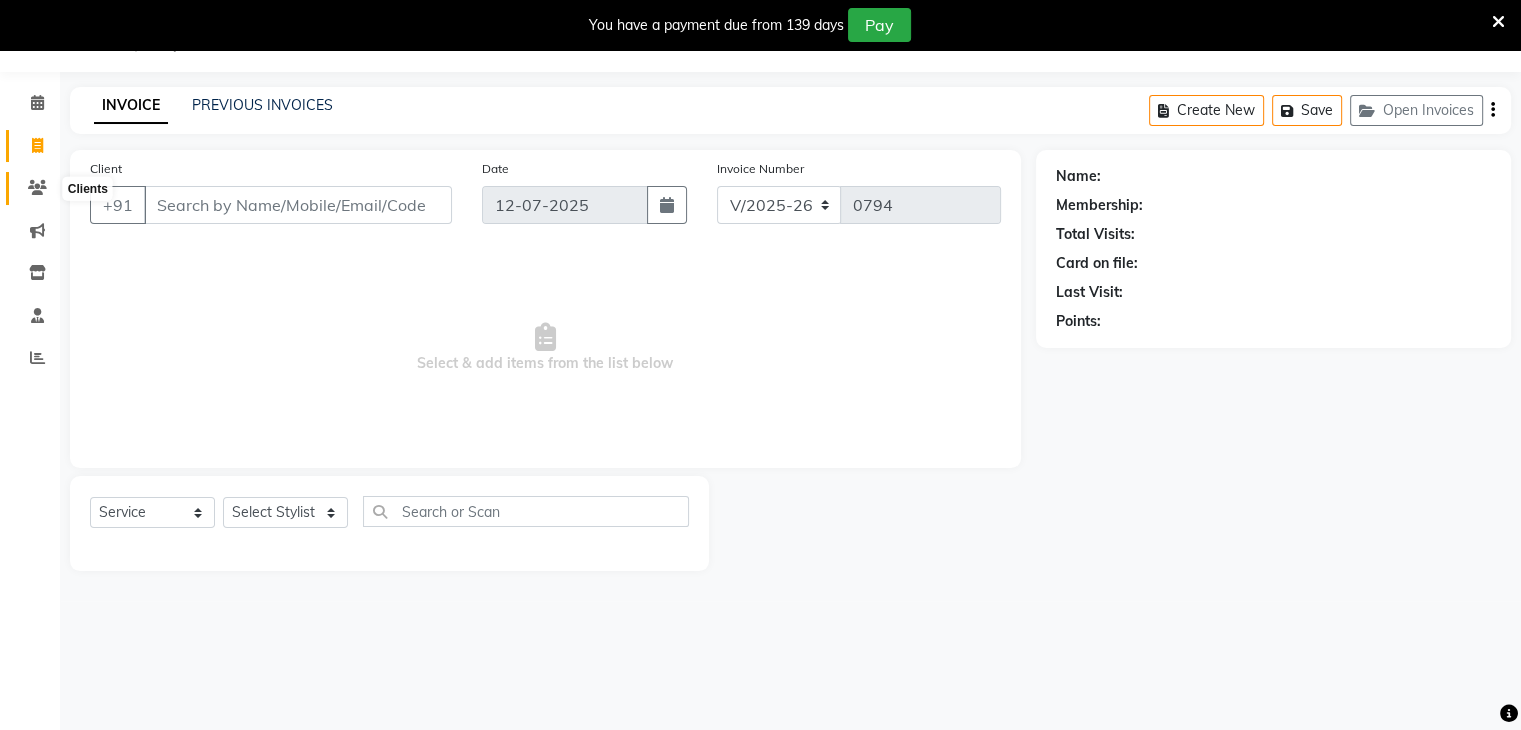 click 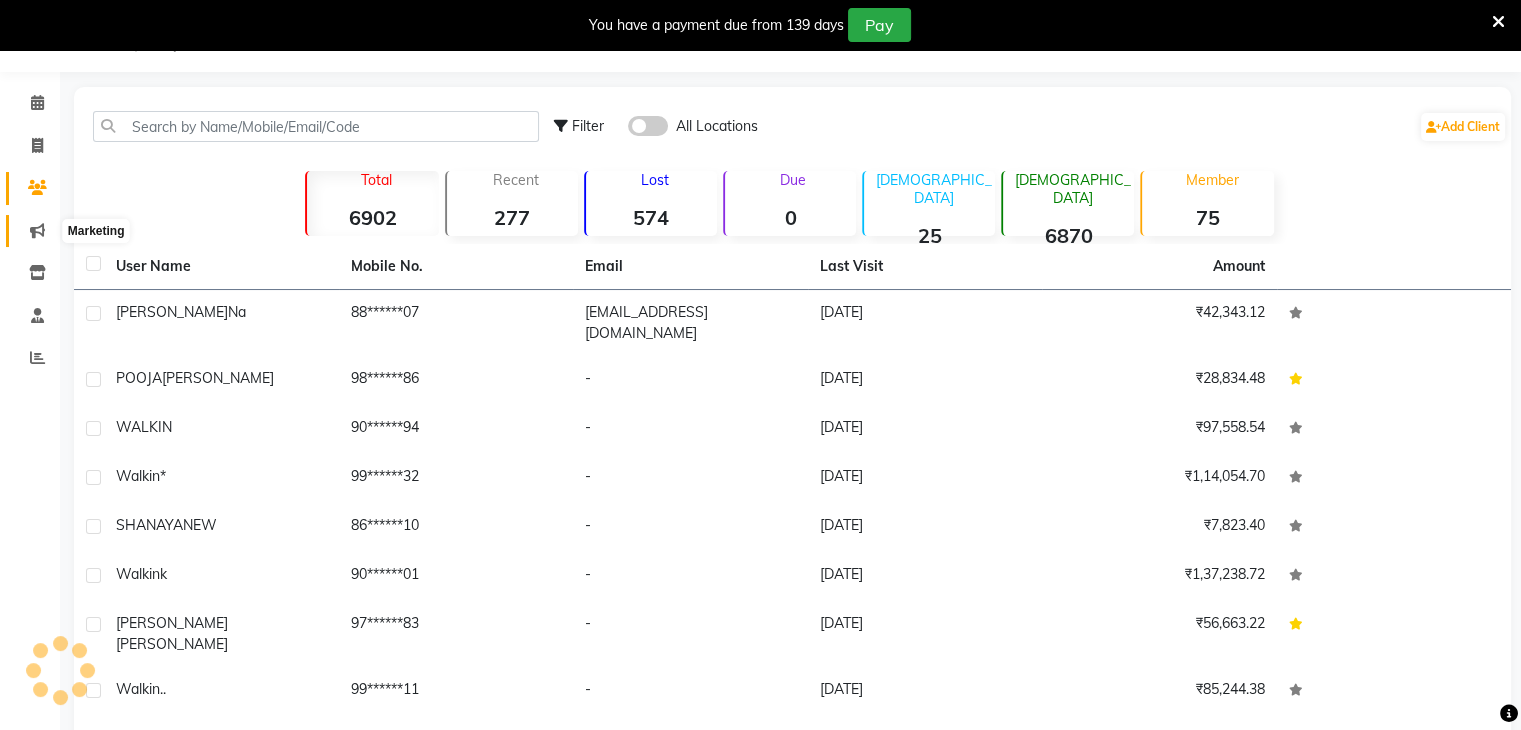 click 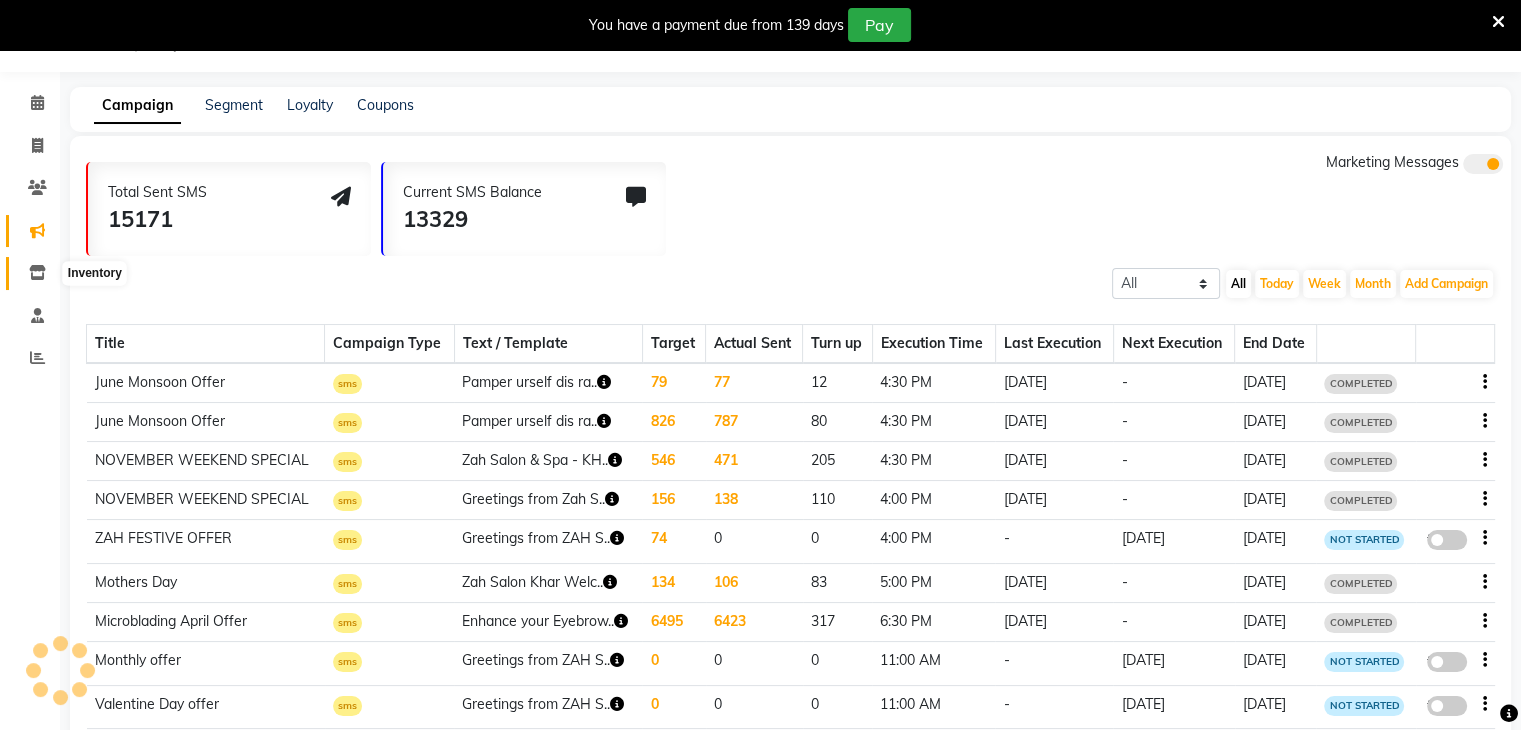 click 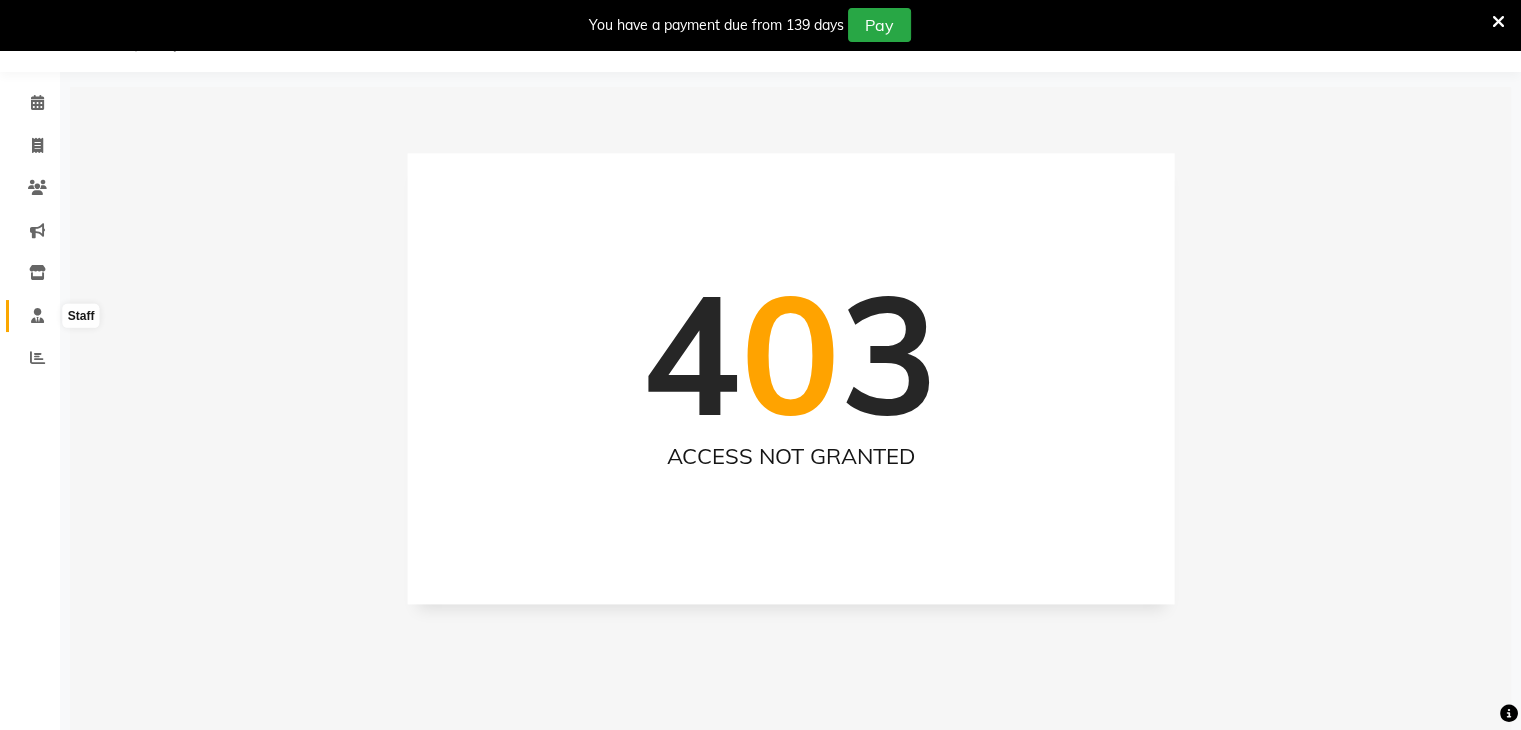 click 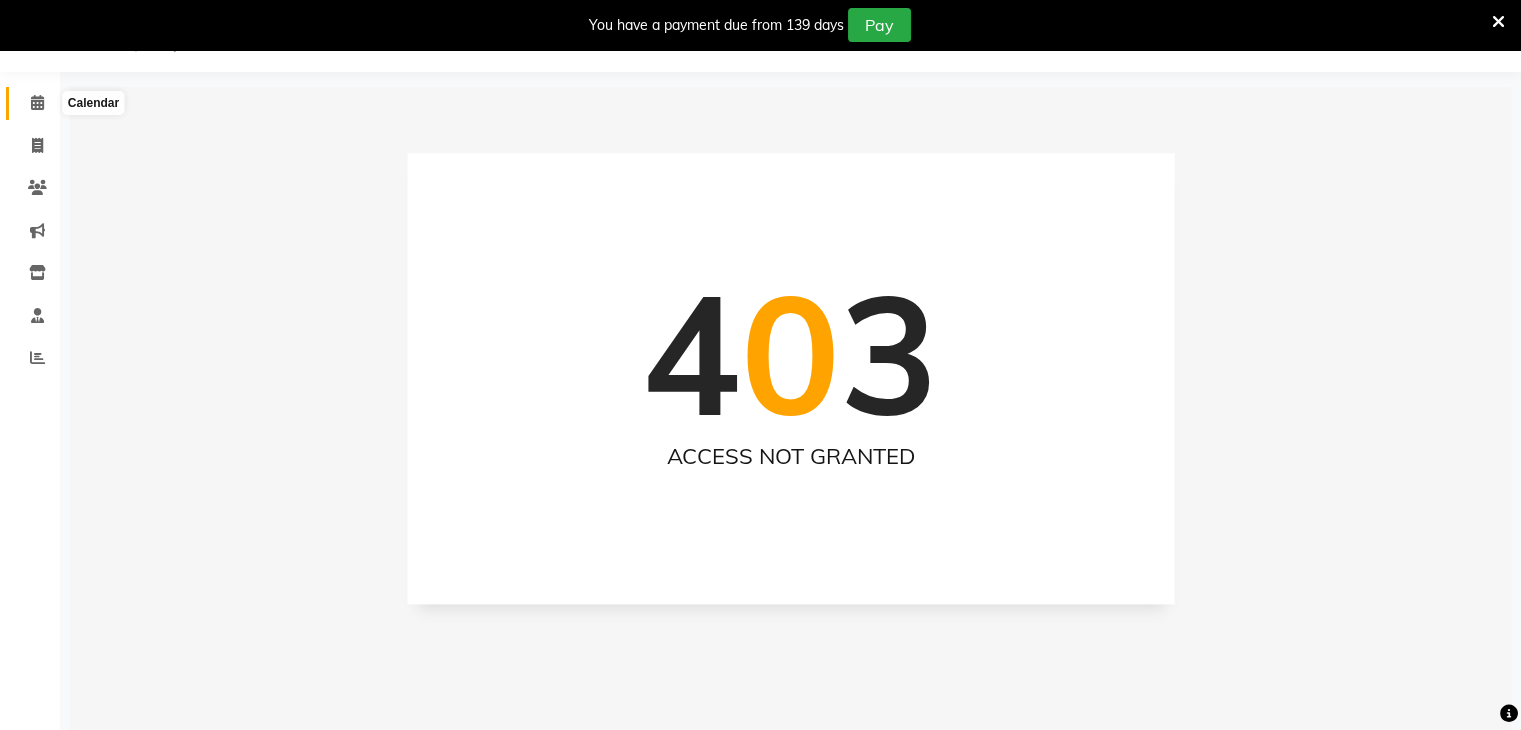 click 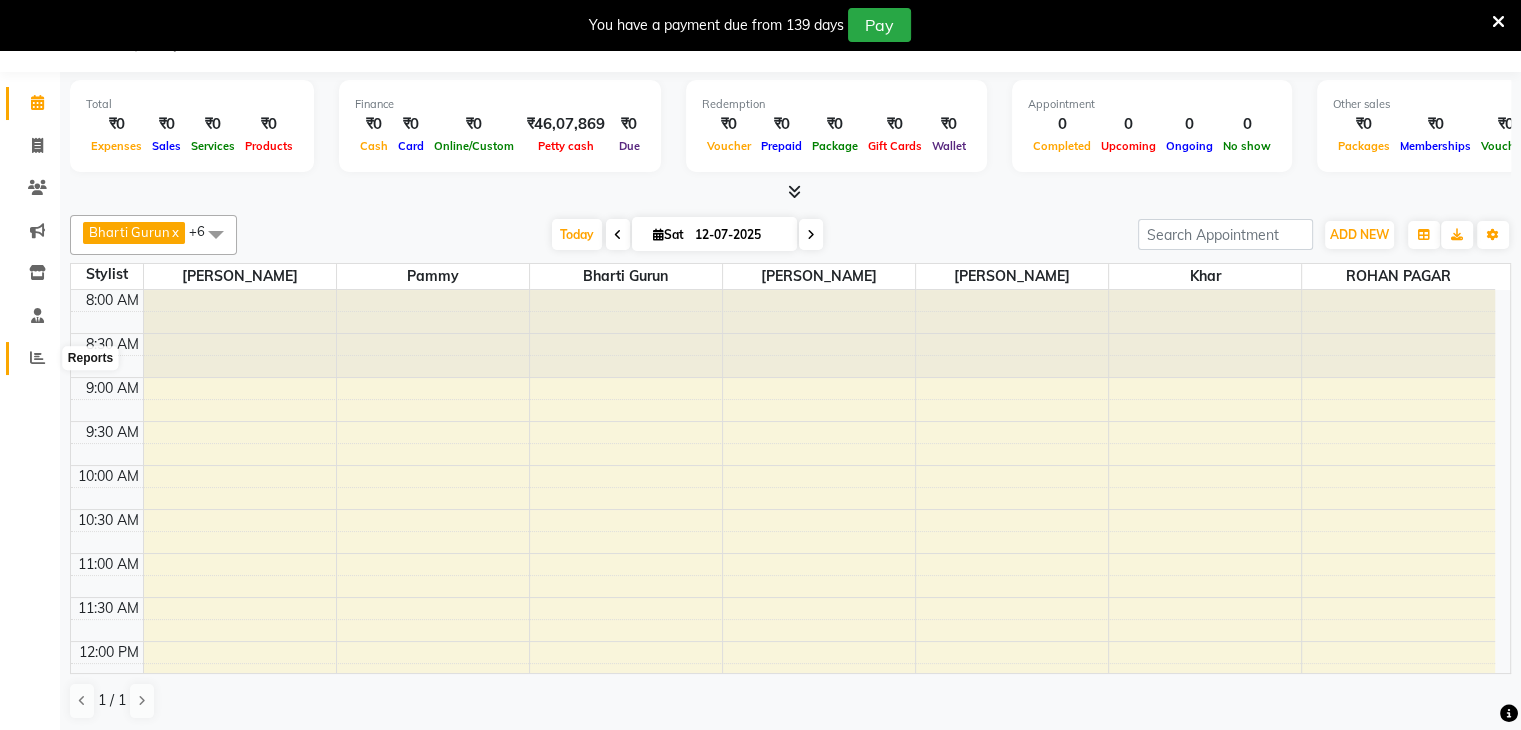 click 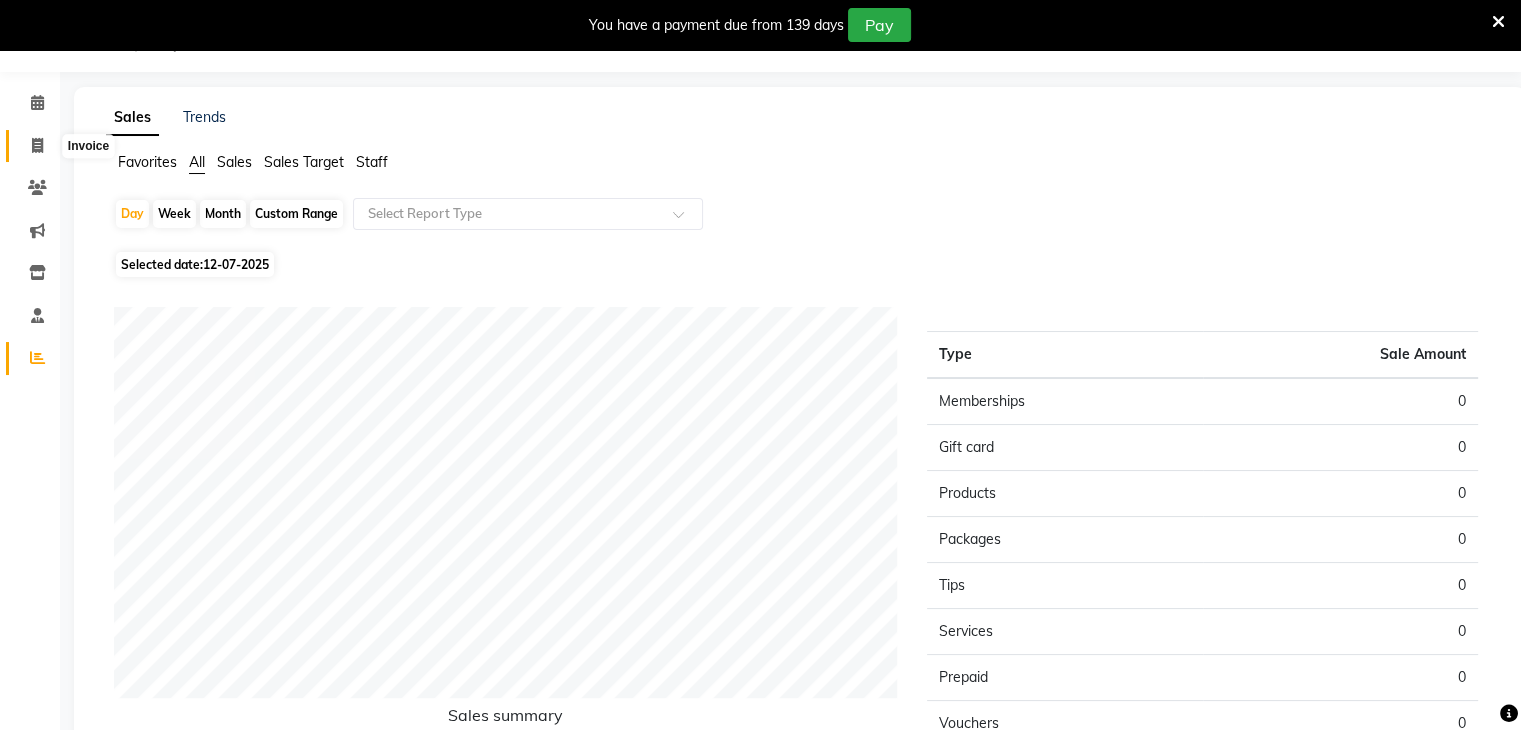 click 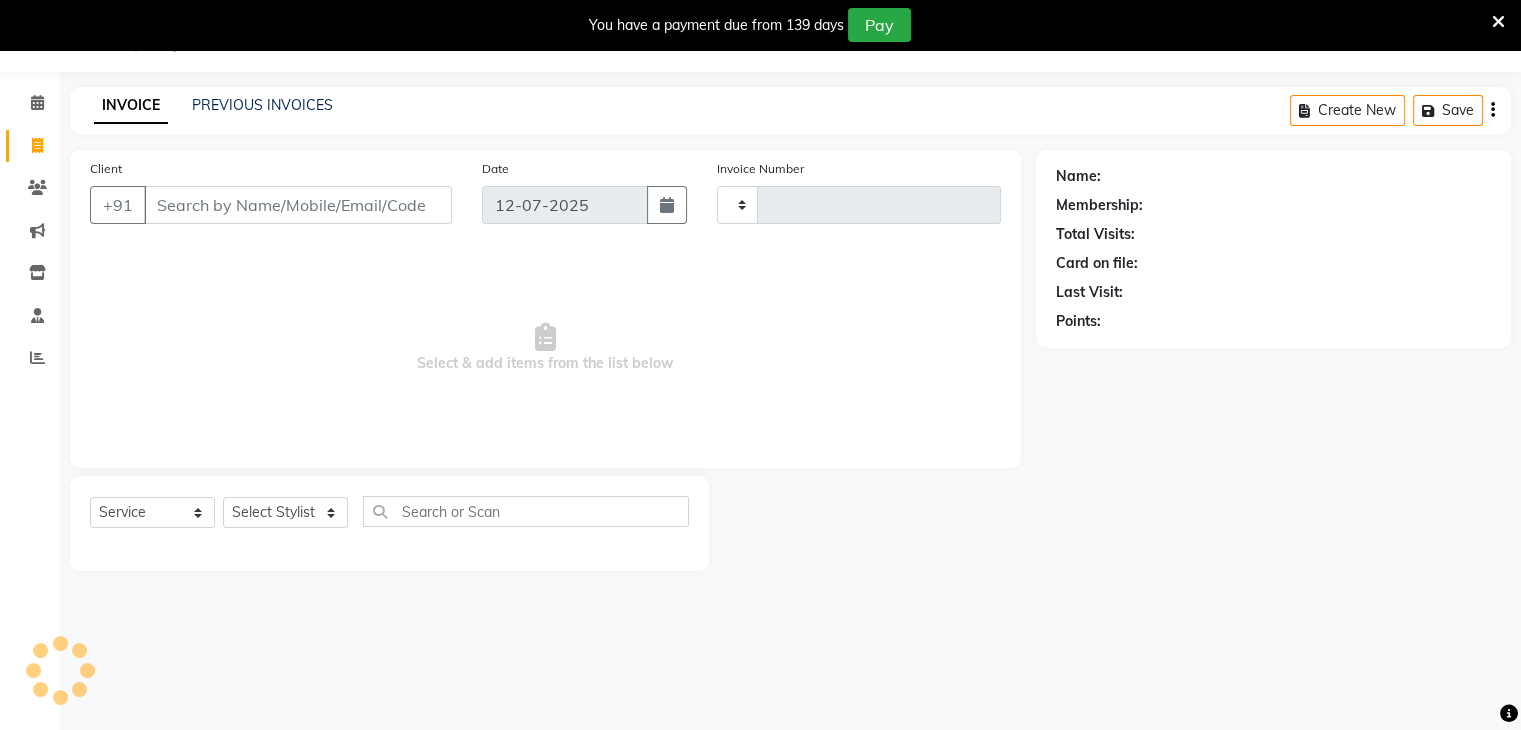 type on "0794" 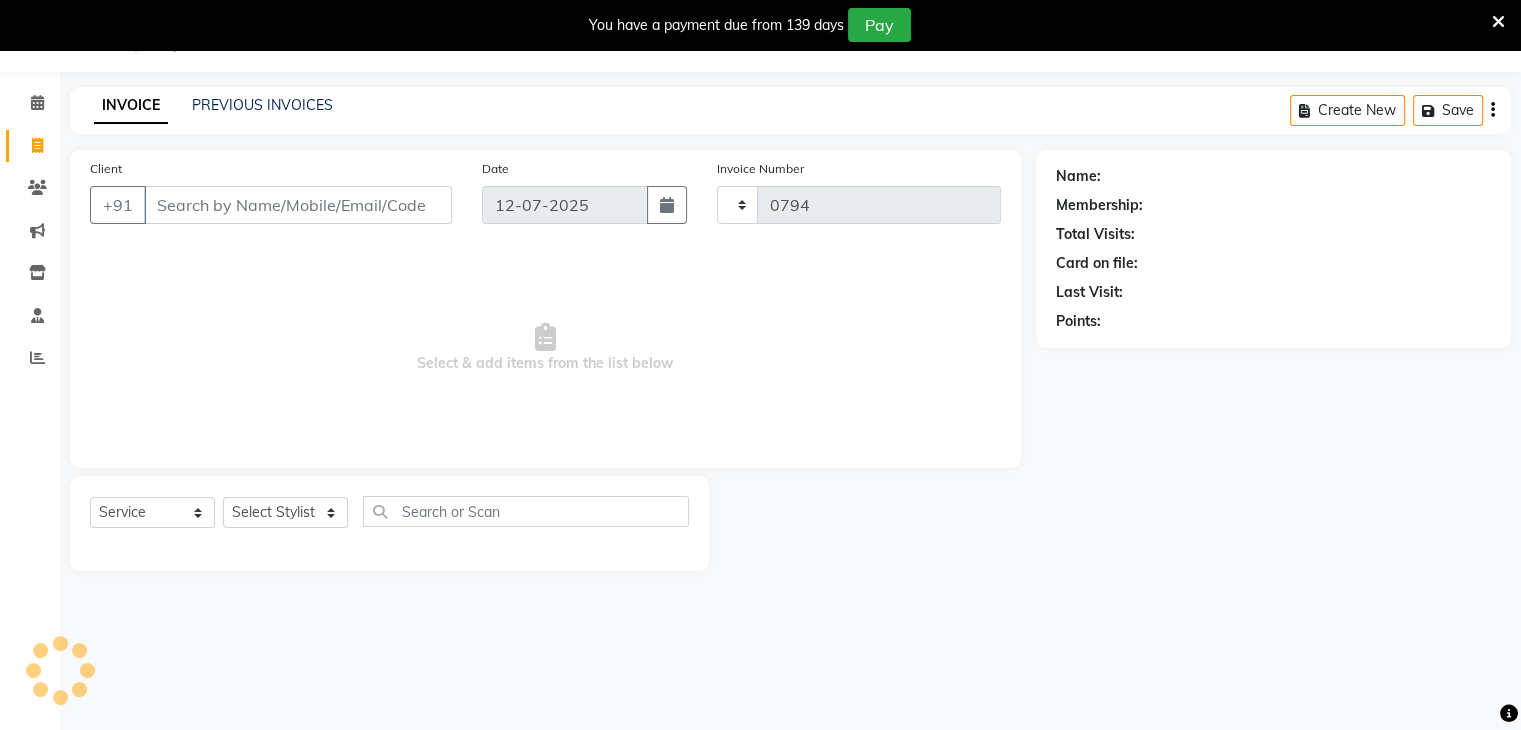 select on "5619" 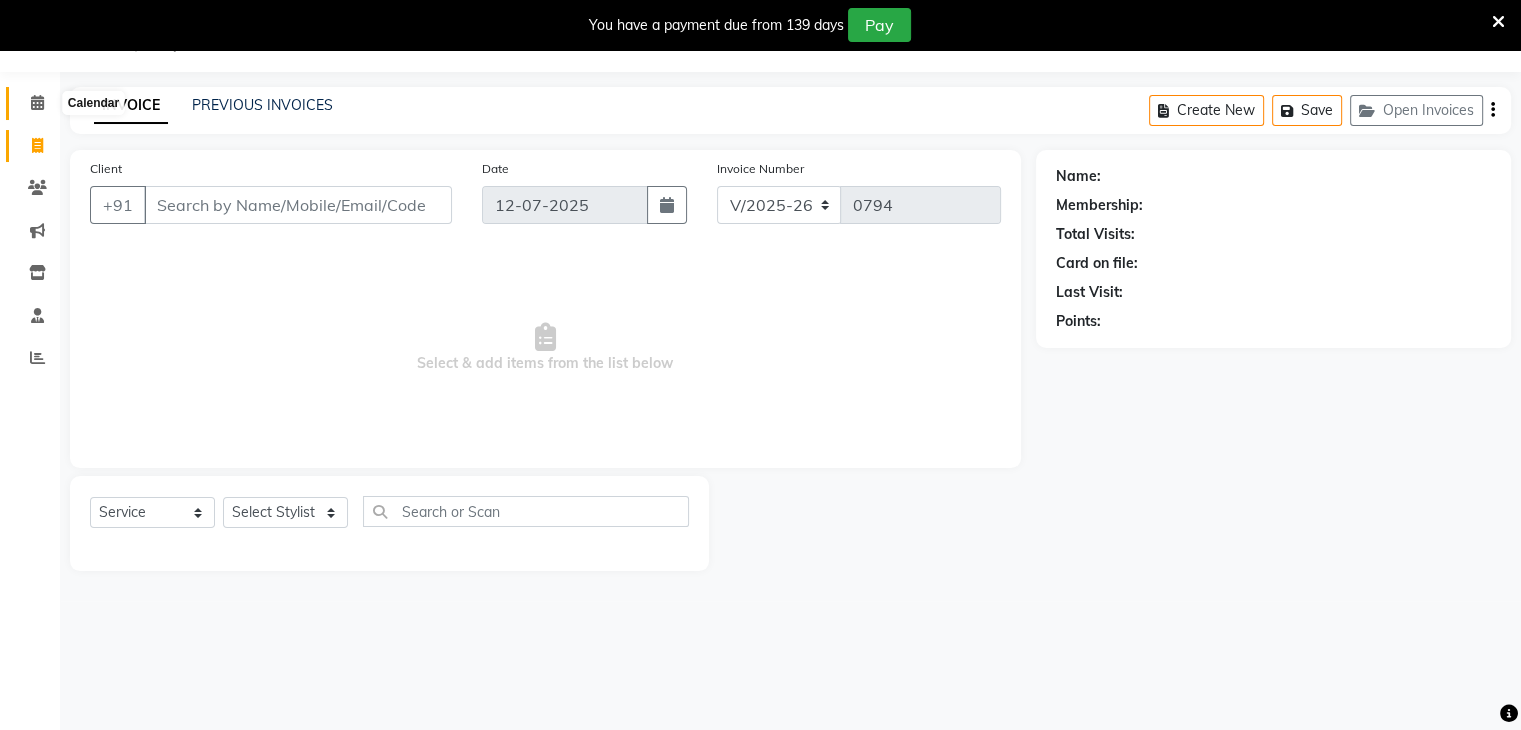 click 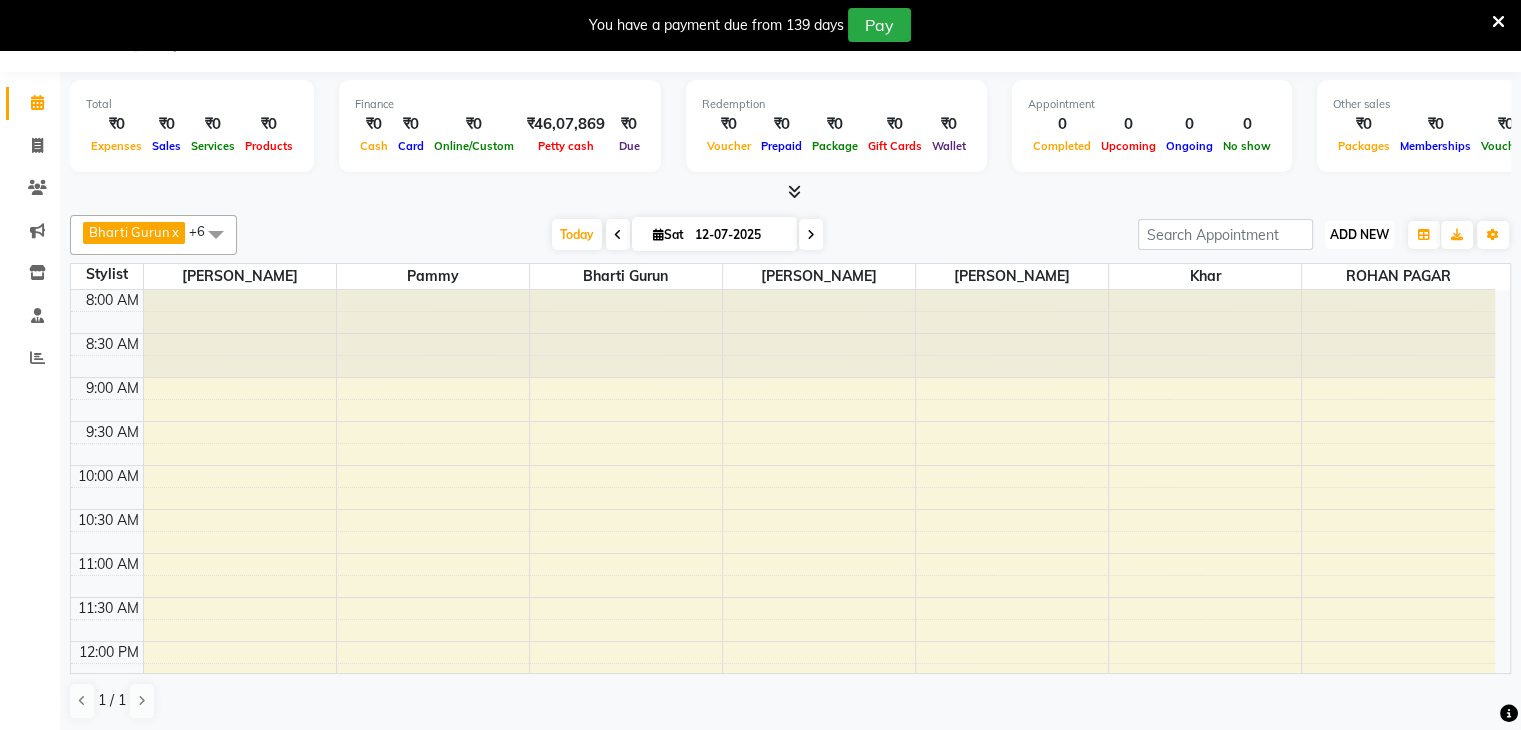 click on "ADD NEW" at bounding box center (1359, 234) 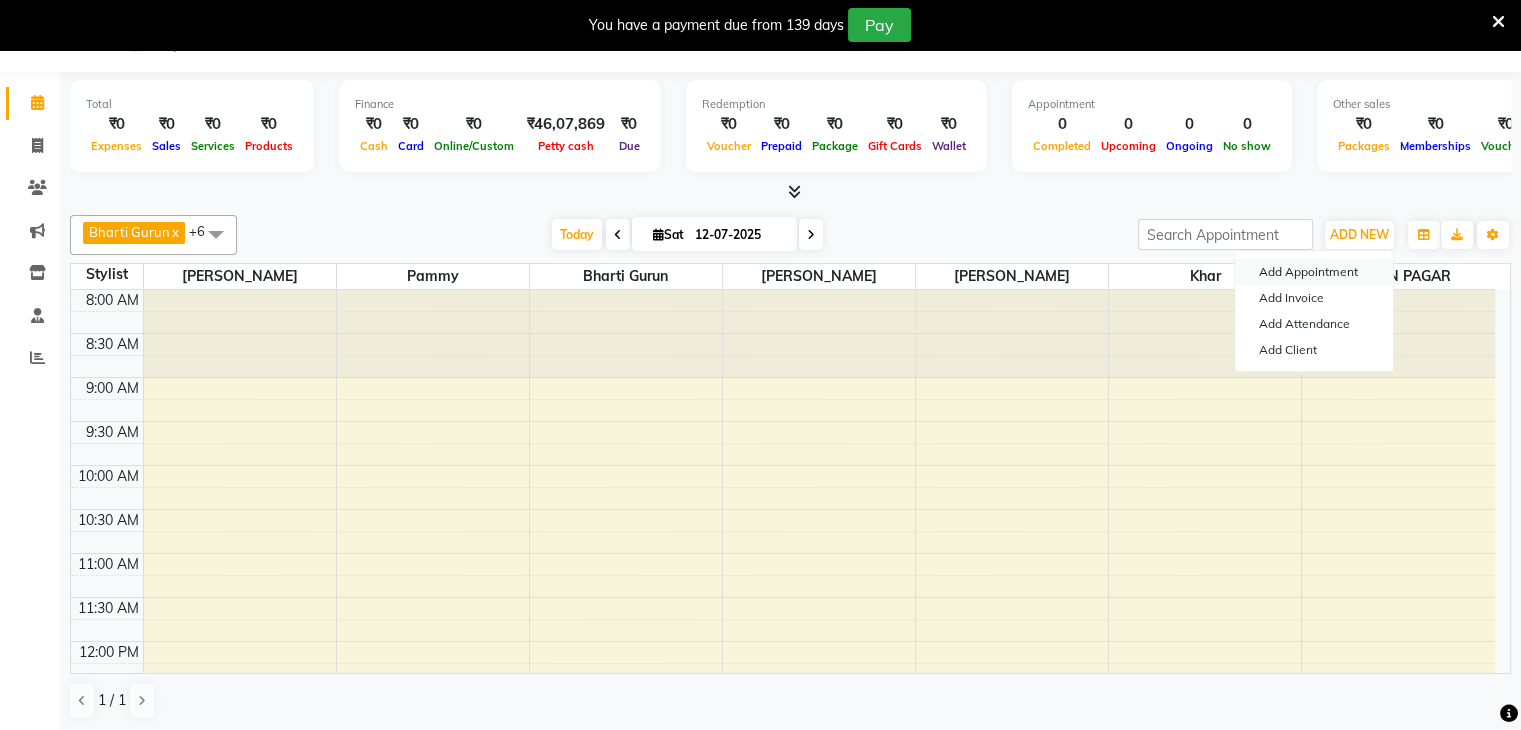 click on "Add Appointment" at bounding box center (1314, 272) 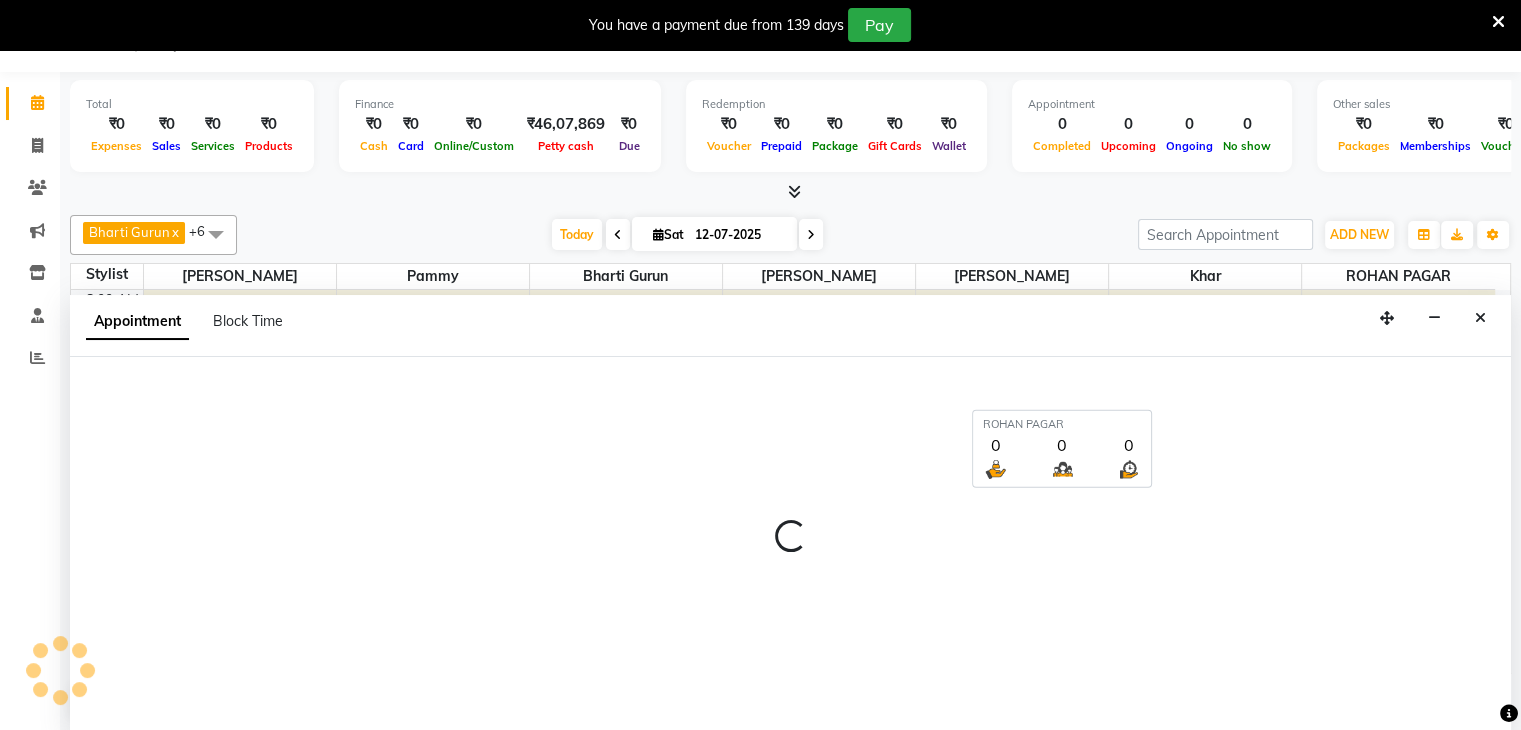 scroll, scrollTop: 51, scrollLeft: 0, axis: vertical 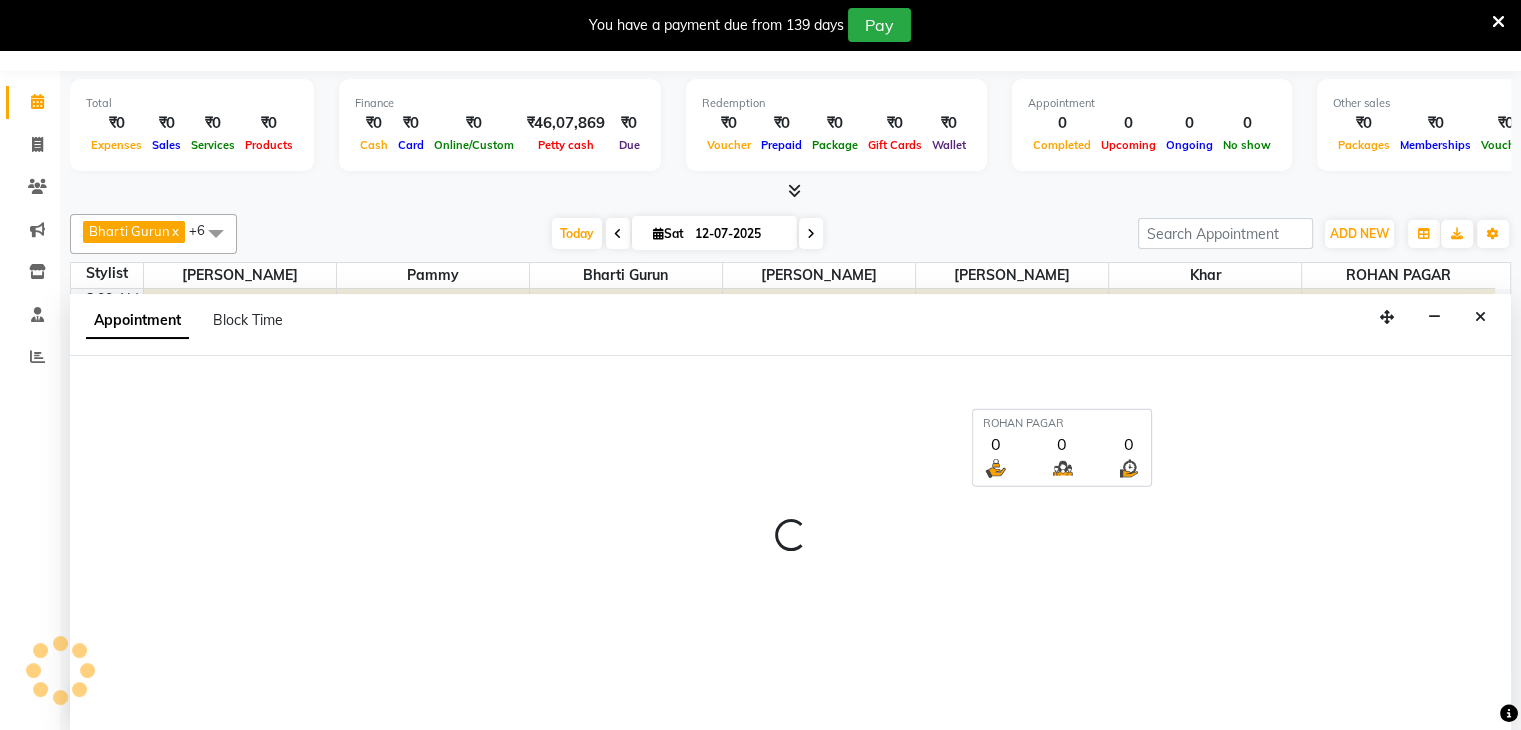 select on "540" 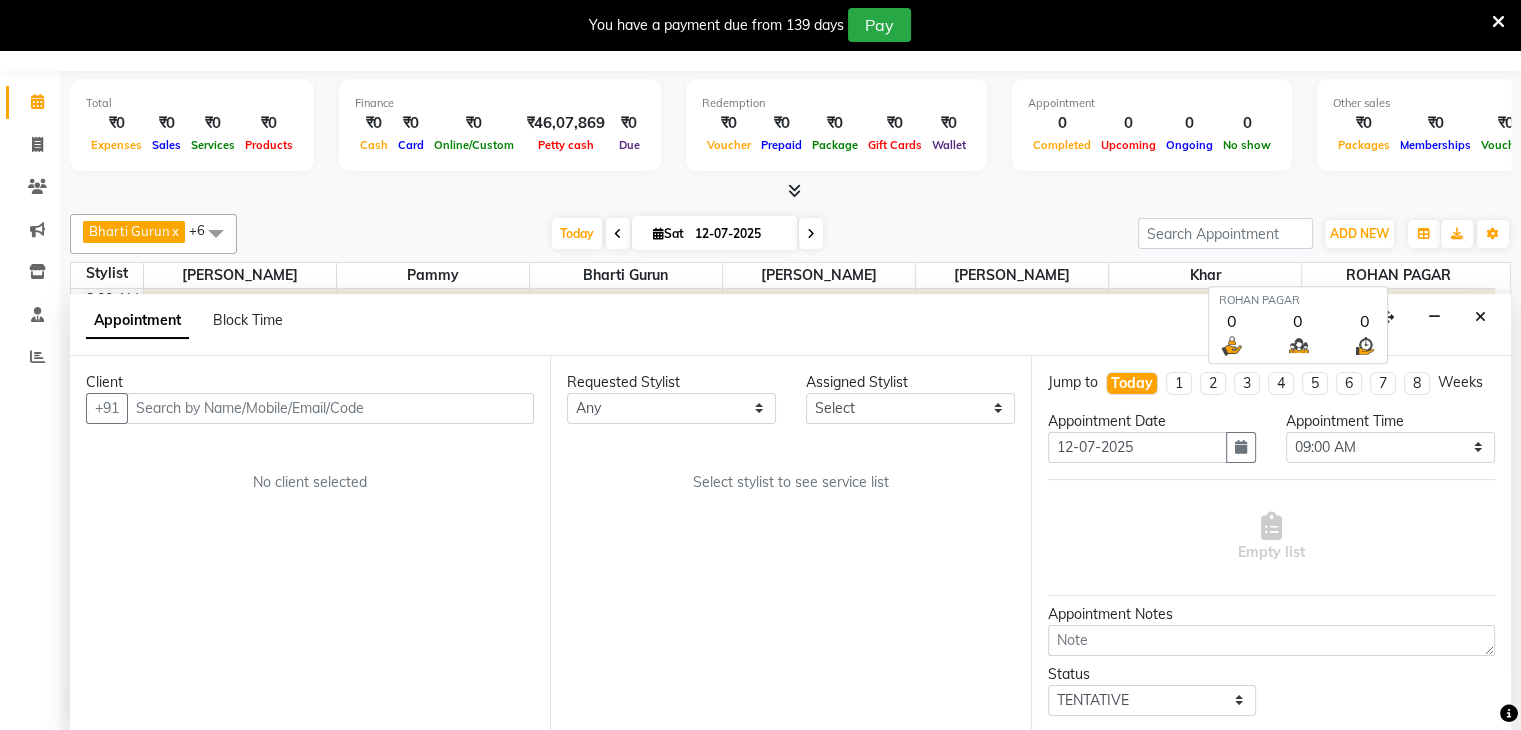 click on "ROHAN PAGAR" at bounding box center [1398, 275] 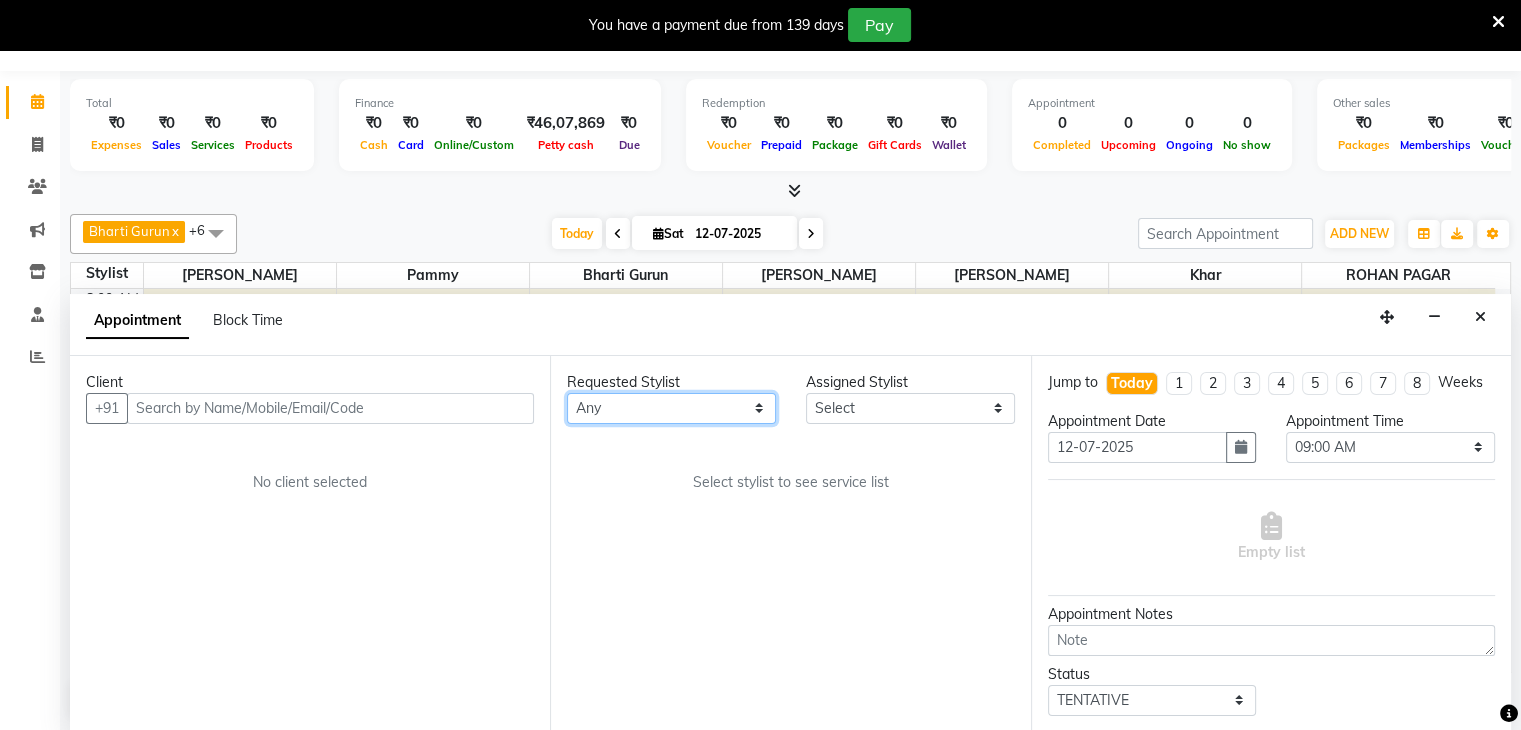 click on "Any Bharti Gurun Kalpesh Maheshkar Kavita Bhosale Khar Pammy ROHAN PAGAR Sharmila" at bounding box center (671, 408) 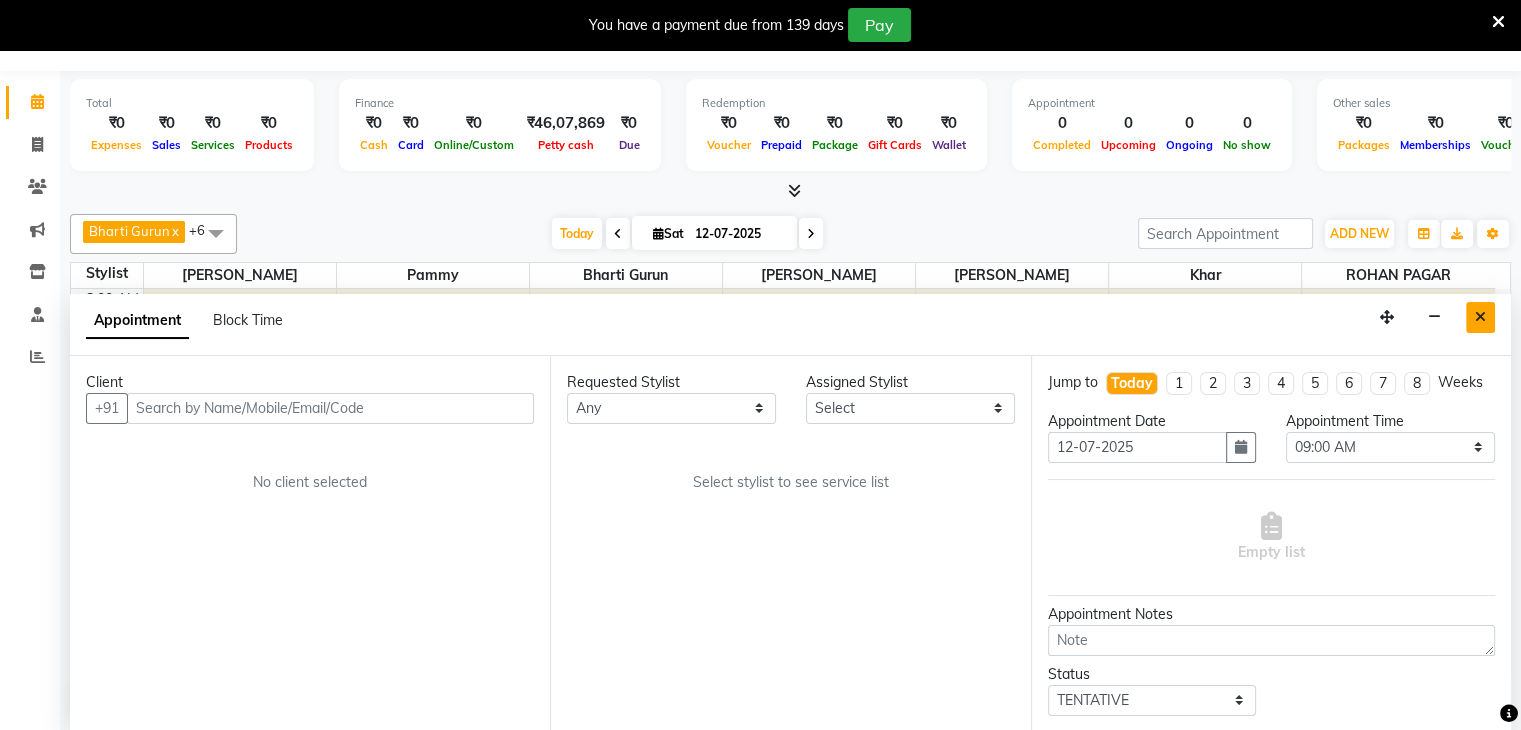 click at bounding box center [1480, 317] 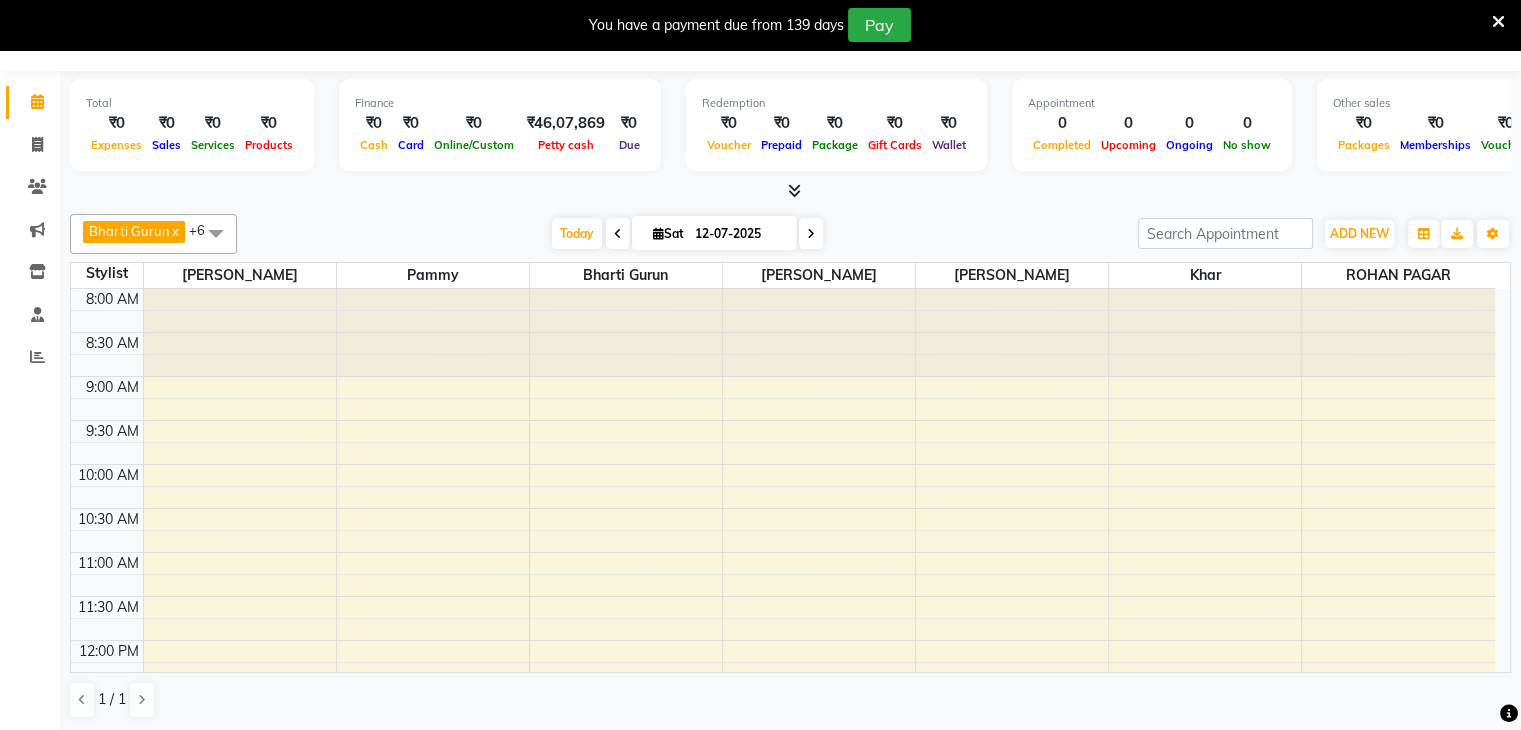 scroll, scrollTop: 336, scrollLeft: 0, axis: vertical 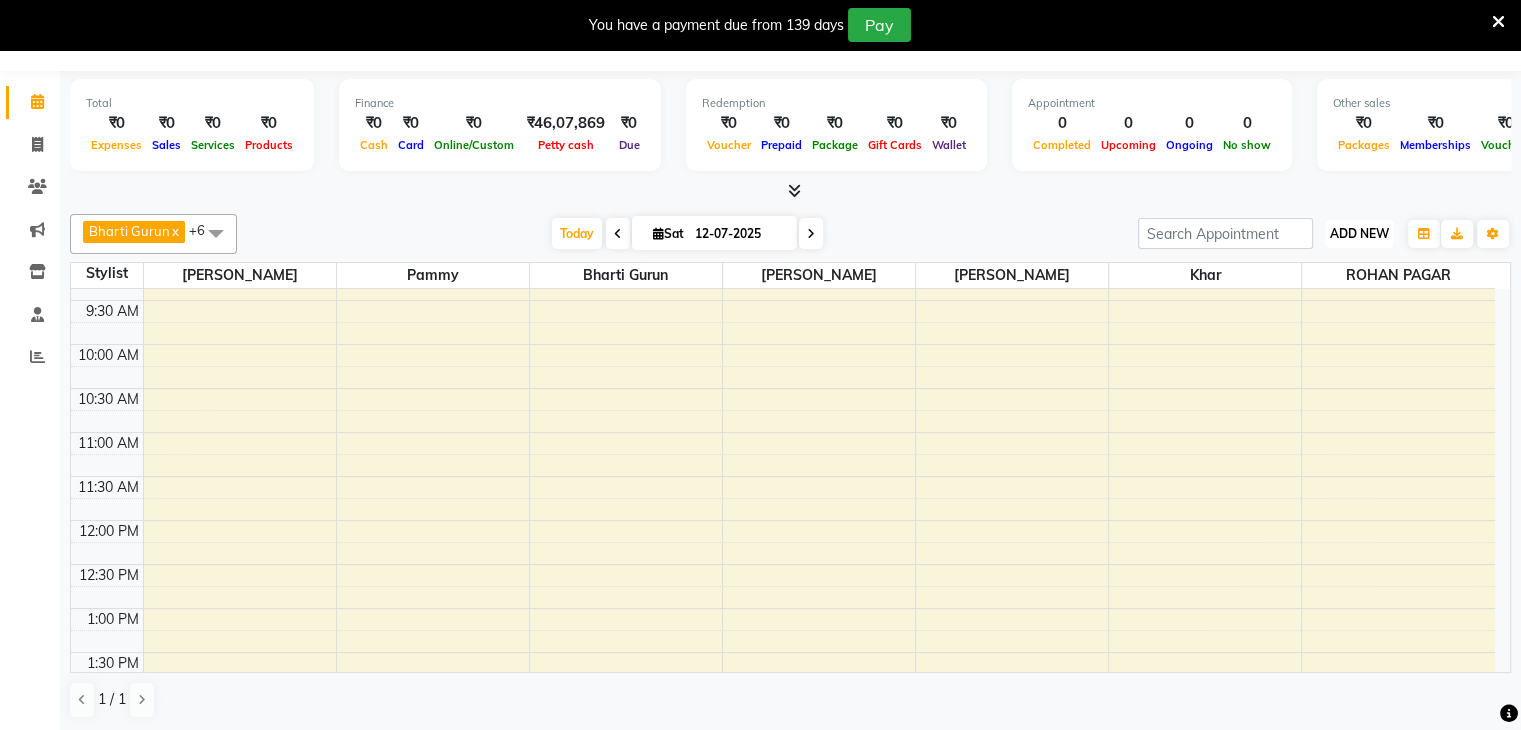 click on "ADD NEW" at bounding box center [1359, 233] 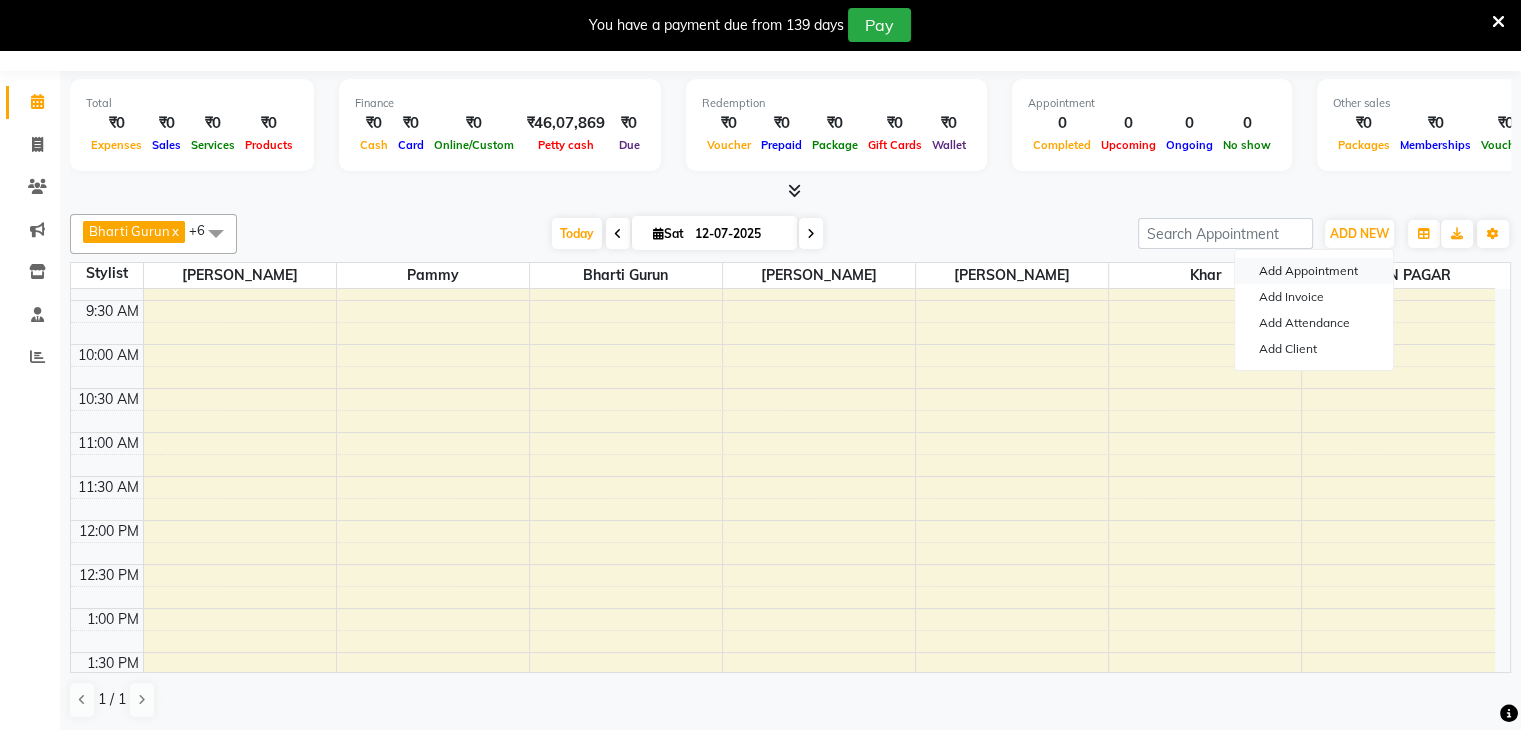 click on "Add Appointment" at bounding box center (1314, 271) 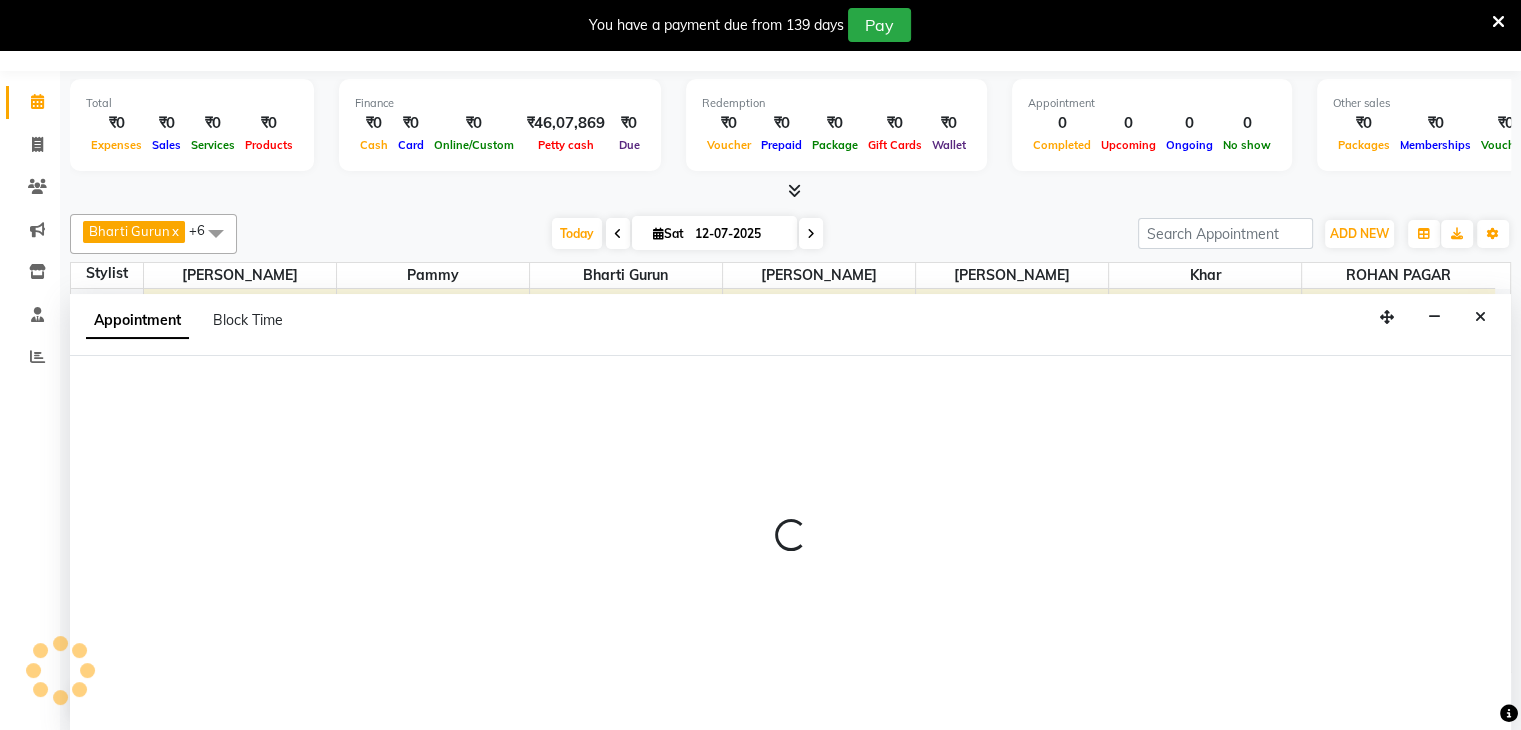 select on "540" 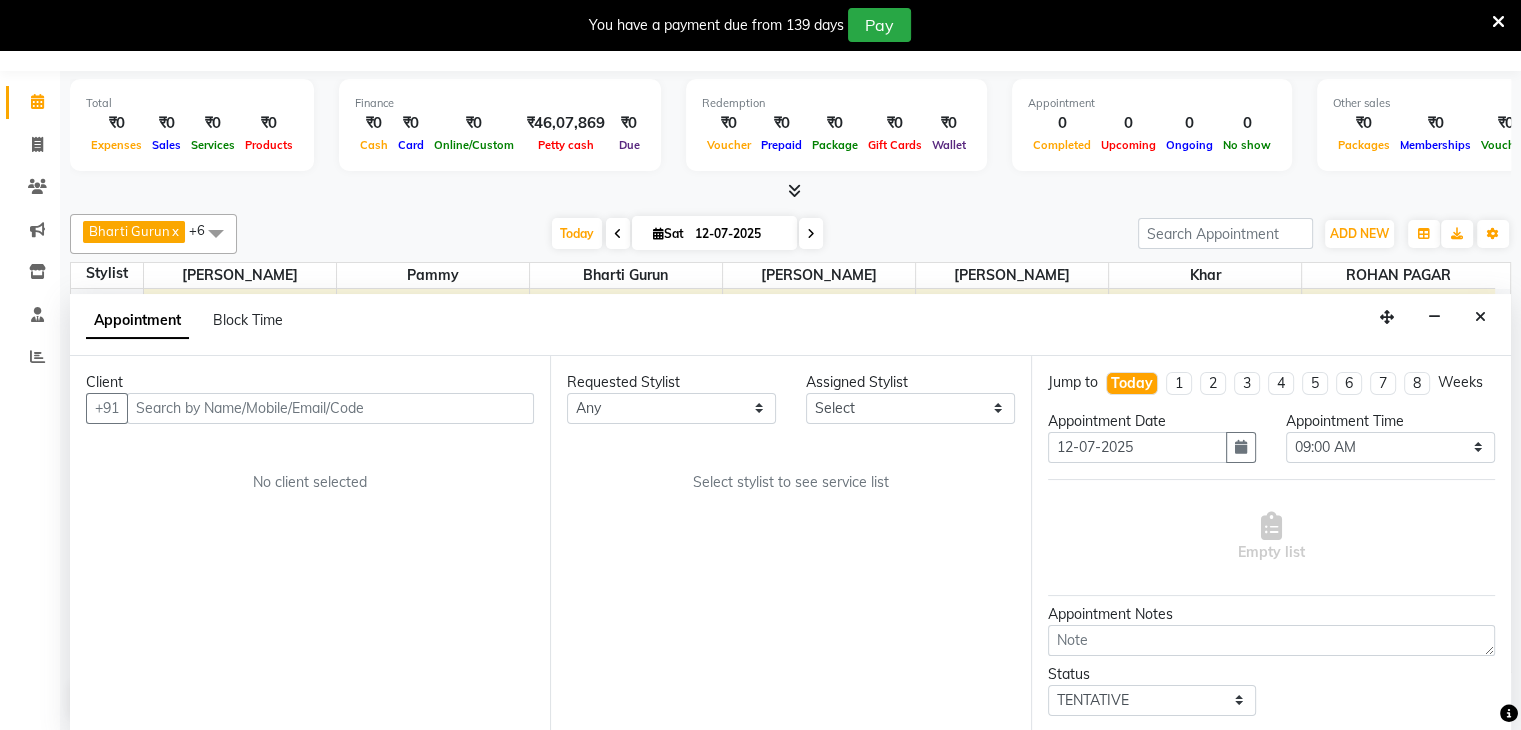 click at bounding box center (330, 408) 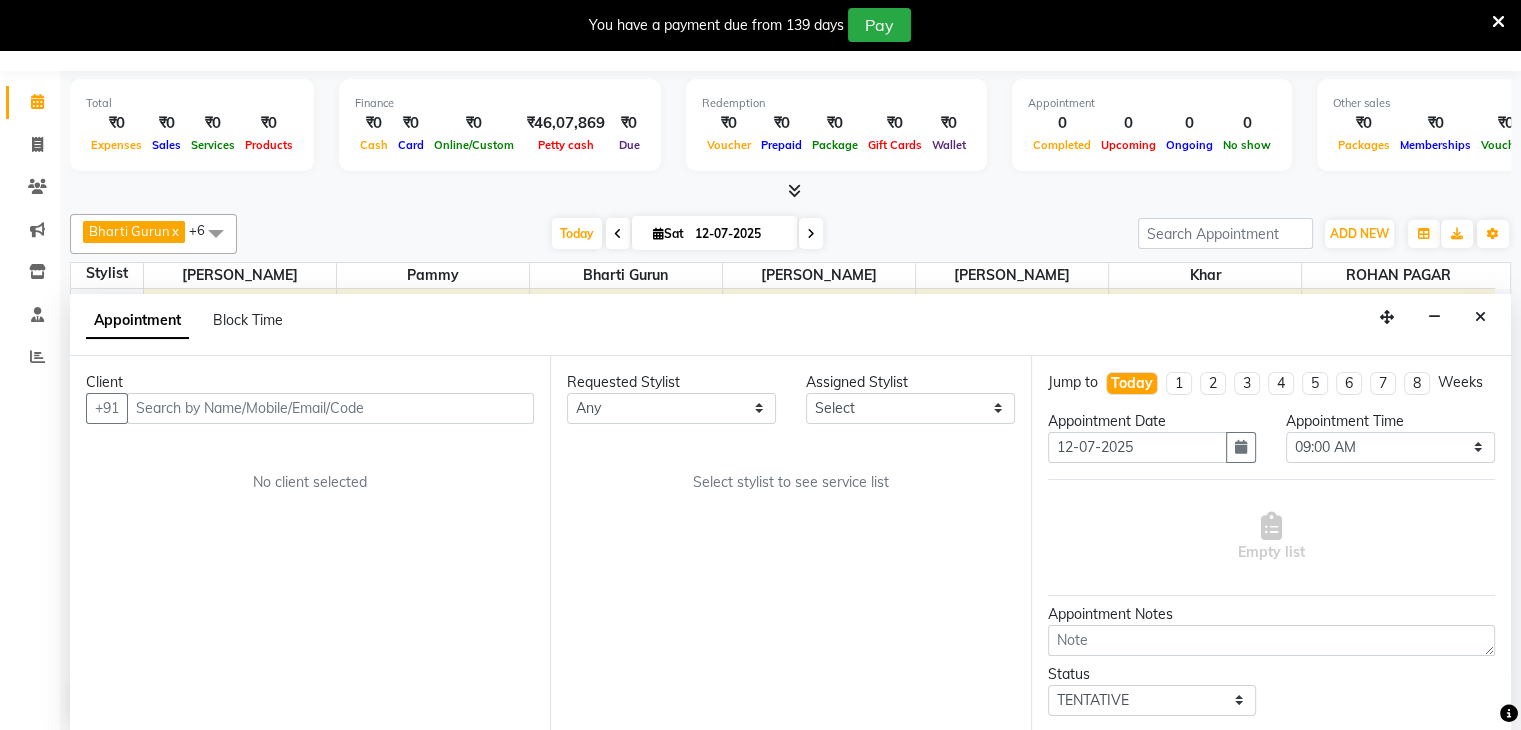 click at bounding box center (330, 408) 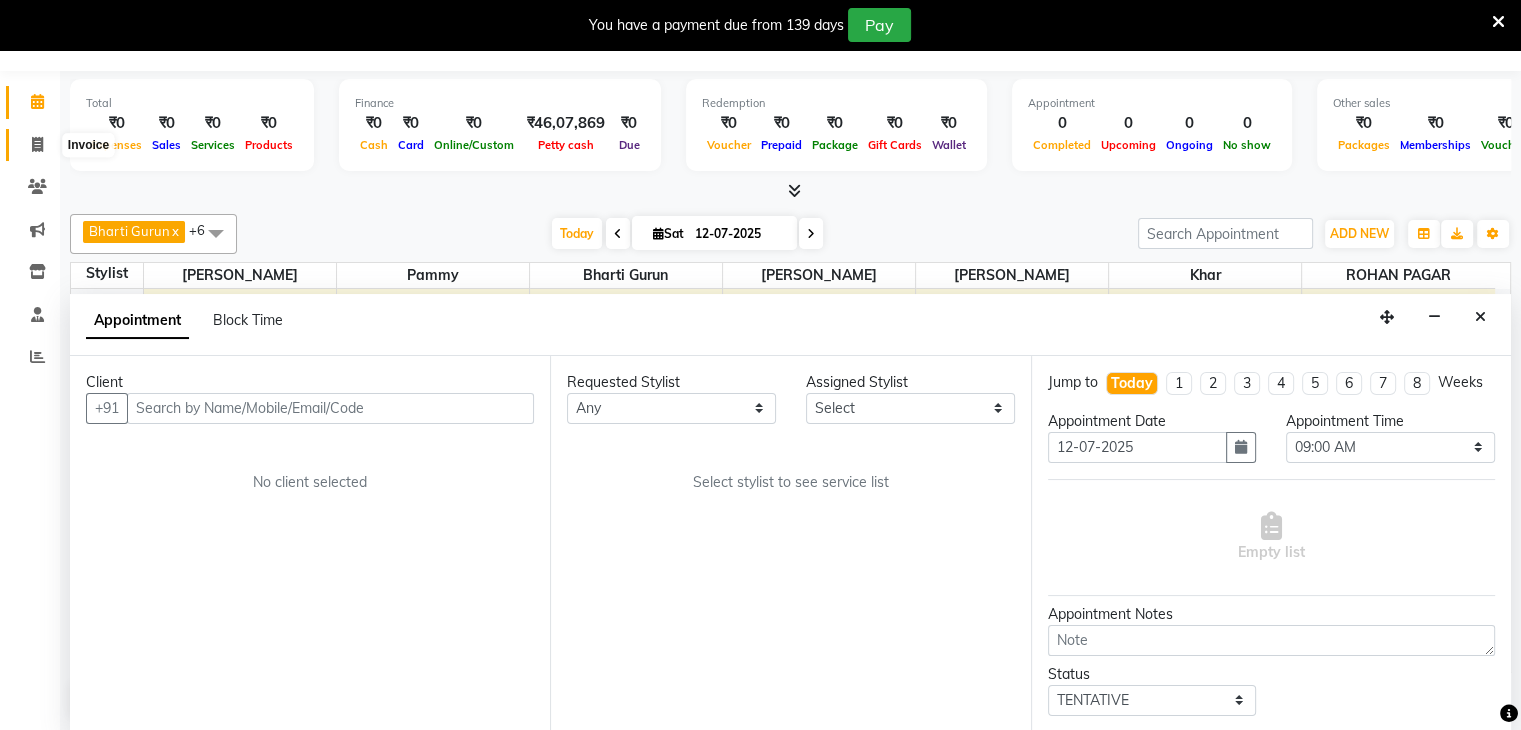 click 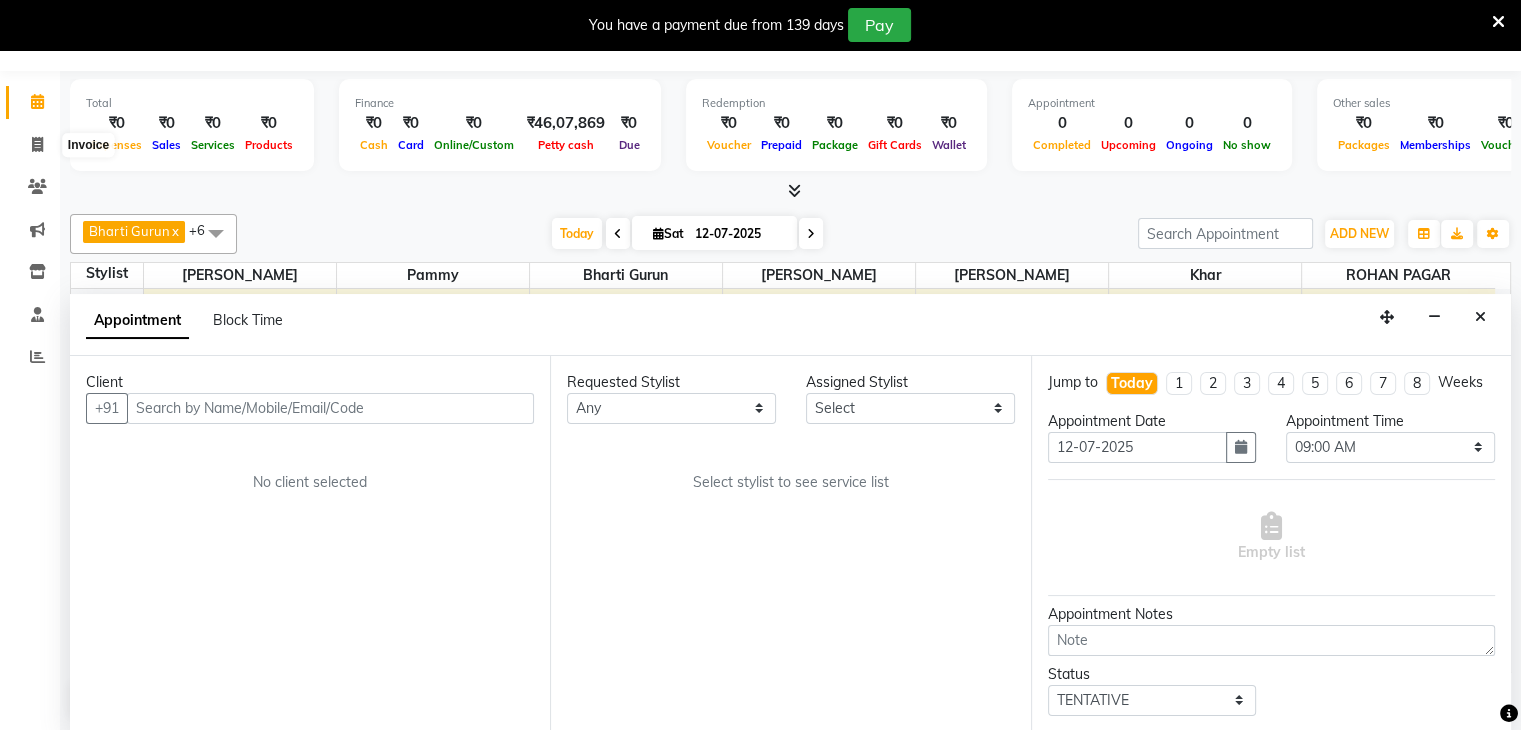 select on "5619" 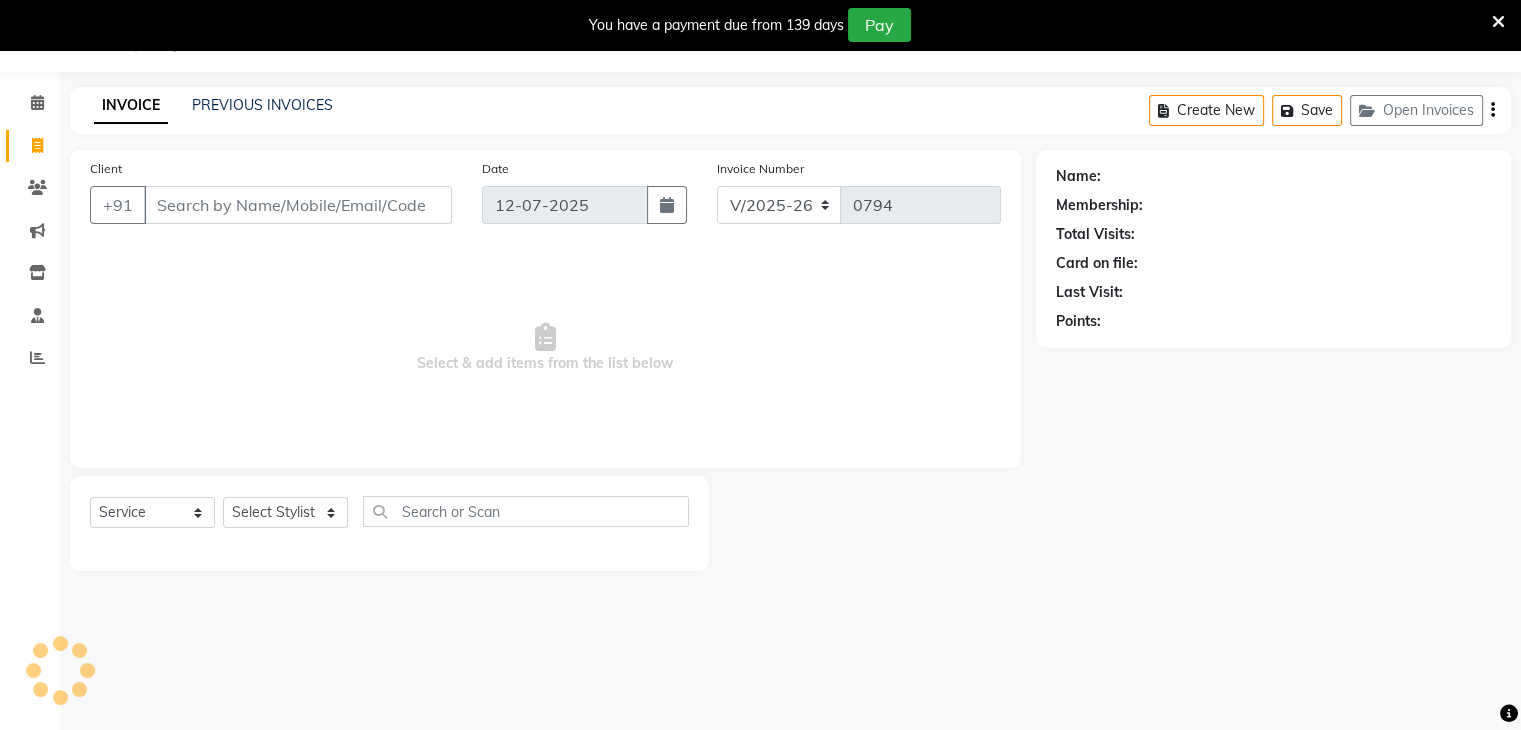 scroll, scrollTop: 0, scrollLeft: 0, axis: both 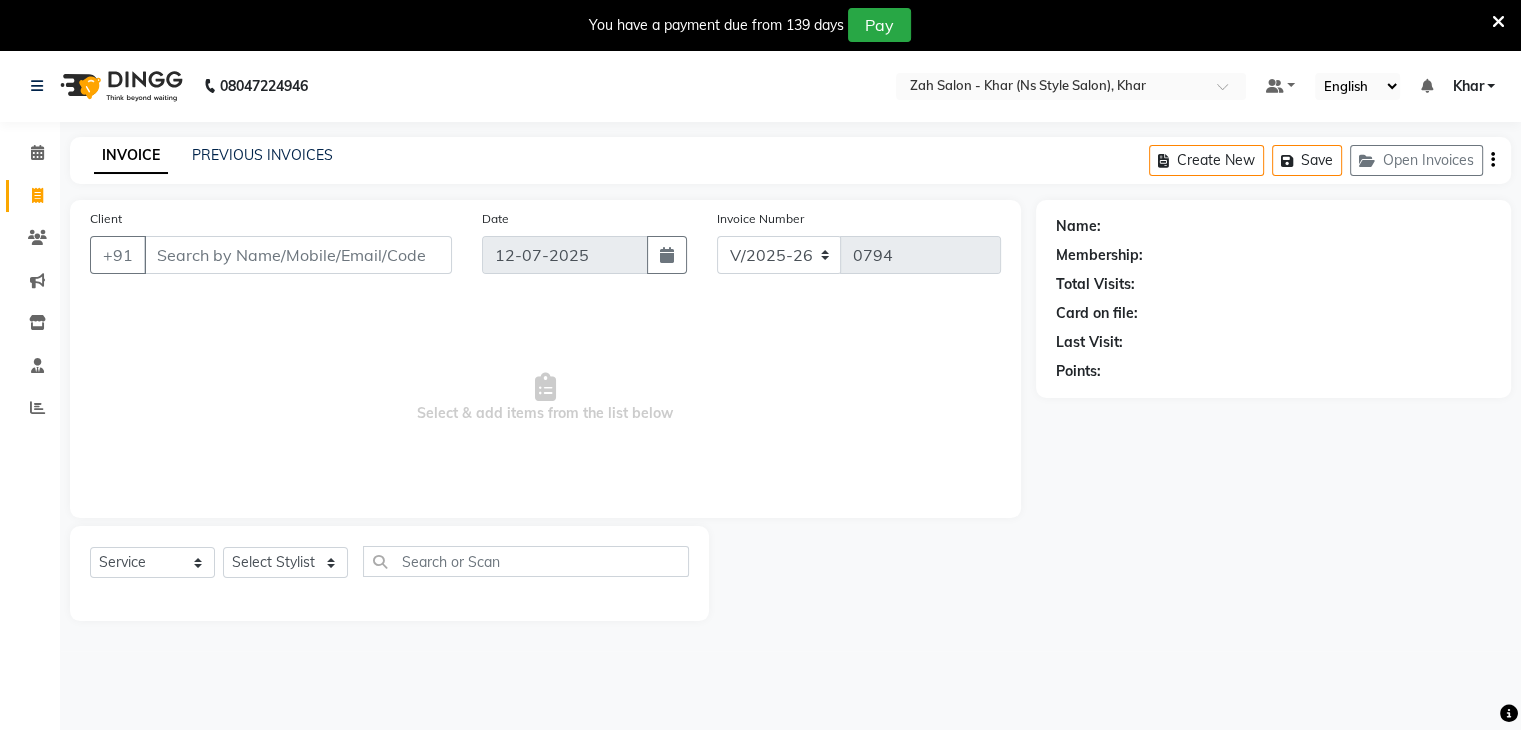 click on "INVOICE PREVIOUS INVOICES Create New   Save   Open Invoices" 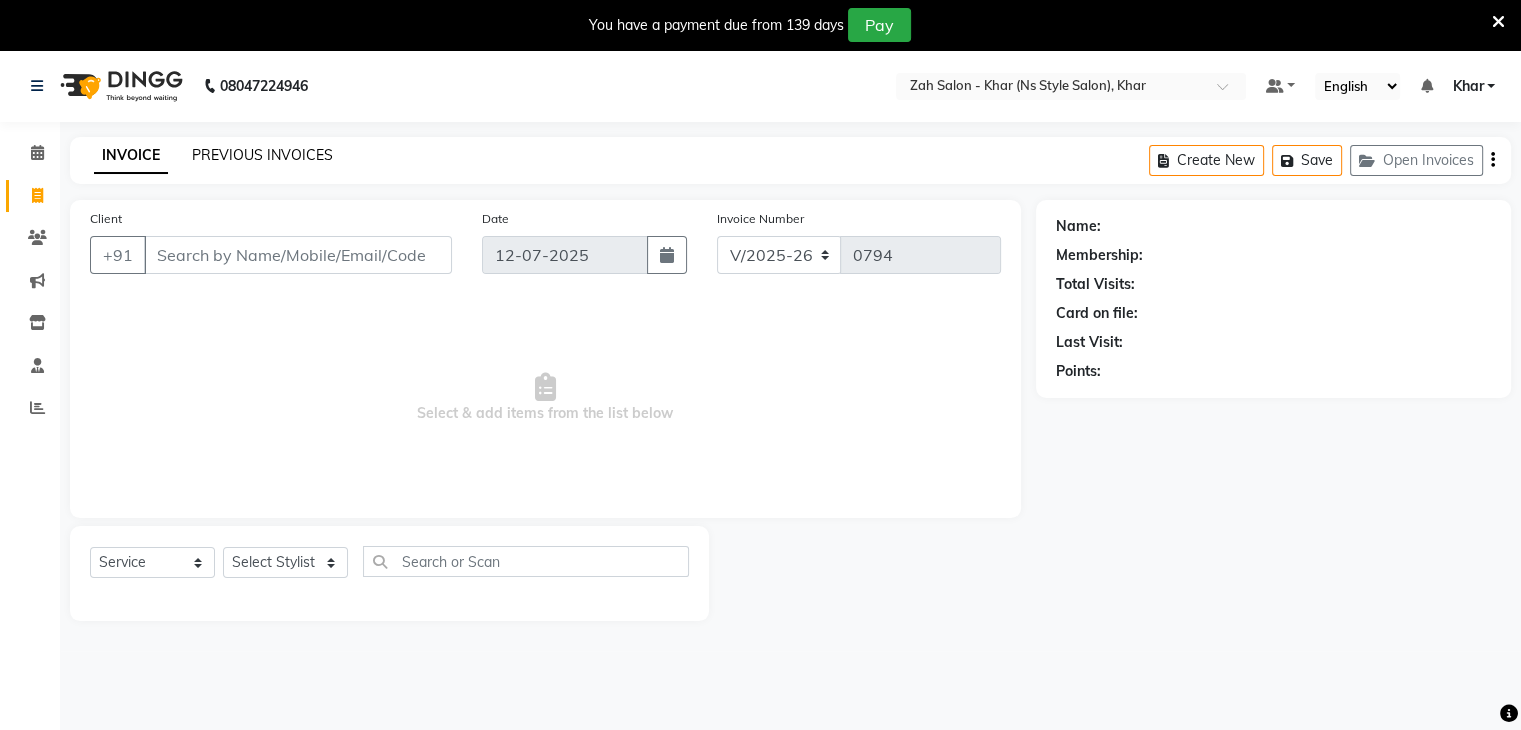 click on "PREVIOUS INVOICES" 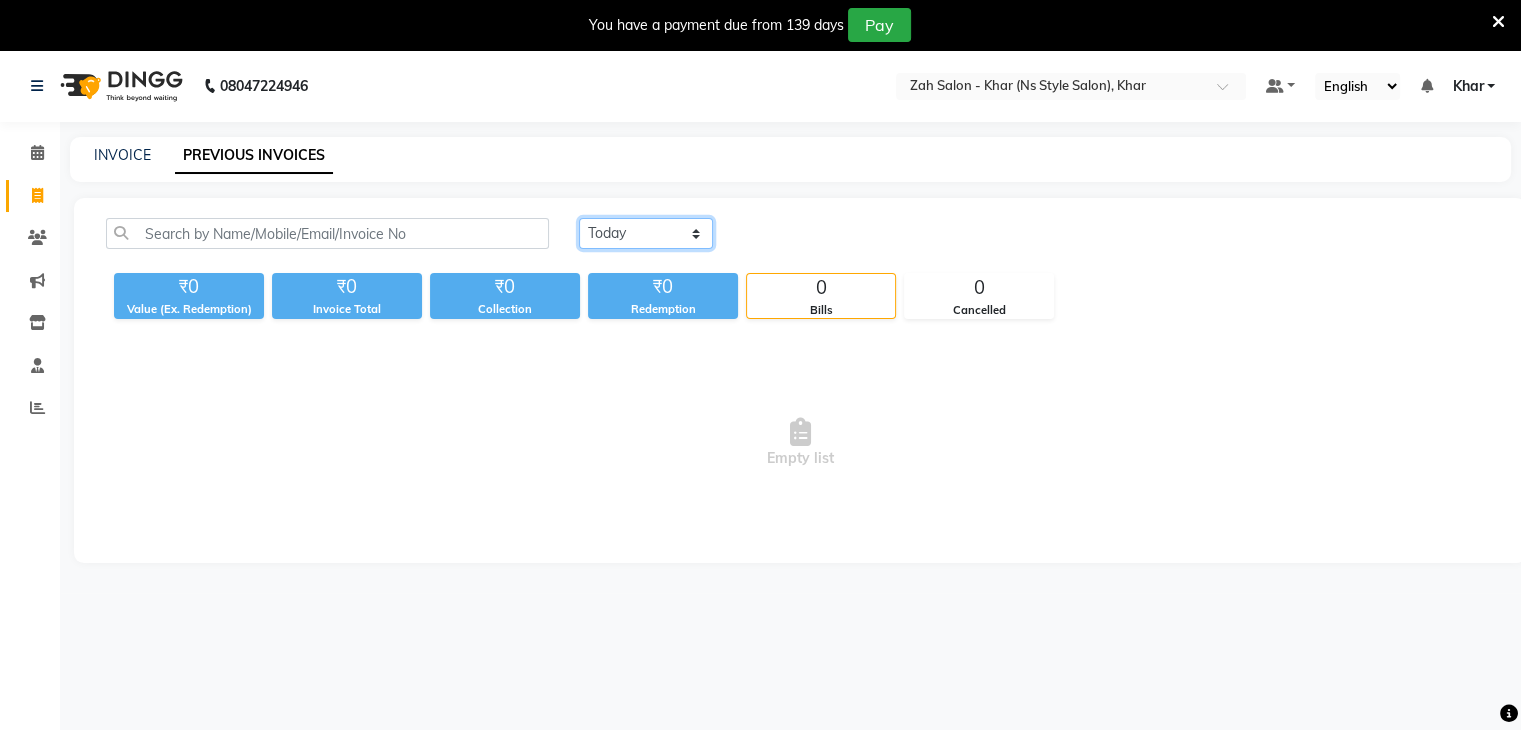 drag, startPoint x: 695, startPoint y: 240, endPoint x: 681, endPoint y: 325, distance: 86.145226 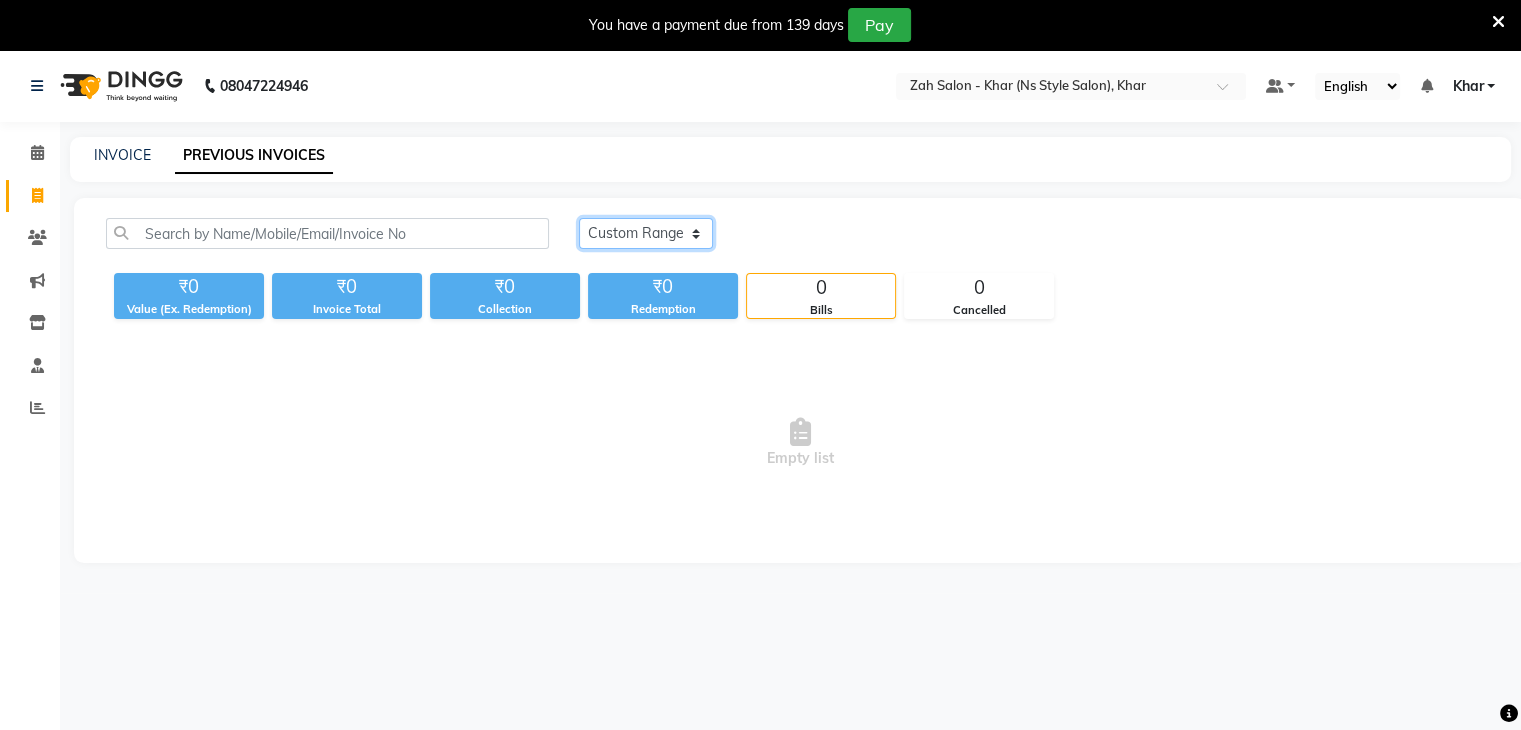click on "Today Yesterday Custom Range" 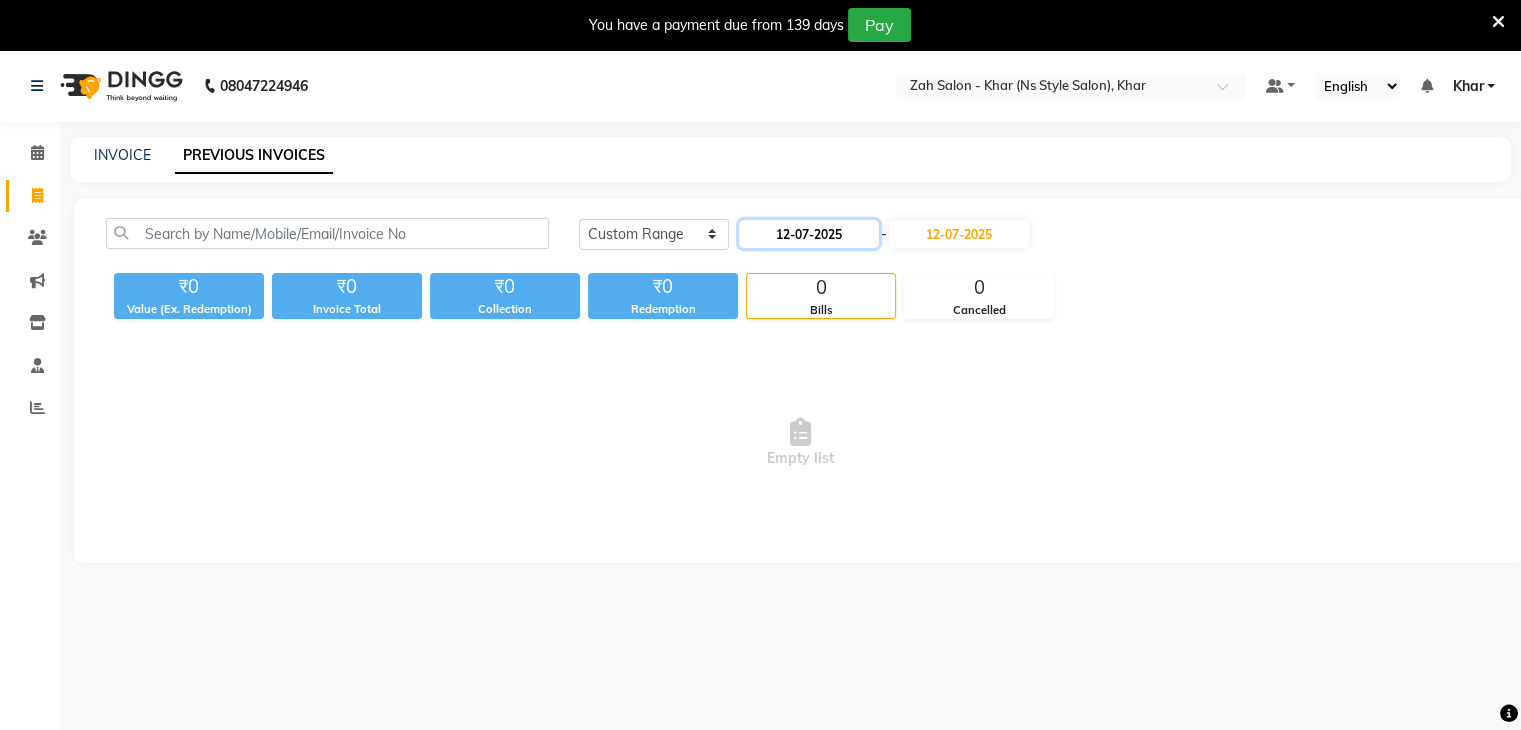 click on "12-07-2025" 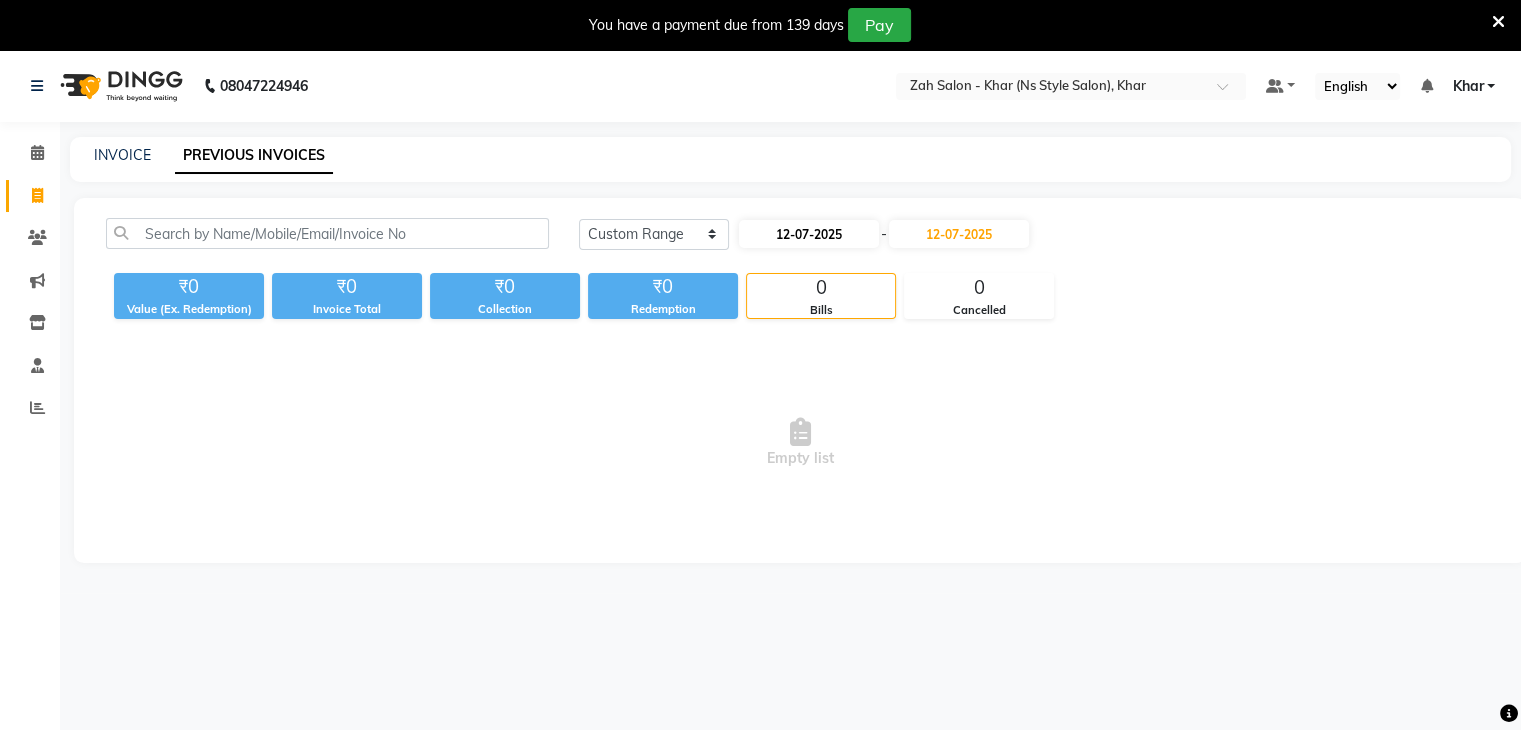 select on "7" 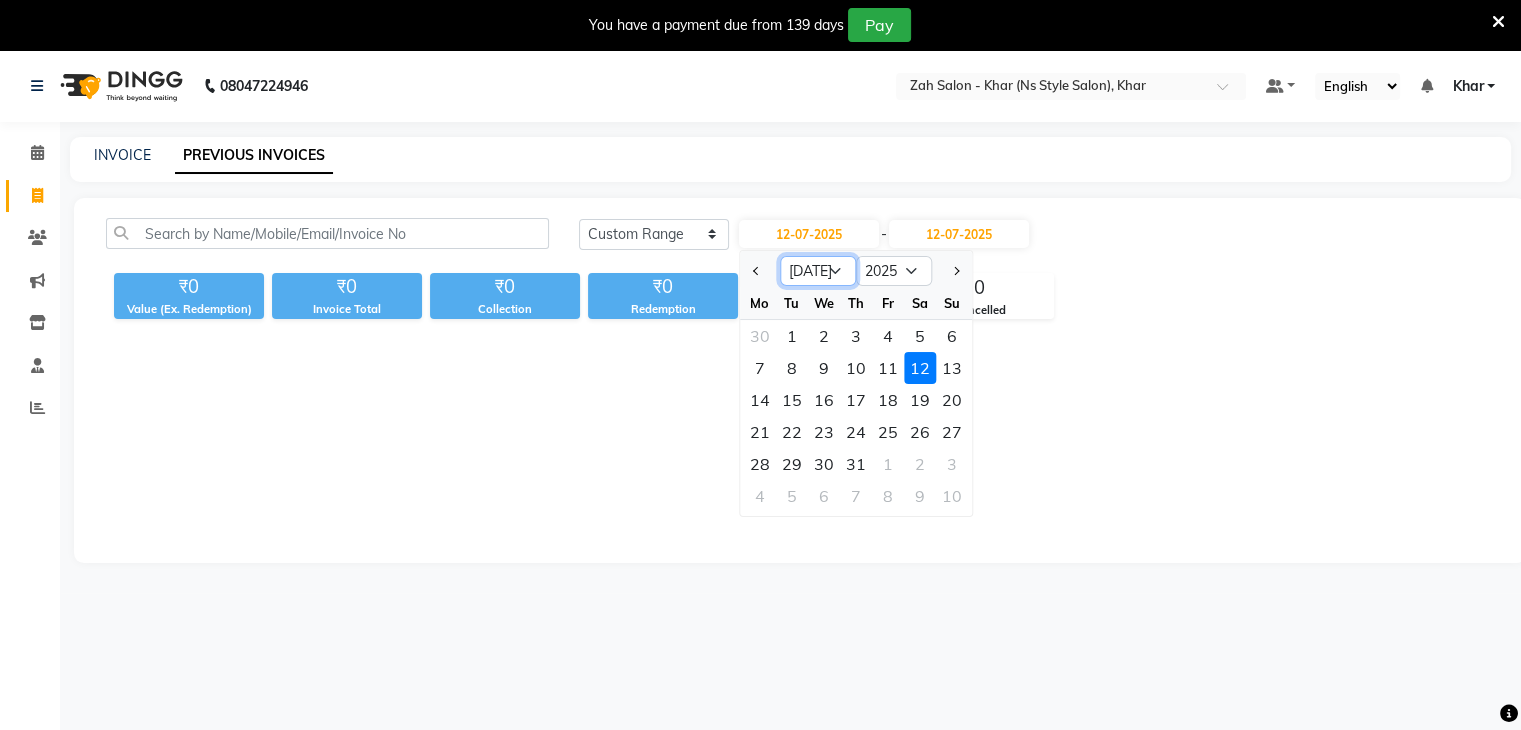 click on "Jan Feb Mar Apr May Jun Jul Aug Sep Oct Nov Dec" 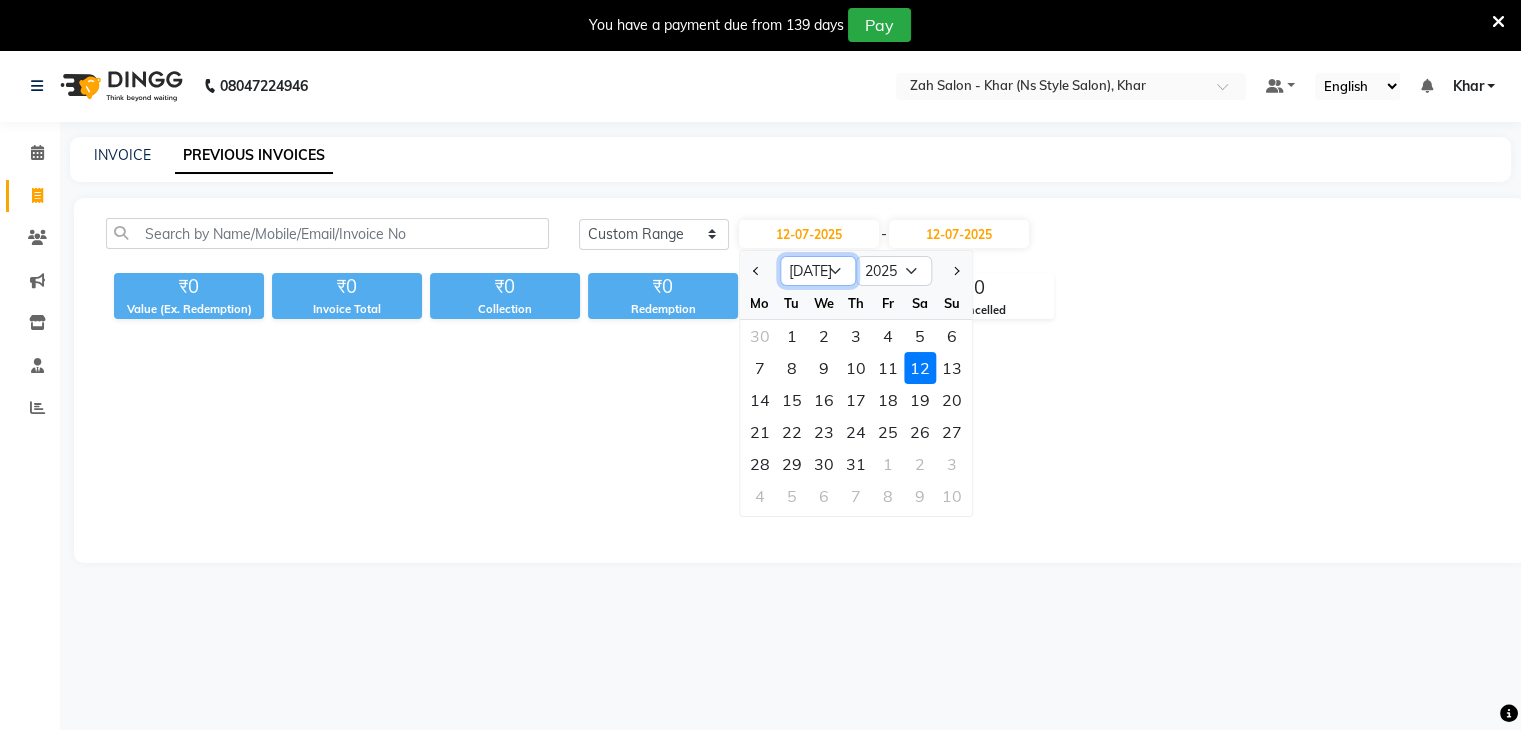 select on "3" 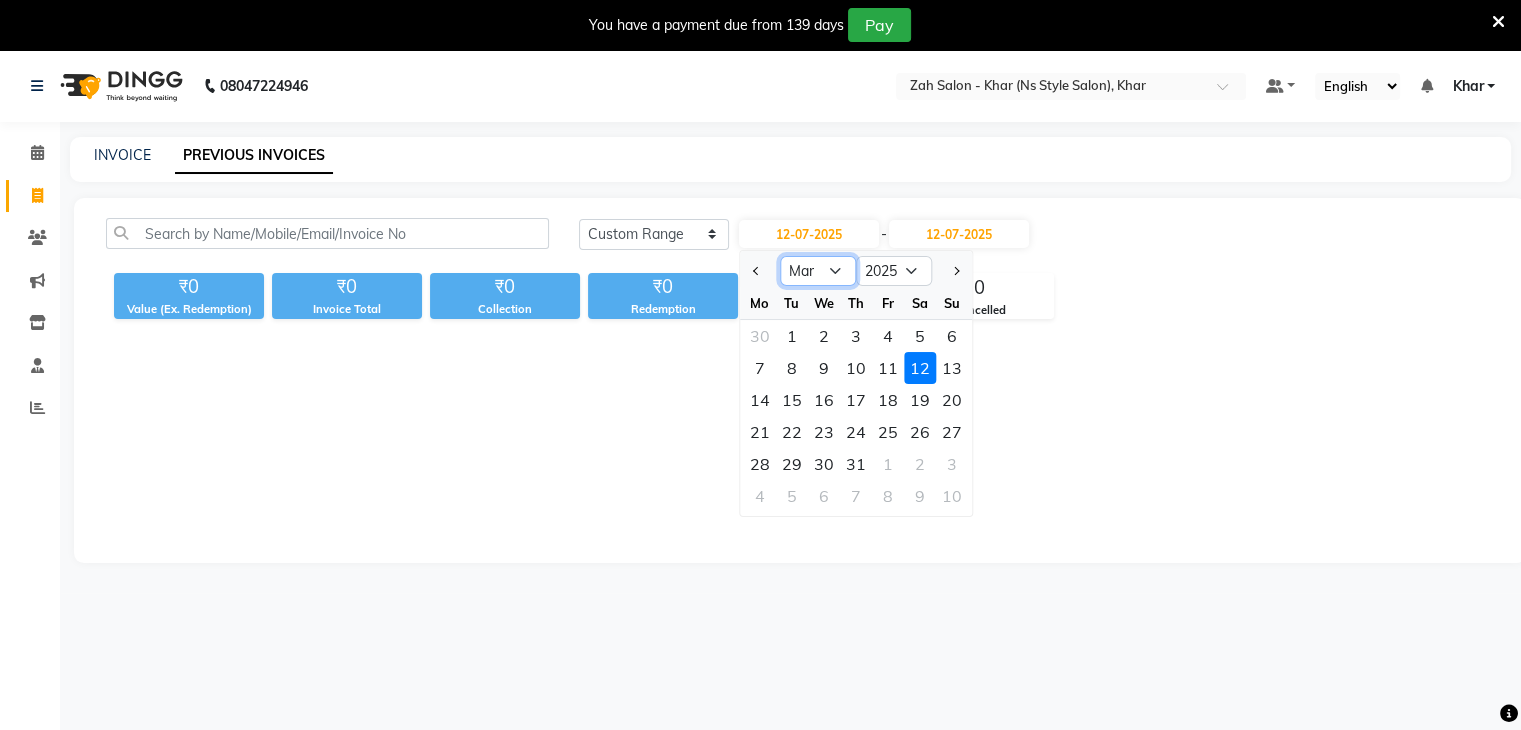 click on "Jan Feb Mar Apr May Jun Jul Aug Sep Oct Nov Dec" 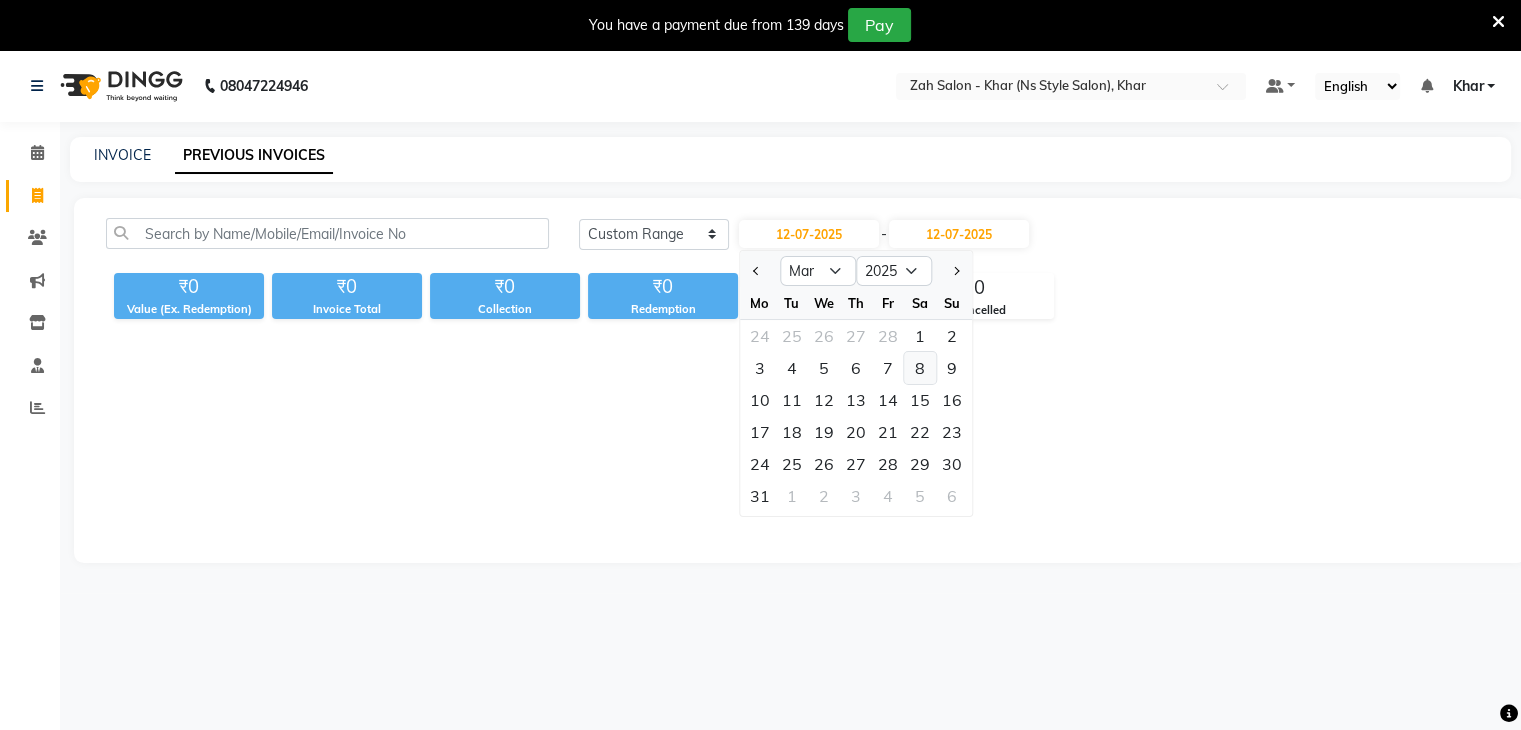 click on "8" 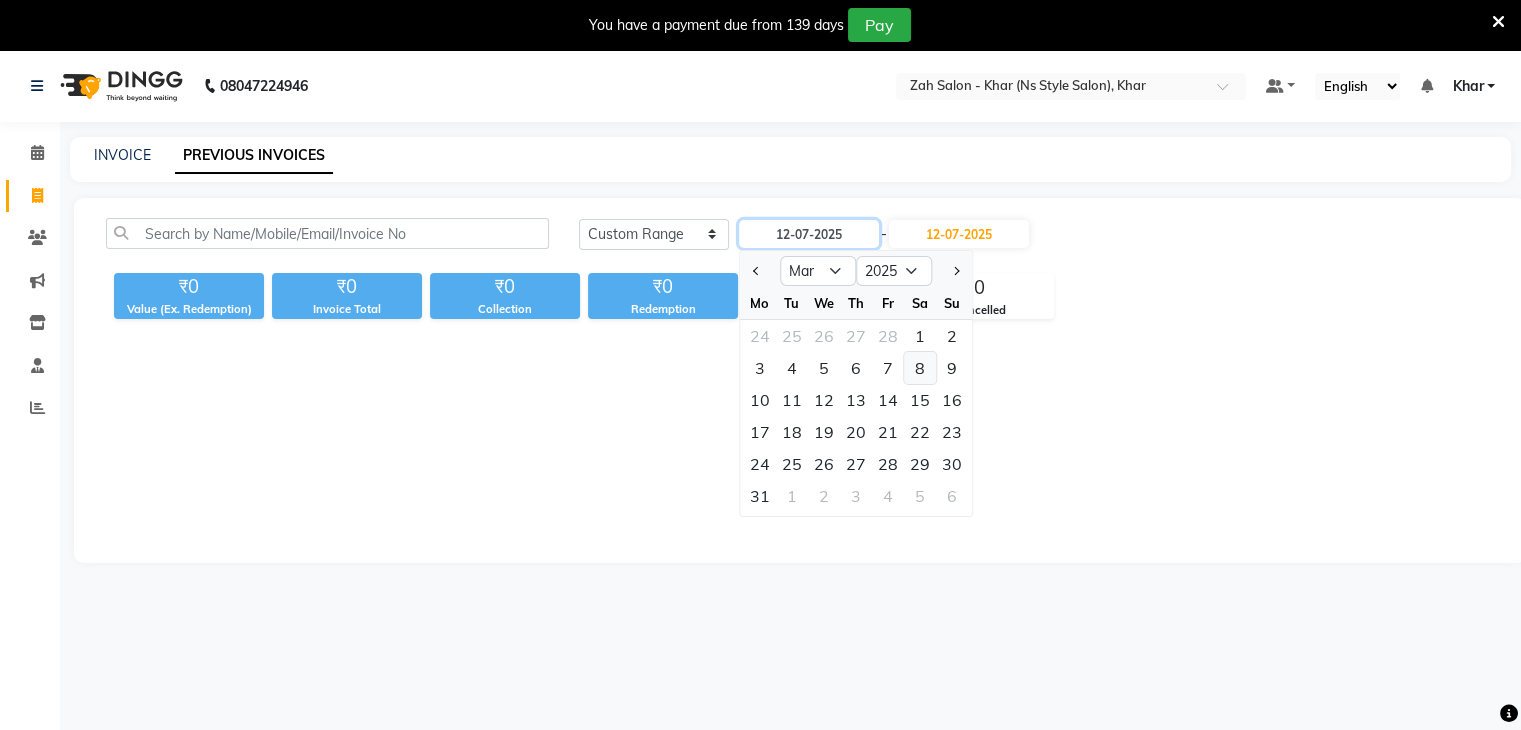 type on "08-03-2025" 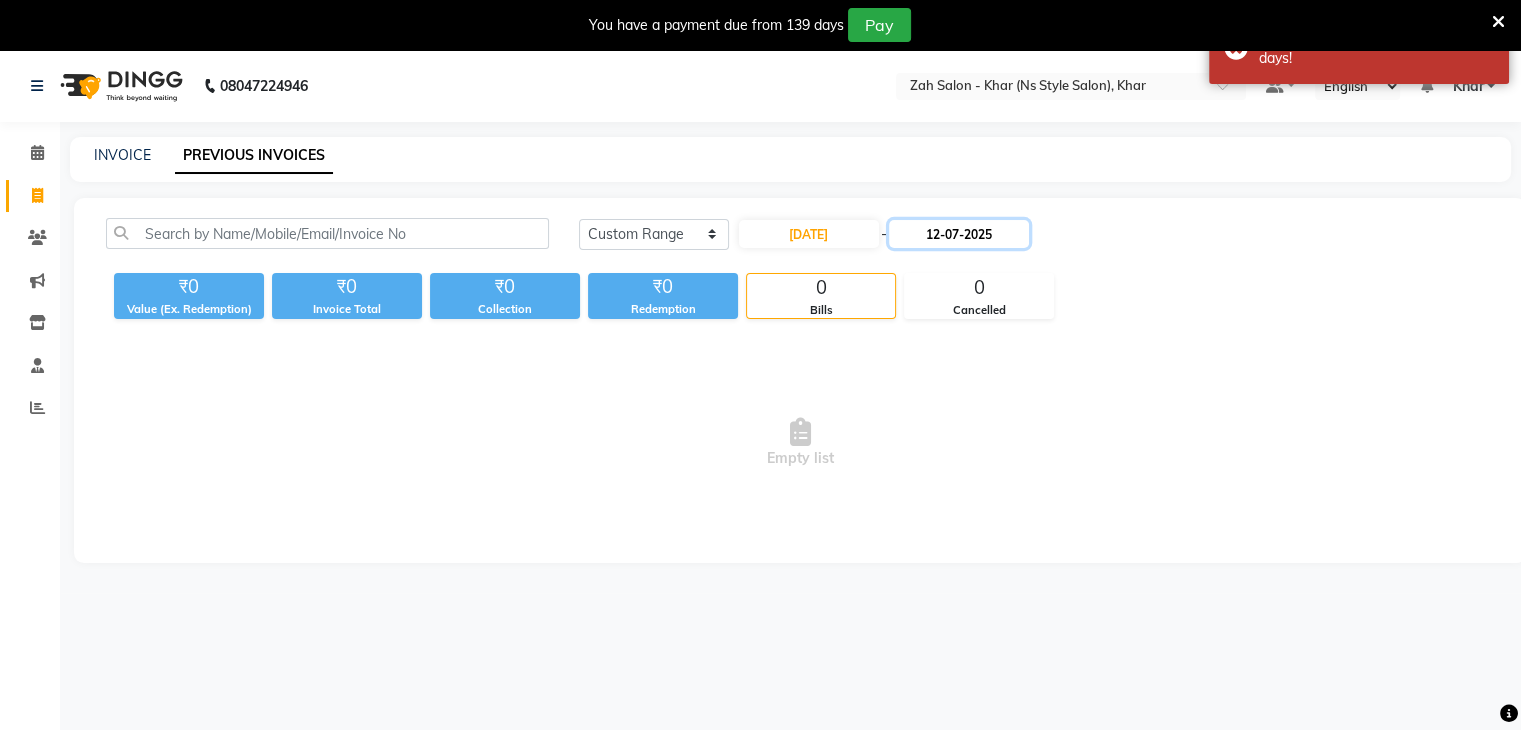 click on "12-07-2025" 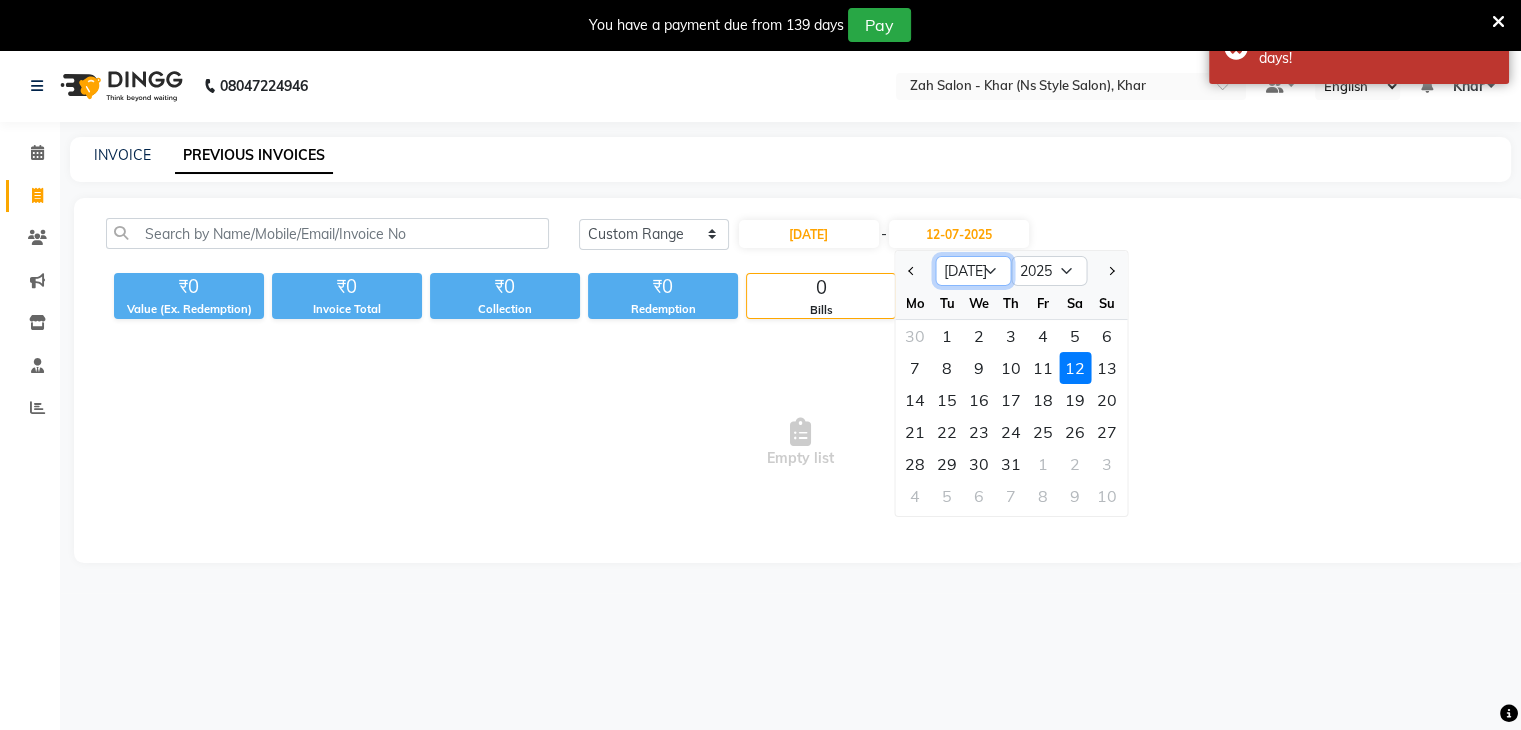 click on "Mar Apr May Jun Jul Aug Sep Oct Nov Dec" 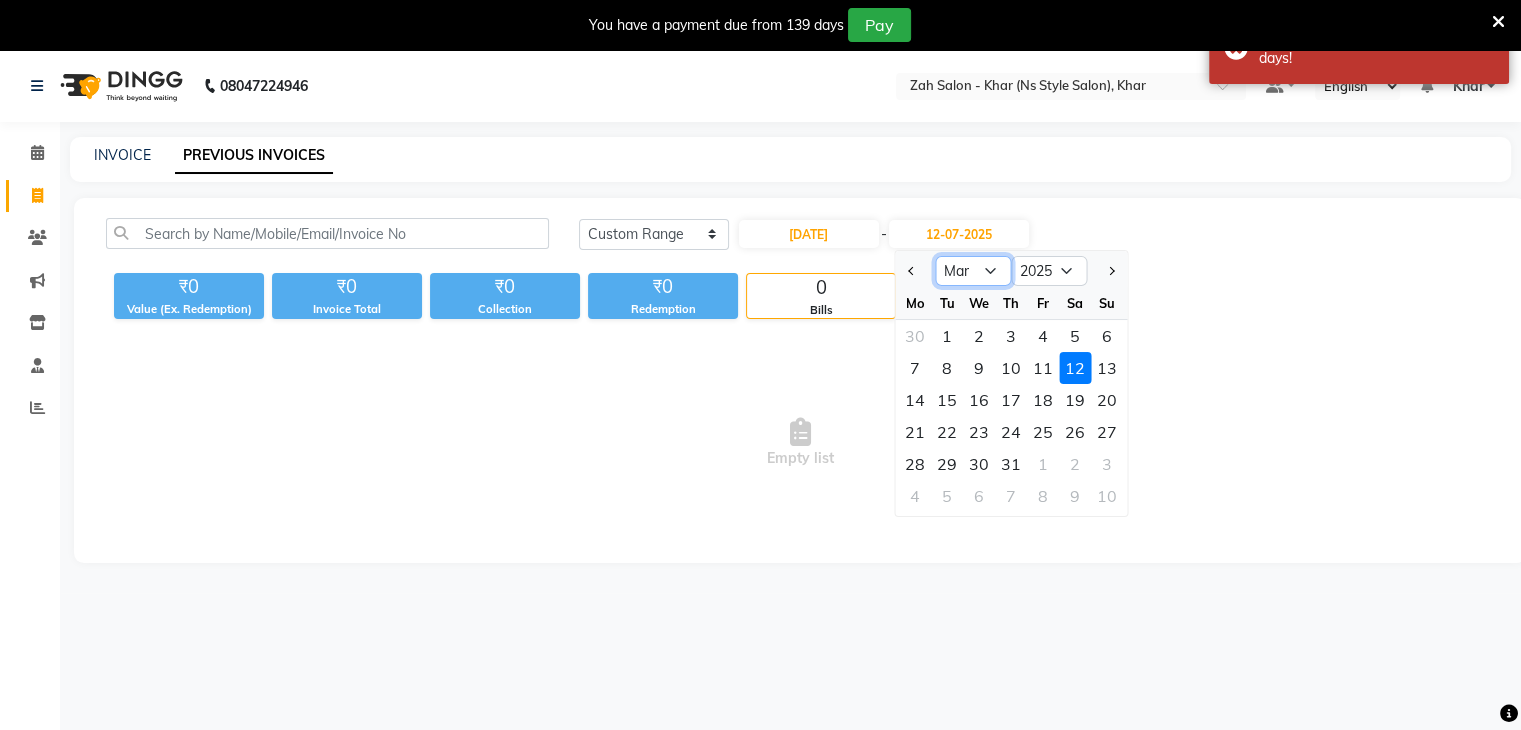 click on "Mar Apr May Jun Jul Aug Sep Oct Nov Dec" 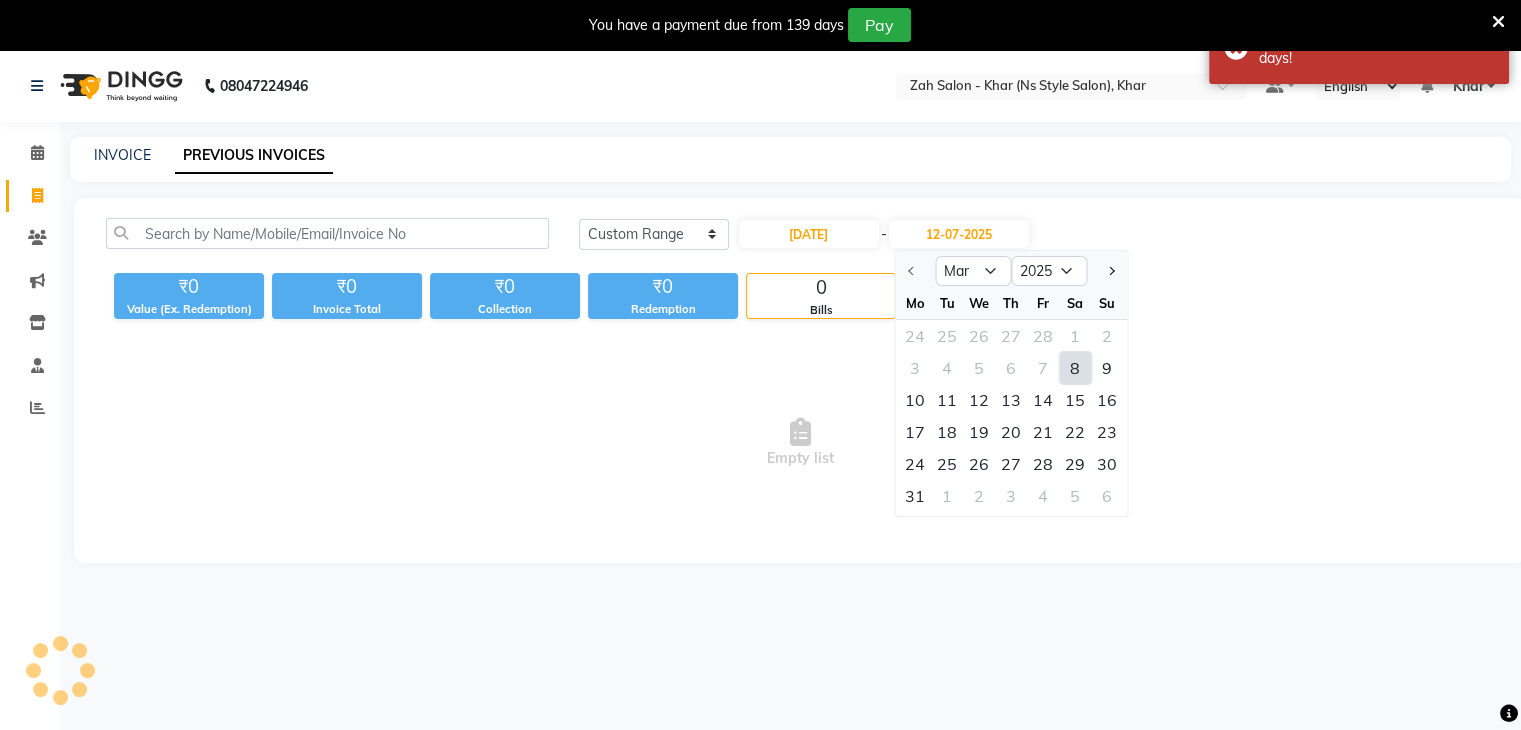 click on "8" 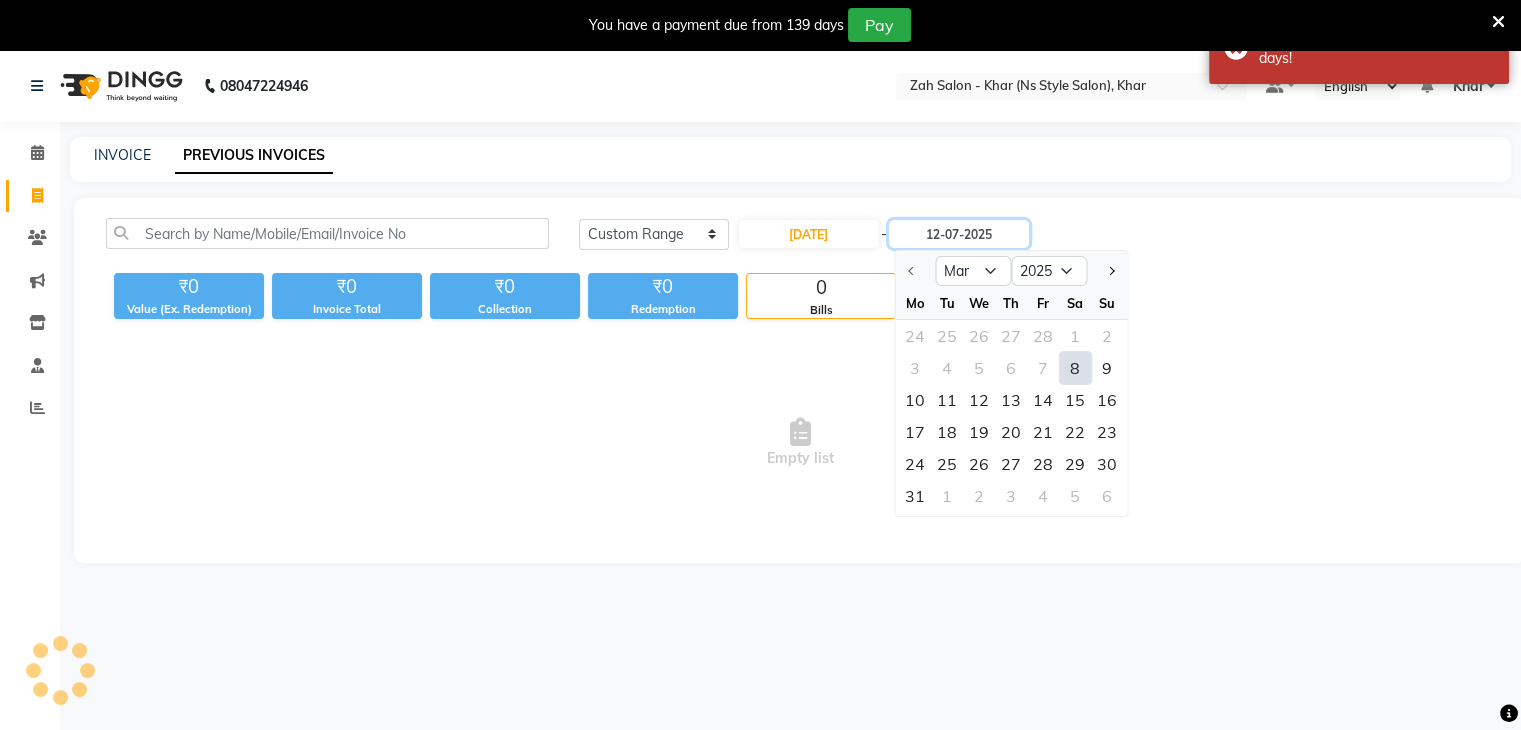 type on "08-03-2025" 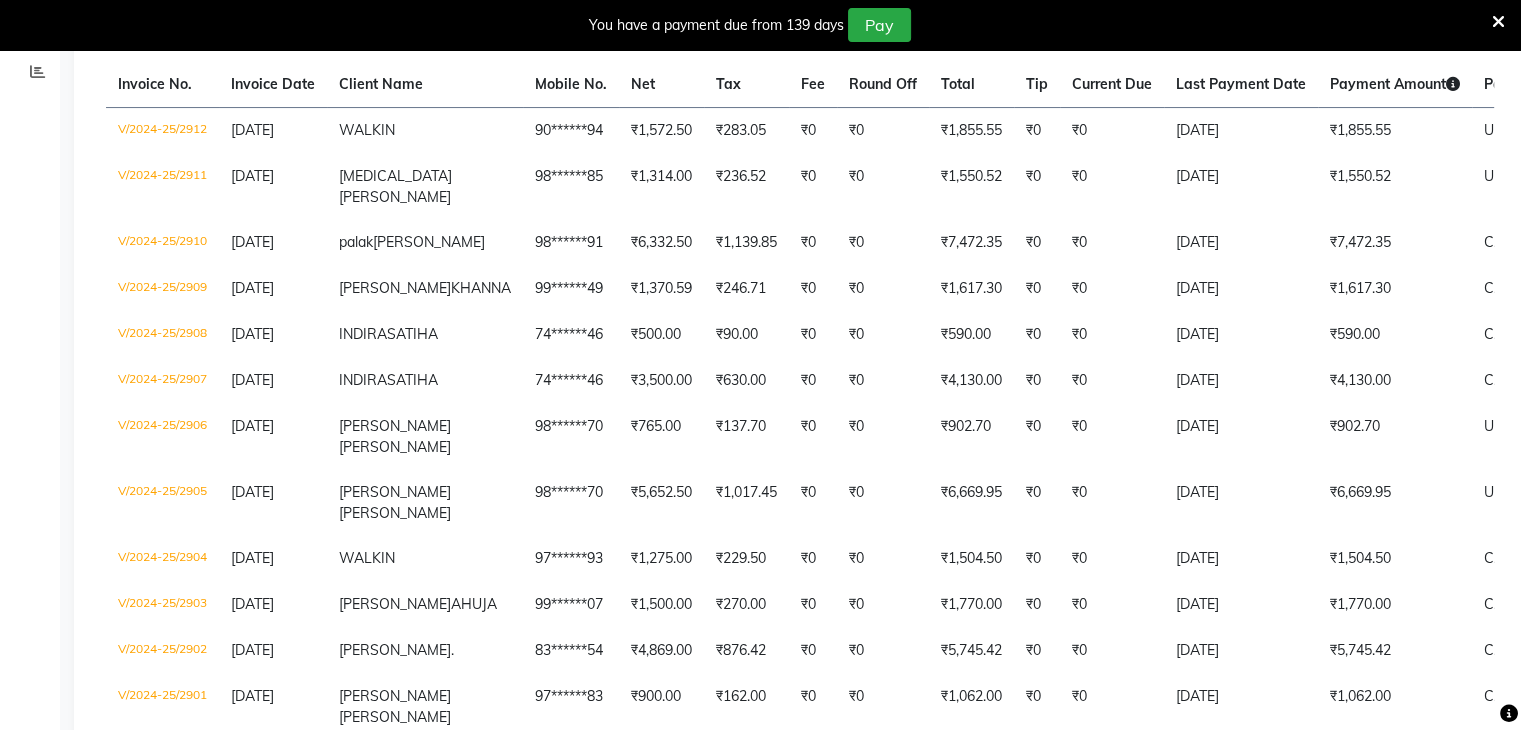 scroll, scrollTop: 360, scrollLeft: 0, axis: vertical 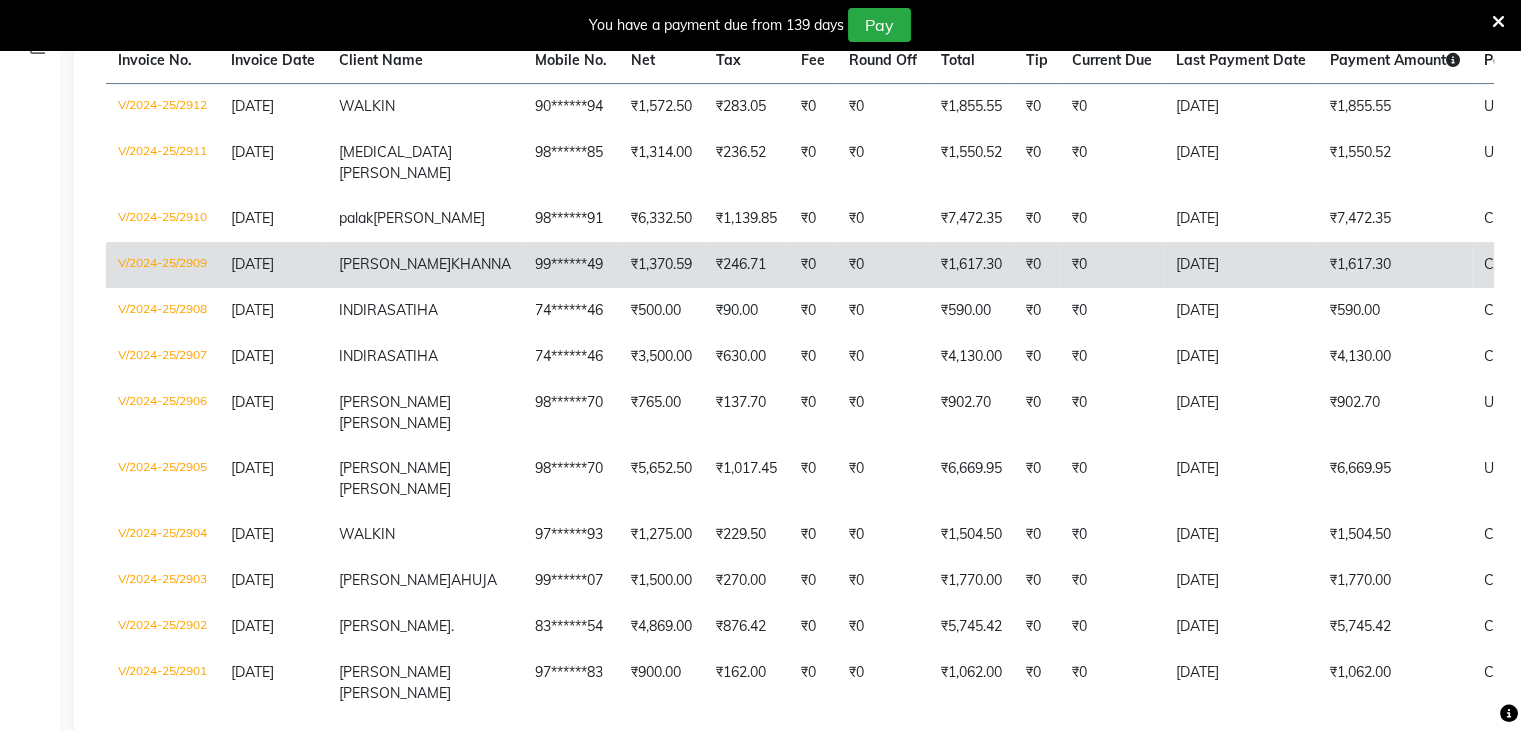 click on "₹0" 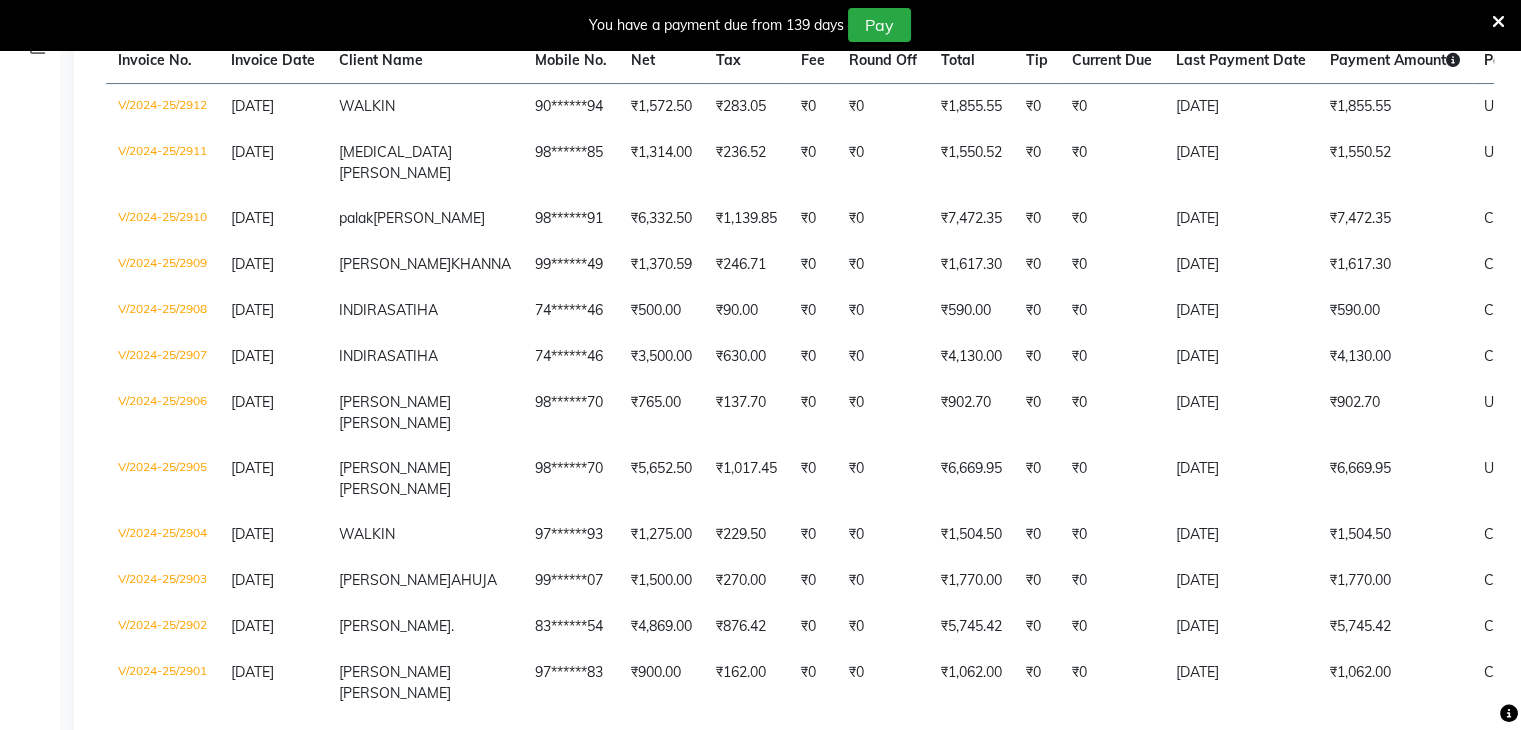scroll, scrollTop: 0, scrollLeft: 0, axis: both 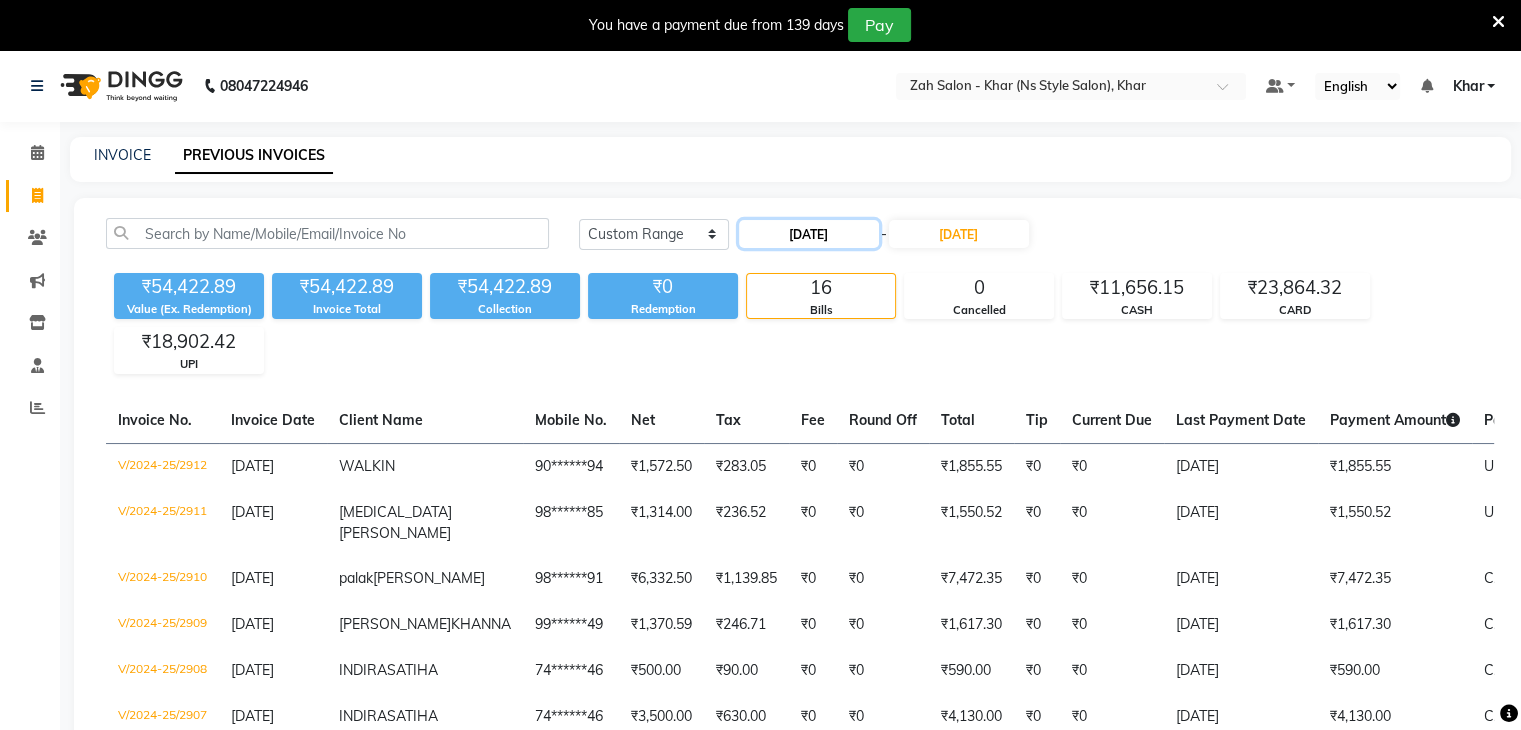 click on "08-03-2025" 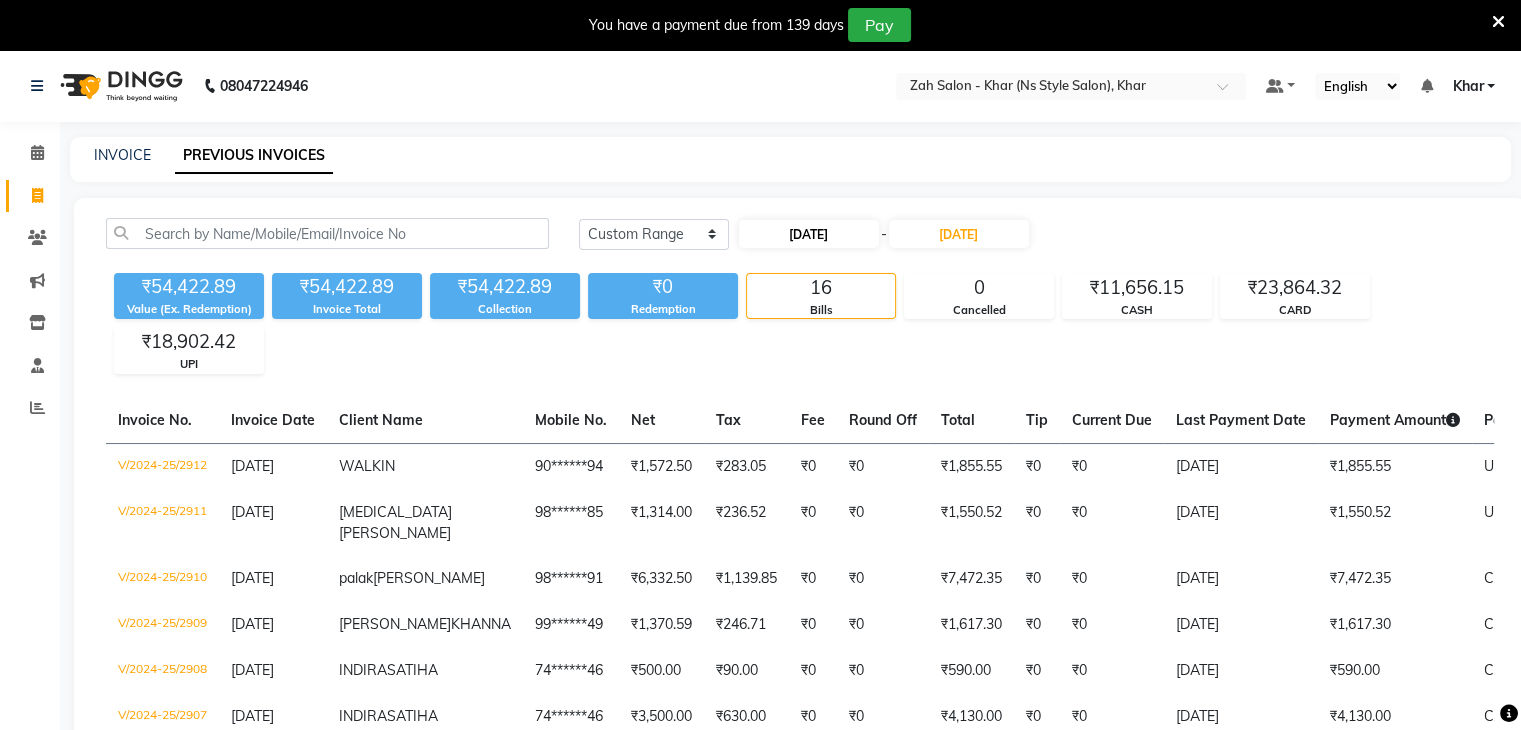 select on "3" 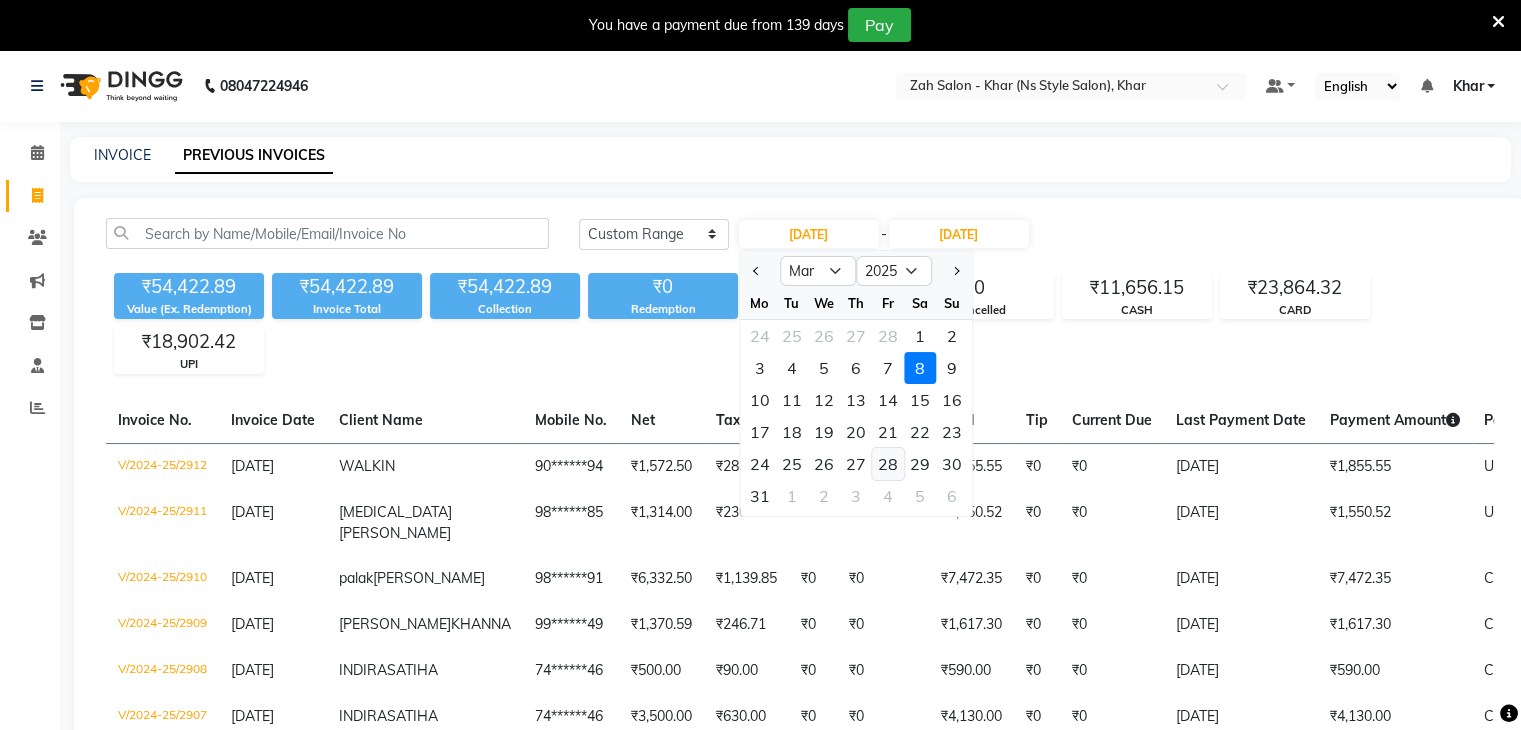 click on "28" 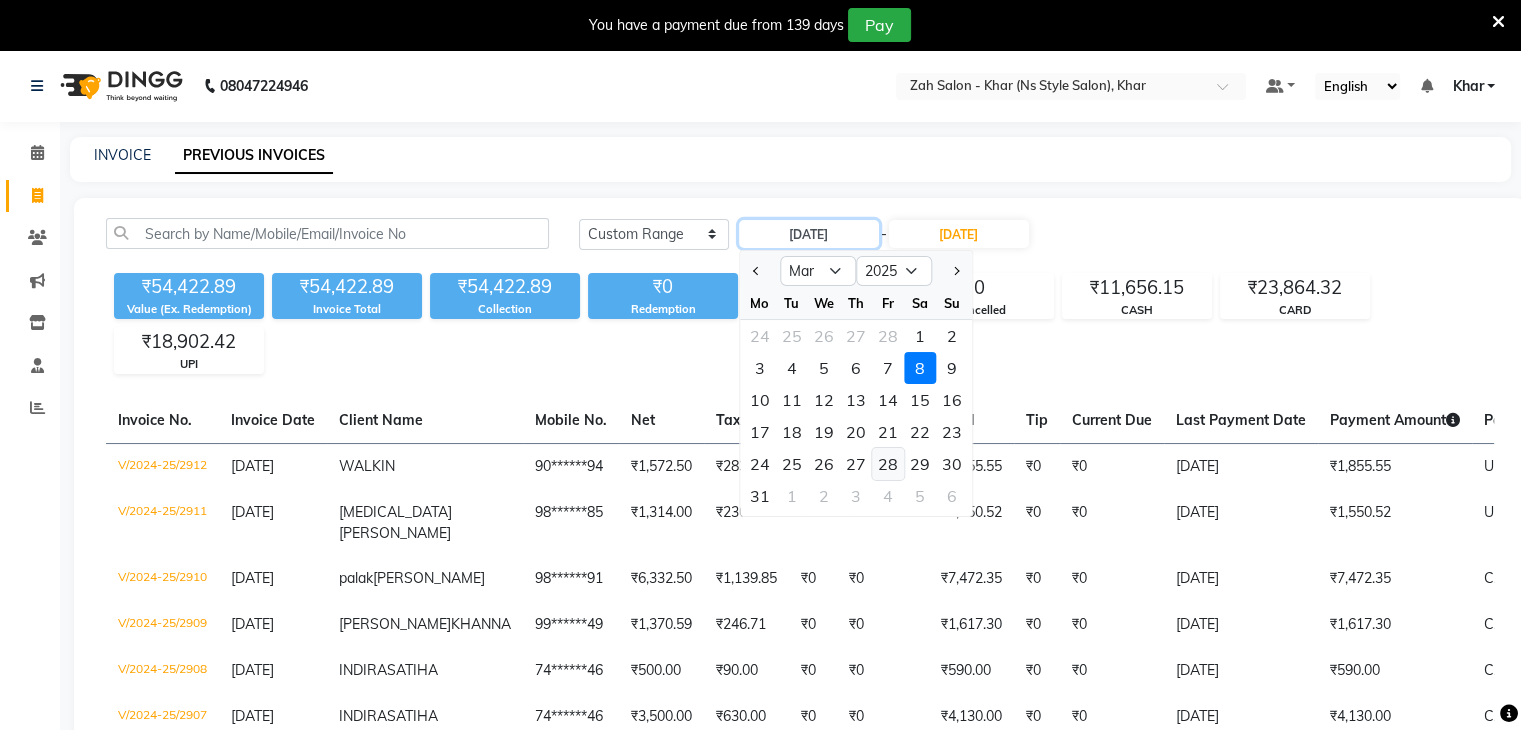 type on "28-03-2025" 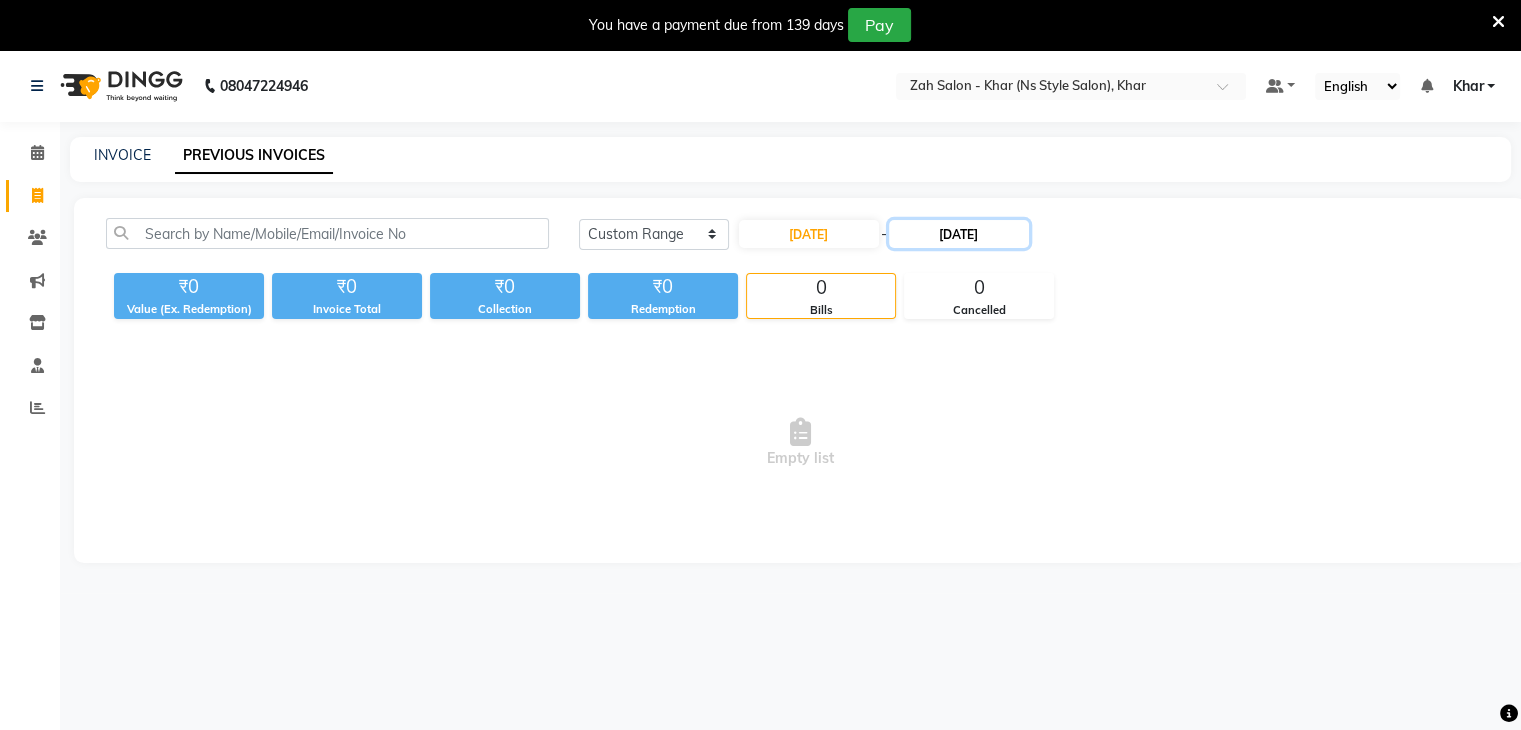 click on "08-03-2025" 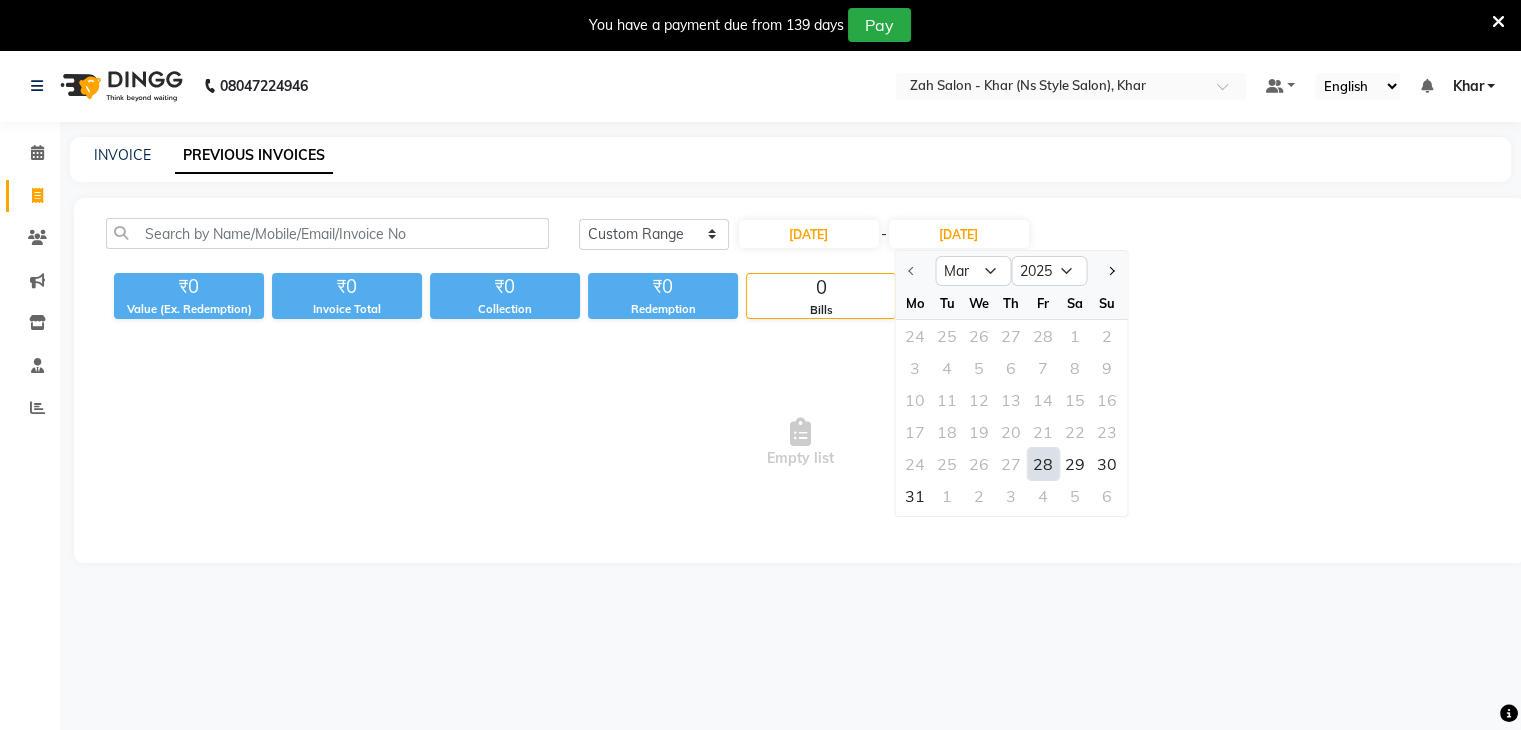 click on "28" 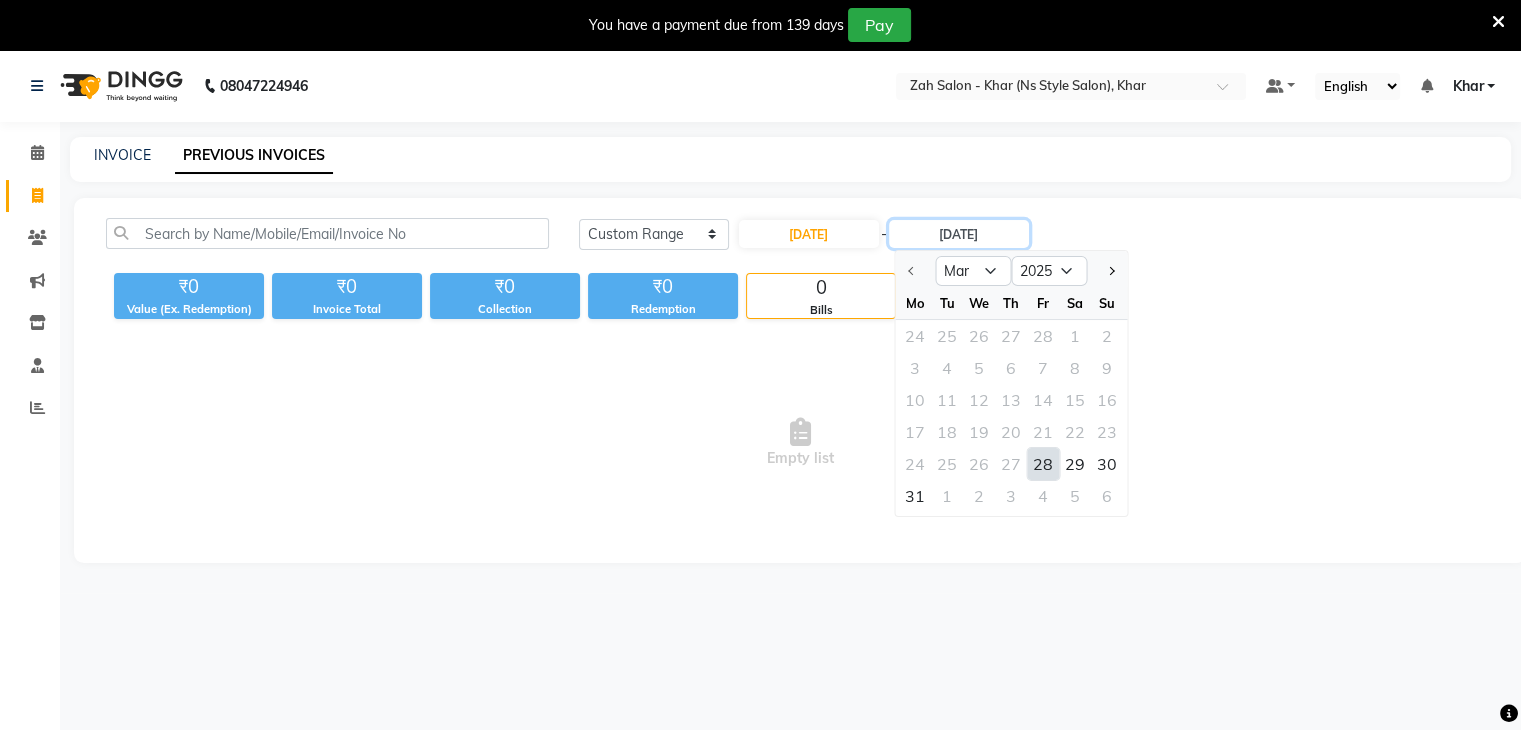 type on "28-03-2025" 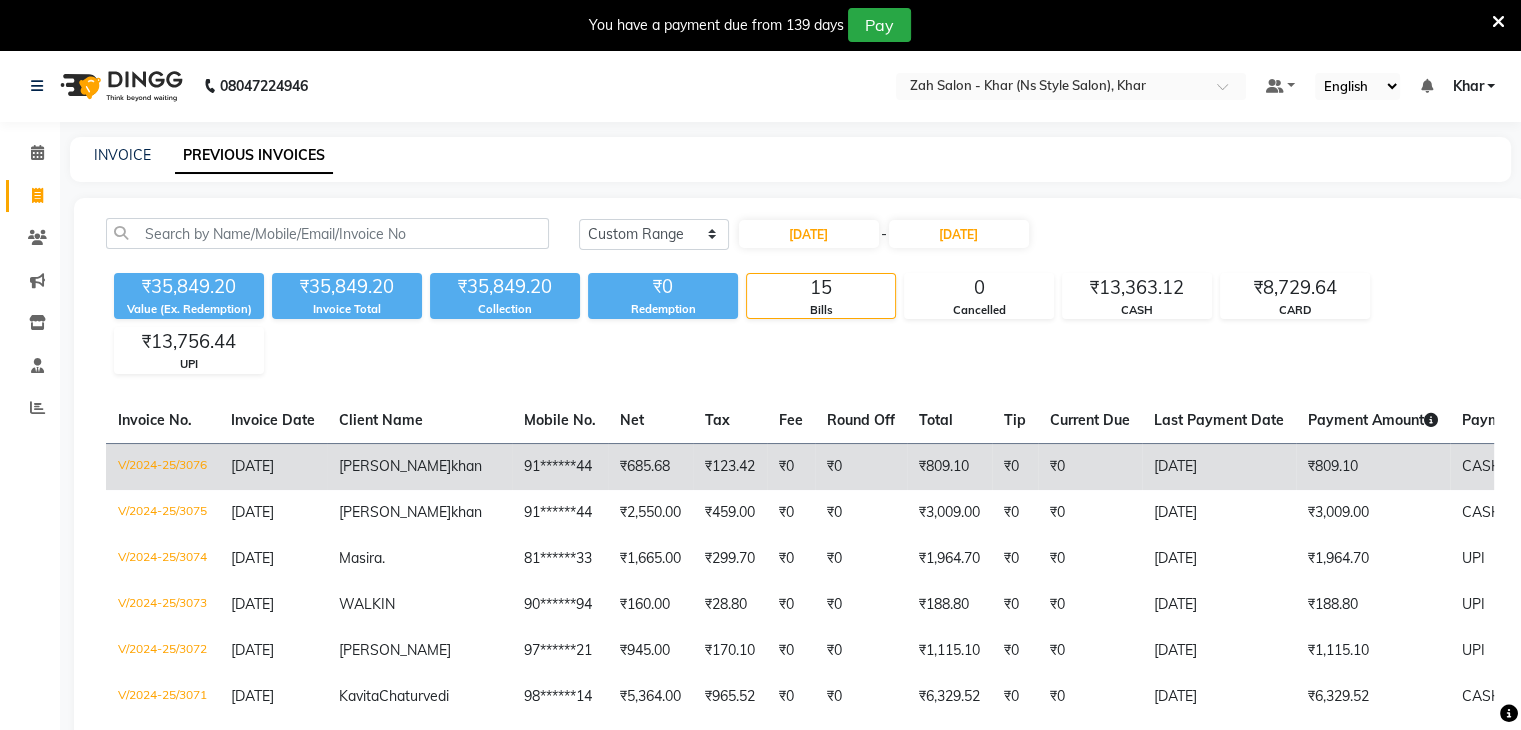 click on "₹685.68" 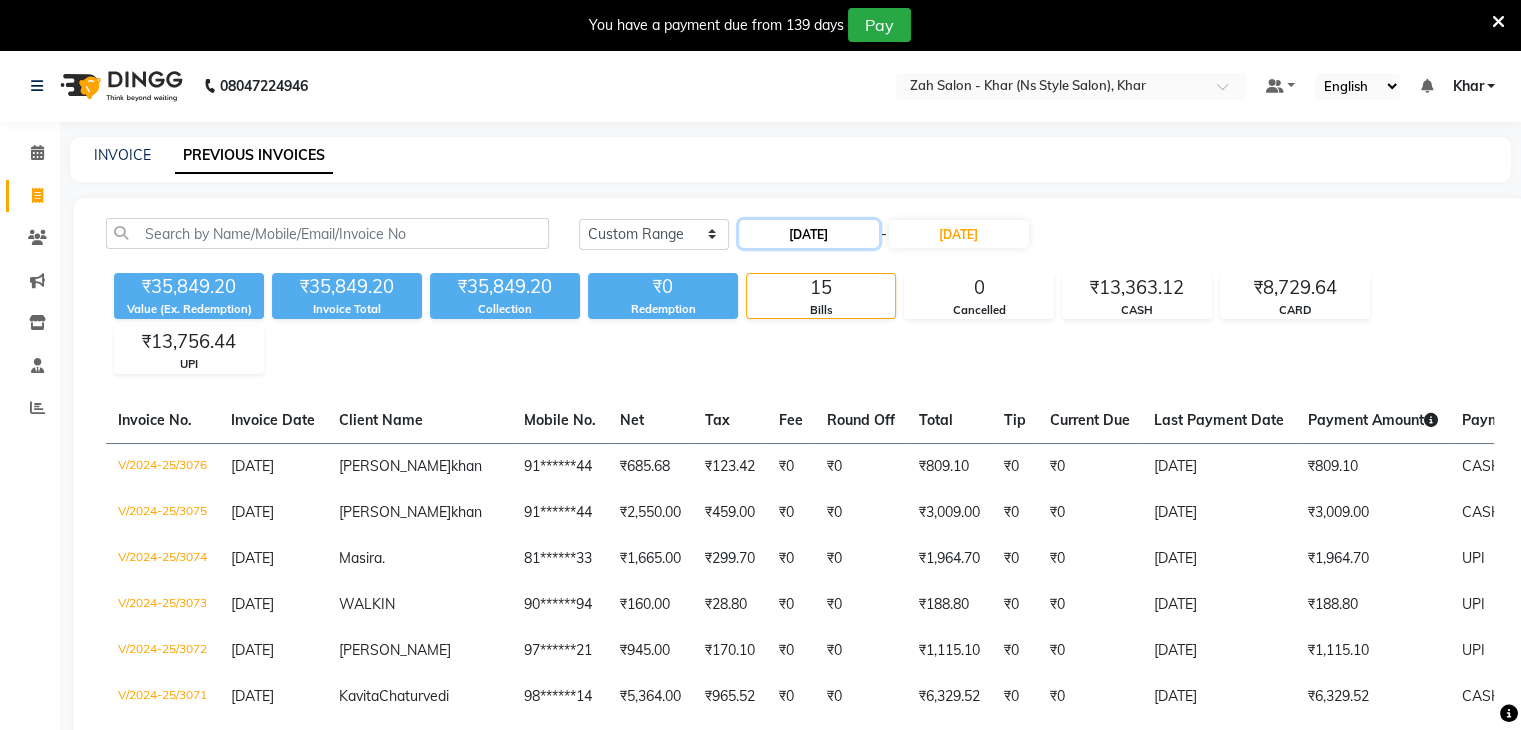 click on "28-03-2025" 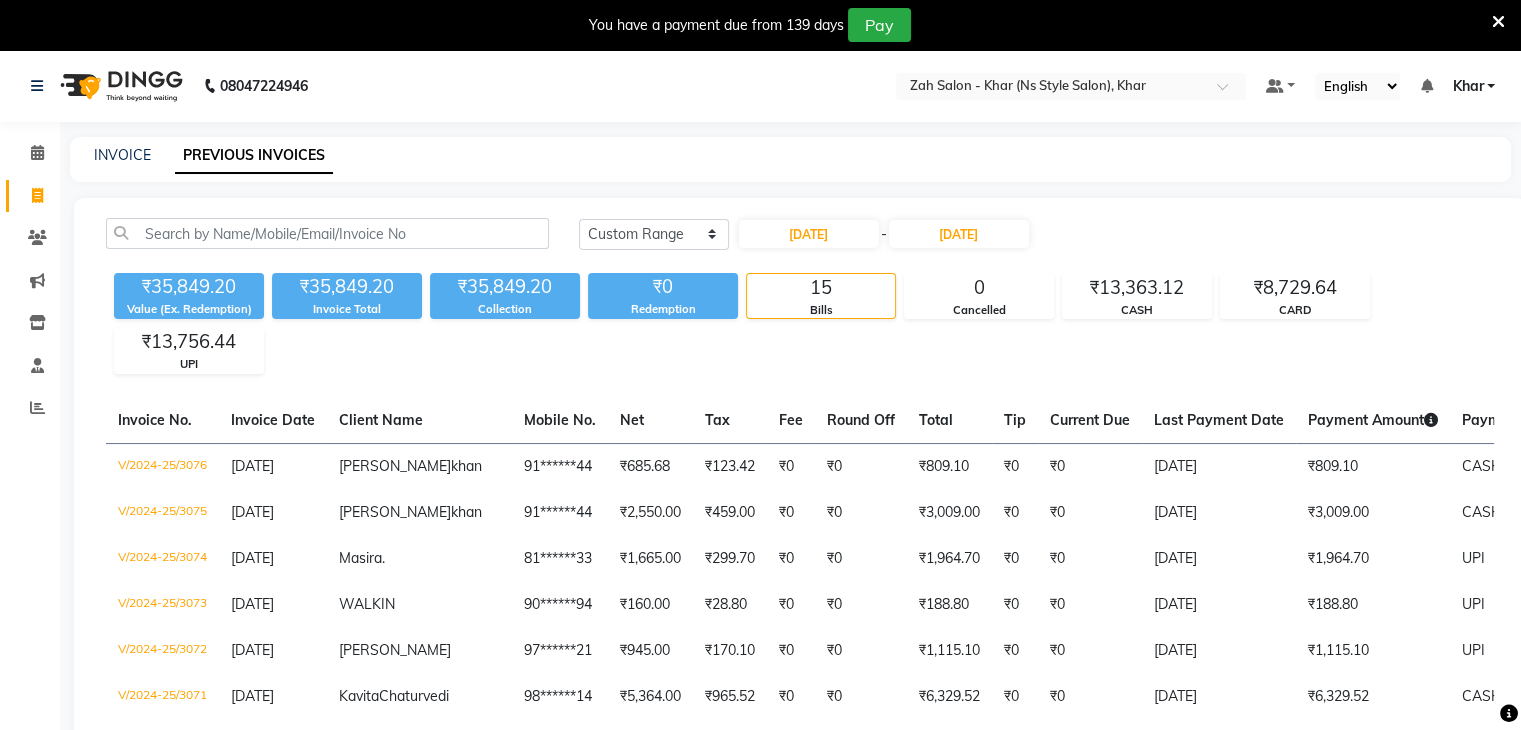 select on "3" 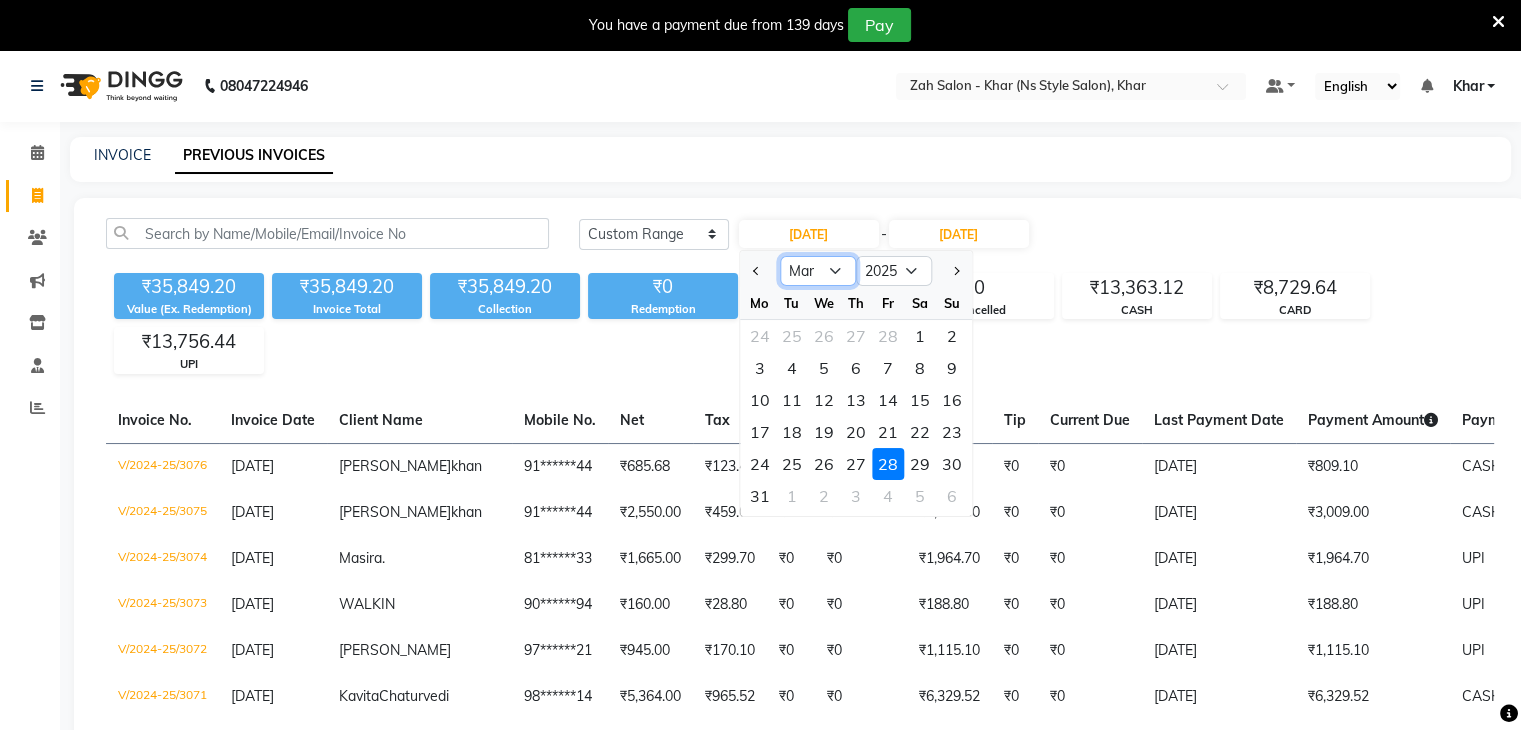 click on "Jan Feb Mar Apr May Jun Jul Aug Sep Oct Nov Dec" 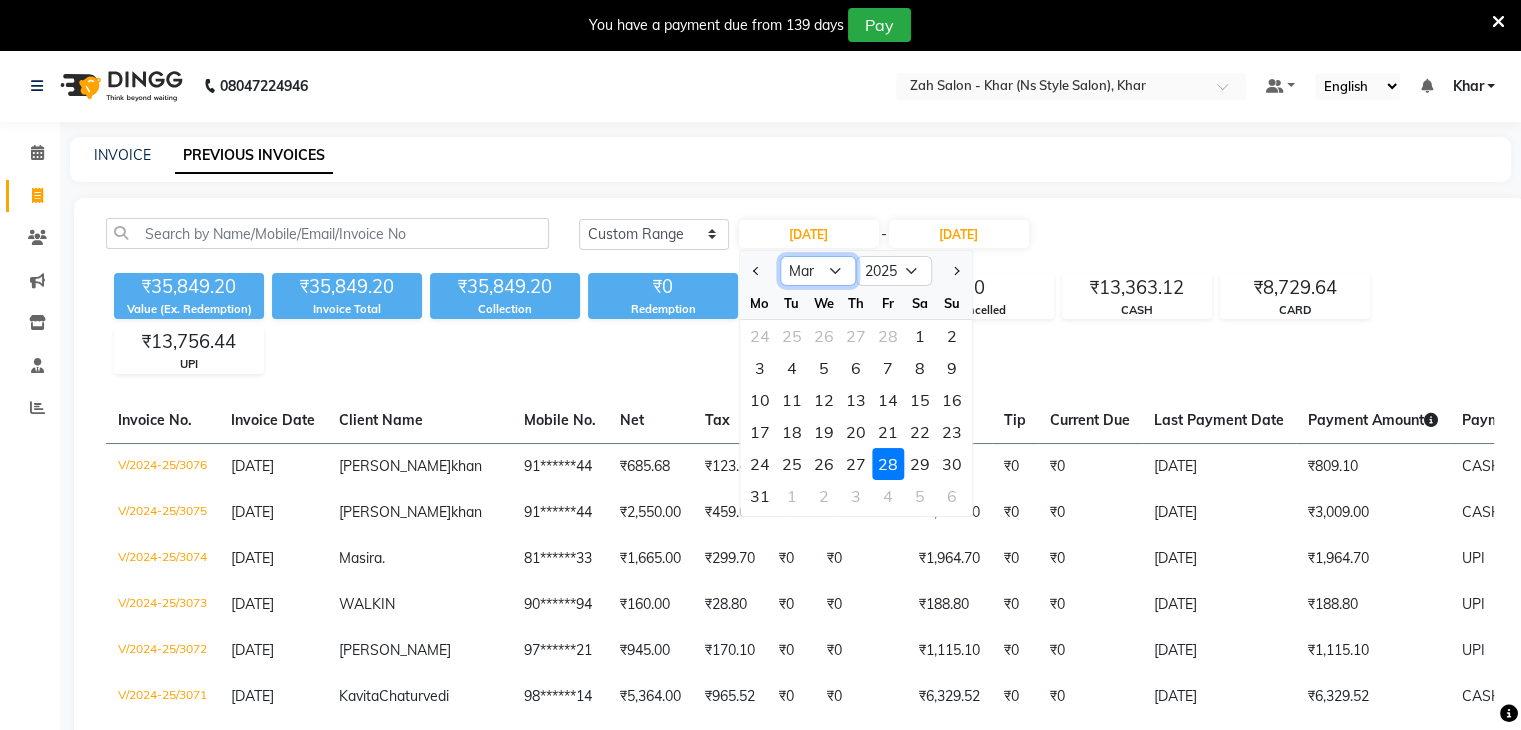 select on "7" 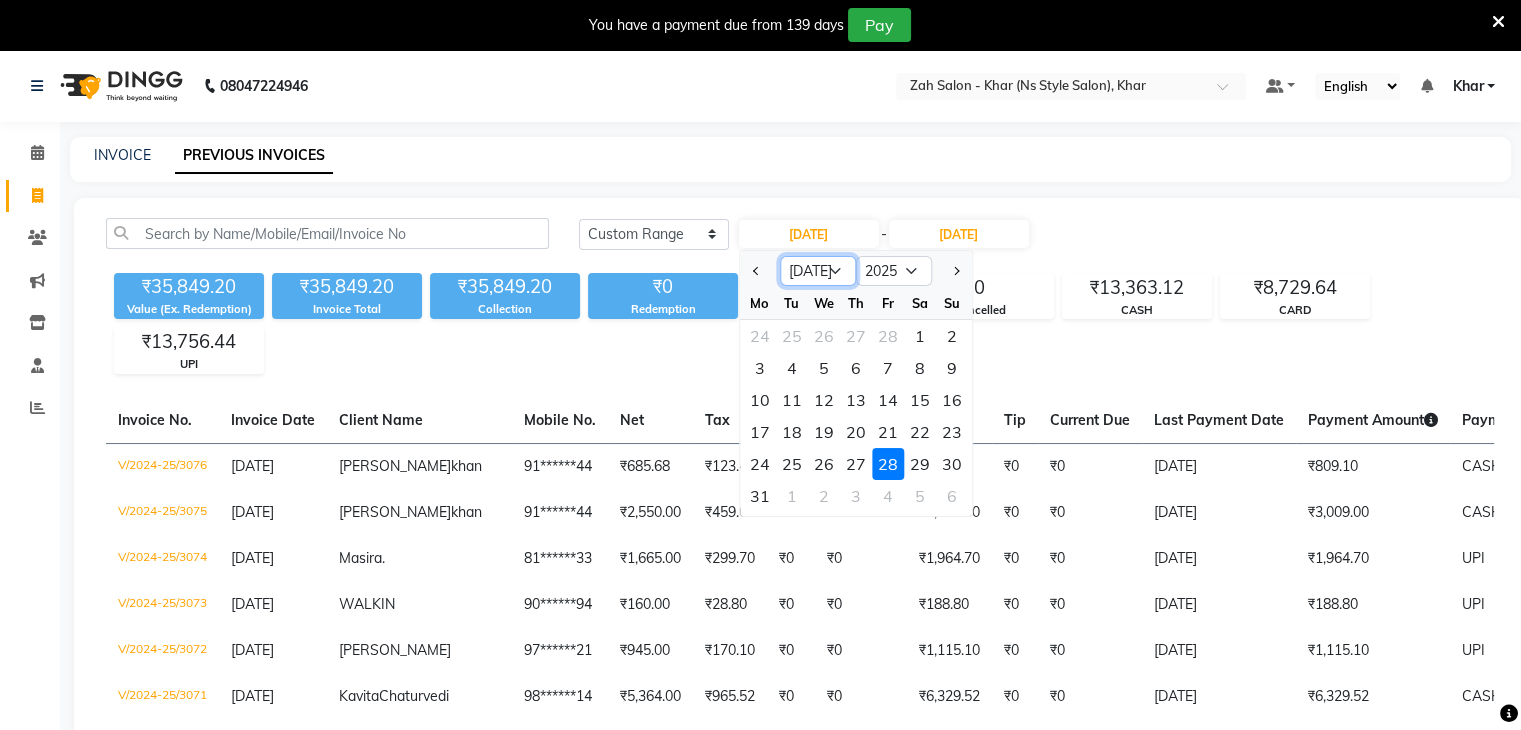 click on "Jan Feb Mar Apr May Jun Jul Aug Sep Oct Nov Dec" 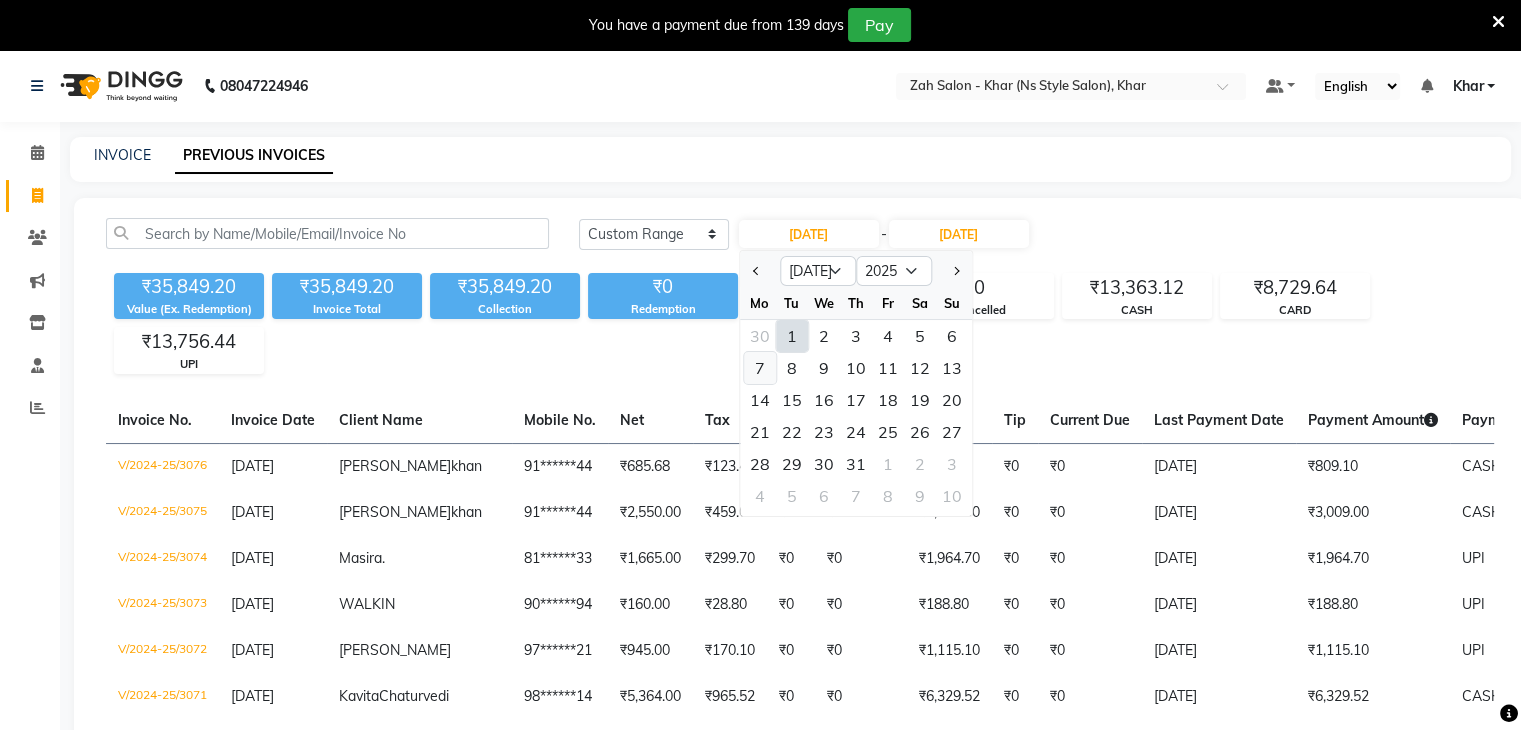 click on "7" 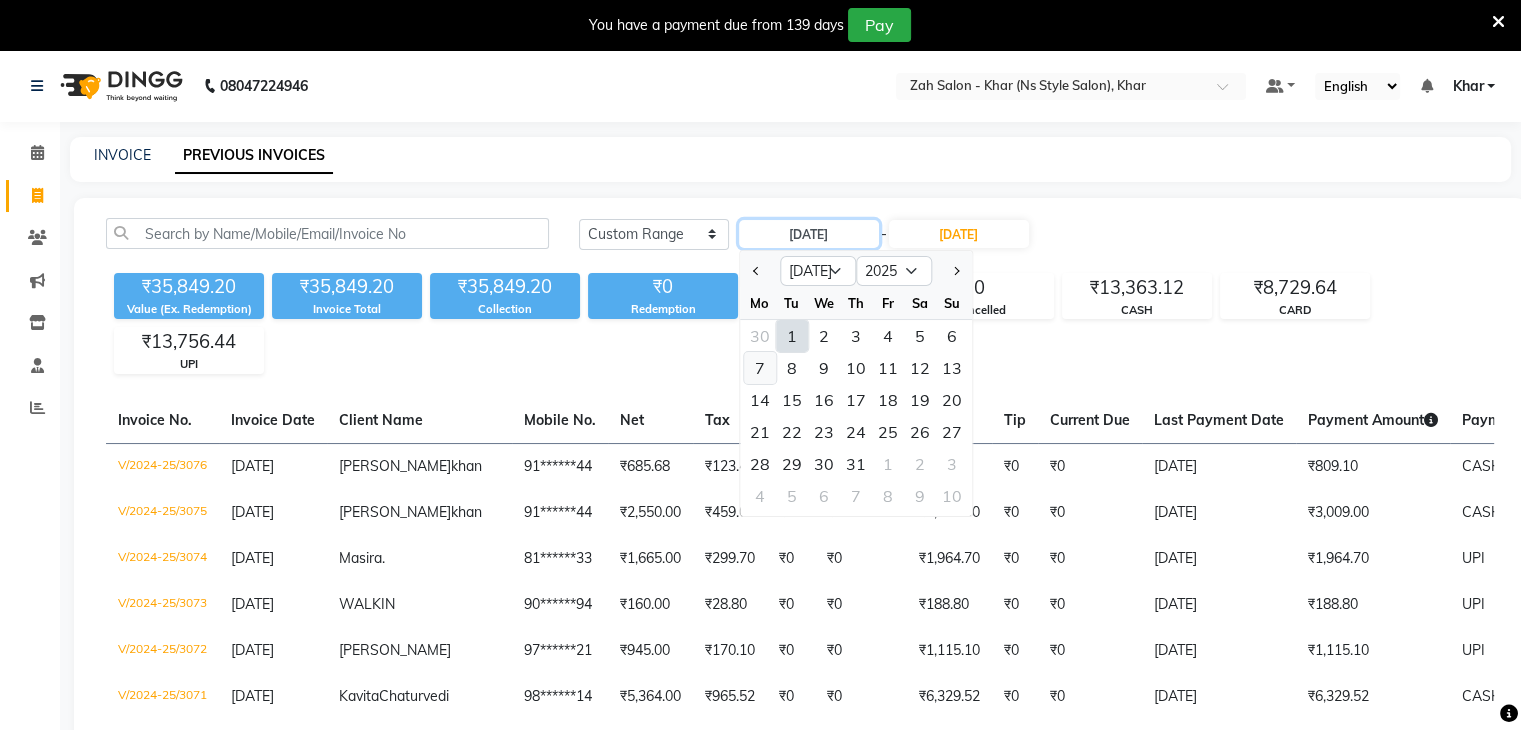 type on "07-07-2025" 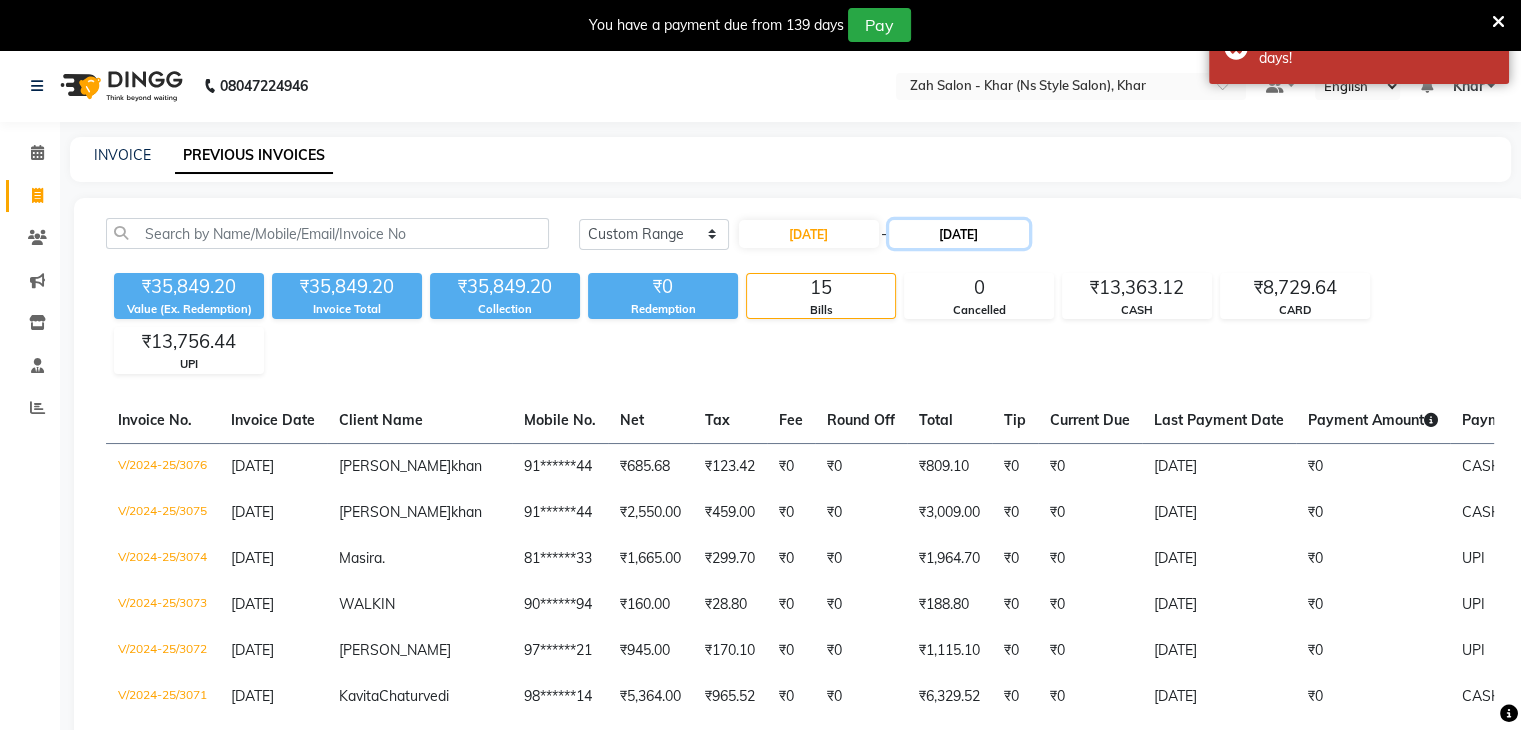 click on "28-03-2025" 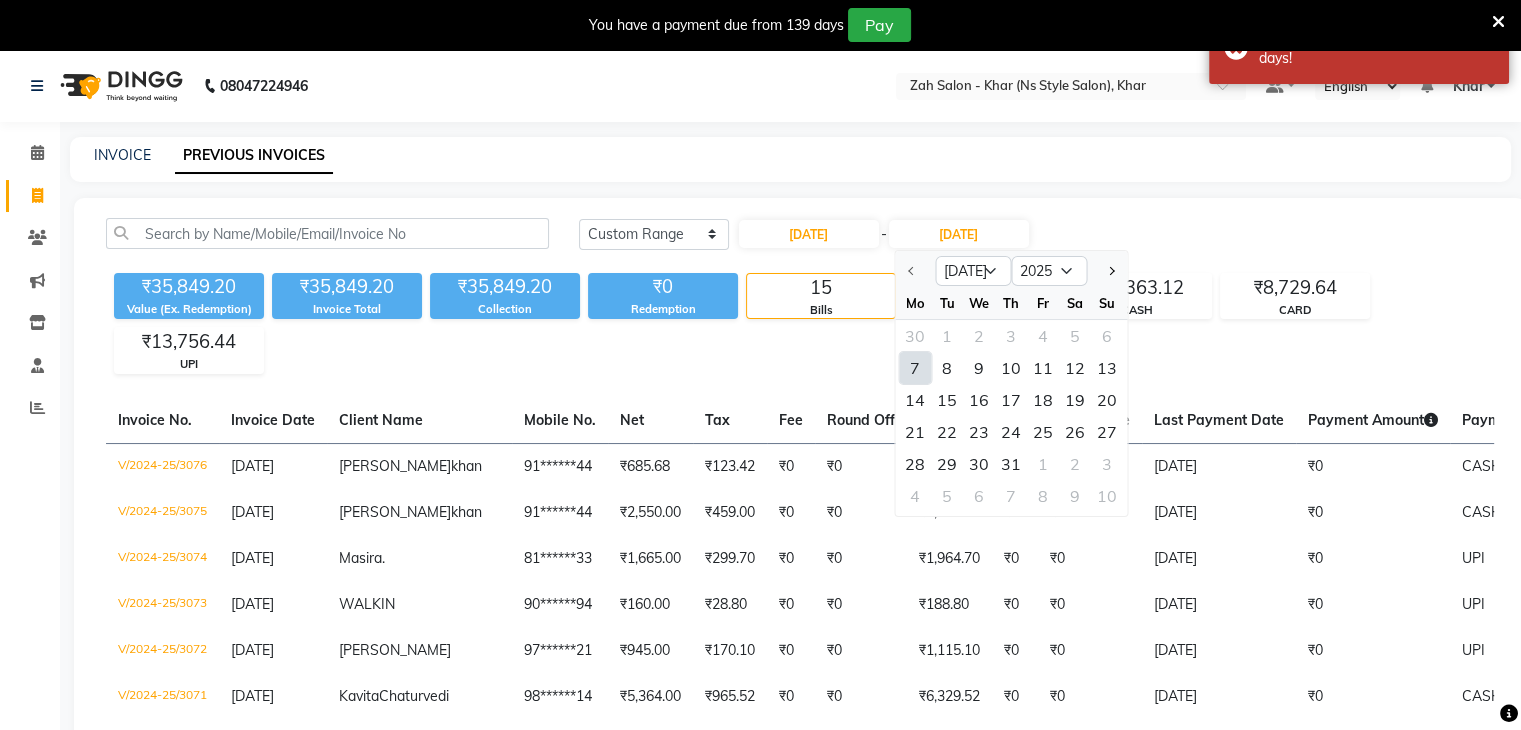 click on "7" 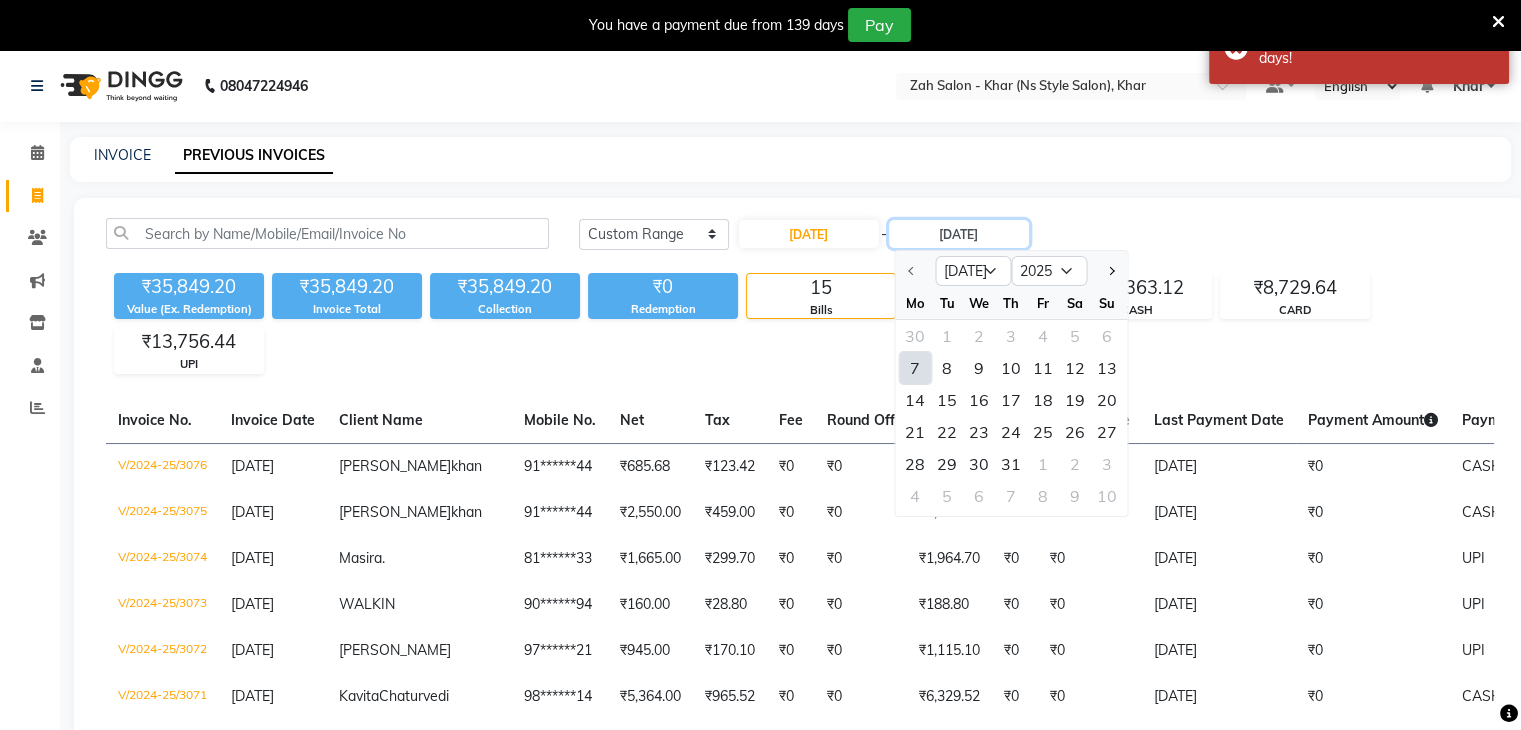 type on "07-07-2025" 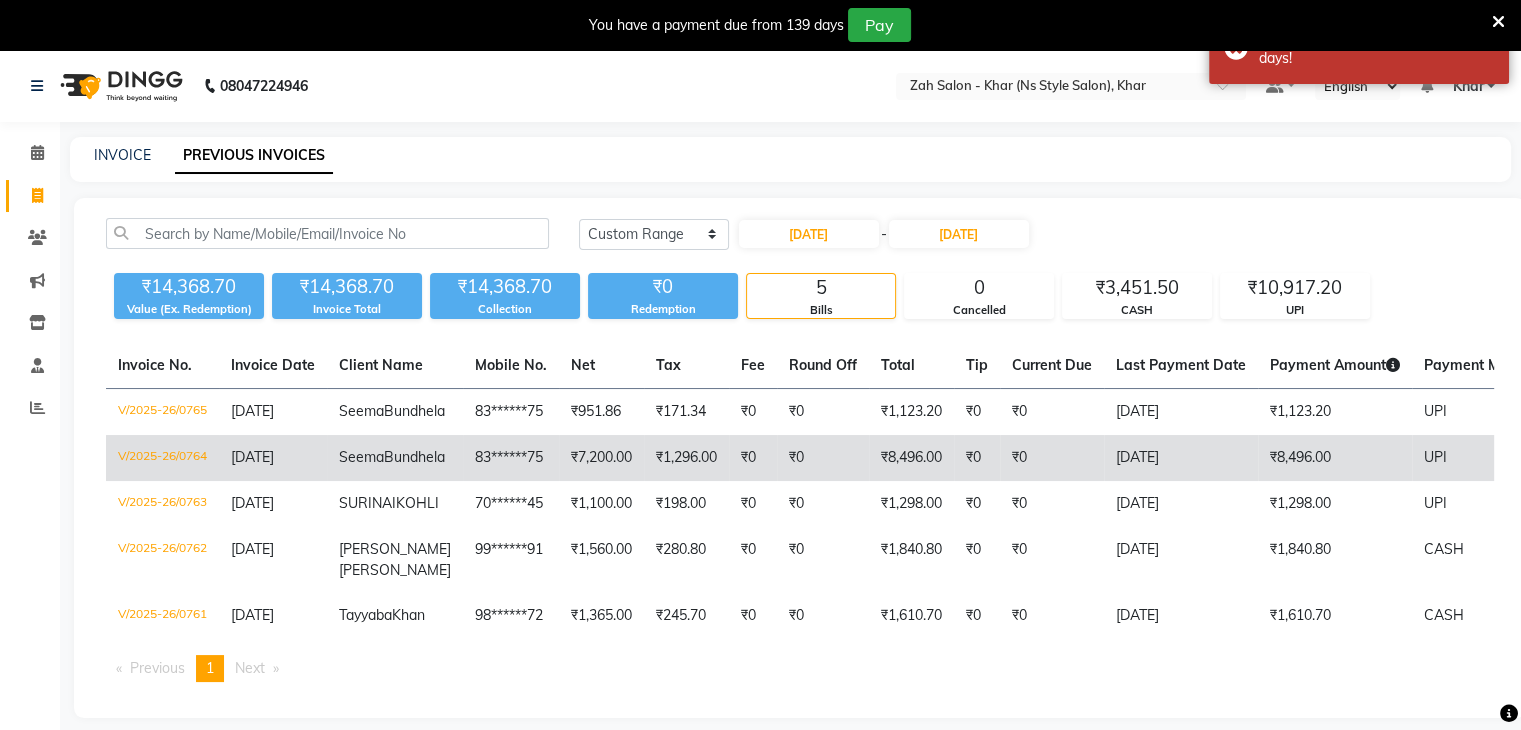 click on "₹7,200.00" 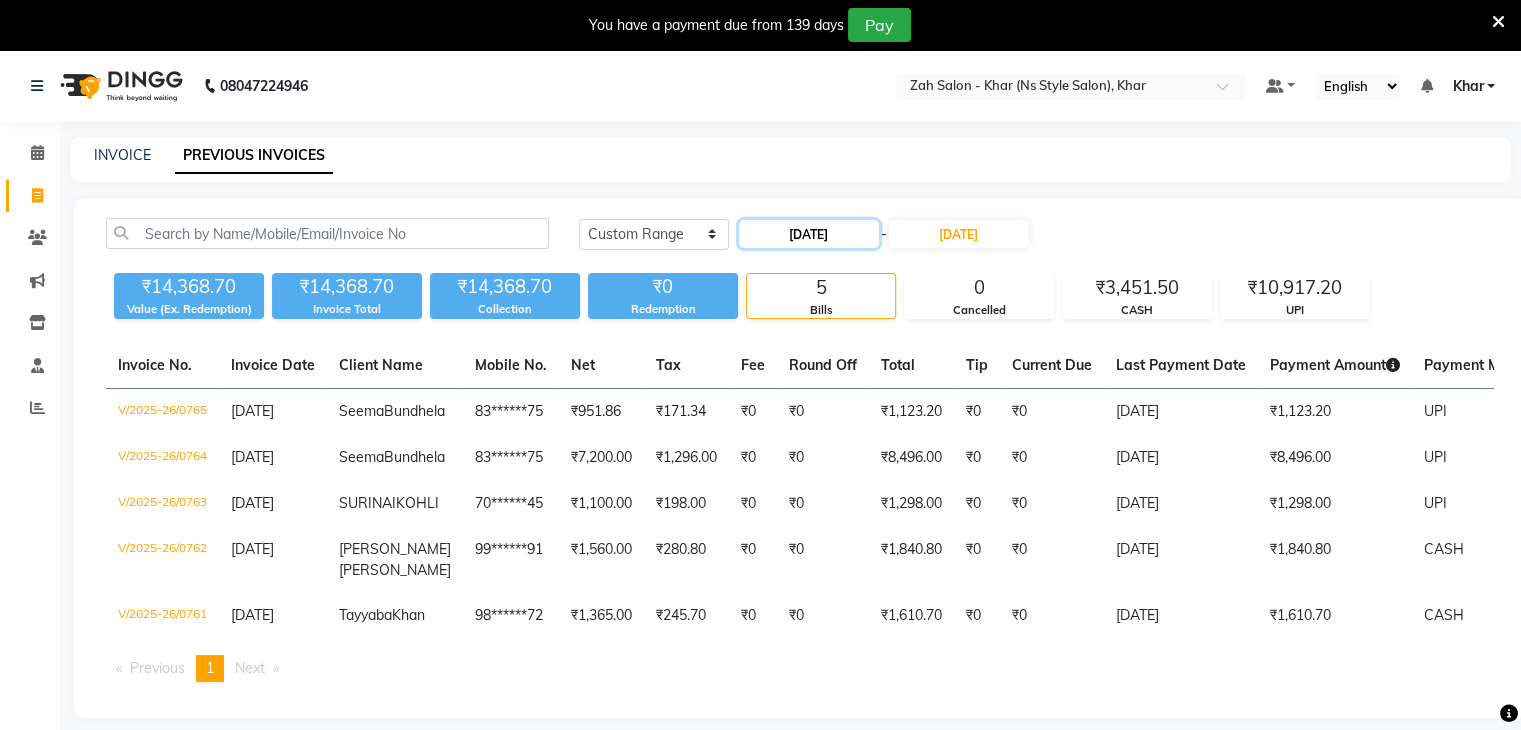 click on "07-07-2025" 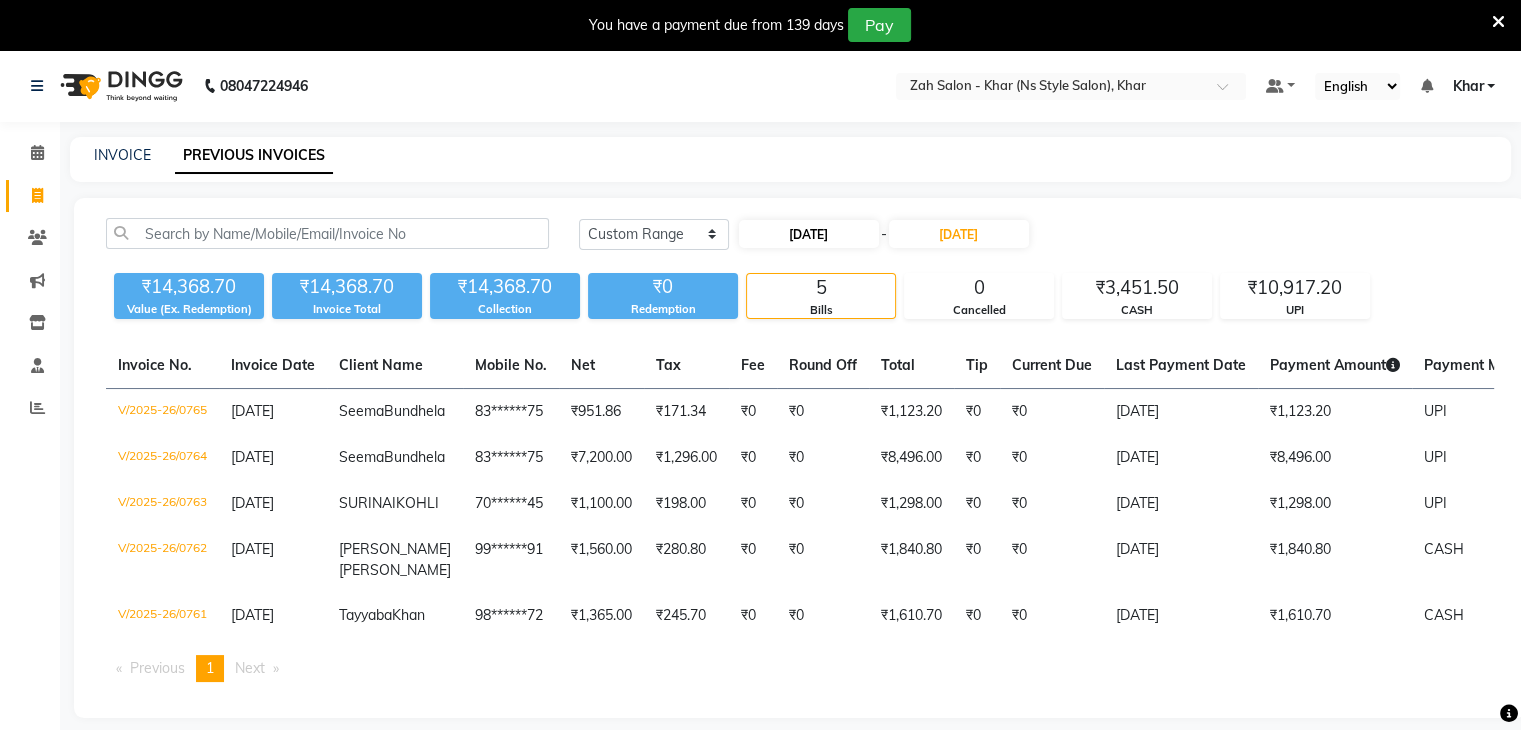 select on "7" 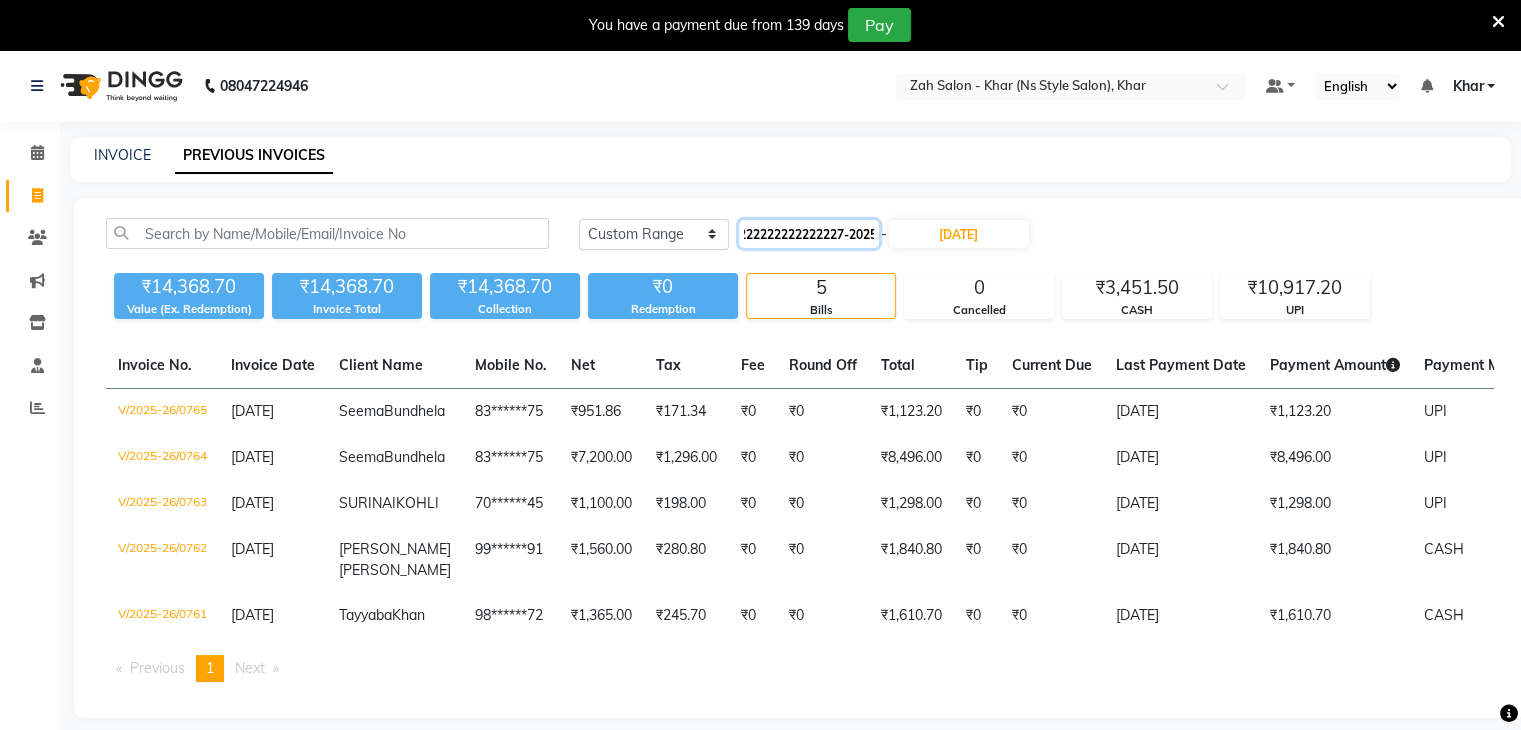 scroll, scrollTop: 0, scrollLeft: 267, axis: horizontal 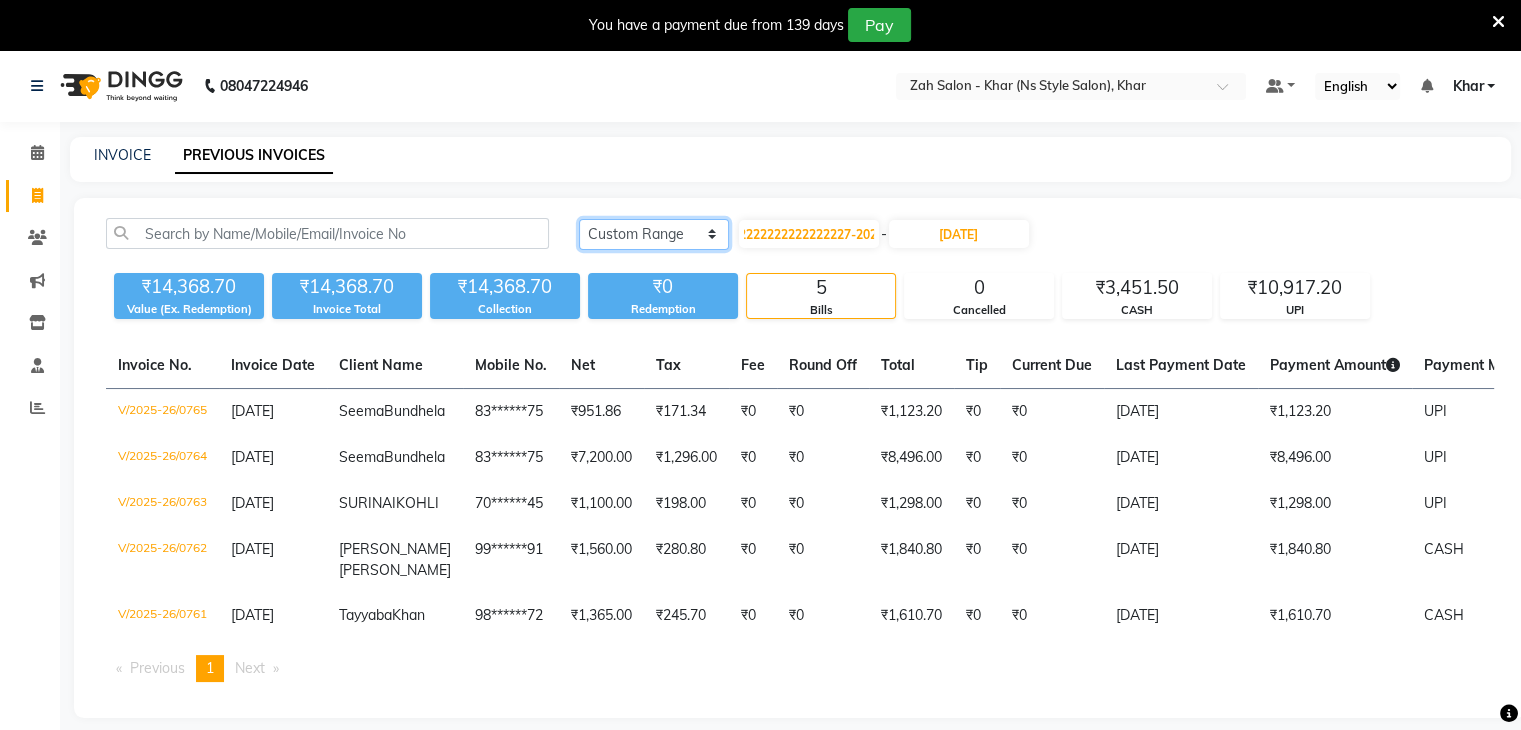 type on "07-02-2025" 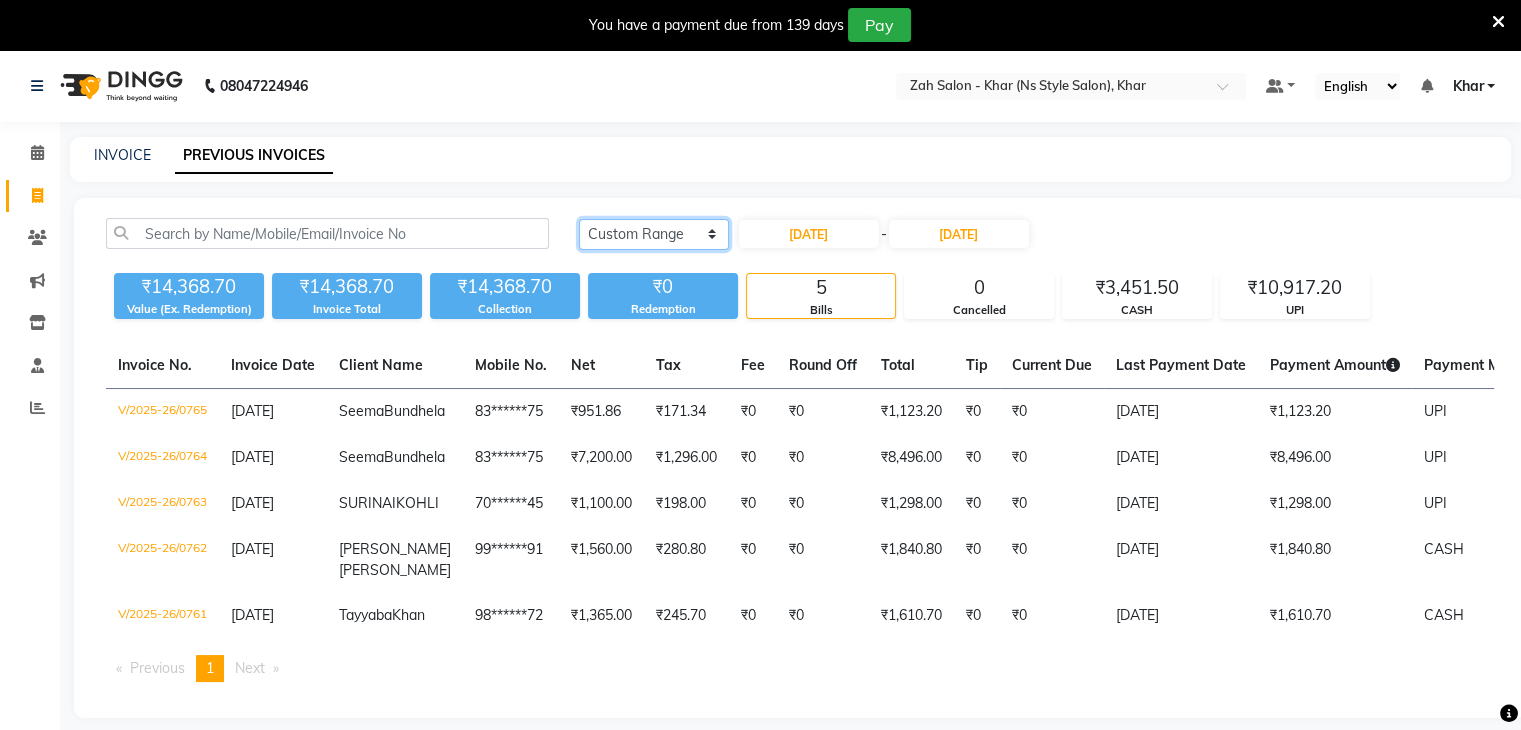 scroll, scrollTop: 0, scrollLeft: 0, axis: both 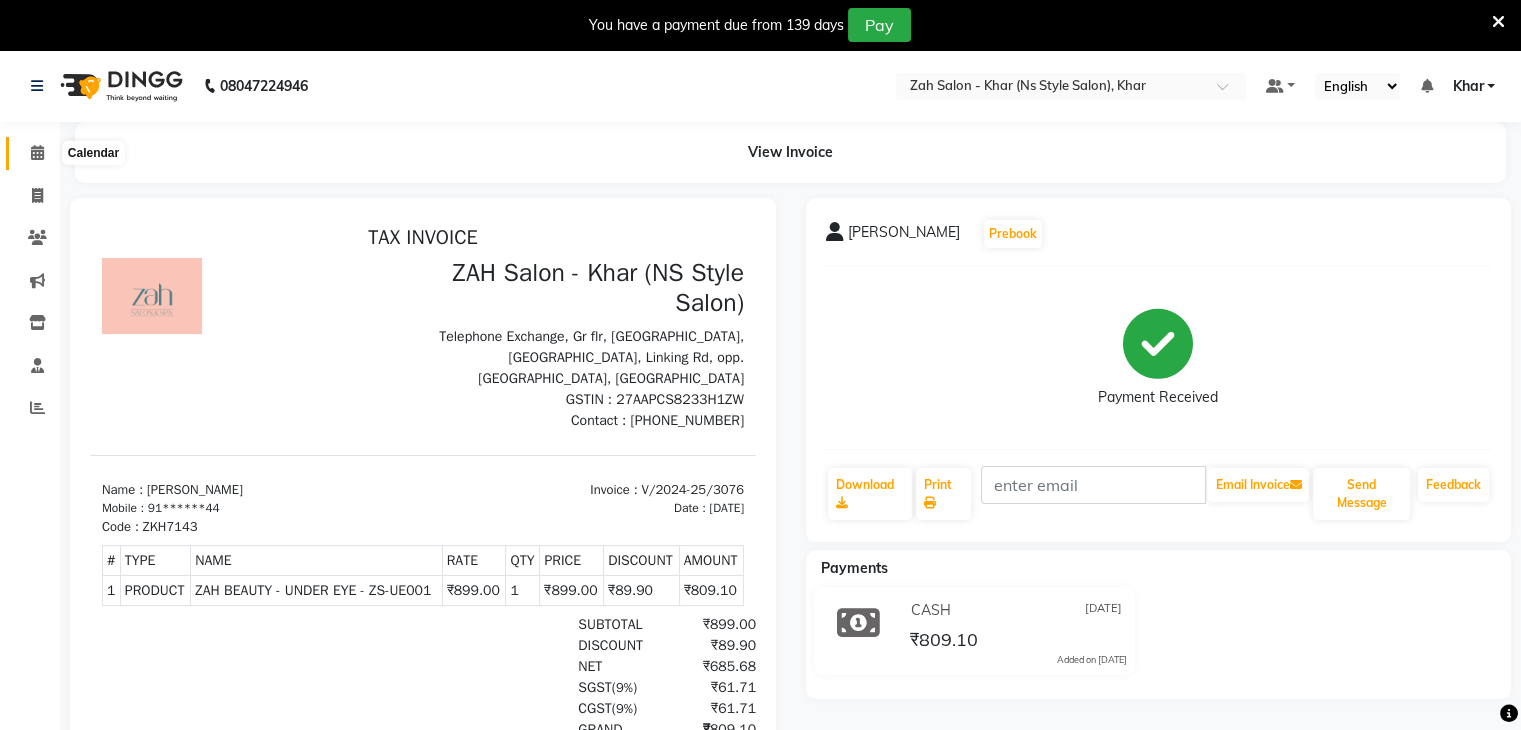 click 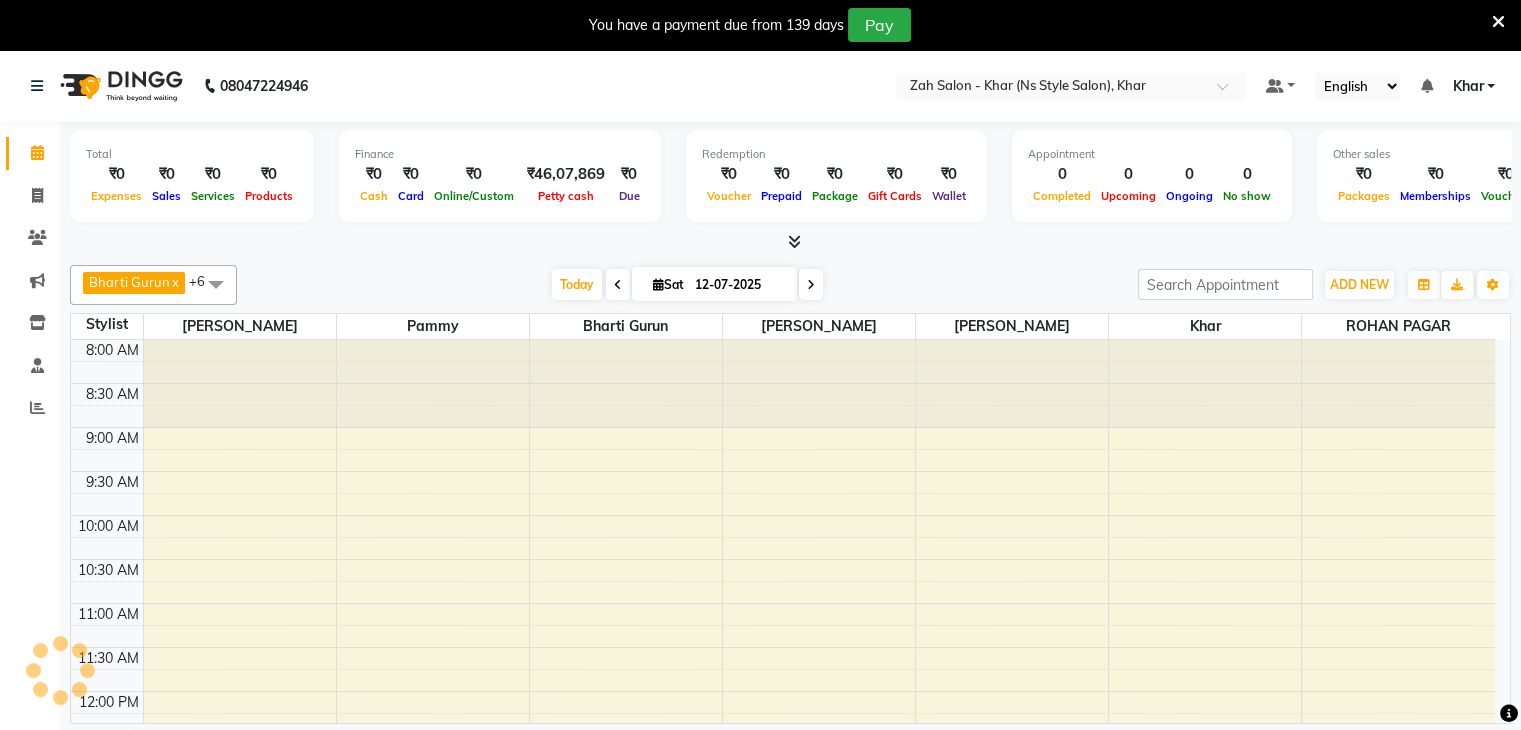 scroll, scrollTop: 0, scrollLeft: 0, axis: both 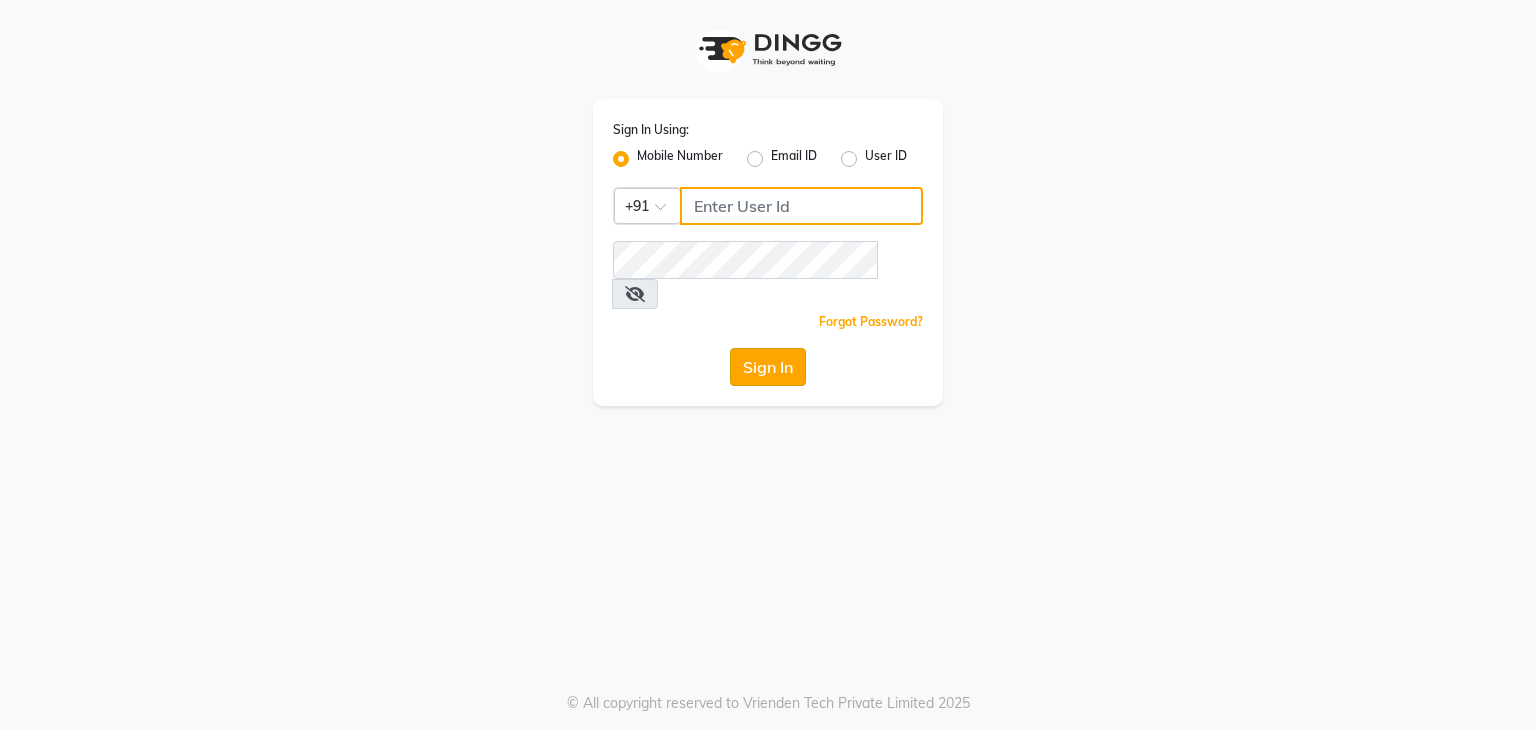 type on "9029010592" 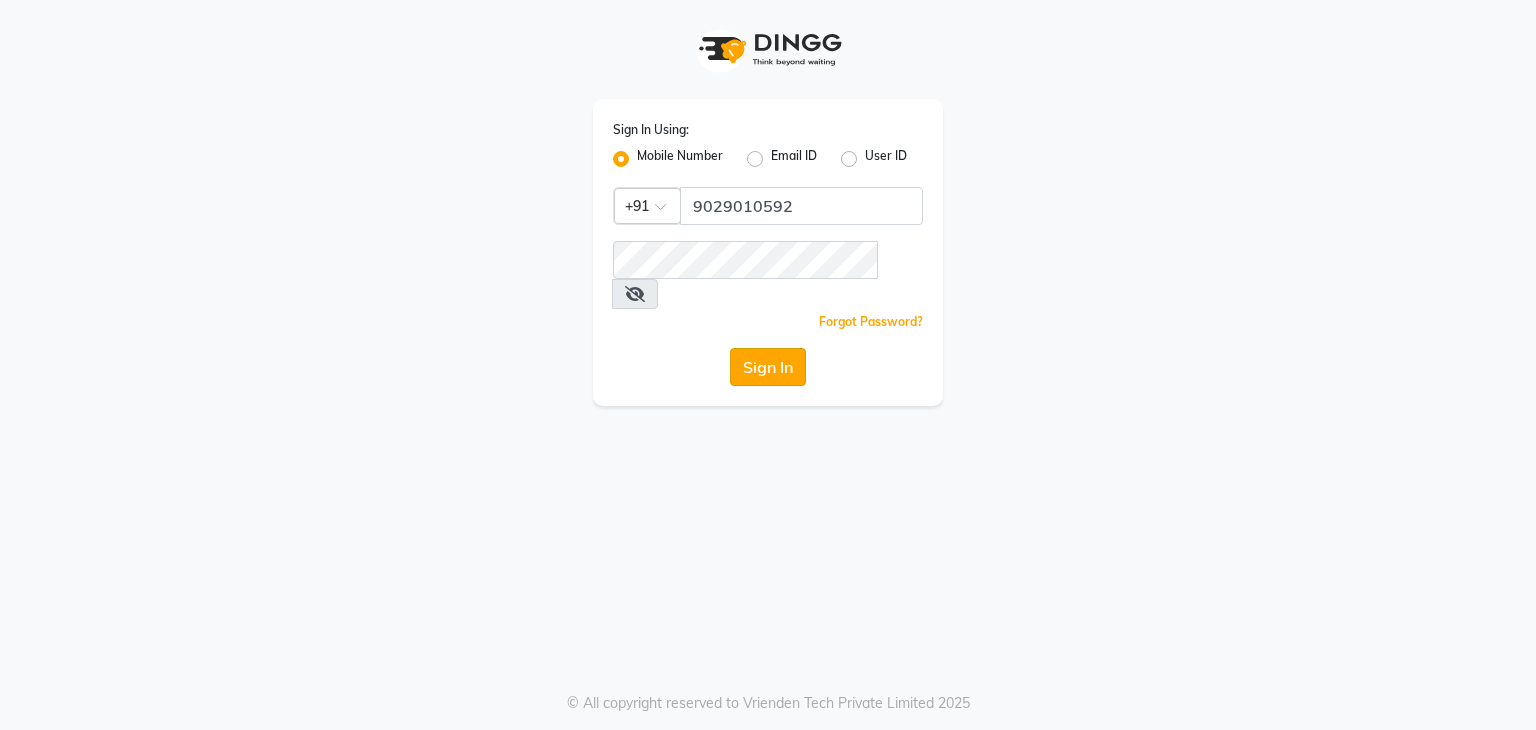 click on "Sign In" 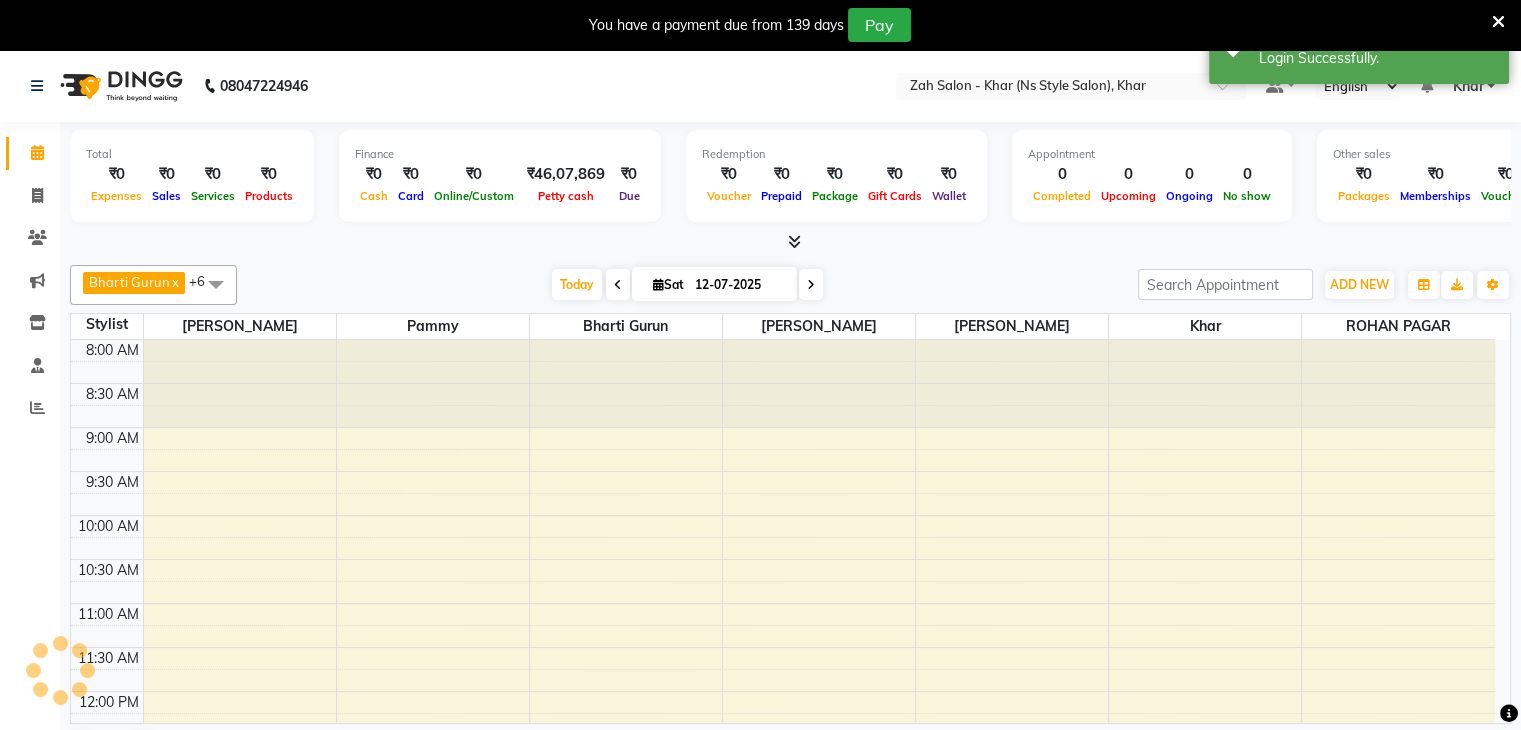 scroll, scrollTop: 0, scrollLeft: 0, axis: both 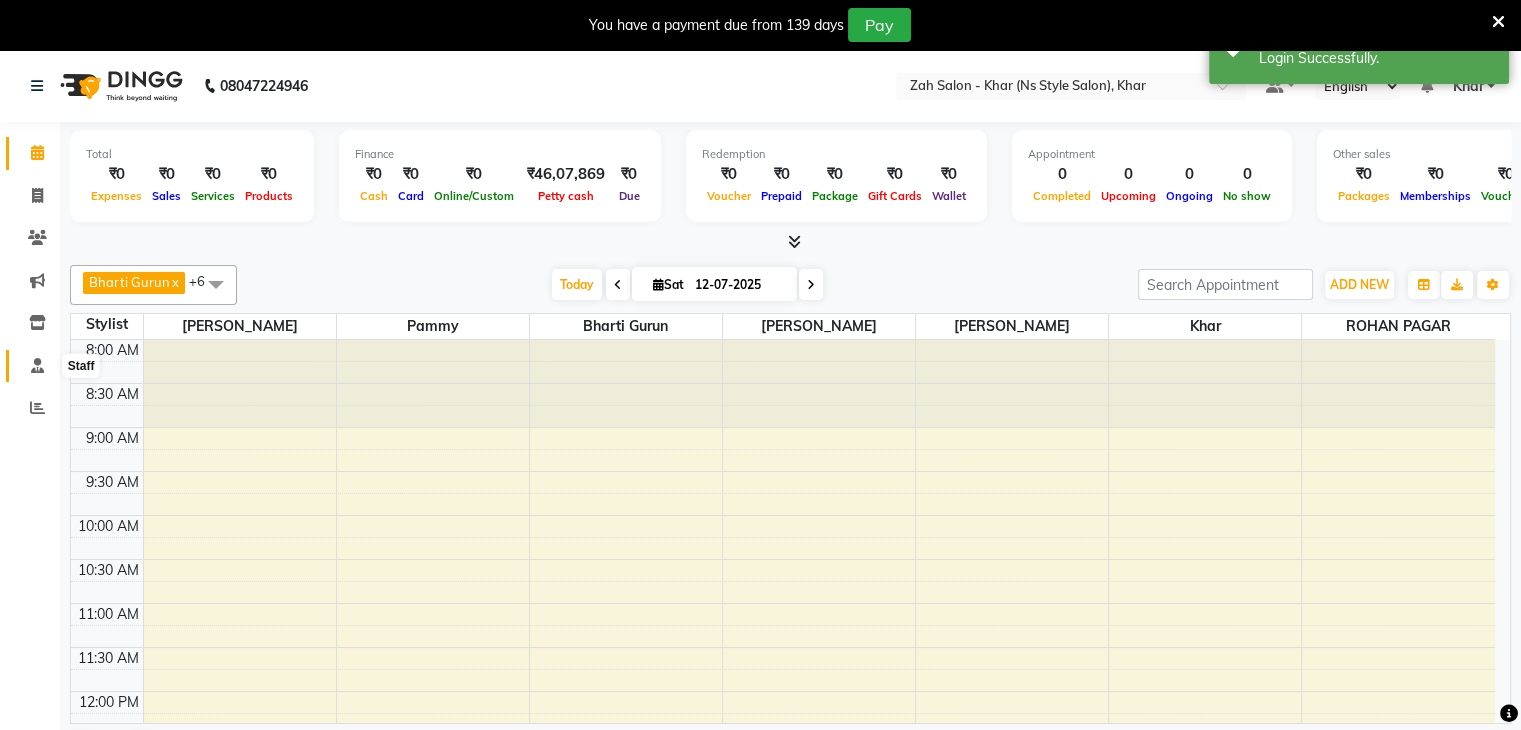 click 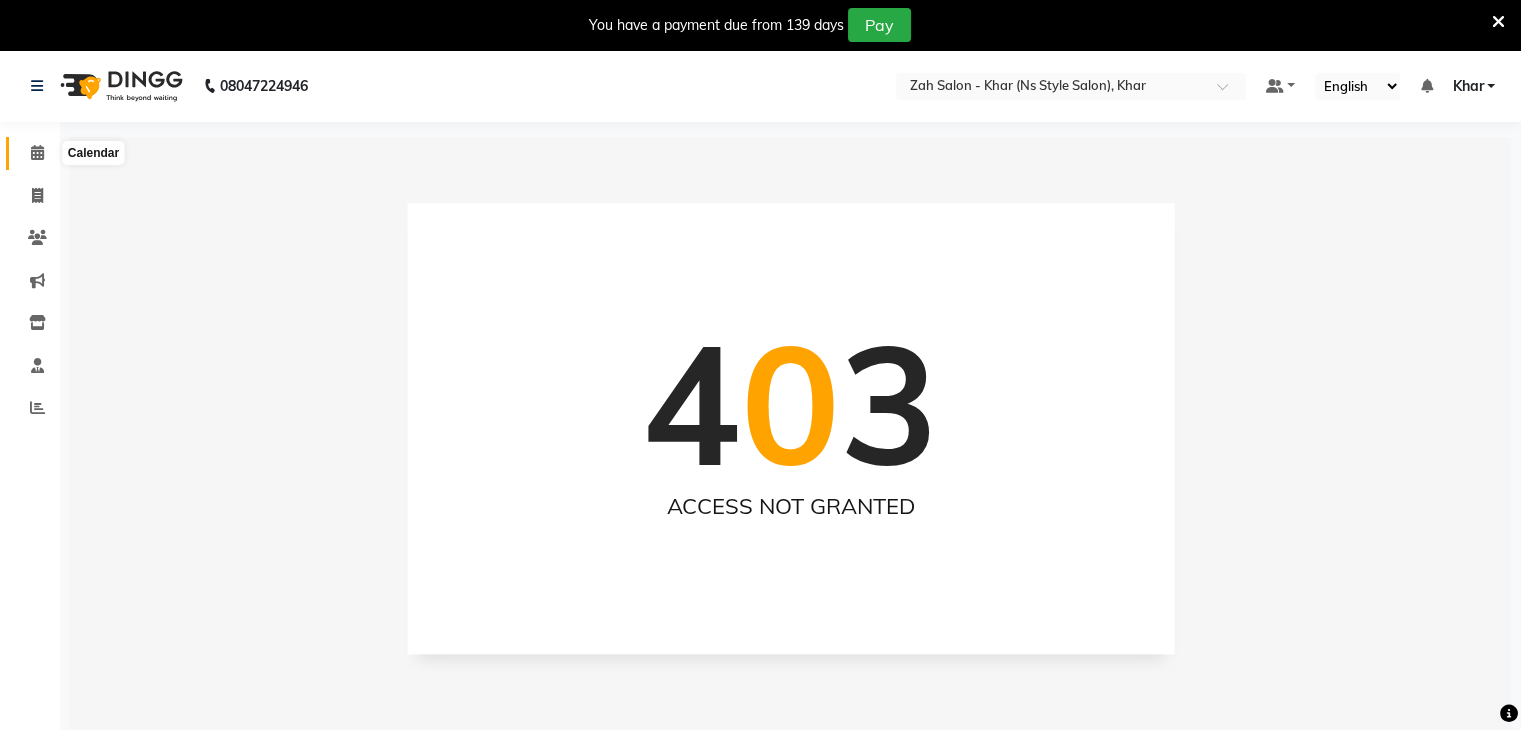 click 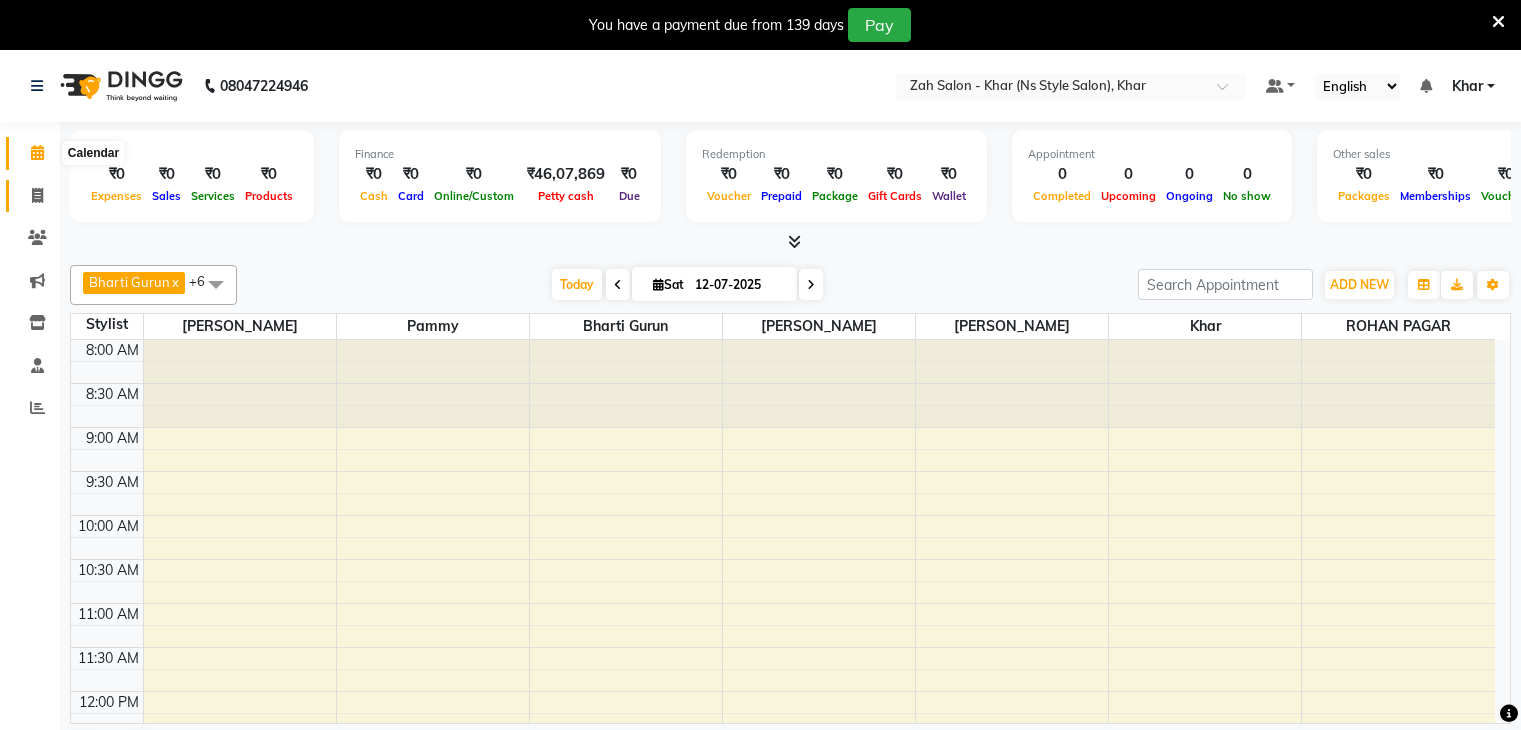 scroll, scrollTop: 0, scrollLeft: 0, axis: both 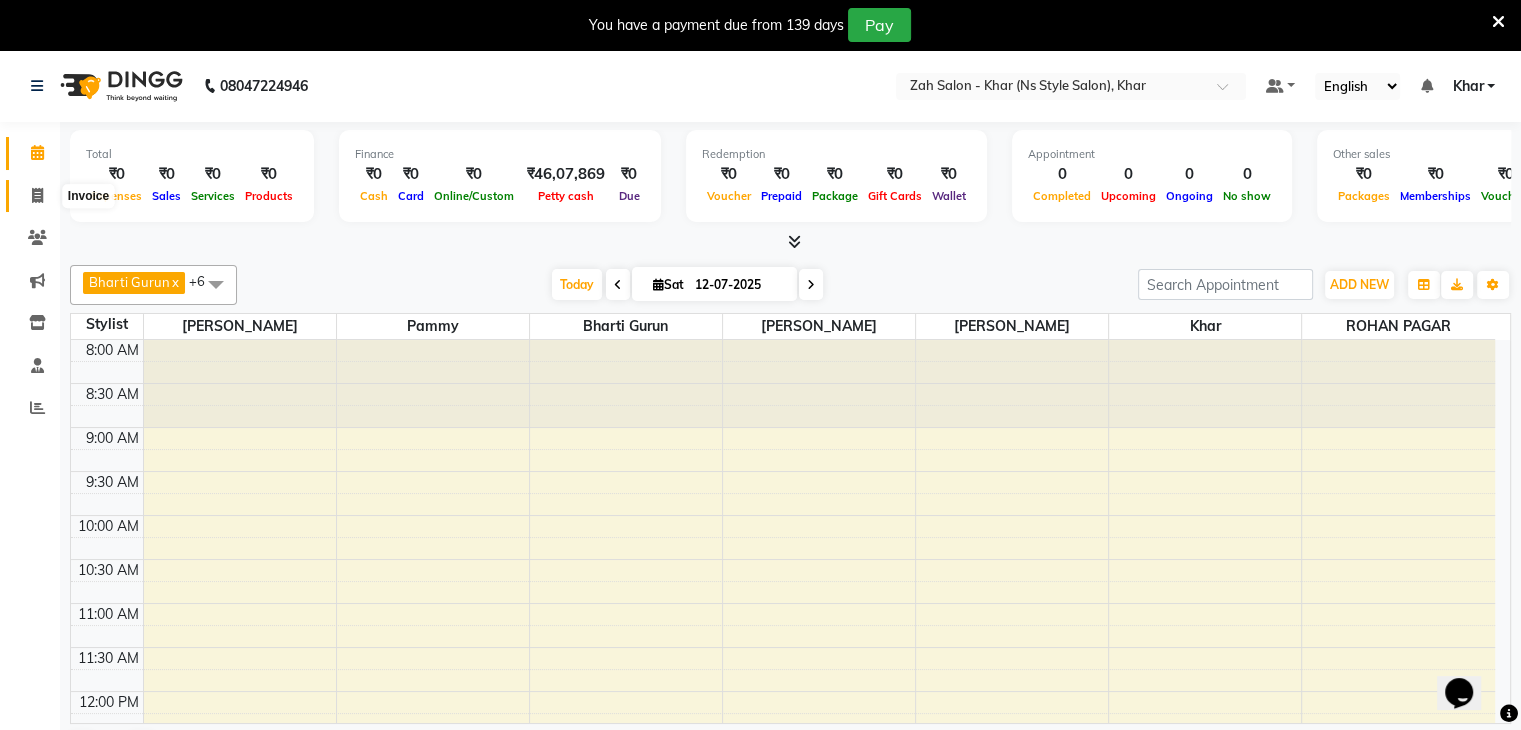 click 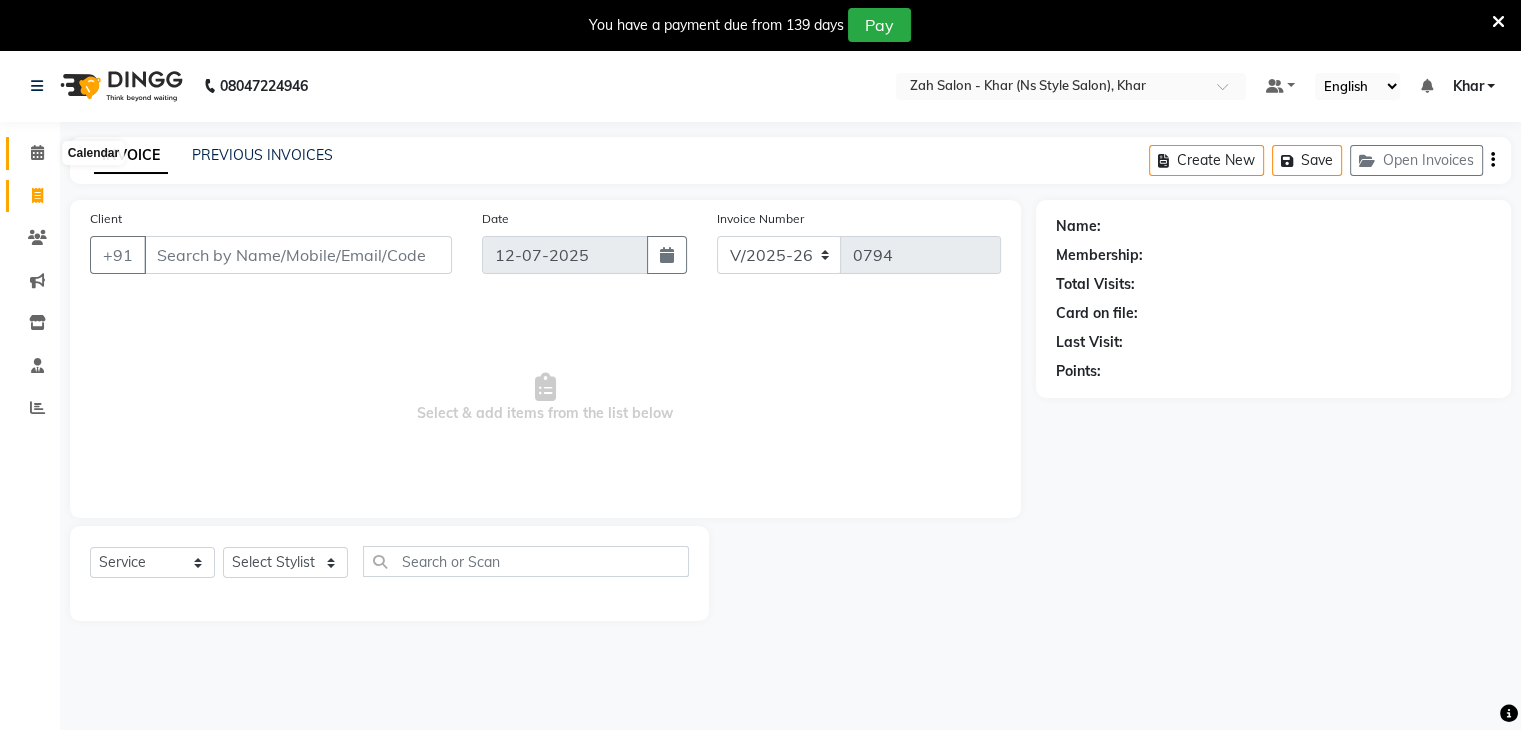 click 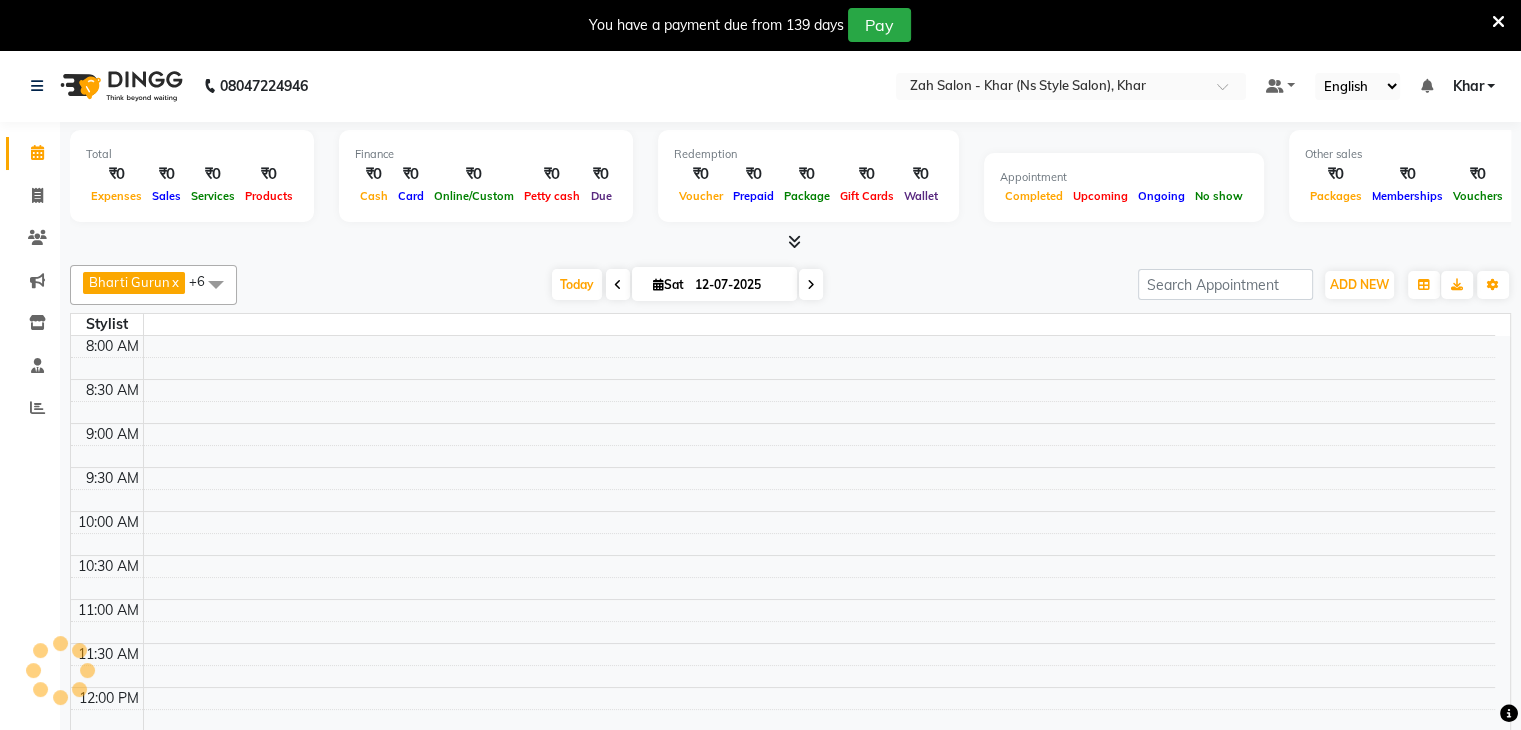 scroll, scrollTop: 0, scrollLeft: 0, axis: both 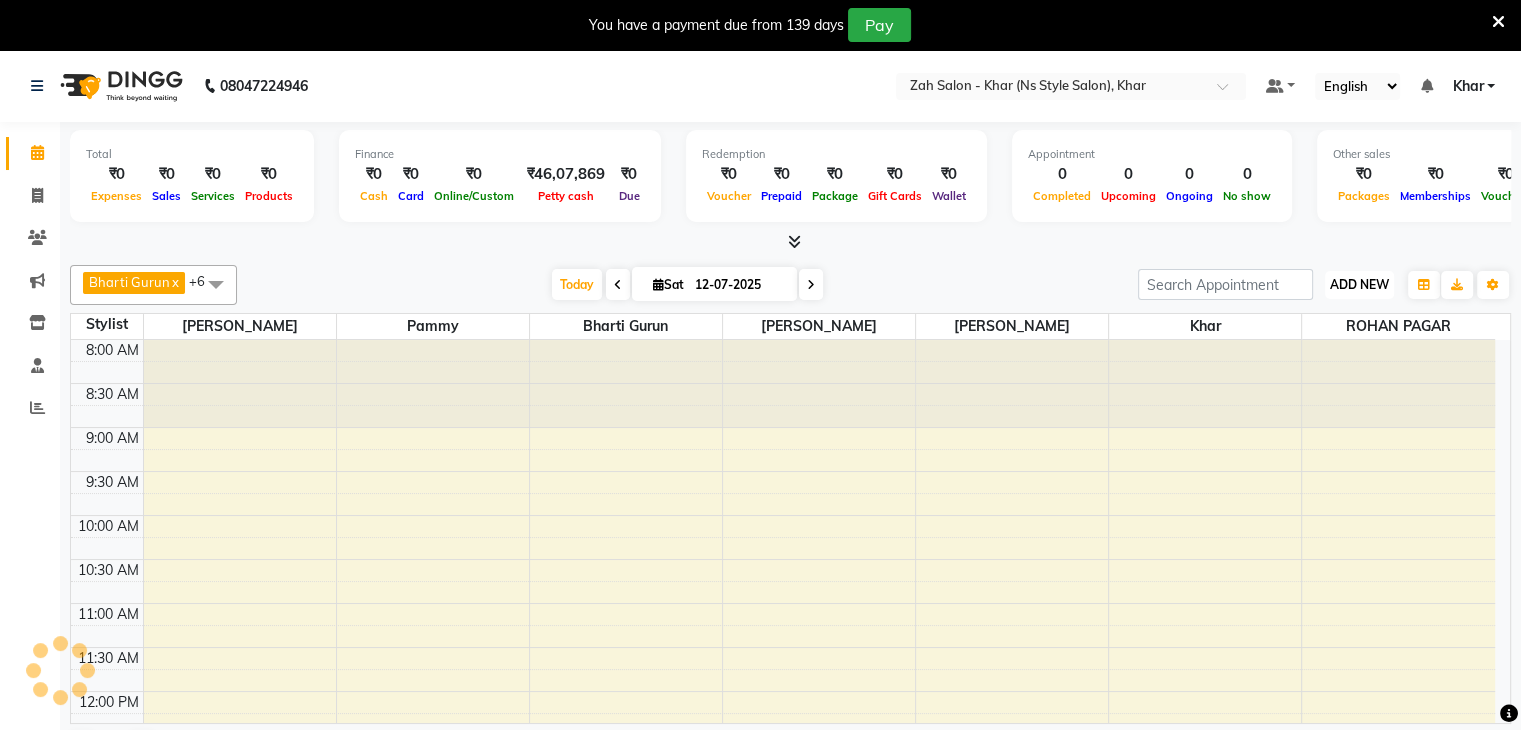 click on "ADD NEW" at bounding box center [1359, 284] 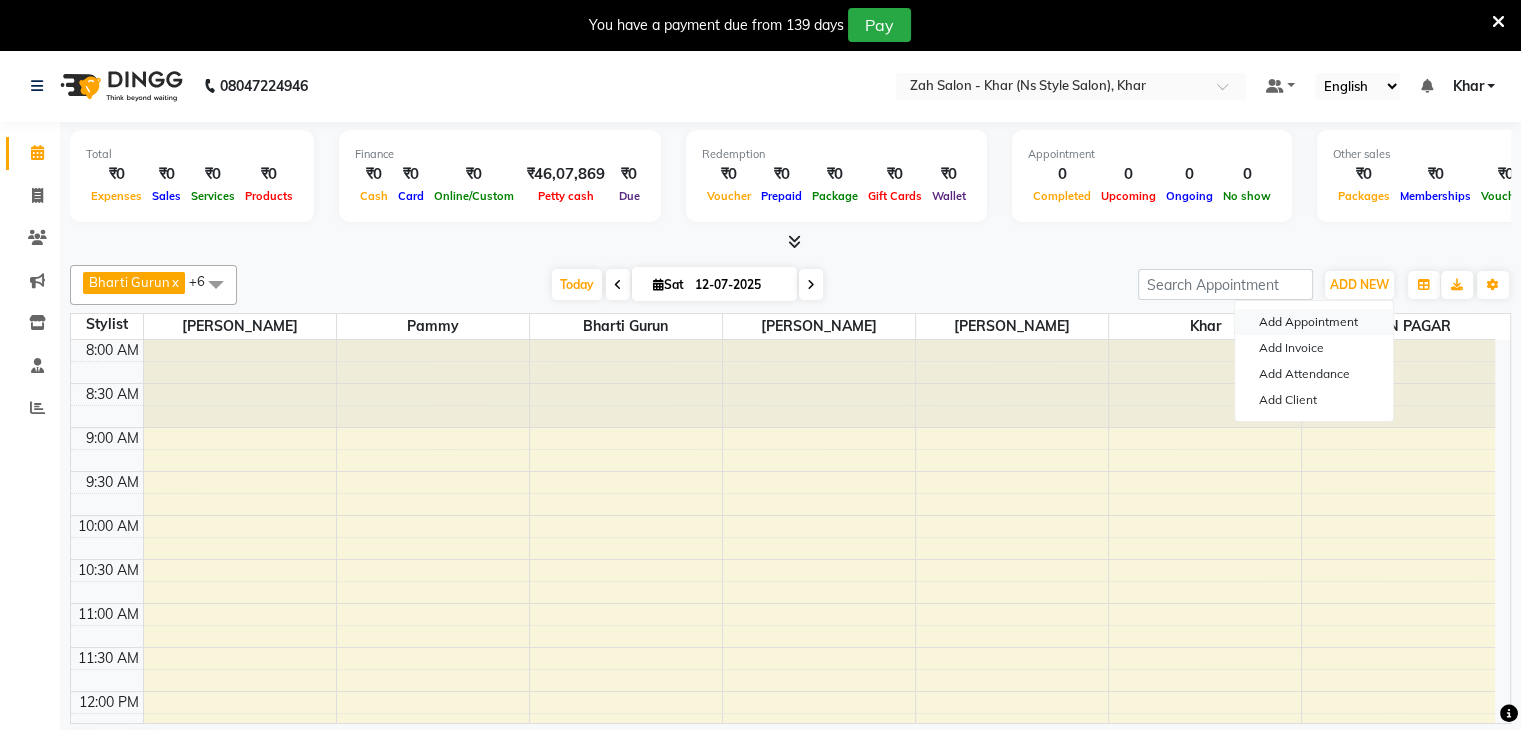 click on "Add Appointment" at bounding box center [1314, 322] 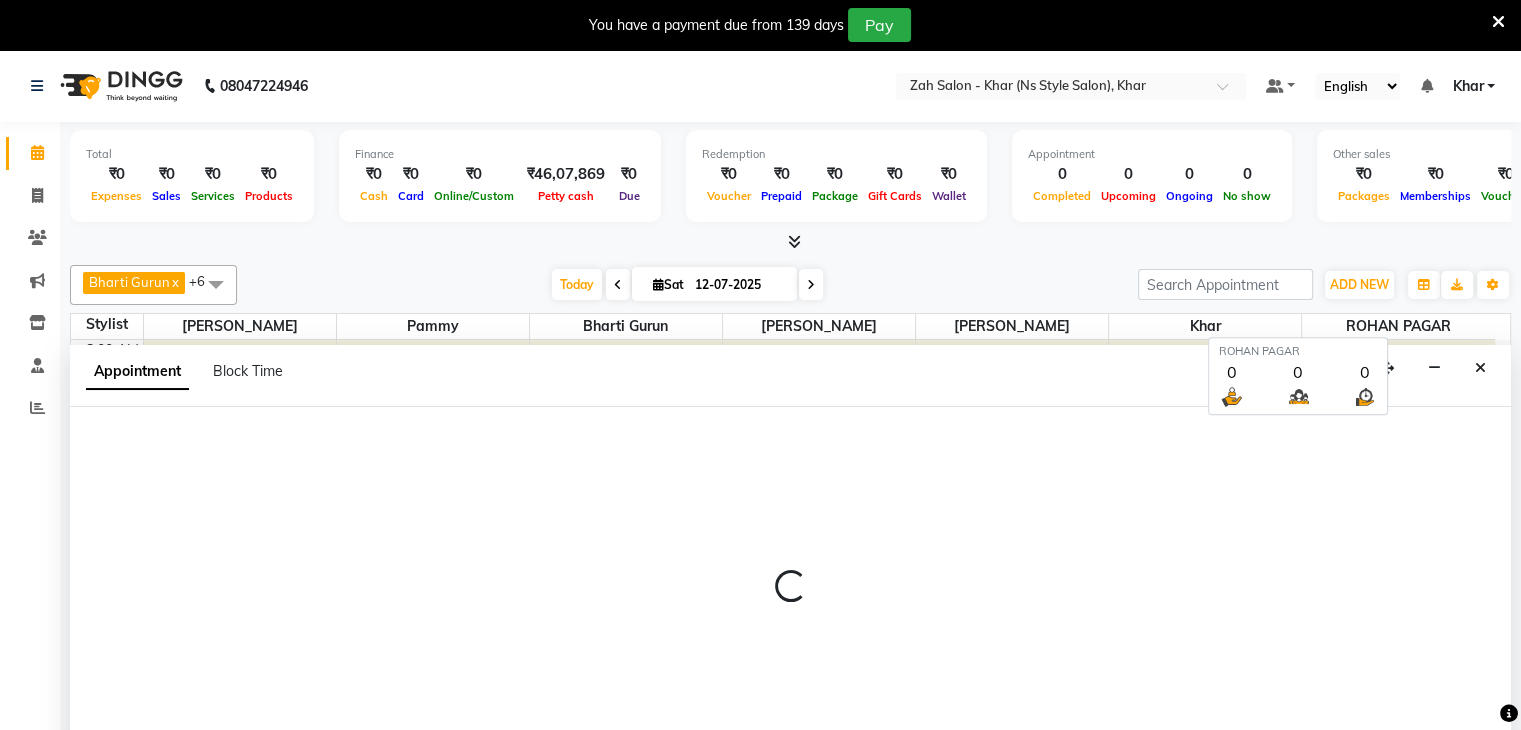 scroll, scrollTop: 51, scrollLeft: 0, axis: vertical 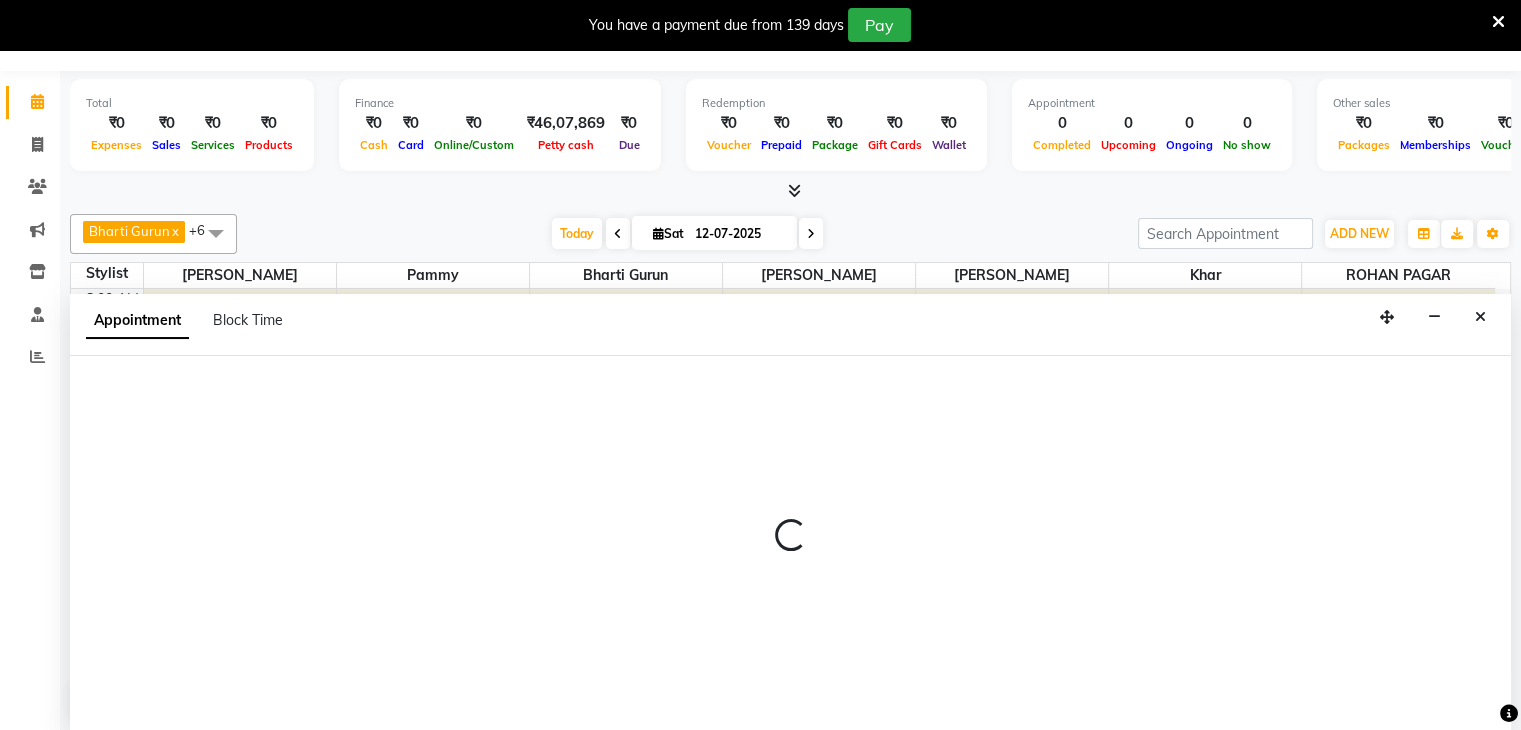 select on "tentative" 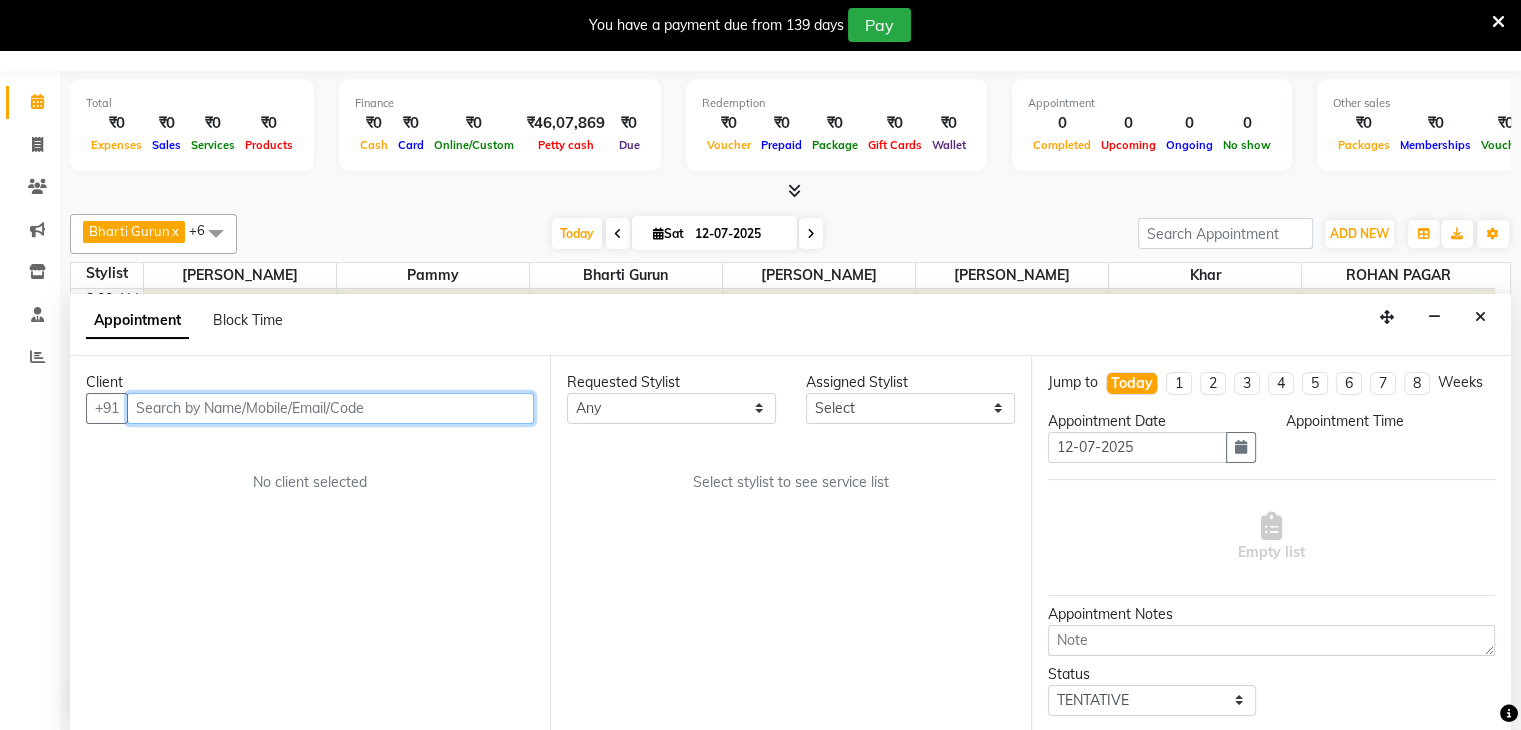 select on "540" 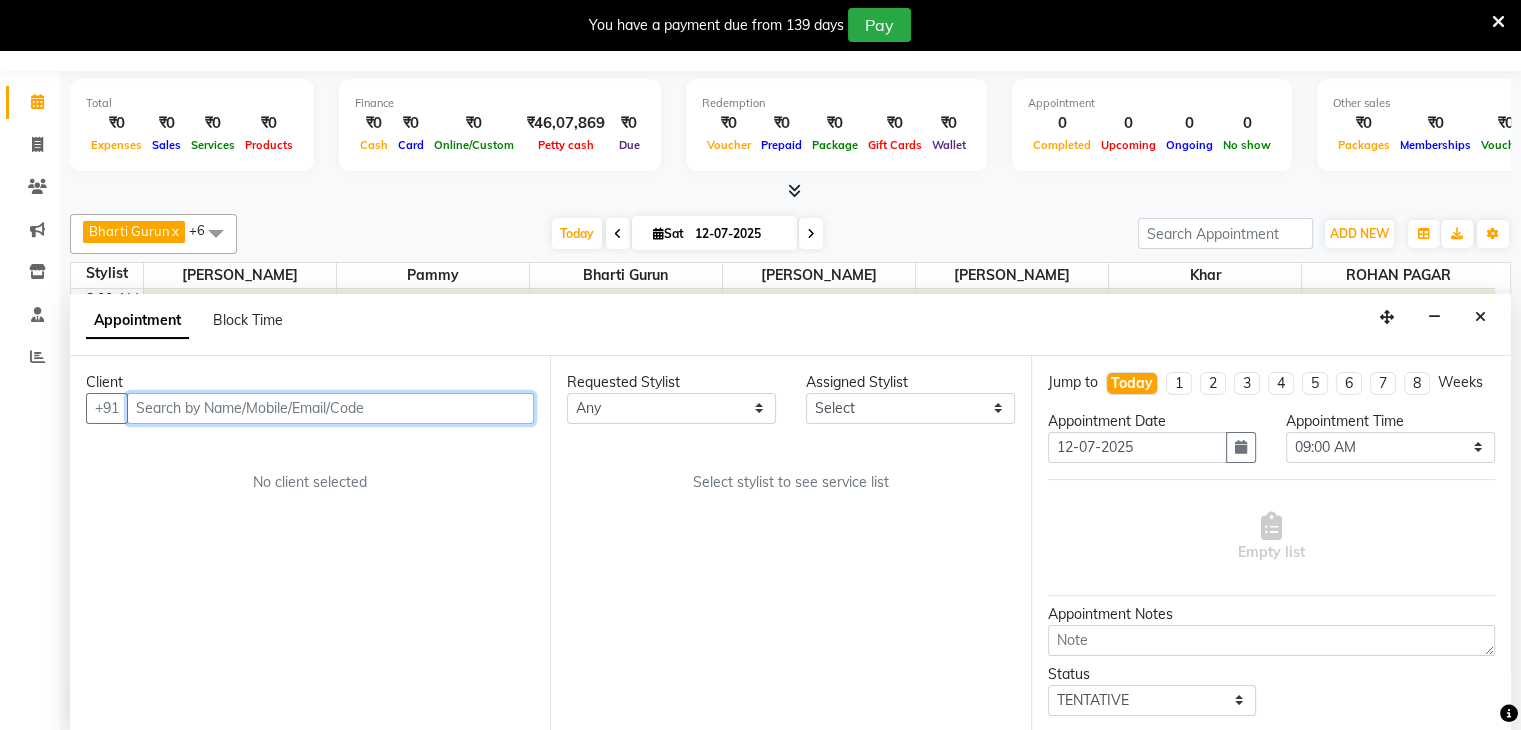 click at bounding box center [330, 408] 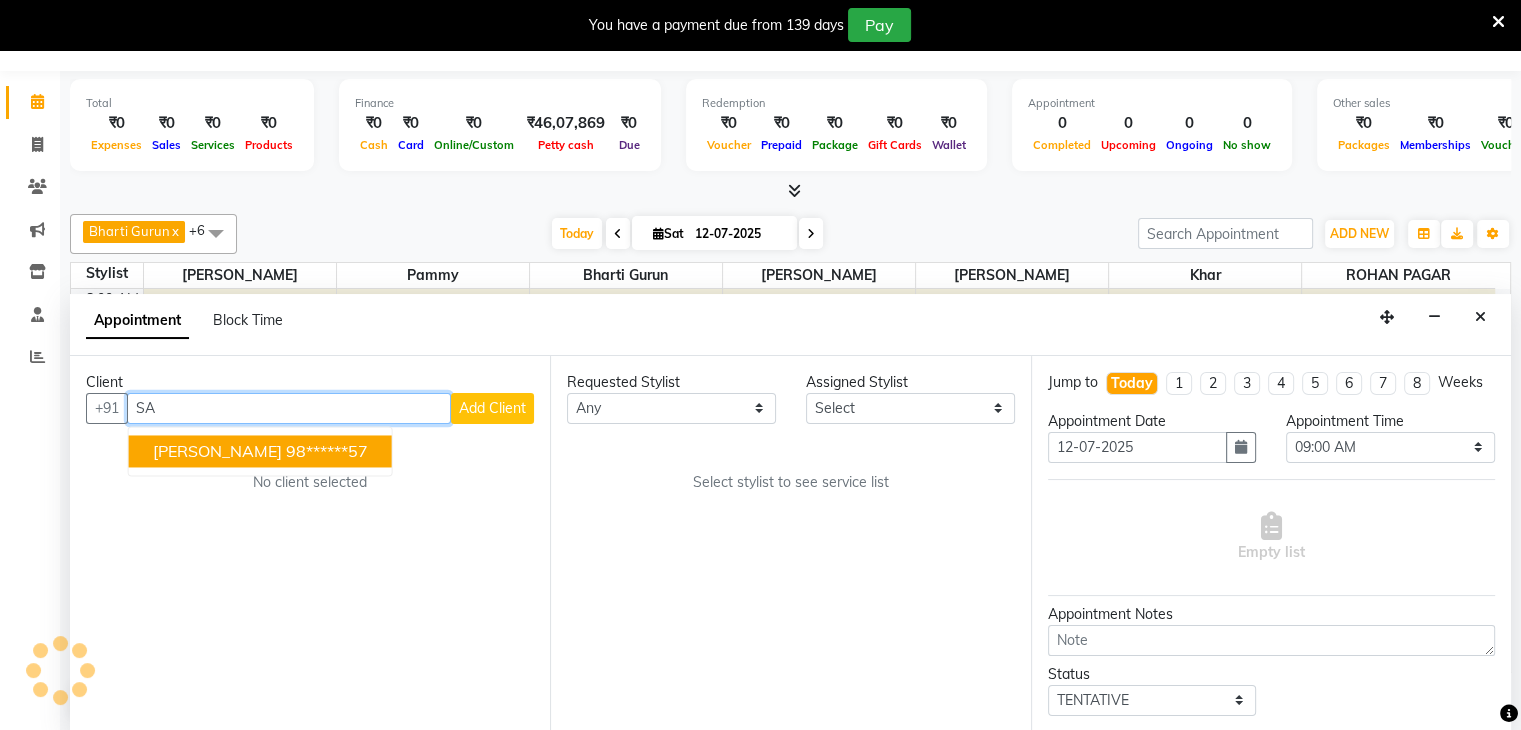 type on "S" 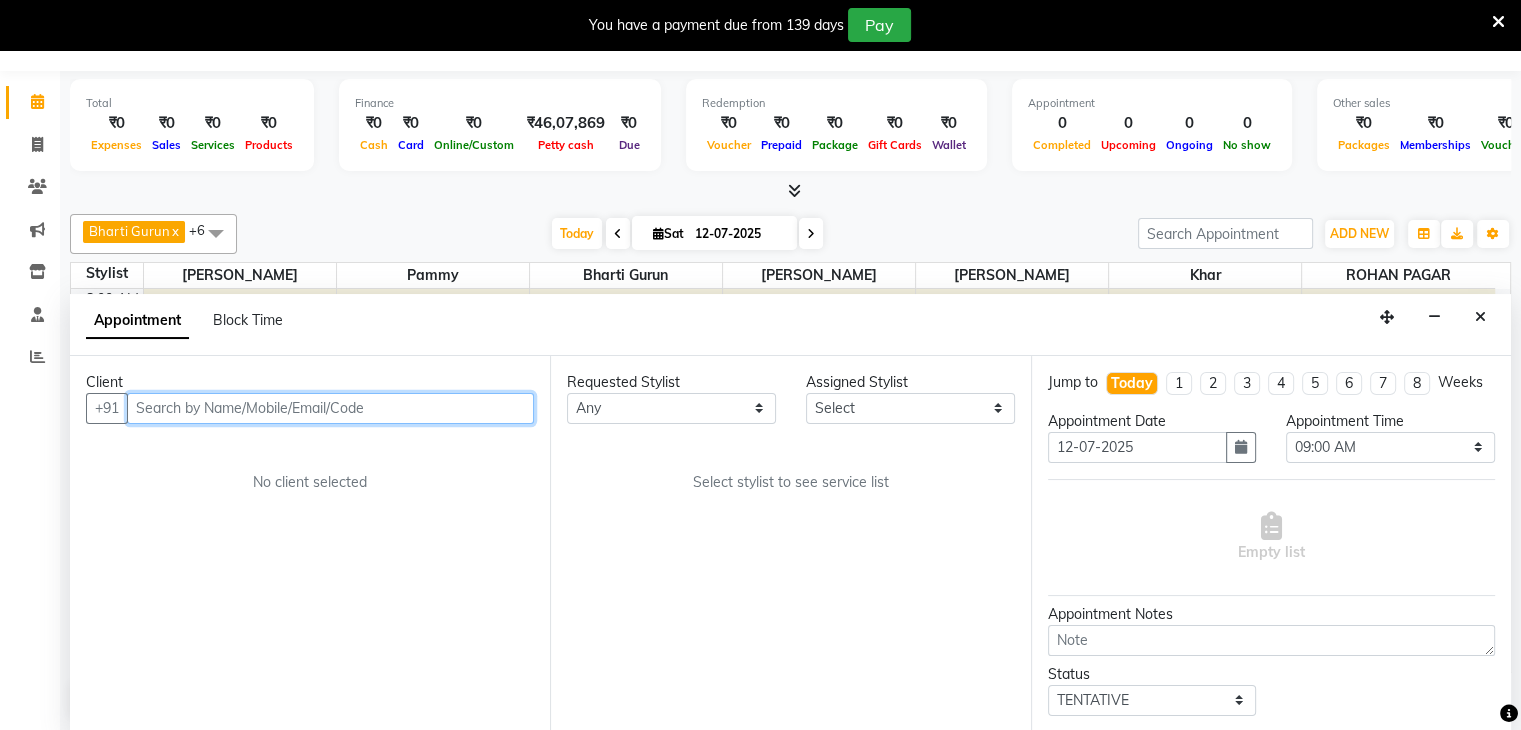 click at bounding box center (330, 408) 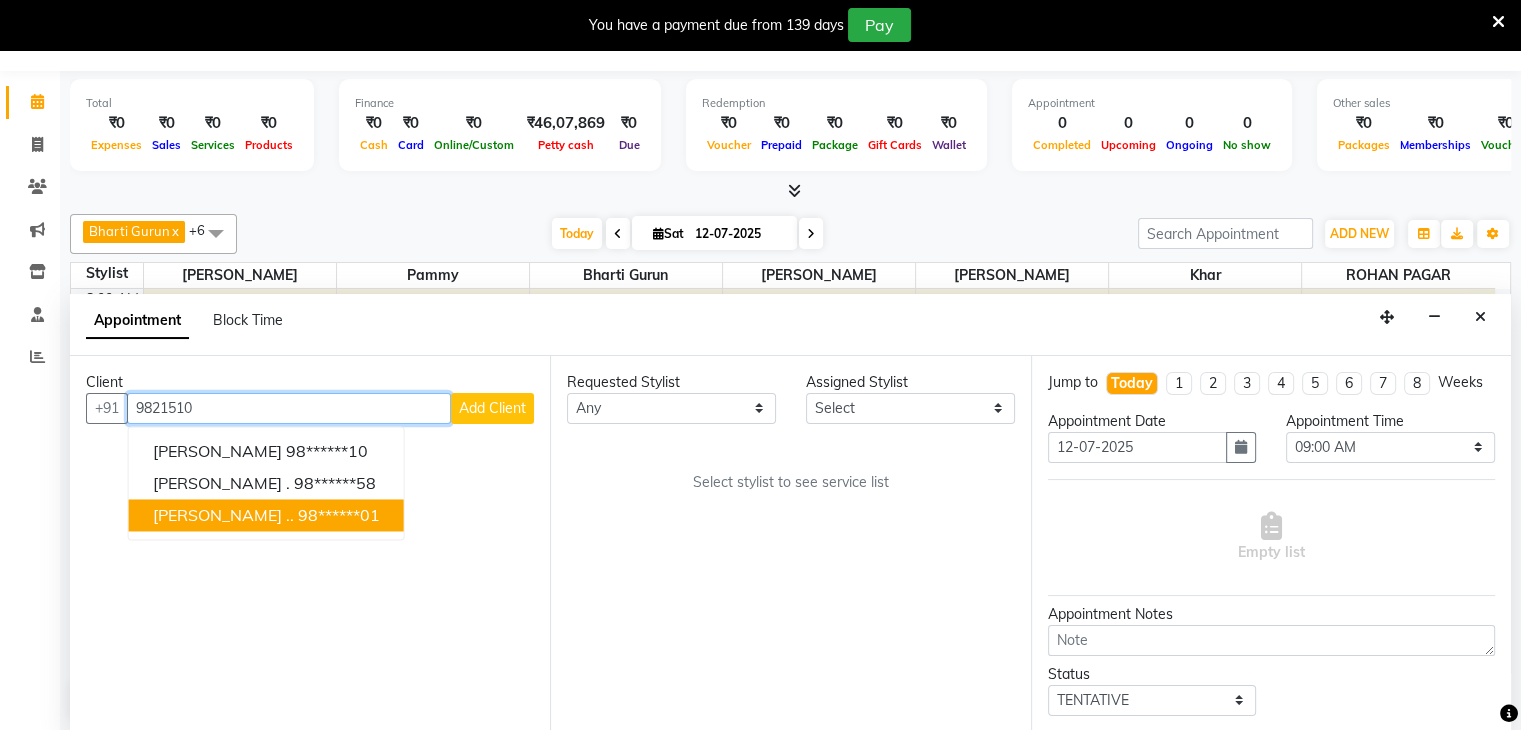 click on "Soumya .." at bounding box center (223, 515) 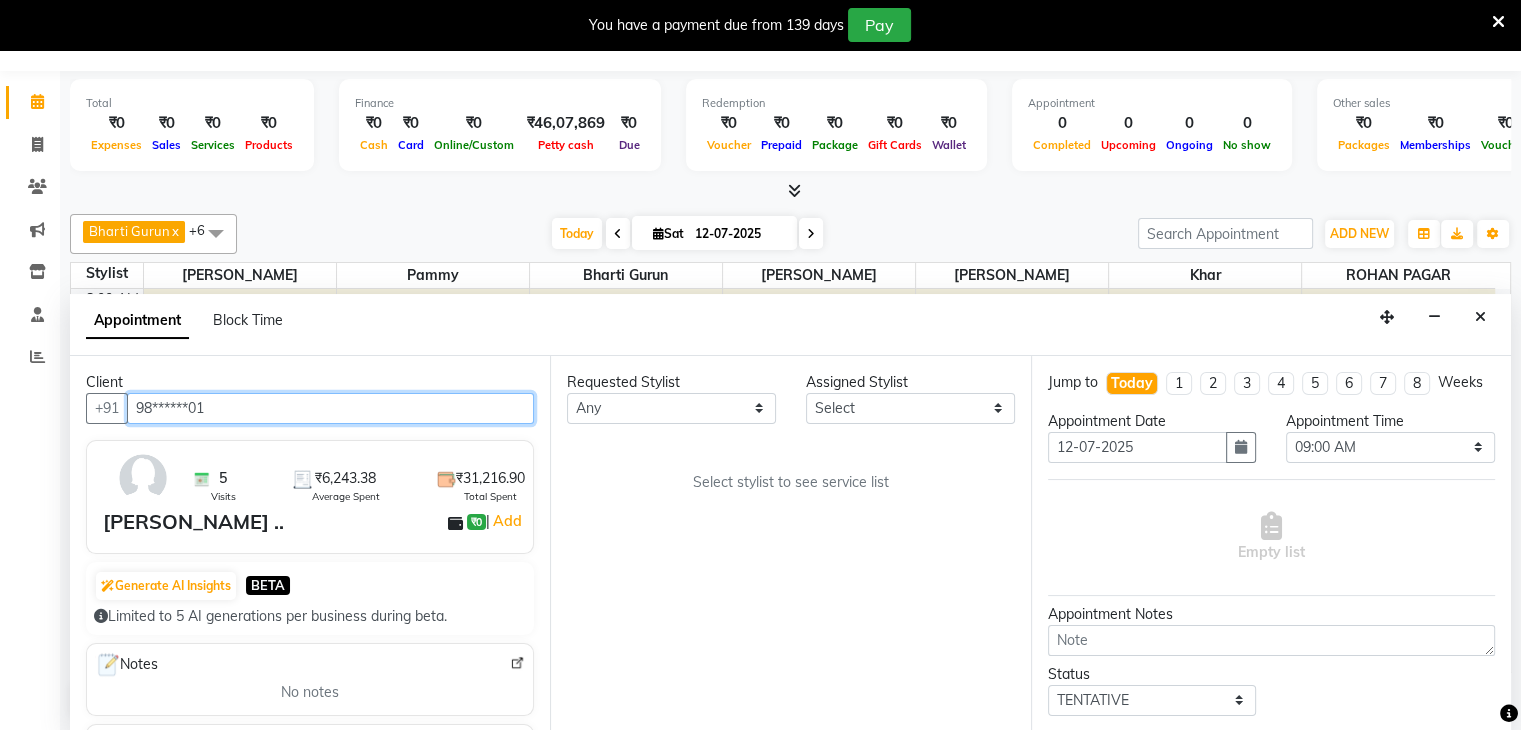 scroll, scrollTop: 328, scrollLeft: 0, axis: vertical 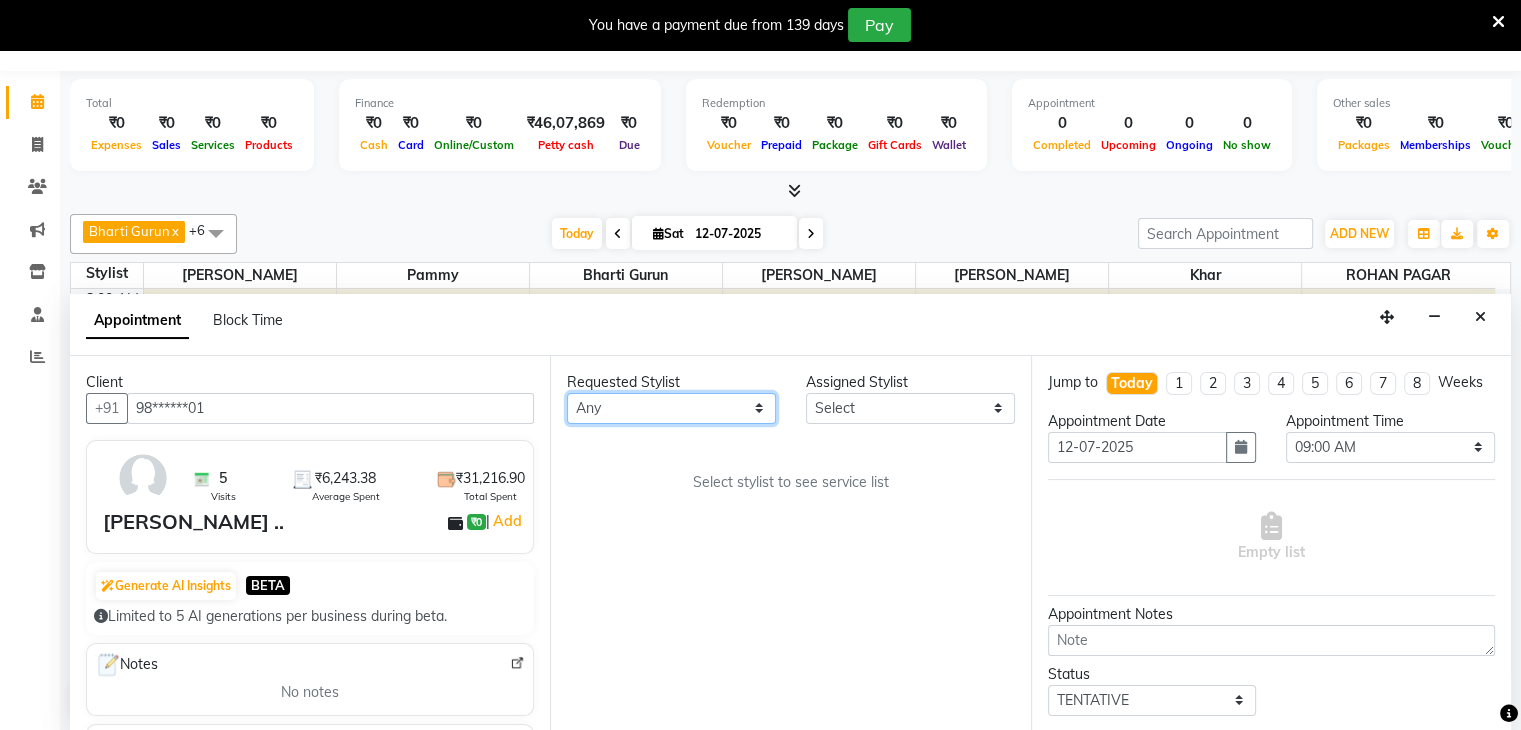 click on "Any Bharti Gurun Kalpesh Maheshkar Kavita Bhosale Khar Pammy ROHAN PAGAR Sharmila" at bounding box center [671, 408] 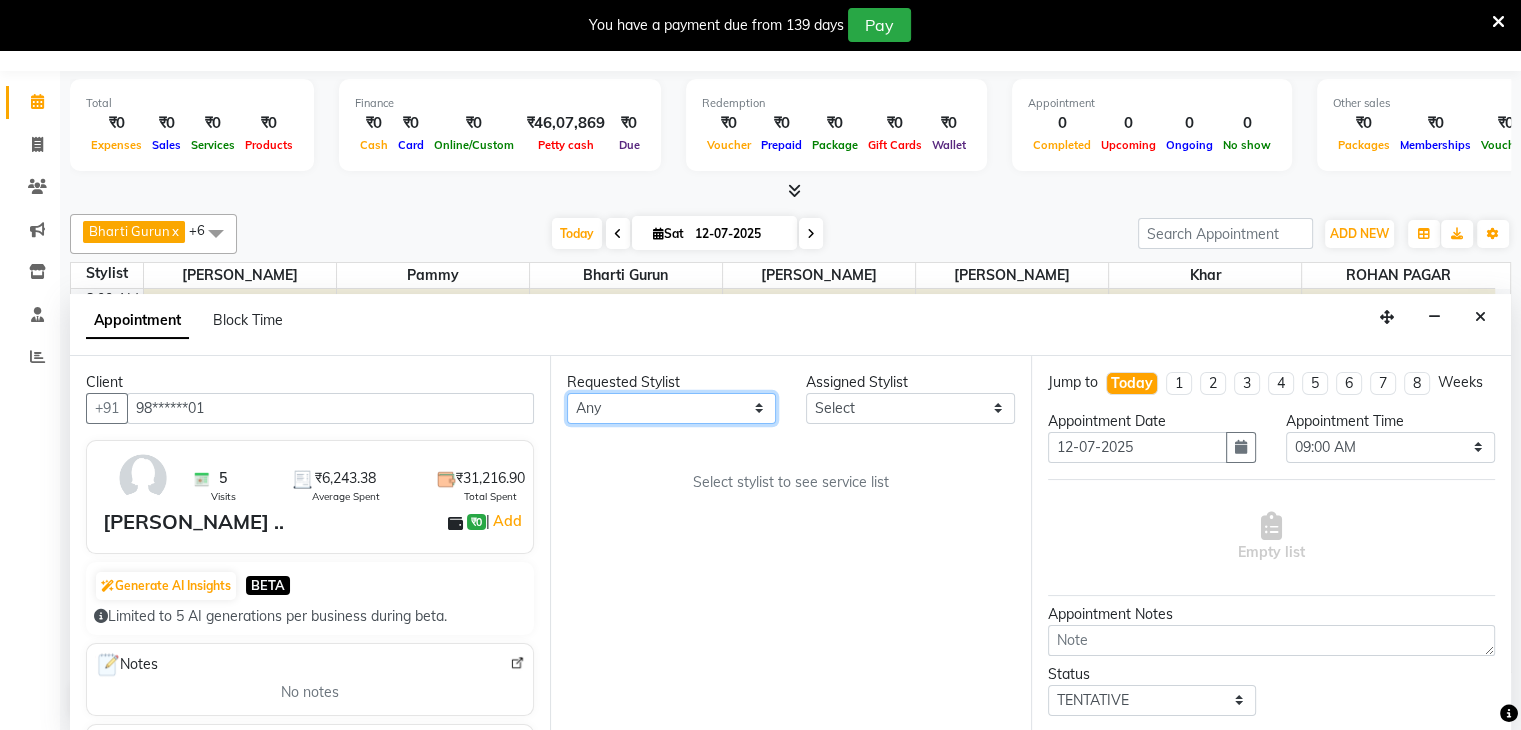 drag, startPoint x: 648, startPoint y: 406, endPoint x: 643, endPoint y: 486, distance: 80.1561 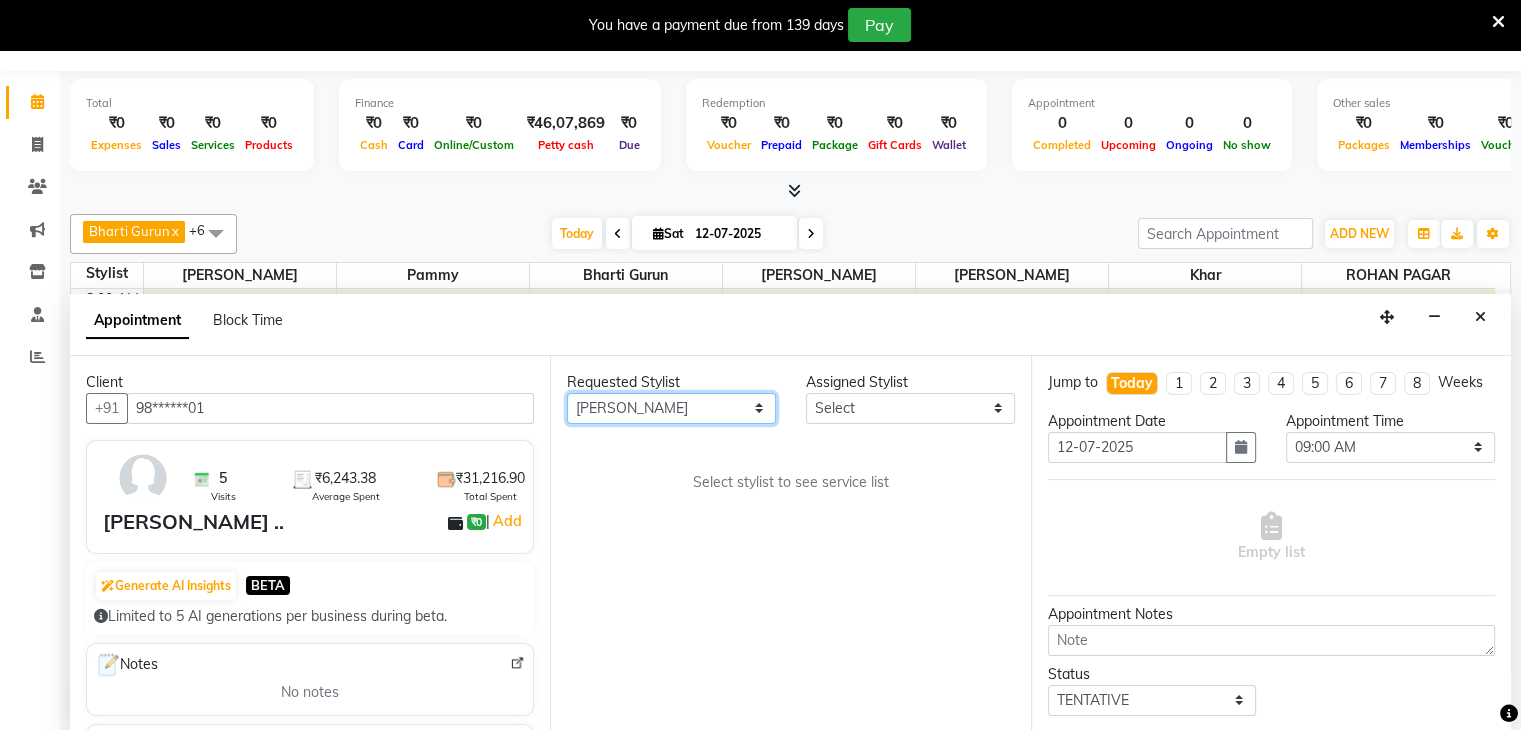 click on "Any Bharti Gurun Kalpesh Maheshkar Kavita Bhosale Khar Pammy ROHAN PAGAR Sharmila" at bounding box center [671, 408] 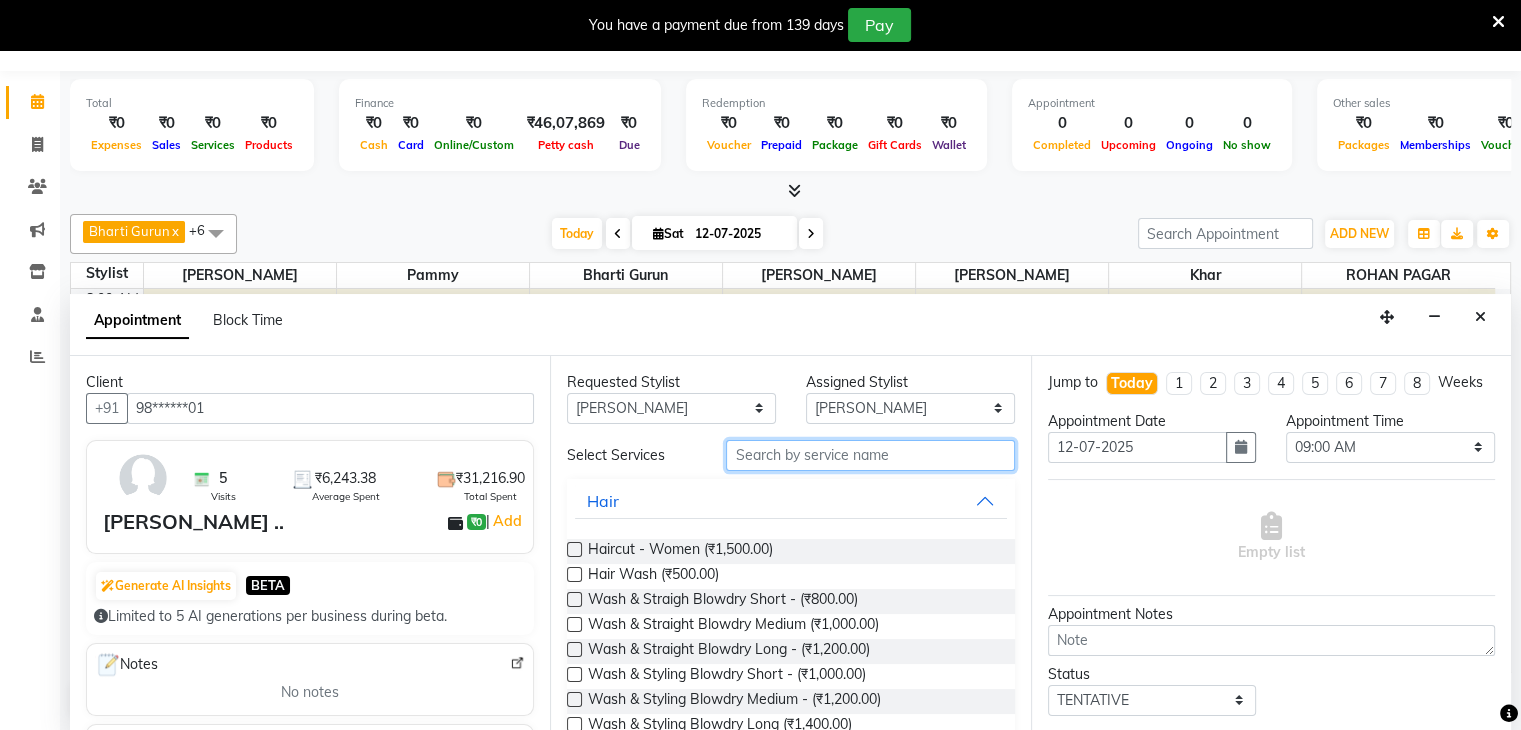 click at bounding box center [870, 455] 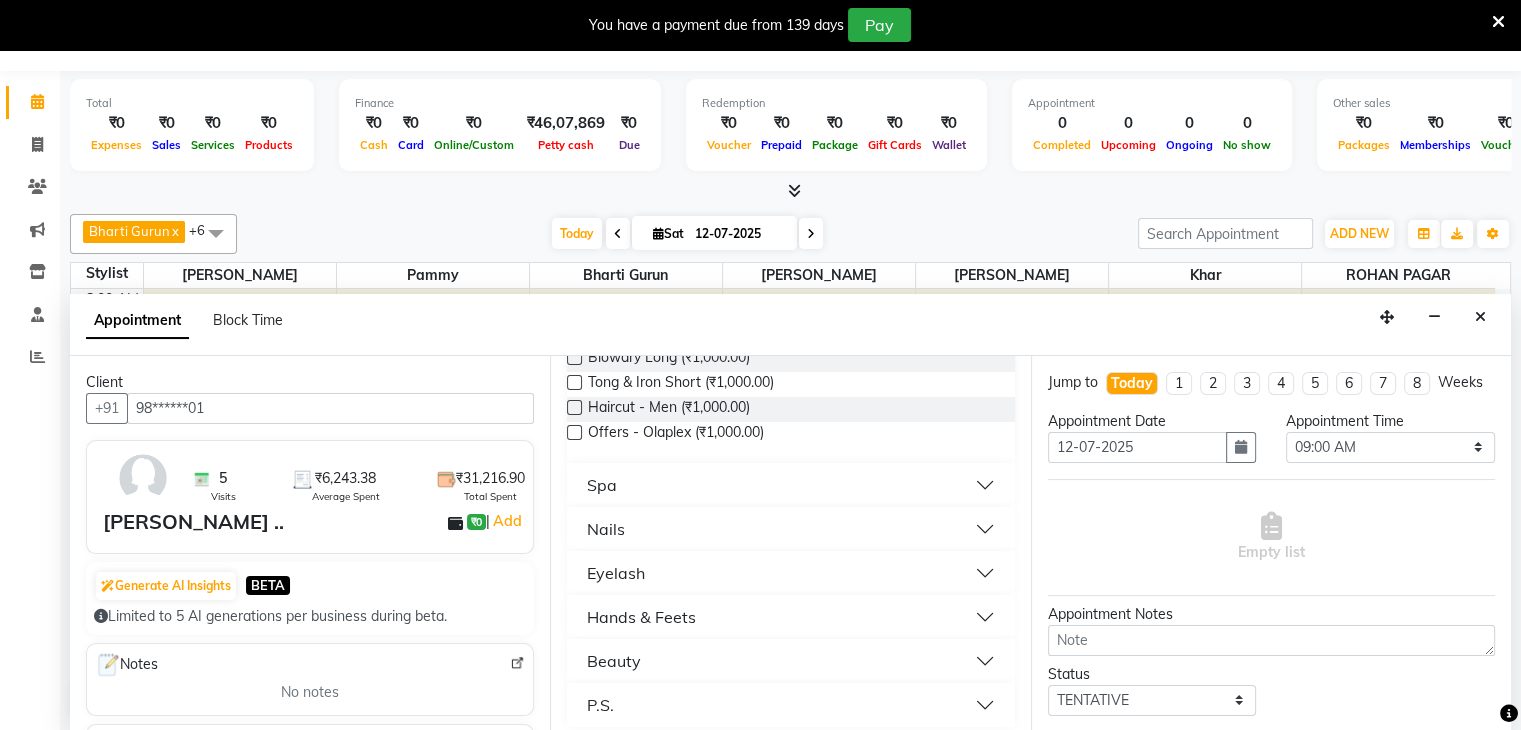 scroll, scrollTop: 467, scrollLeft: 0, axis: vertical 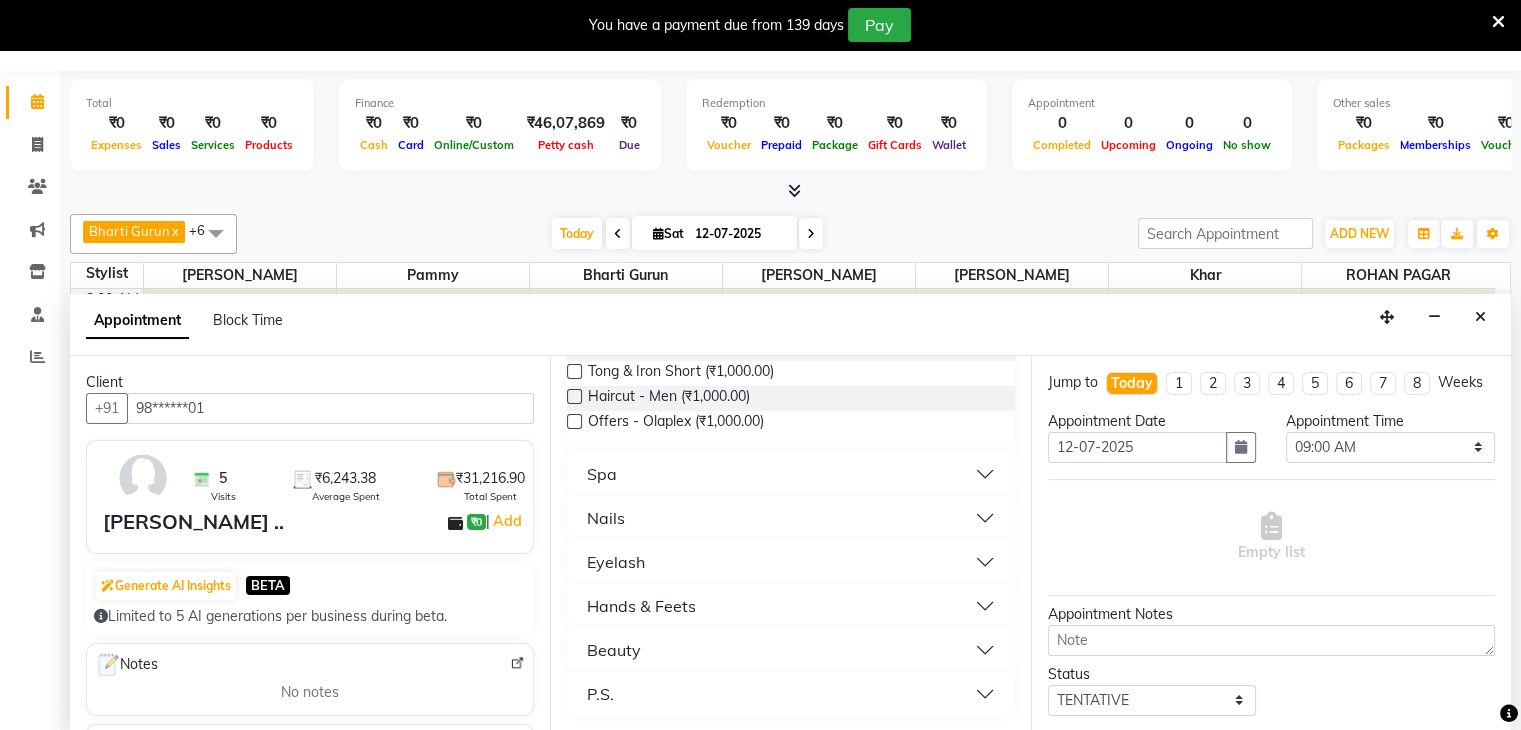 type on "1000" 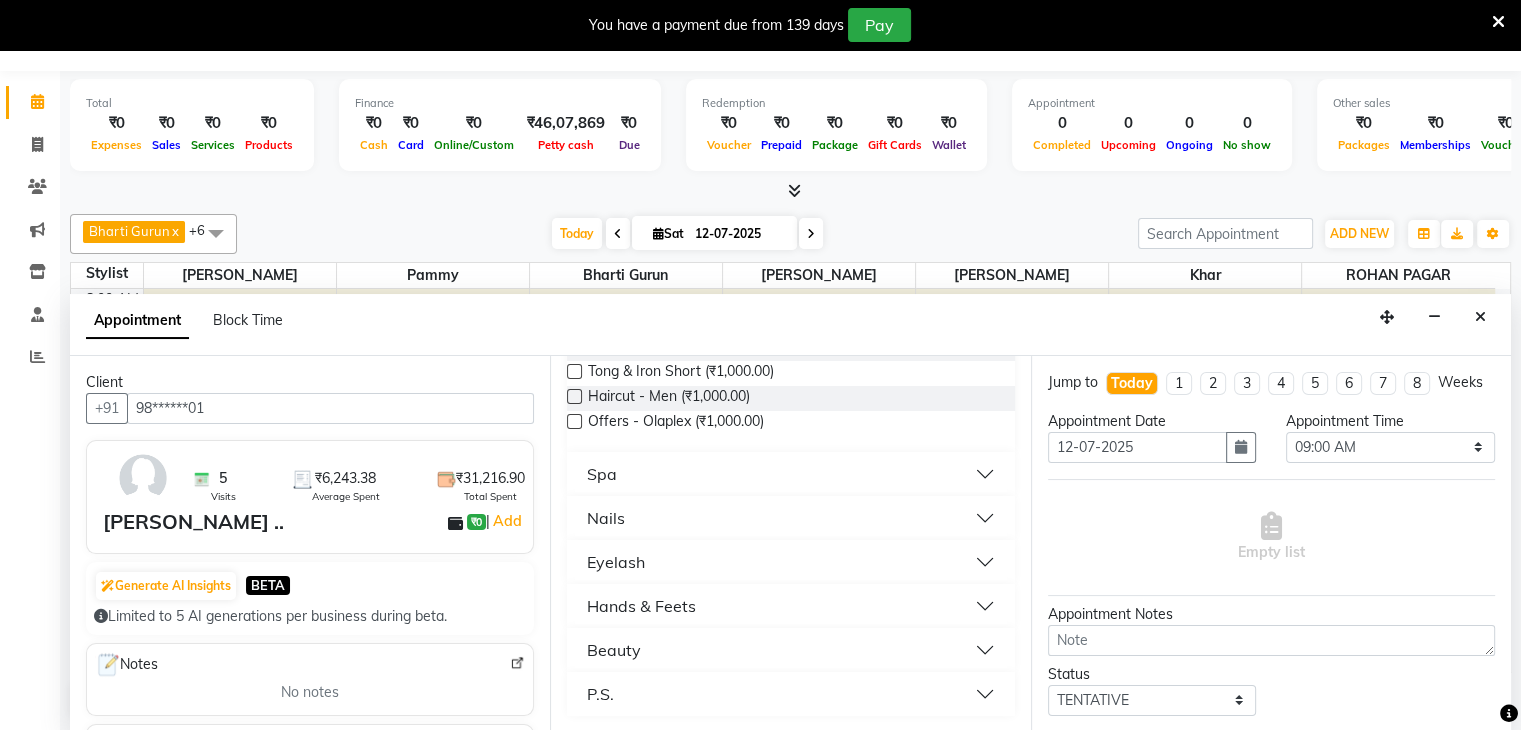 click on "Hands & Feets" at bounding box center (790, 606) 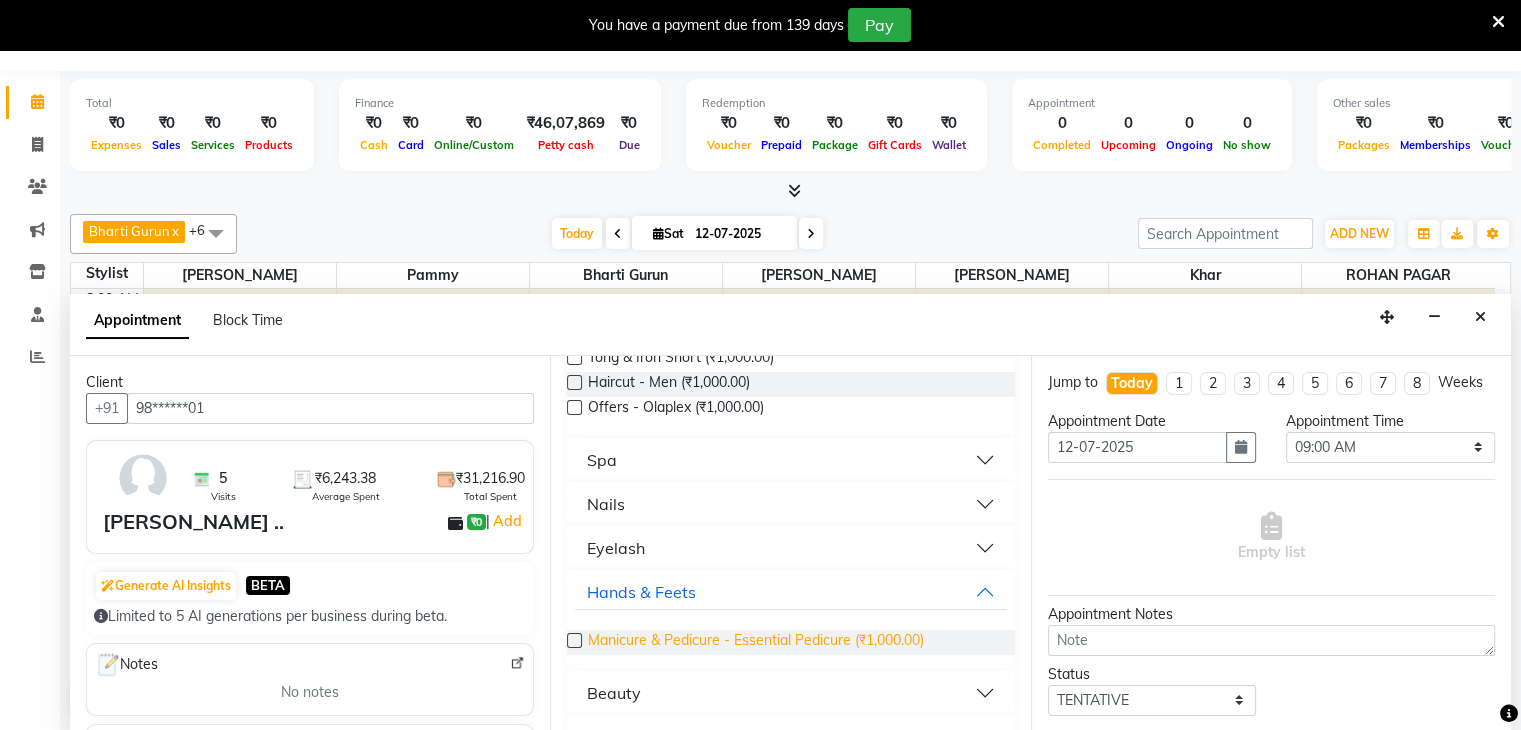 click on "Manicure & Pedicure - Essential Pedicure (₹1,000.00)" at bounding box center (756, 642) 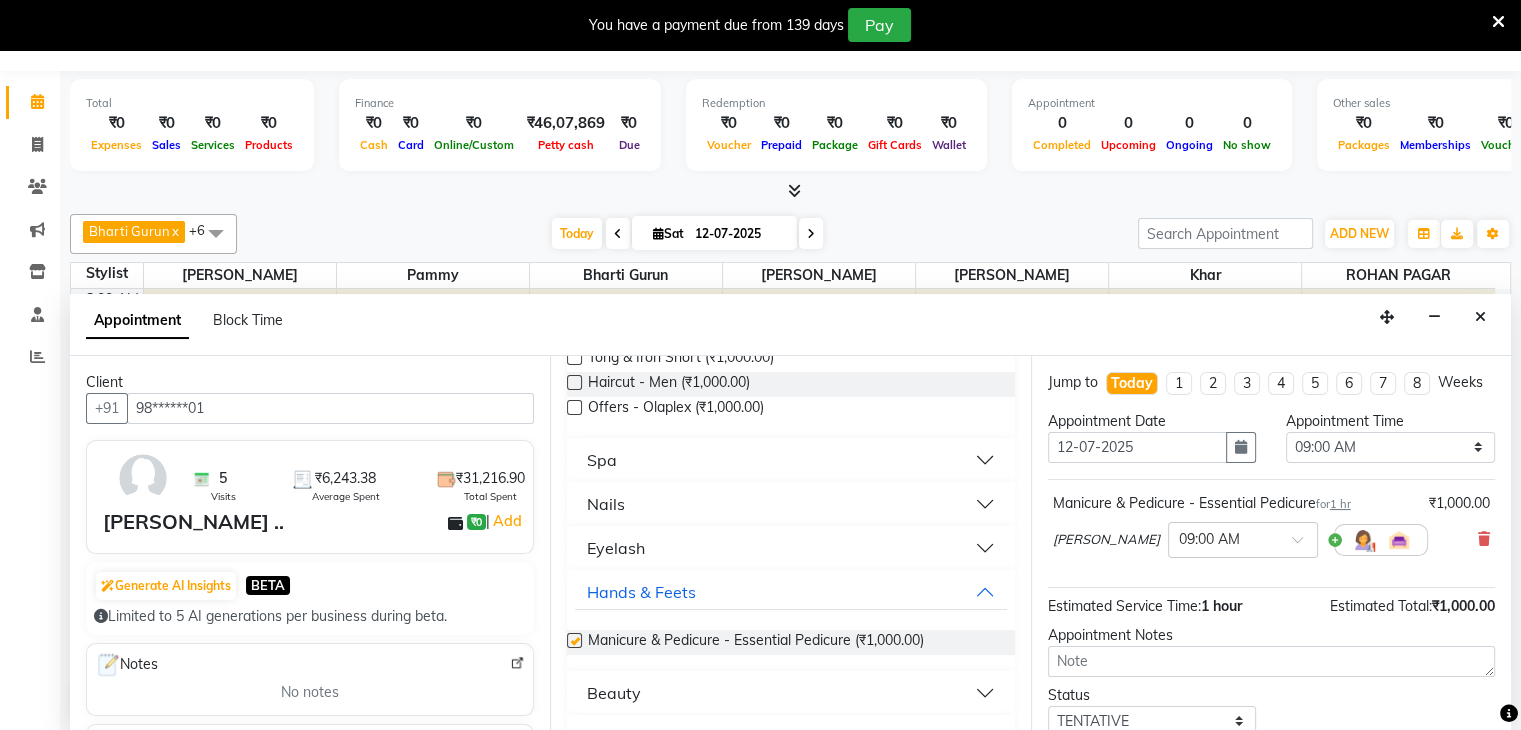 checkbox on "false" 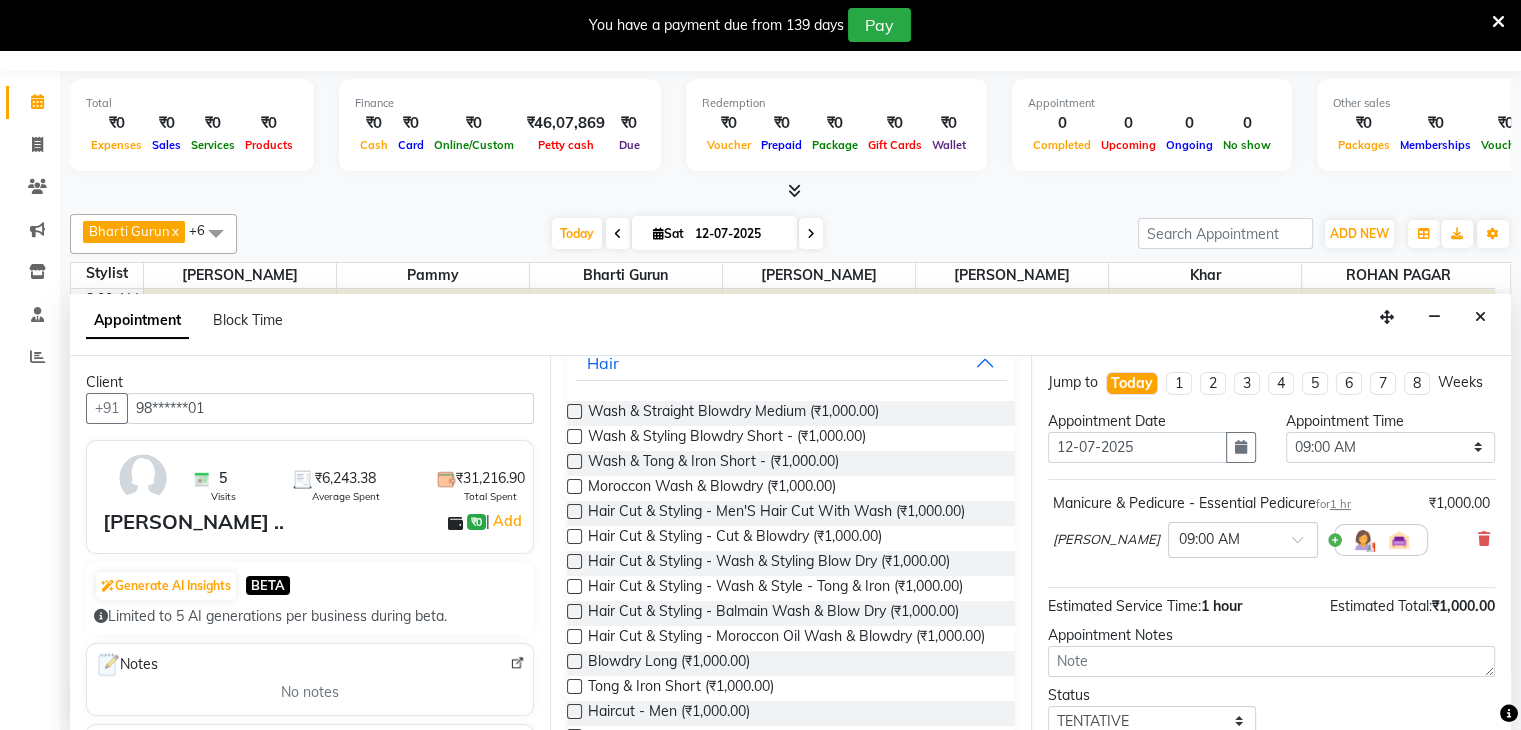 scroll, scrollTop: 36, scrollLeft: 0, axis: vertical 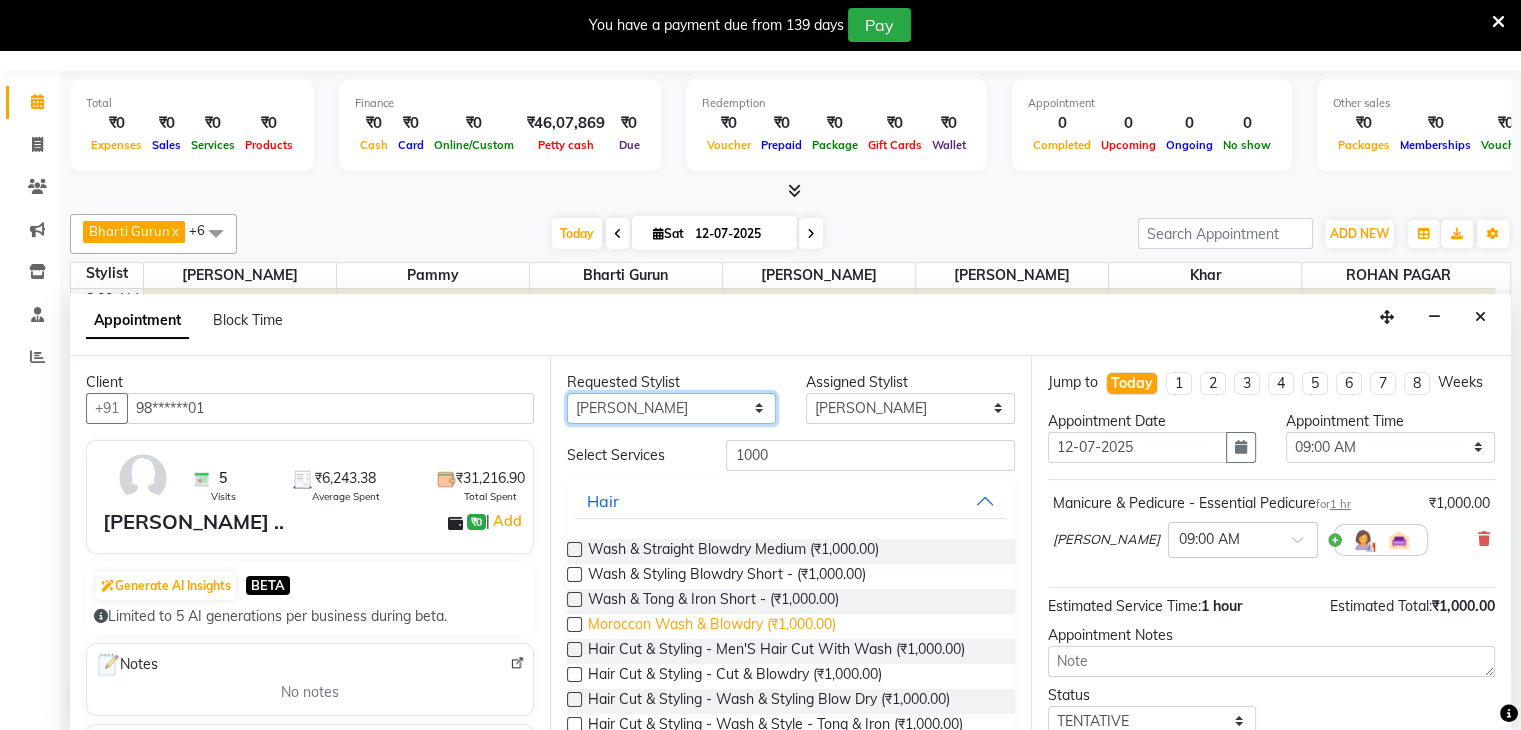 drag, startPoint x: 739, startPoint y: 411, endPoint x: 630, endPoint y: 621, distance: 236.60304 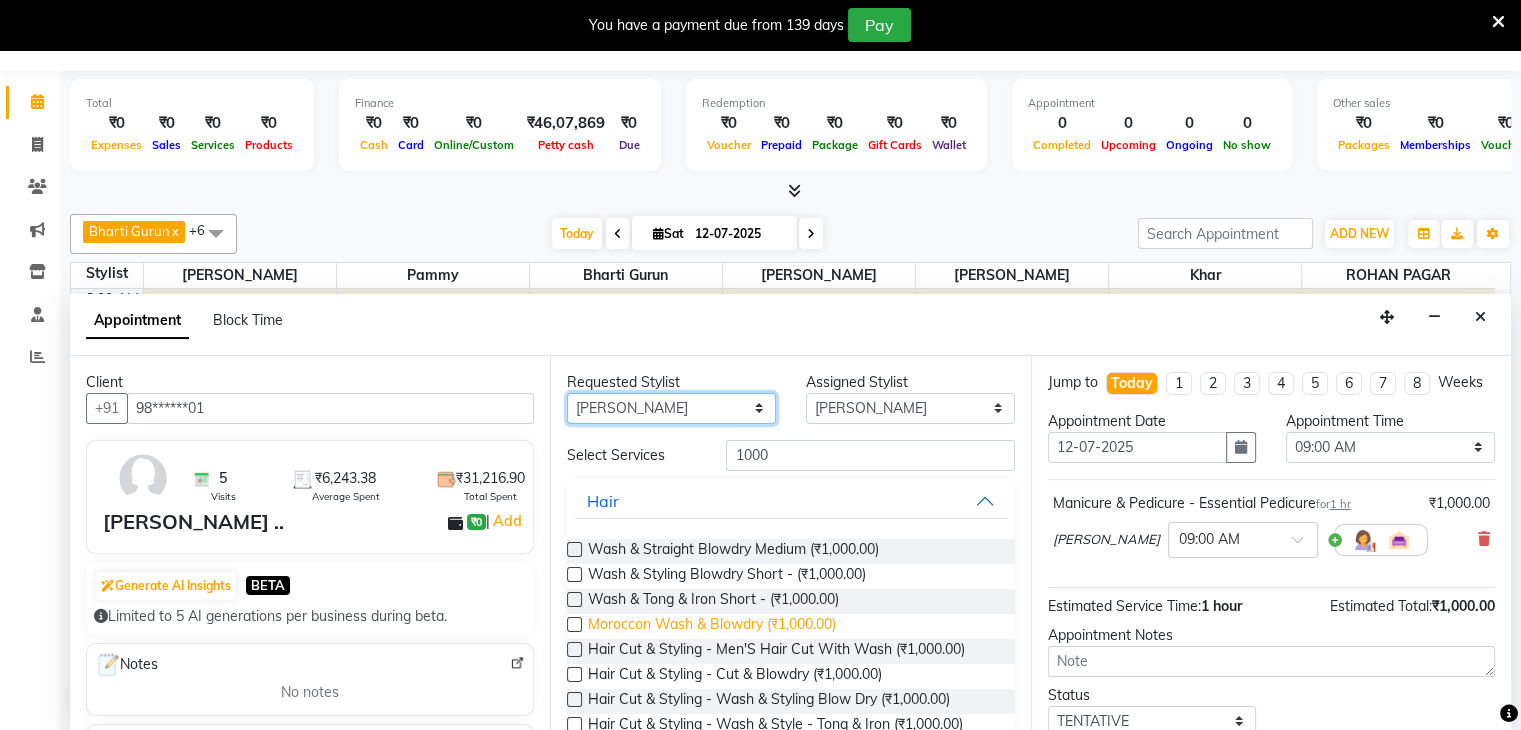 click on "Requested Stylist Any Bharti Gurun Kalpesh Maheshkar Kavita Bhosale Khar Pammy ROHAN PAGAR Sharmila Assigned Stylist Select Bharti Gurun Kalpesh Maheshkar Kavita Bhosale Khar Pammy ROHAN PAGAR Sharmila Select Services 1000    Hair Wash & Straight Blowdry Medium (₹1,000.00) Wash & Styling Blowdry Short - (₹1,000.00) Wash & Tong & Iron Short - (₹1,000.00) Moroccon Wash & Blowdry (₹1,000.00) Hair Cut & Styling - Men'S Hair Cut With Wash (₹1,000.00) Hair Cut & Styling - Cut & Blowdry (₹1,000.00) Hair Cut & Styling - Wash & Styling Blow Dry (₹1,000.00) Hair Cut & Styling - Wash & Style - Tong & Iron (₹1,000.00) Hair Cut & Styling - Balmain Wash & Blow Dry (₹1,000.00) Hair Cut & Styling - Moroccon Oil Wash & Blowdry (₹1,000.00) Blowdry Long (₹1,000.00) Tong & Iron Short (₹1,000.00) Haircut - Men (₹1,000.00) Offers - Olaplex (₹1,000.00)    Spa    Nails    Eyelash    Hands & Feets Manicure & Pedicure - Essential Pedicure (₹1,000.00)    Beauty    P.S." at bounding box center [790, 544] 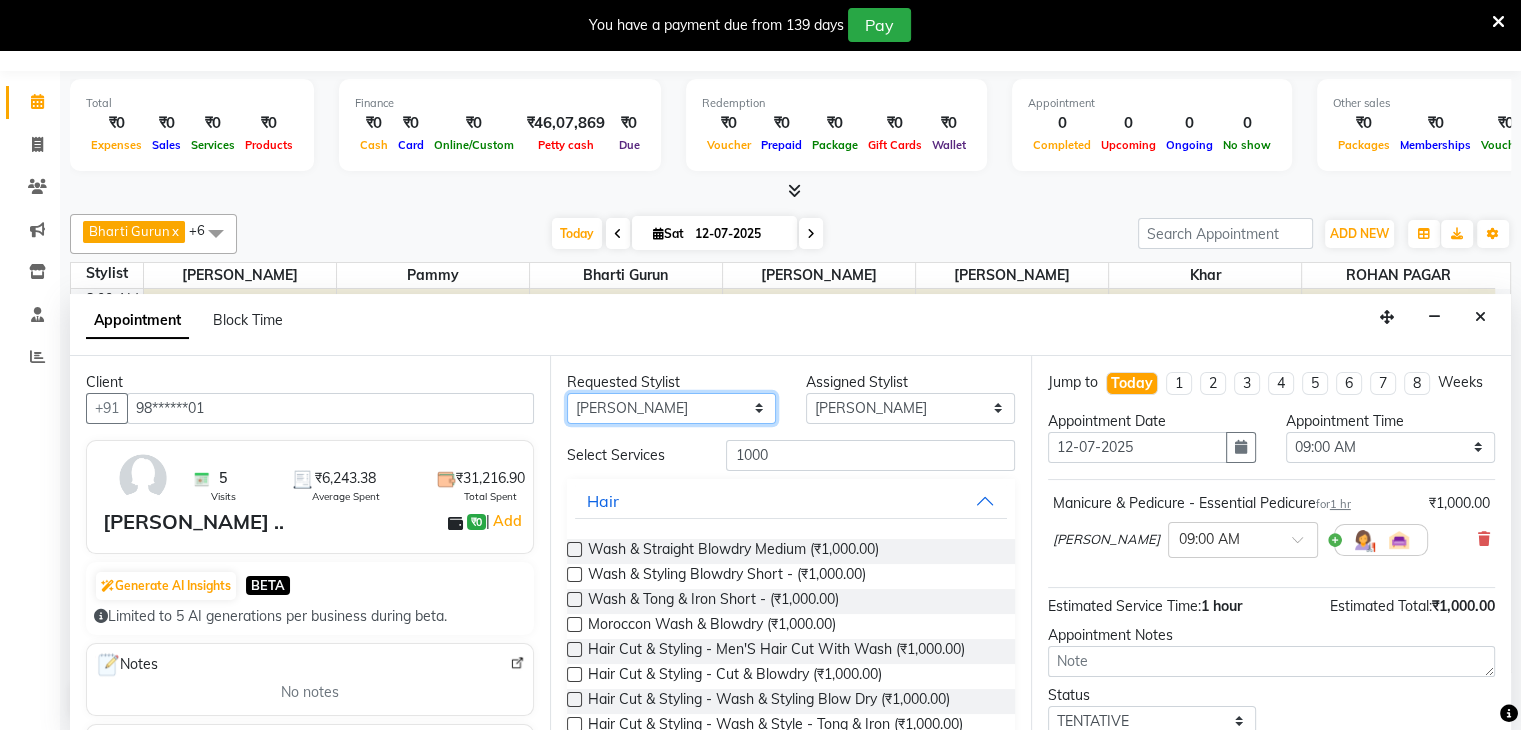 select on "38404" 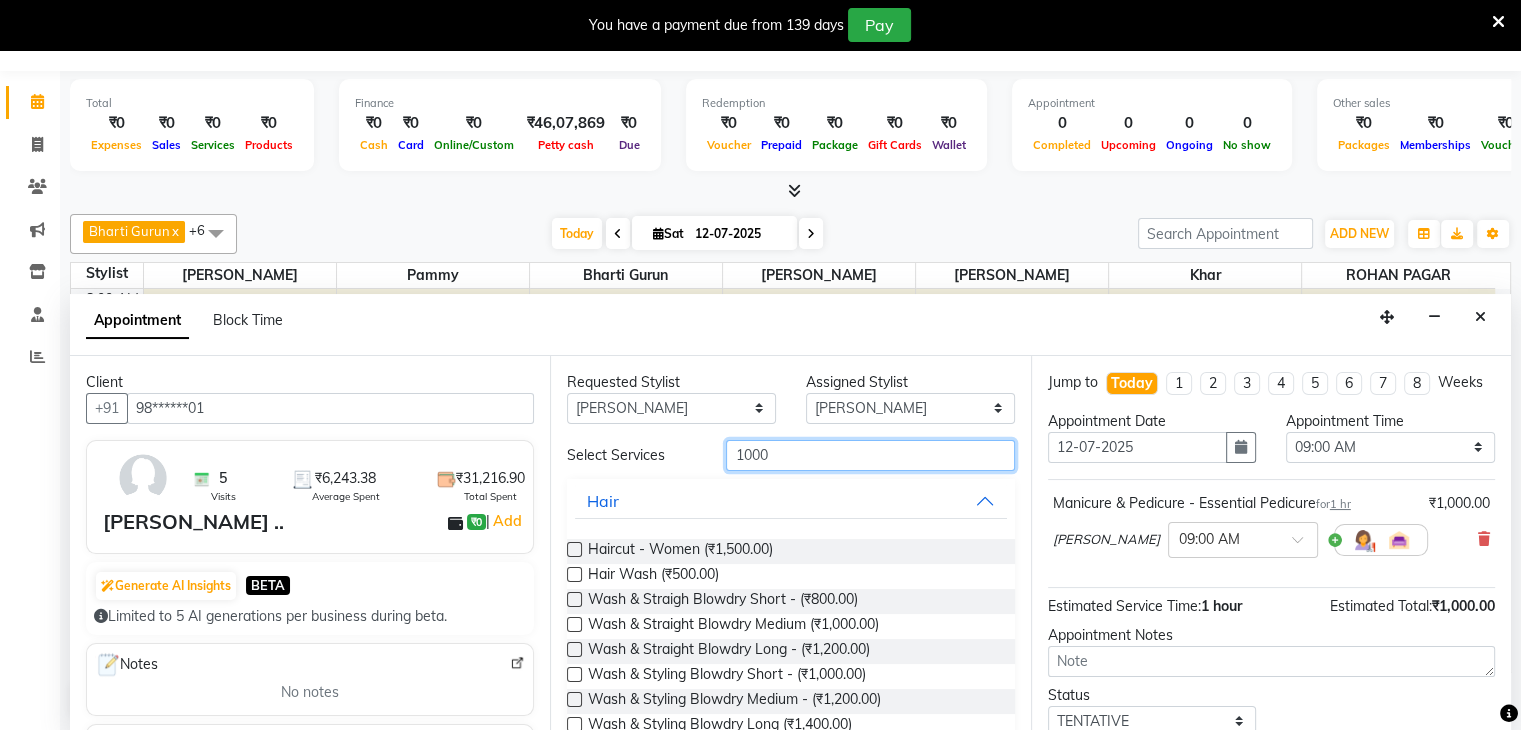 click on "1000" at bounding box center (870, 455) 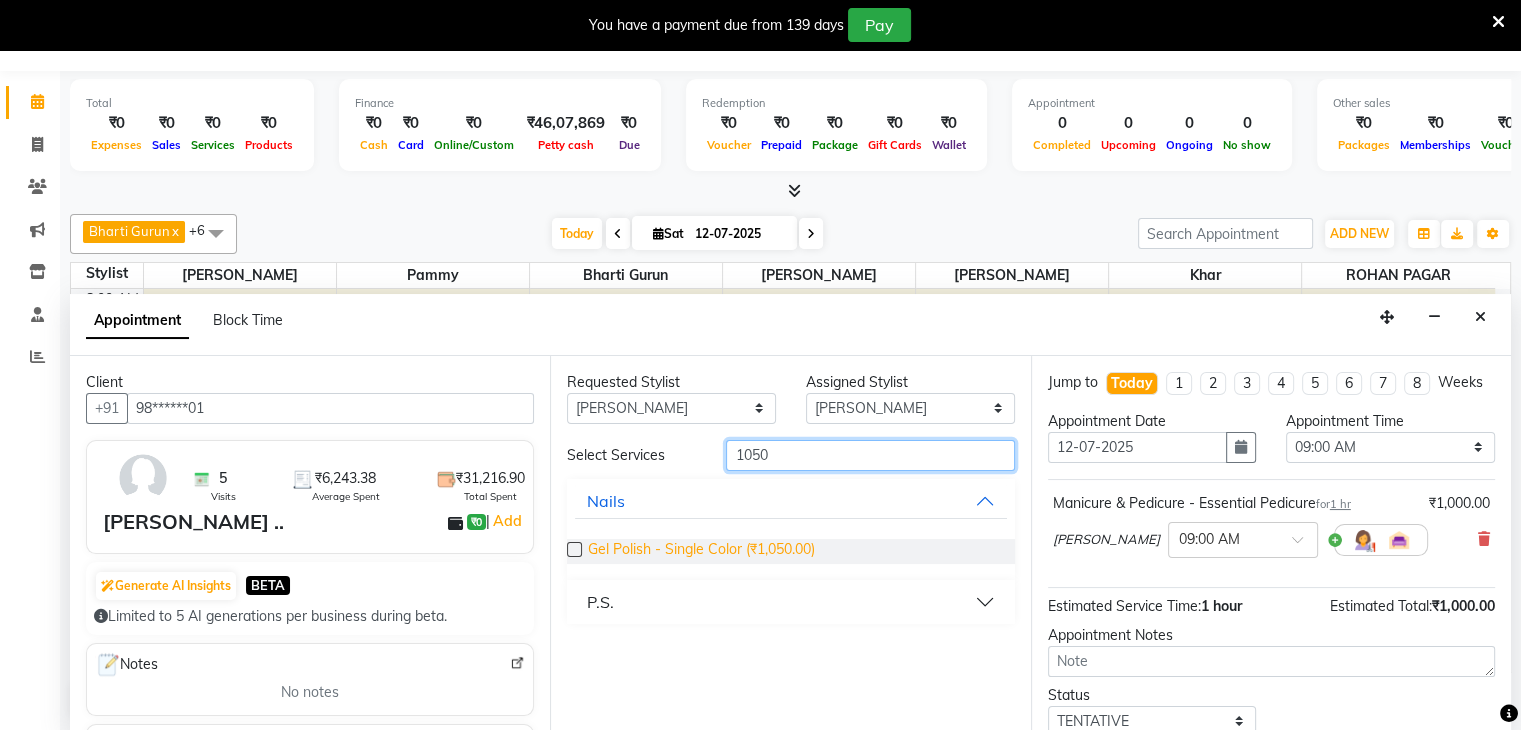 type on "1050" 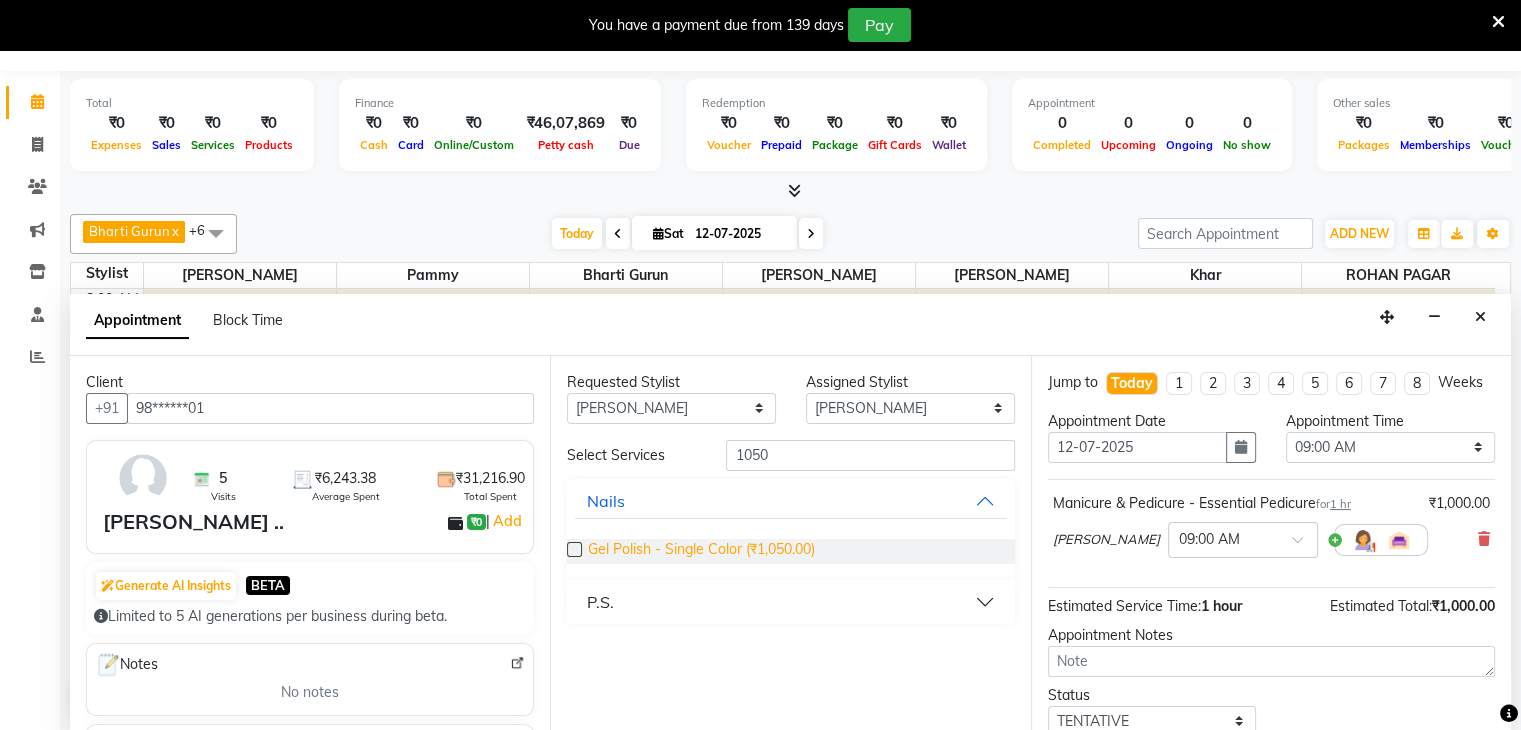 click on "Gel Polish - Single Color (₹1,050.00)" at bounding box center (701, 551) 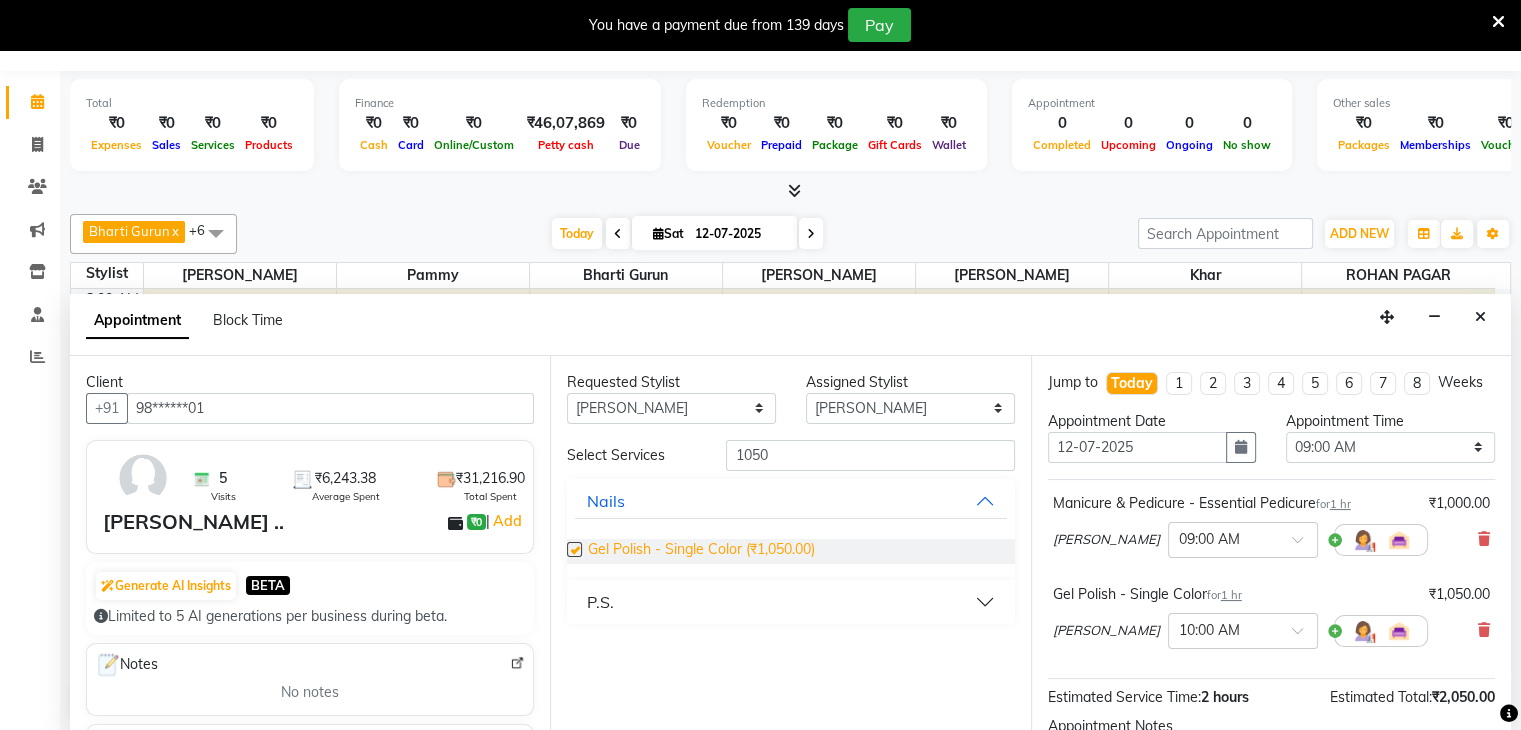 checkbox on "false" 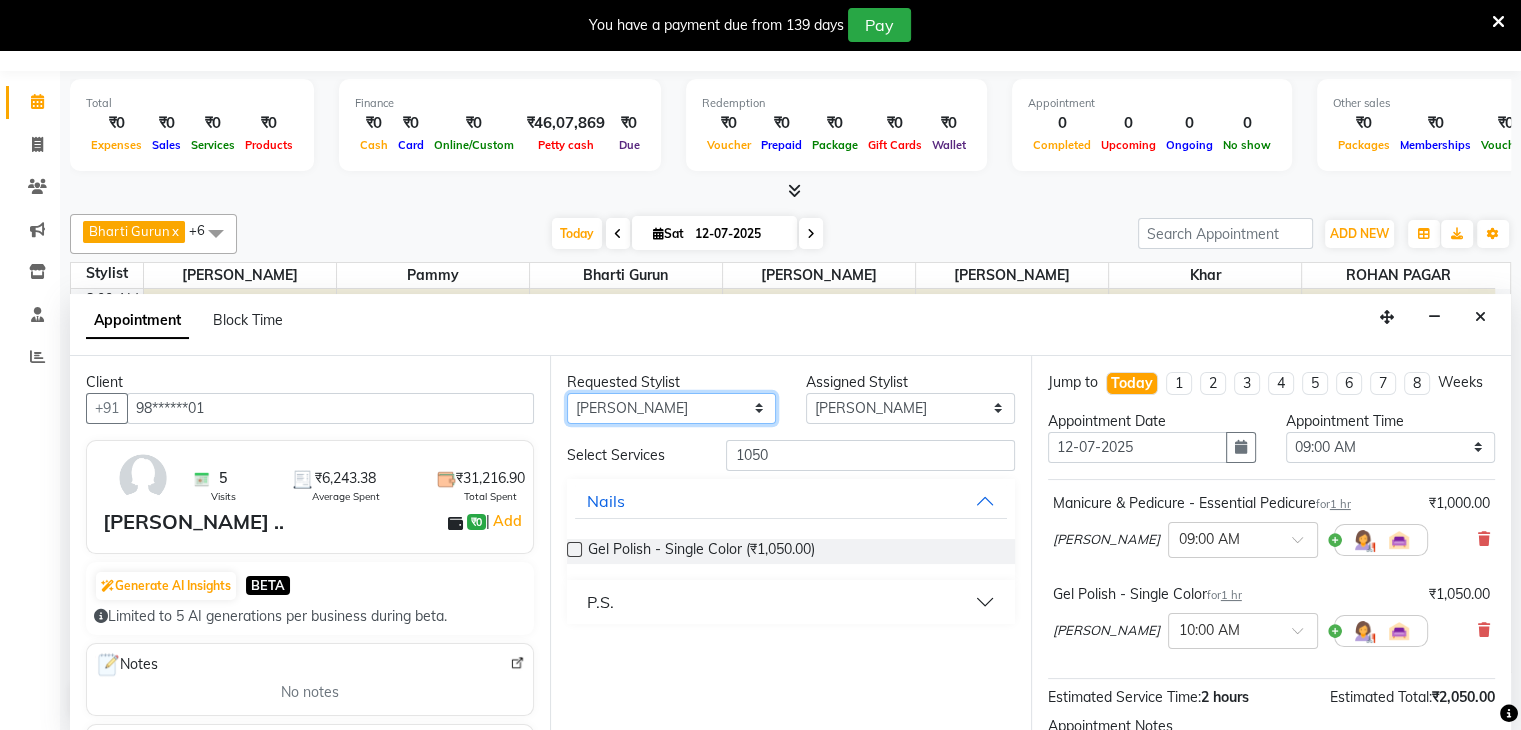 drag, startPoint x: 723, startPoint y: 405, endPoint x: 680, endPoint y: 497, distance: 101.55294 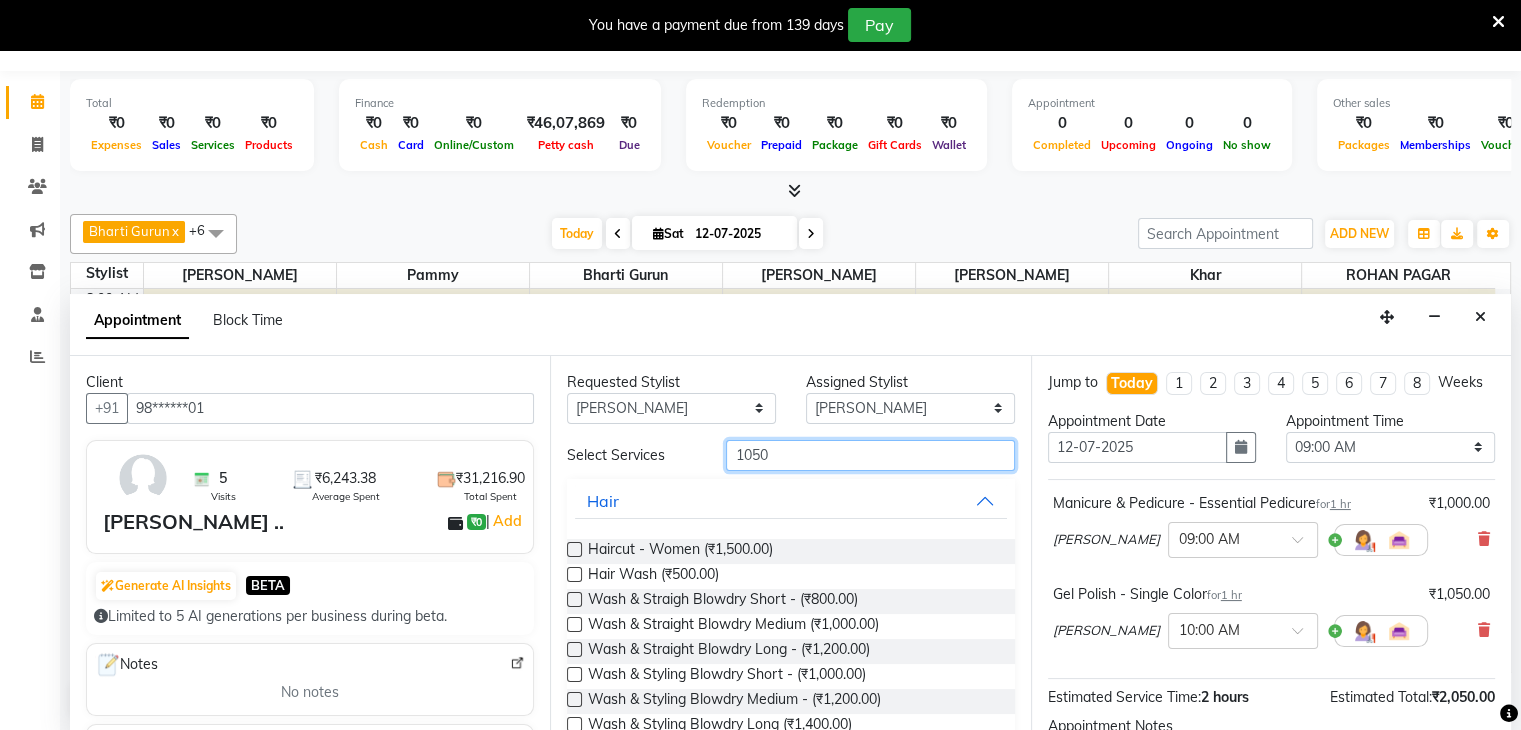 click on "1050" at bounding box center [870, 455] 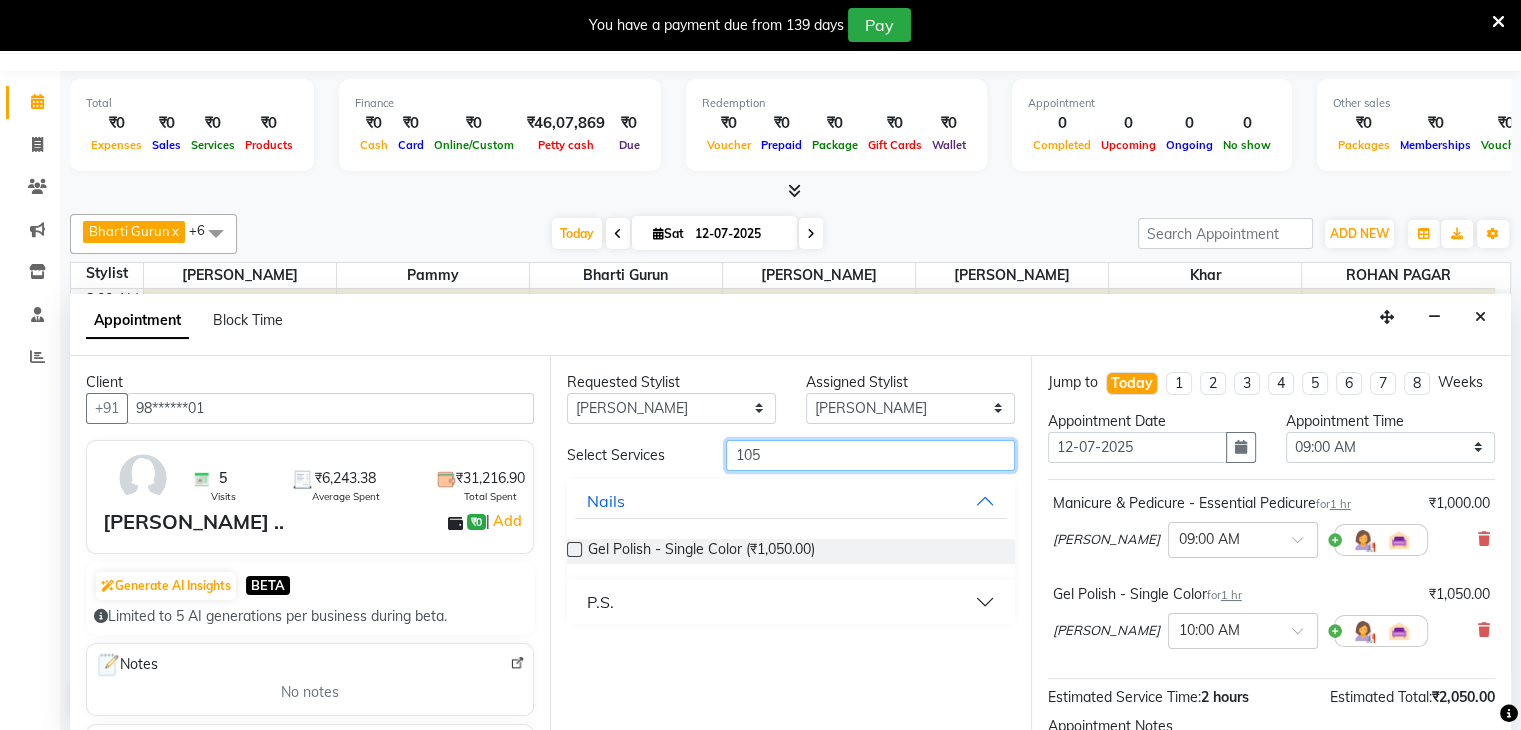 type on "1050" 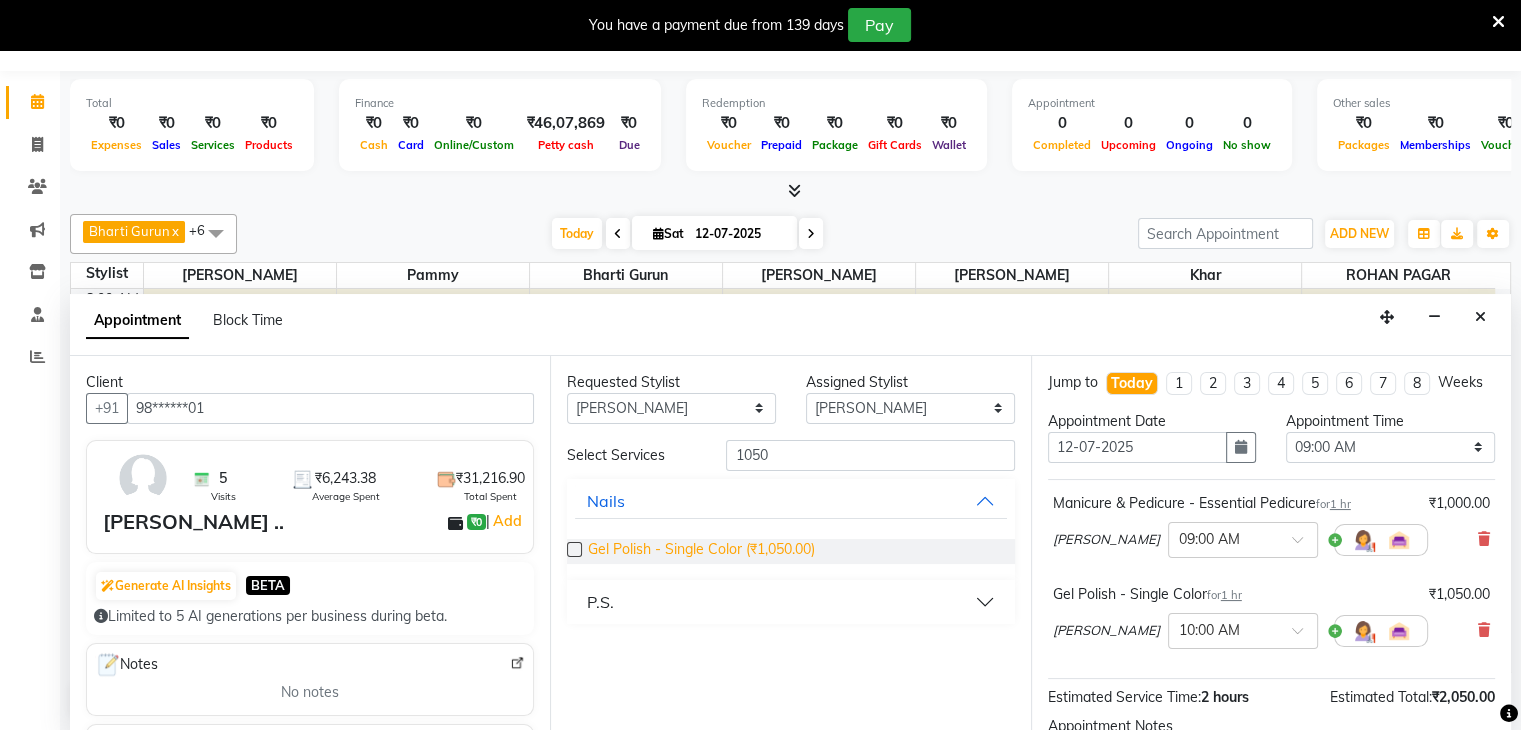 click on "Gel Polish - Single Color (₹1,050.00)" at bounding box center [701, 551] 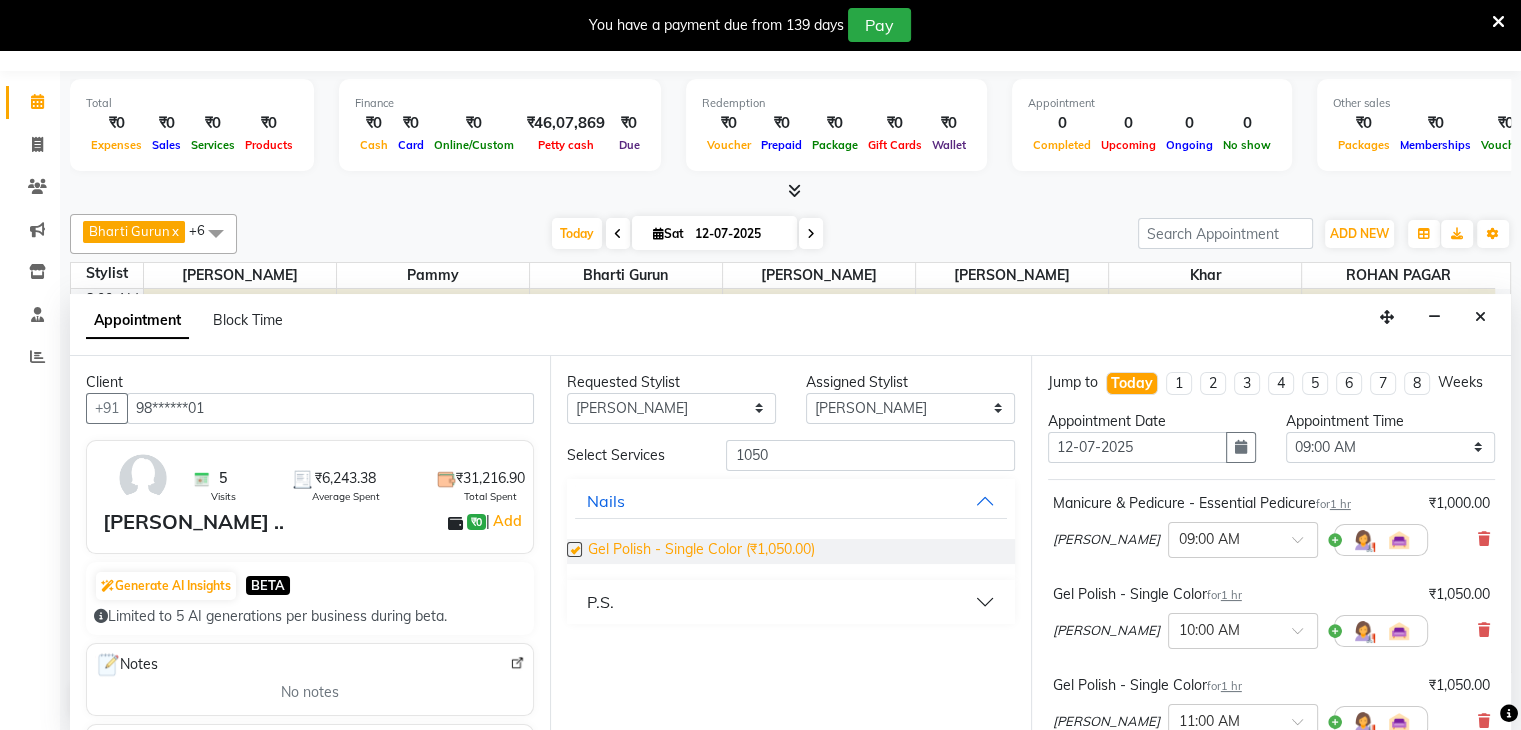 checkbox on "false" 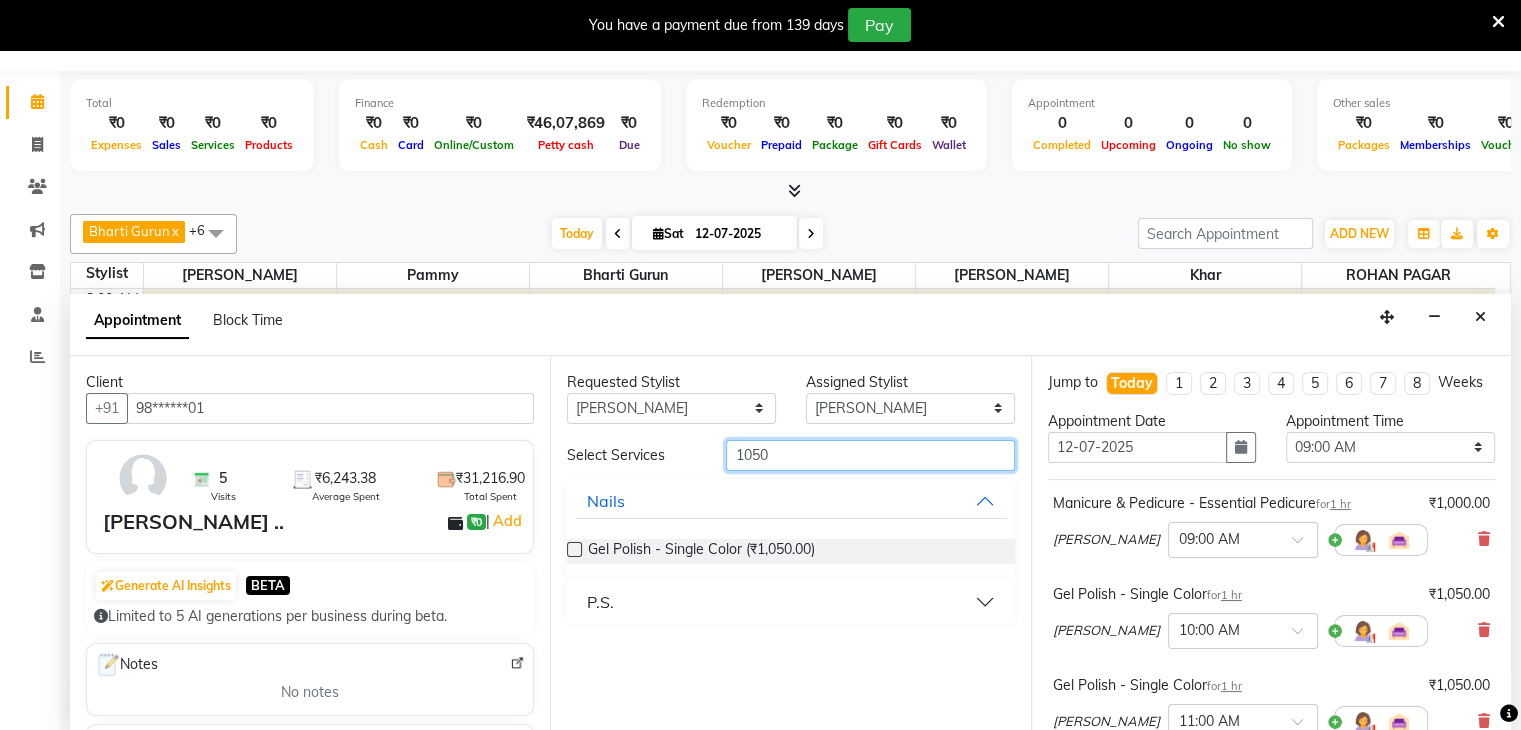 click on "1050" at bounding box center [870, 455] 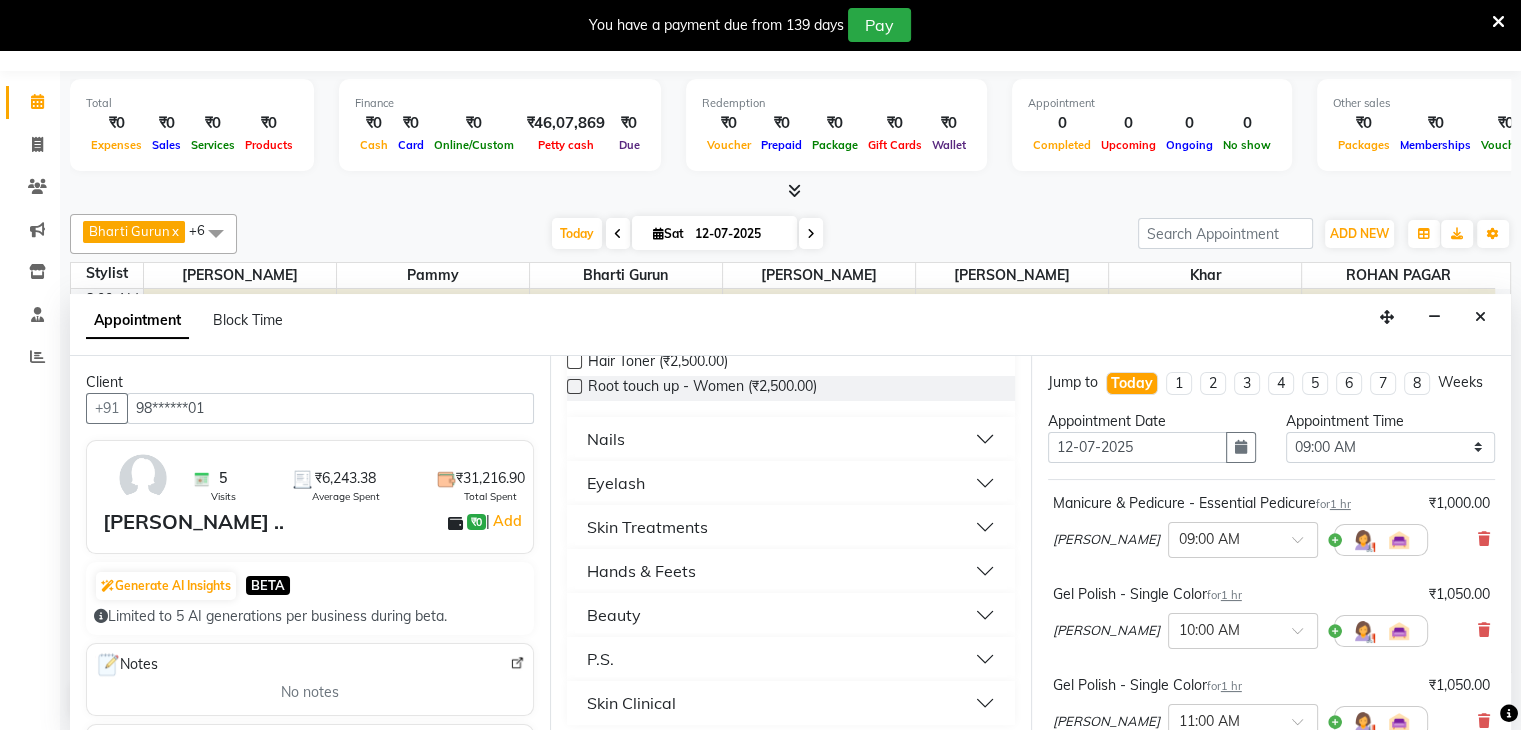 scroll, scrollTop: 288, scrollLeft: 0, axis: vertical 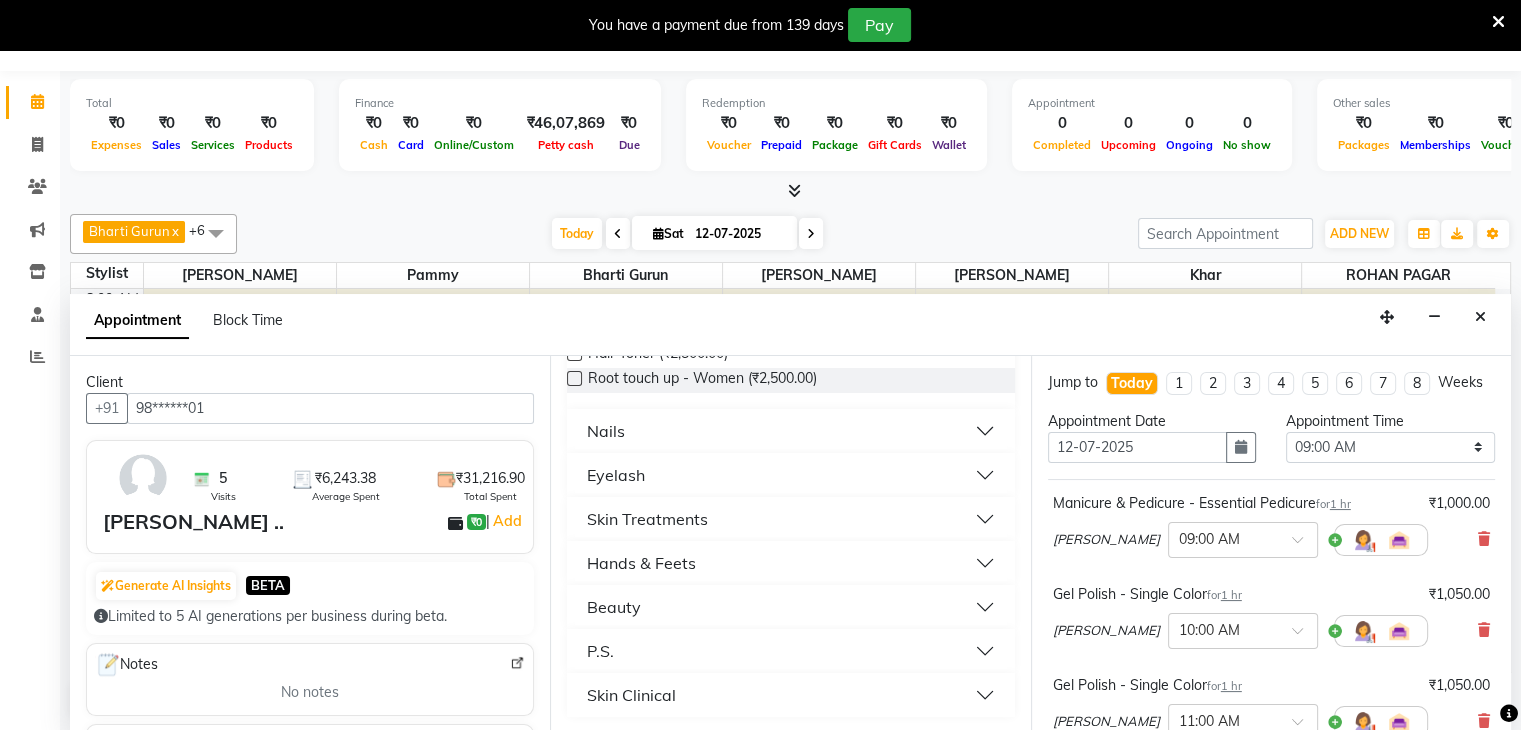 type on "250" 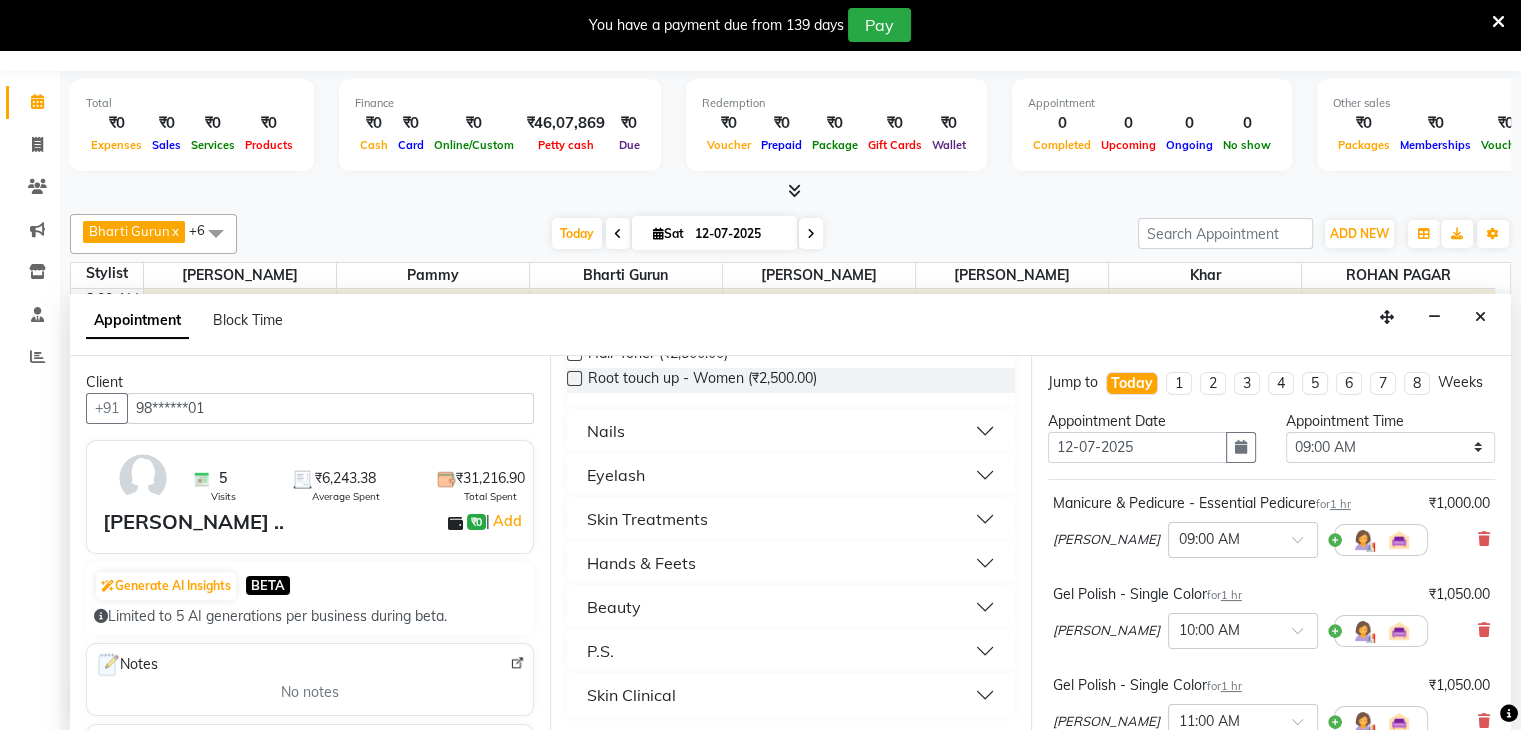 click on "Beauty" at bounding box center (790, 607) 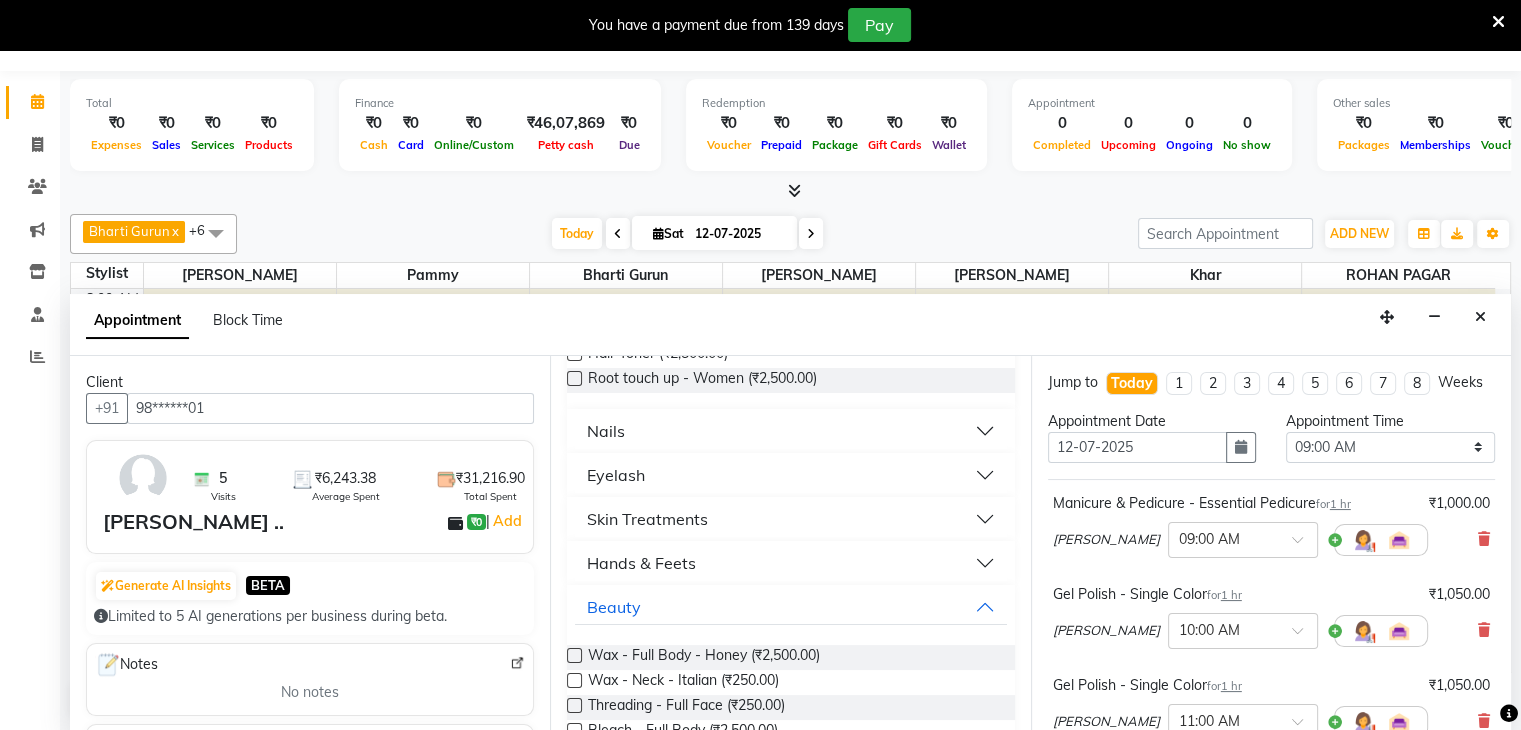 click on "Nails" at bounding box center (606, 431) 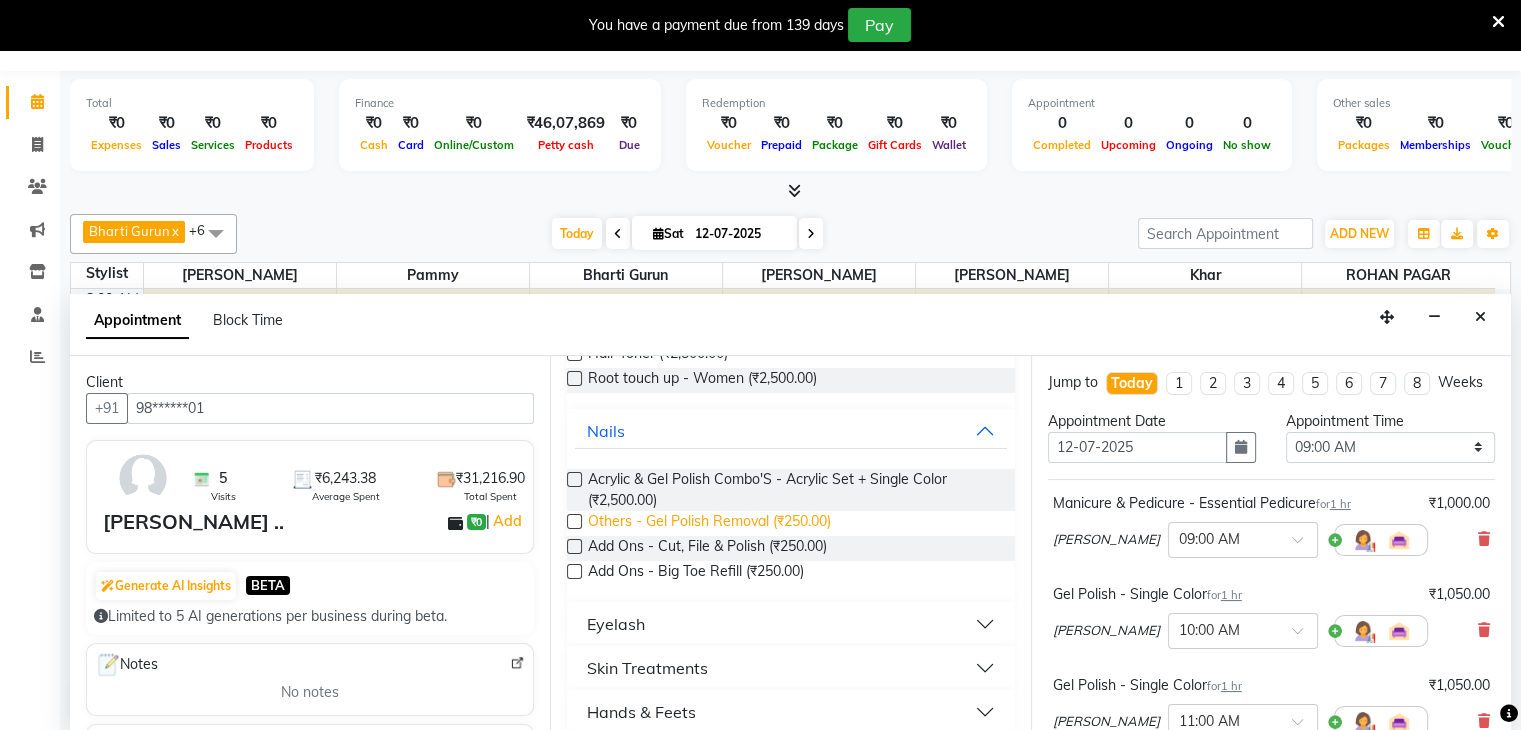 click on "Others - Gel Polish Removal (₹250.00)" at bounding box center (709, 523) 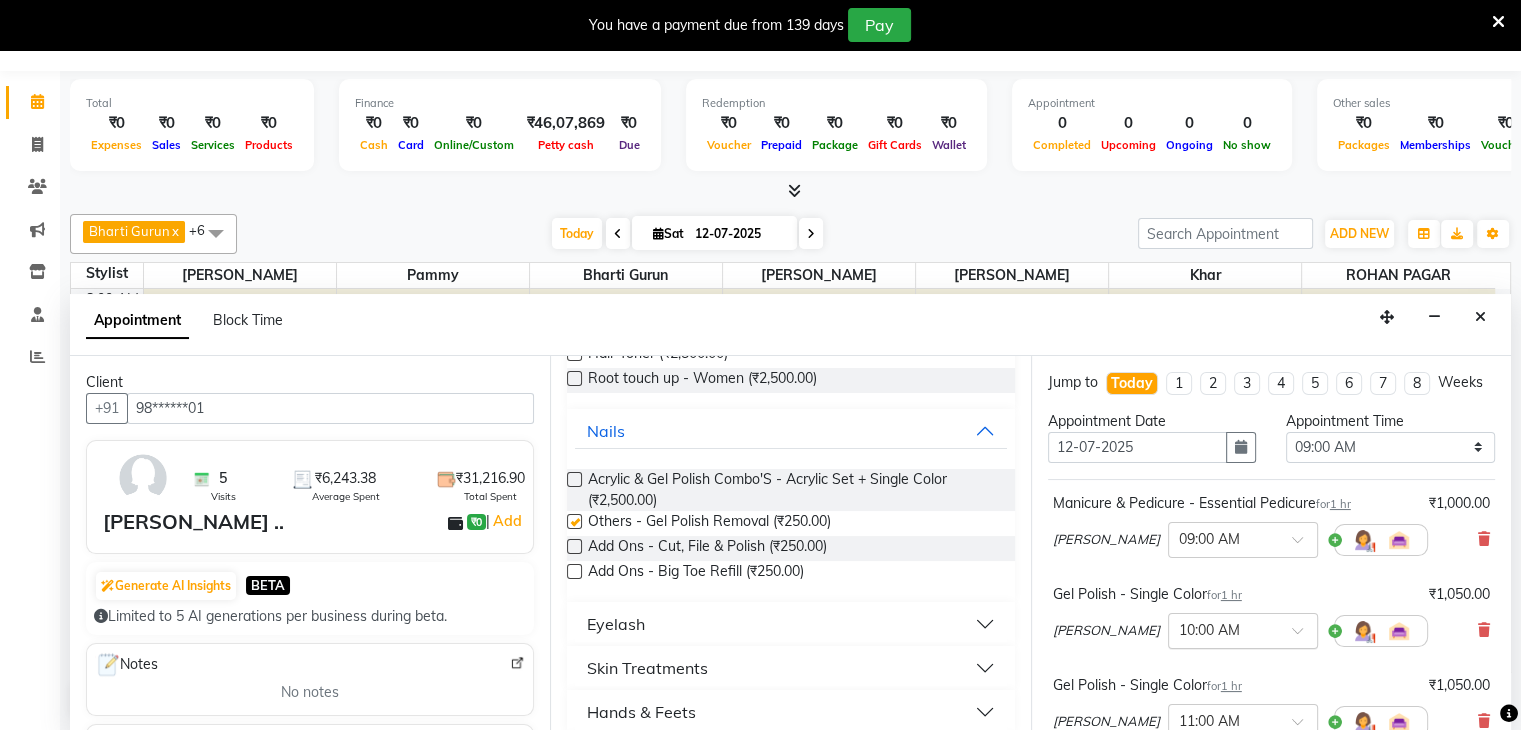 checkbox on "false" 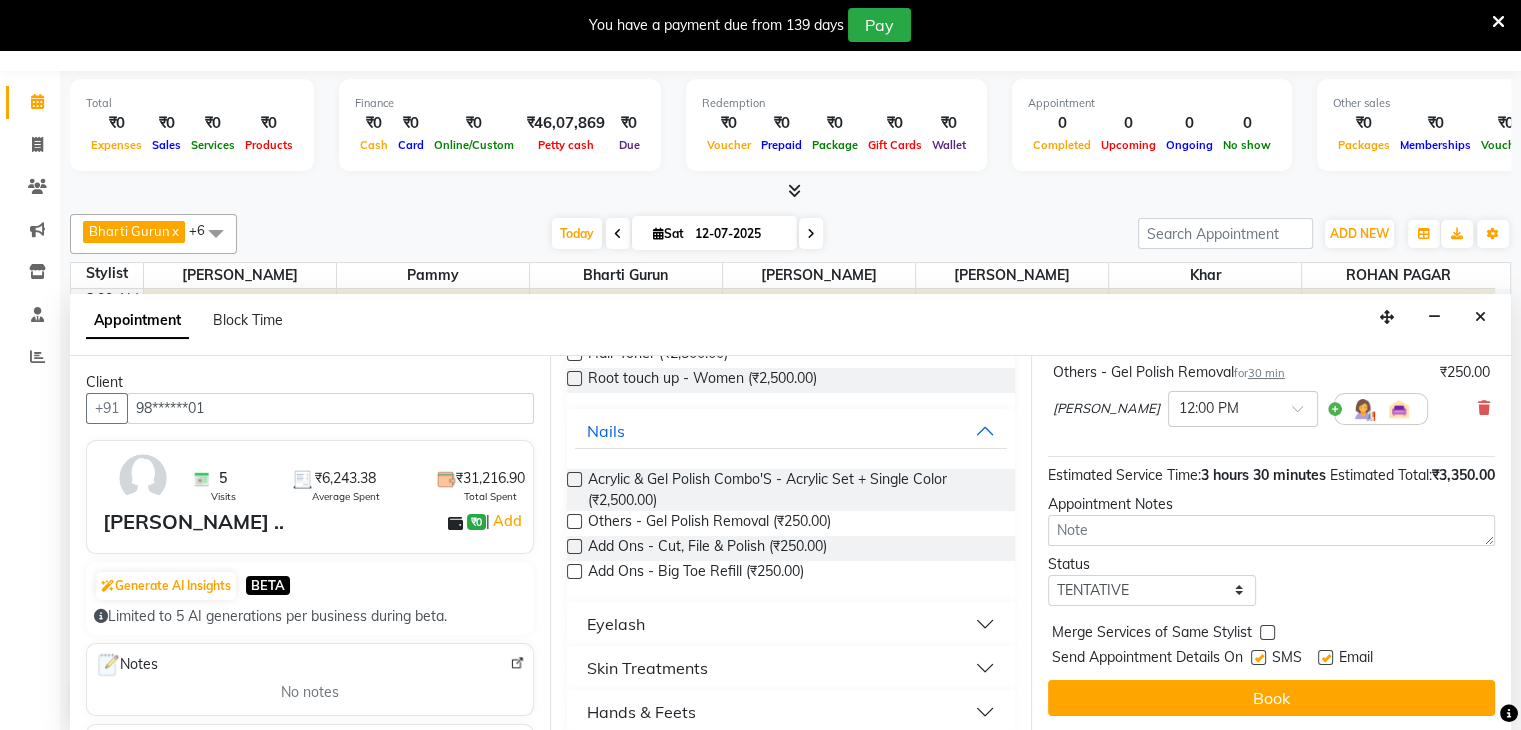 scroll, scrollTop: 444, scrollLeft: 0, axis: vertical 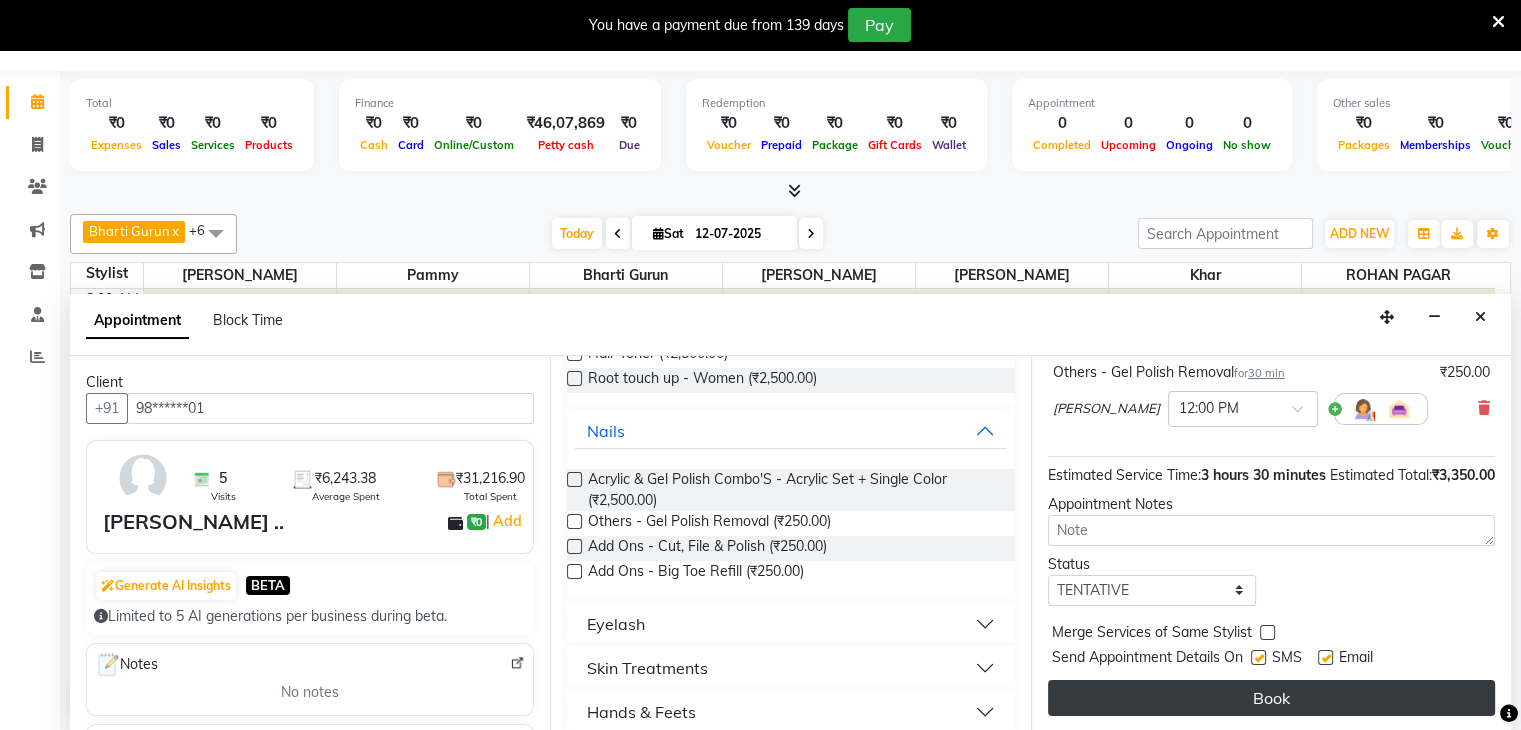 click on "Book" at bounding box center [1271, 698] 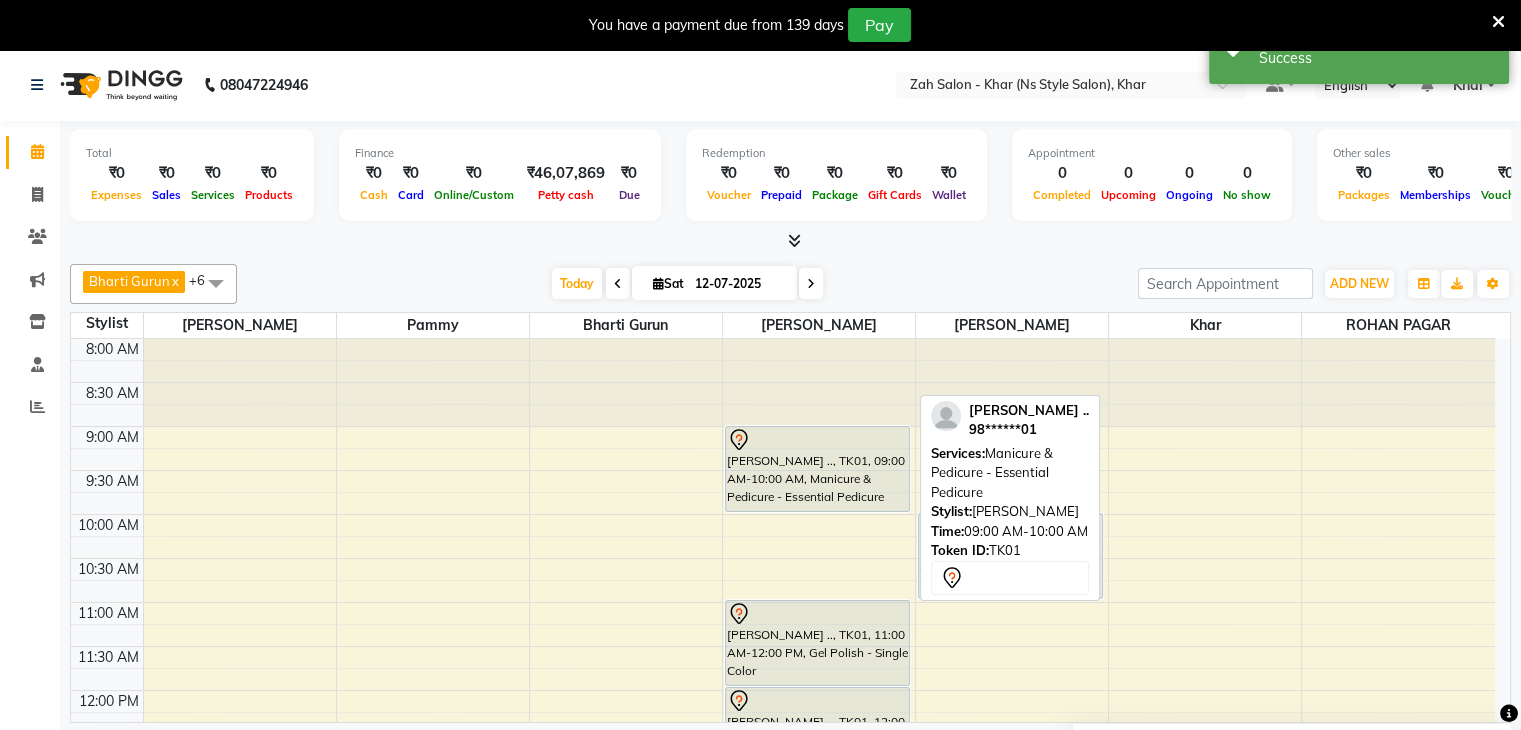 scroll, scrollTop: 0, scrollLeft: 0, axis: both 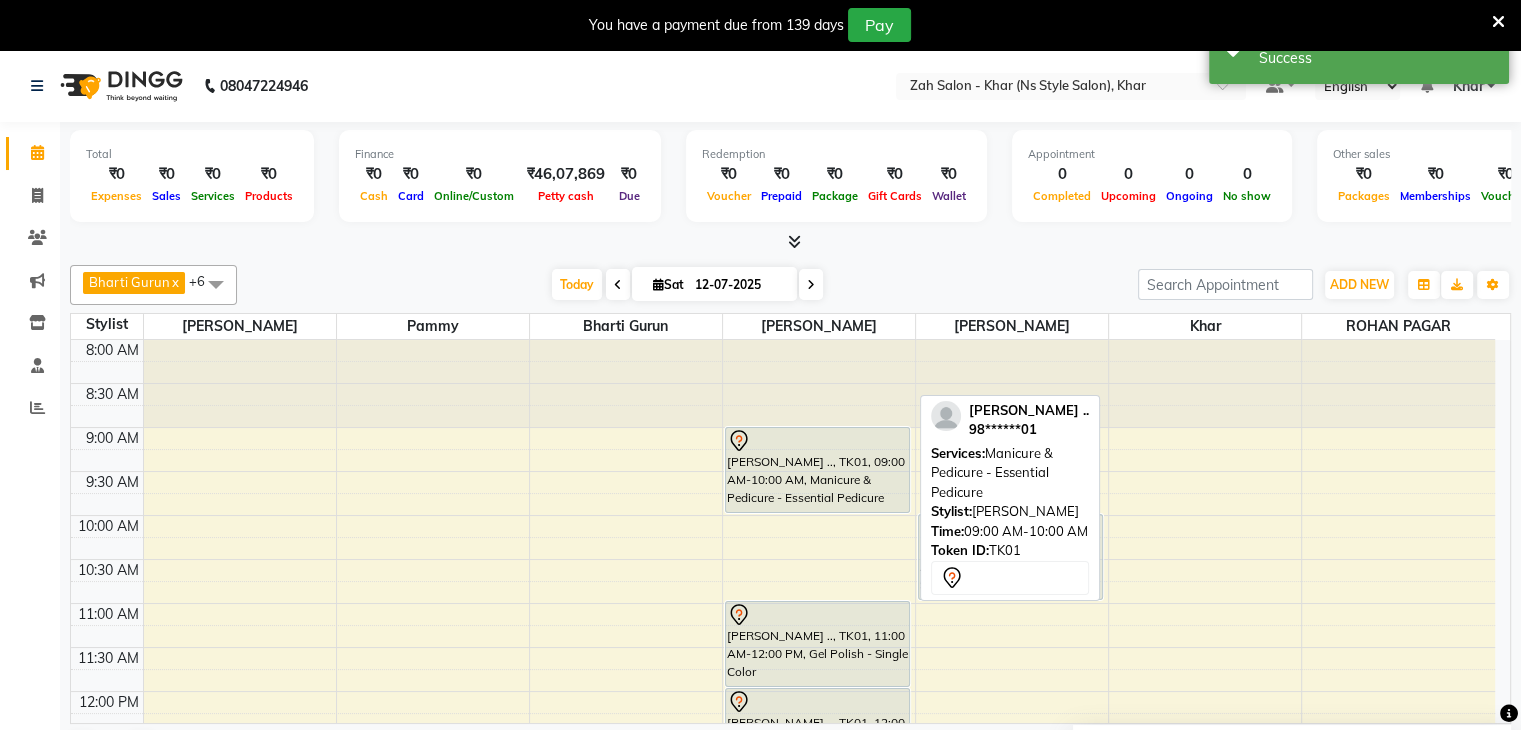 click on "[PERSON_NAME] .., TK01, 09:00 AM-10:00 AM, Manicure & Pedicure - Essential Pedicure" at bounding box center [817, 470] 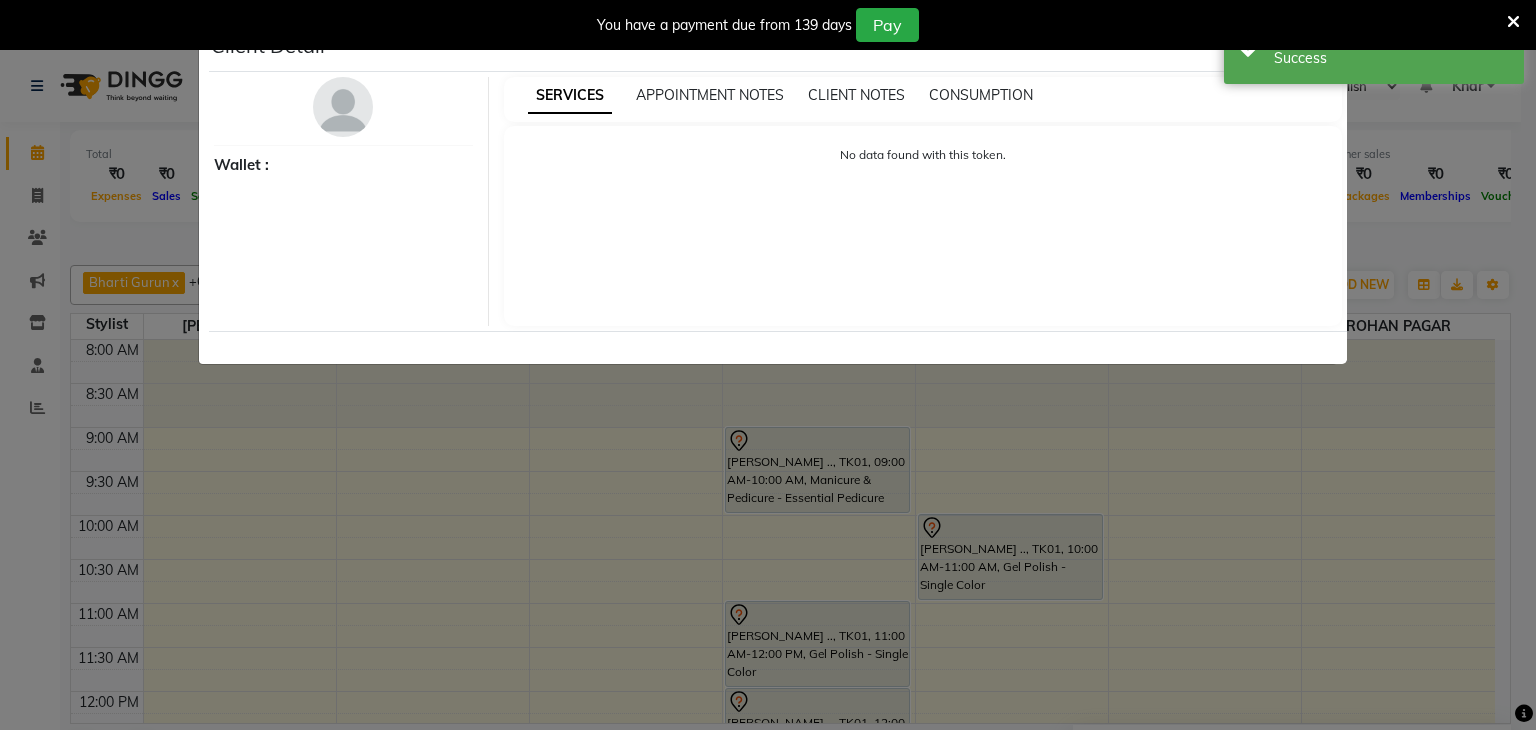 select on "7" 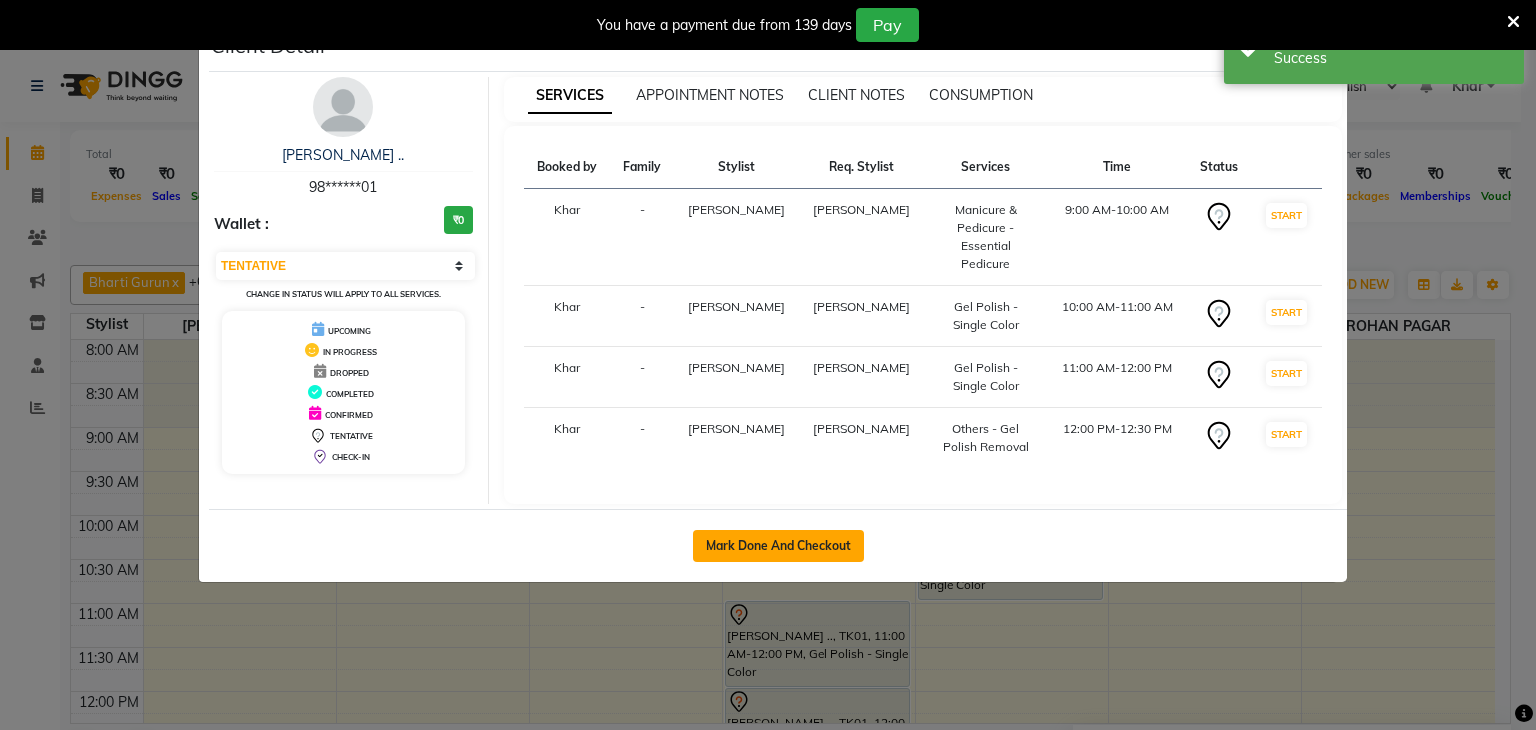 click on "Mark Done And Checkout" 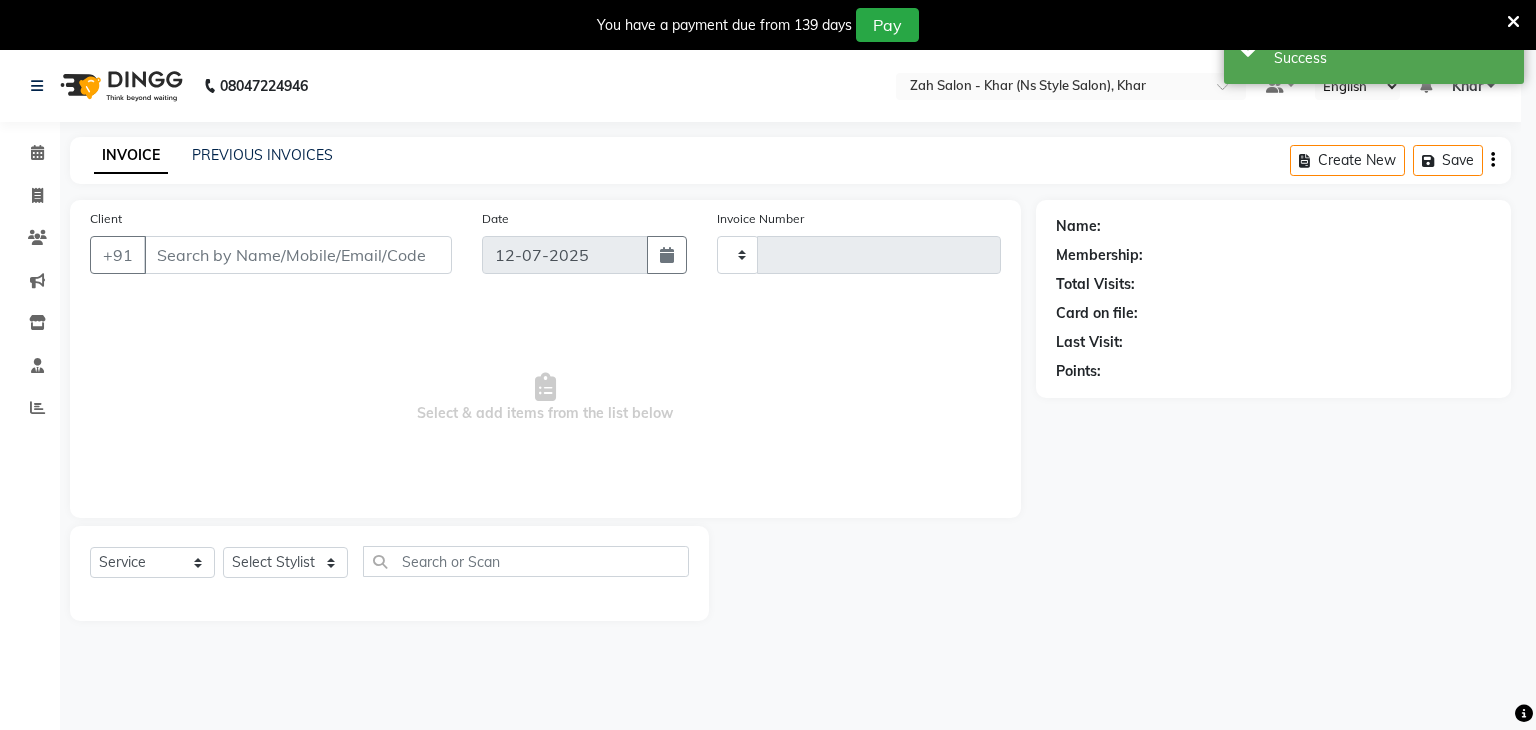 type on "0794" 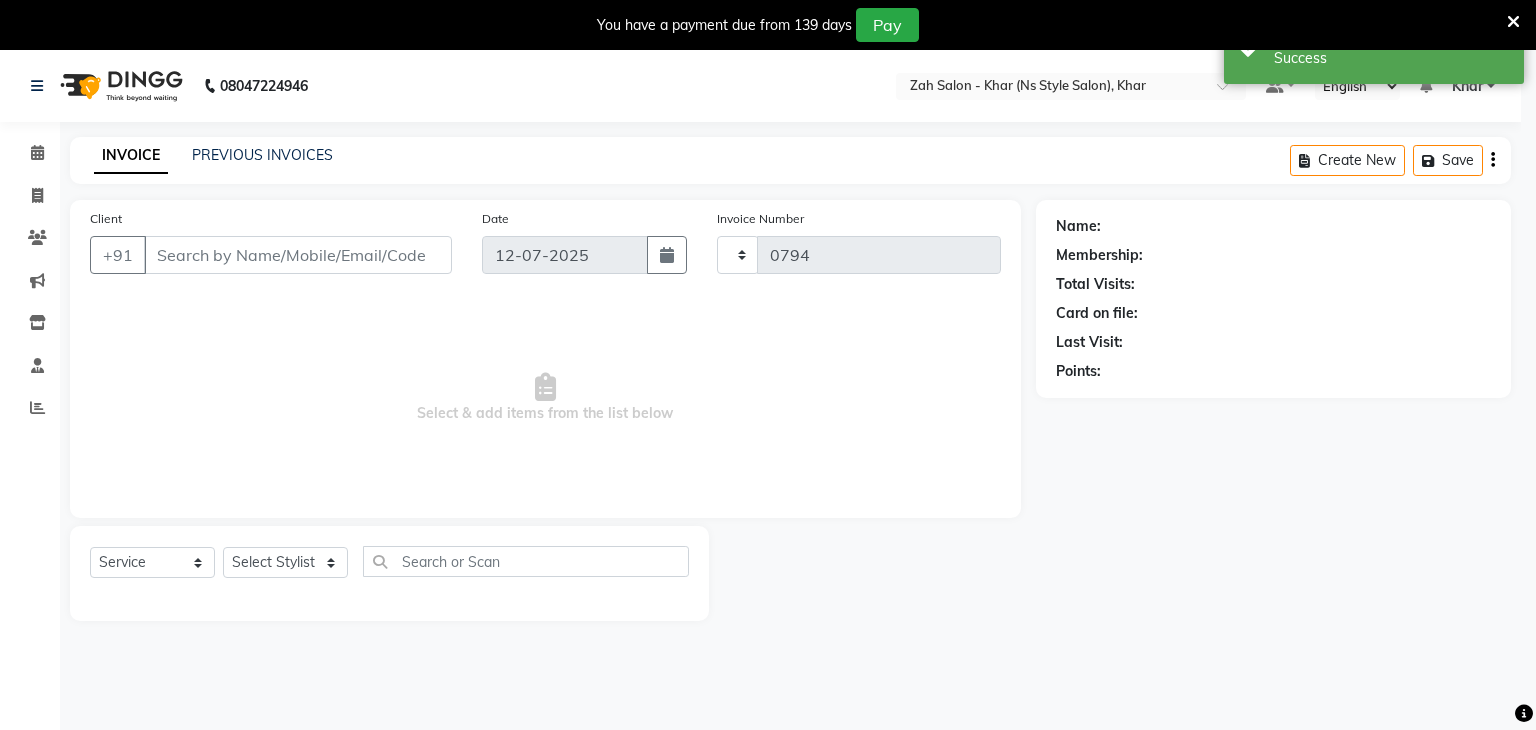 select on "5619" 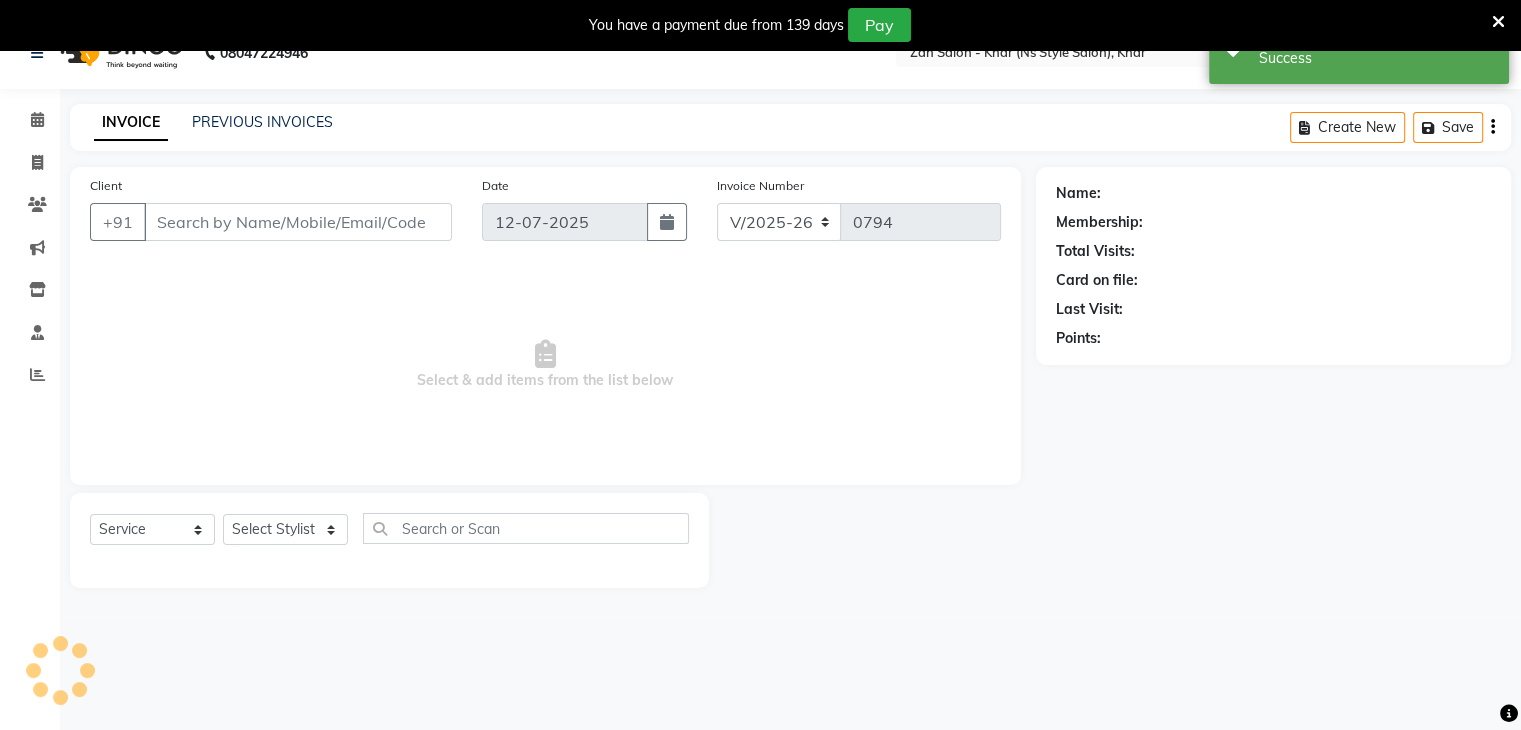 scroll, scrollTop: 50, scrollLeft: 0, axis: vertical 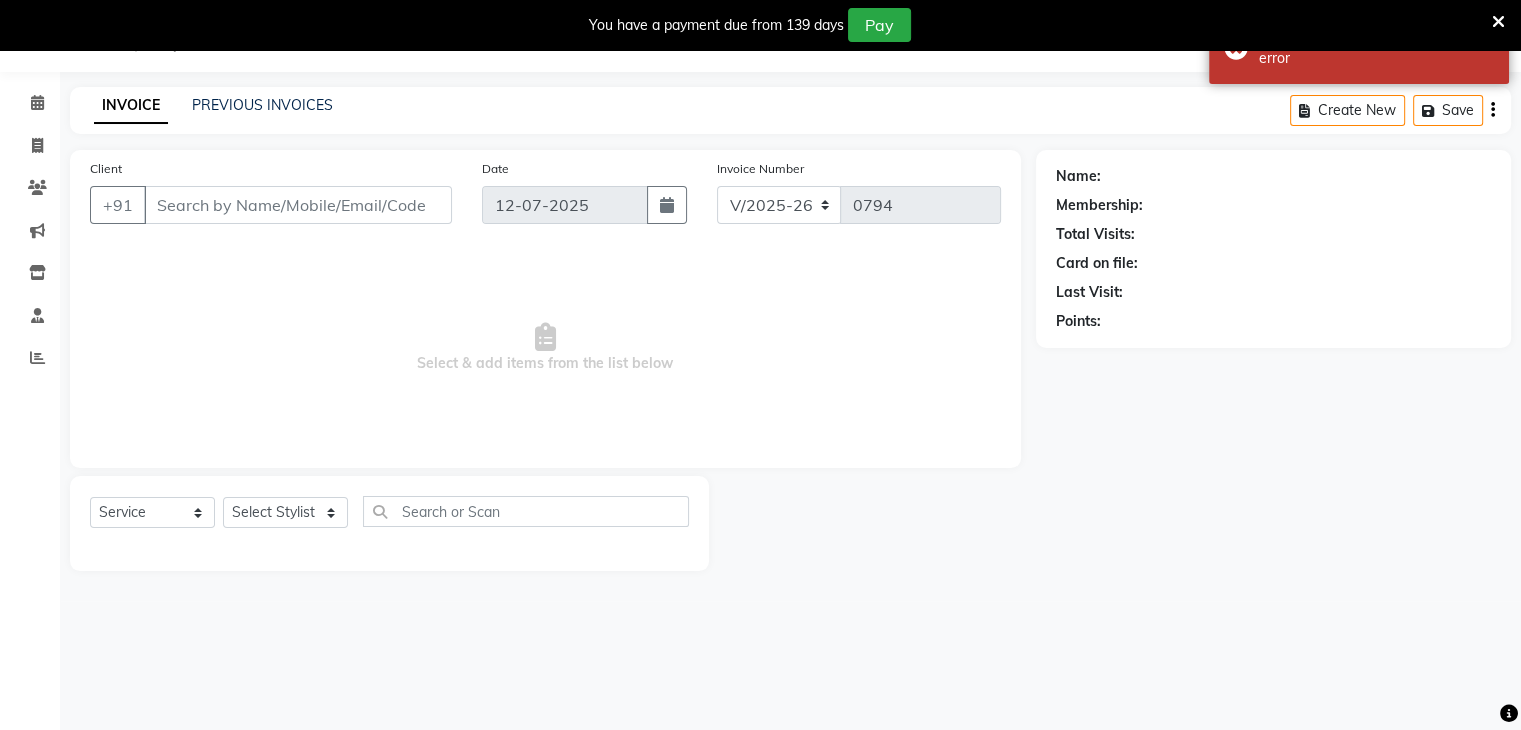 type on "98******01" 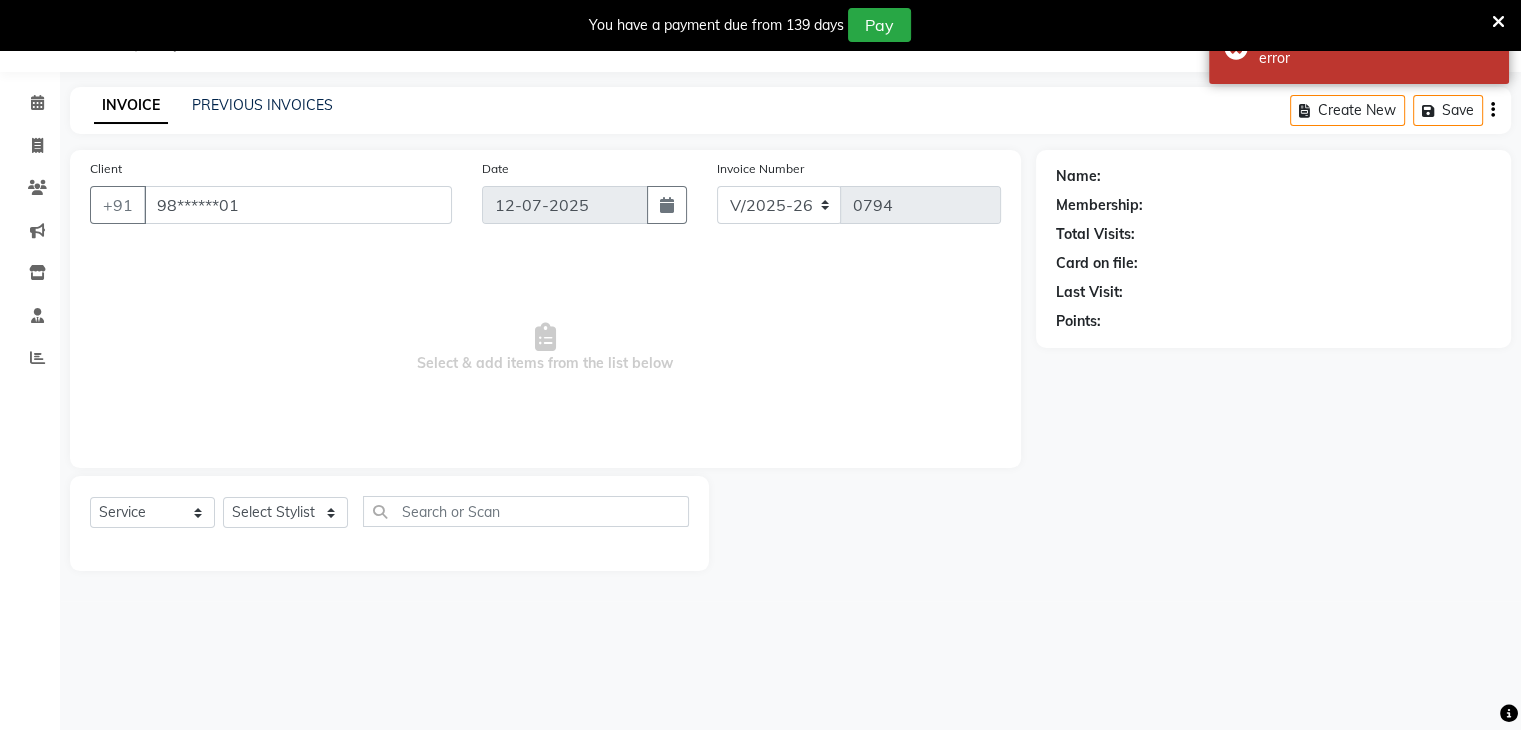 select on "38404" 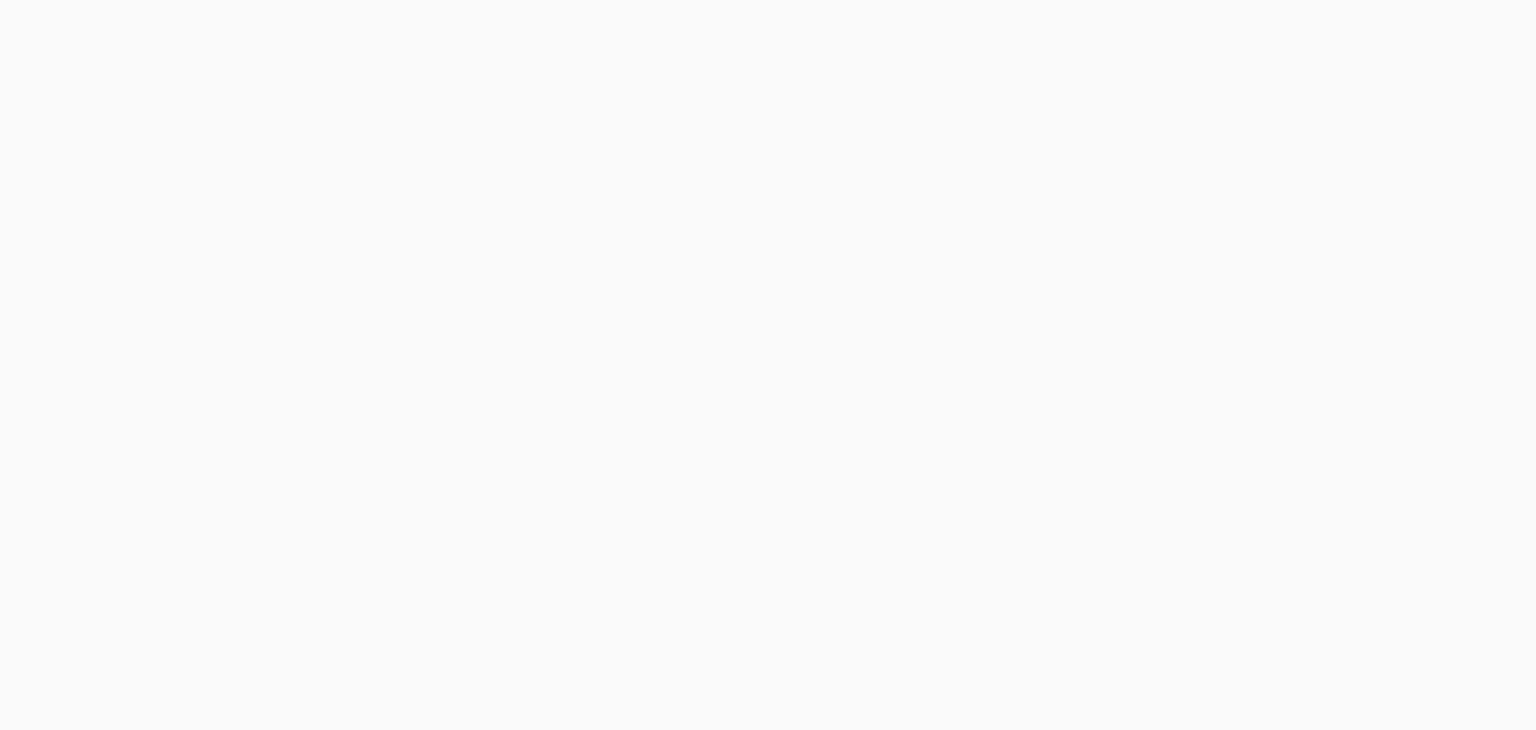 scroll, scrollTop: 0, scrollLeft: 0, axis: both 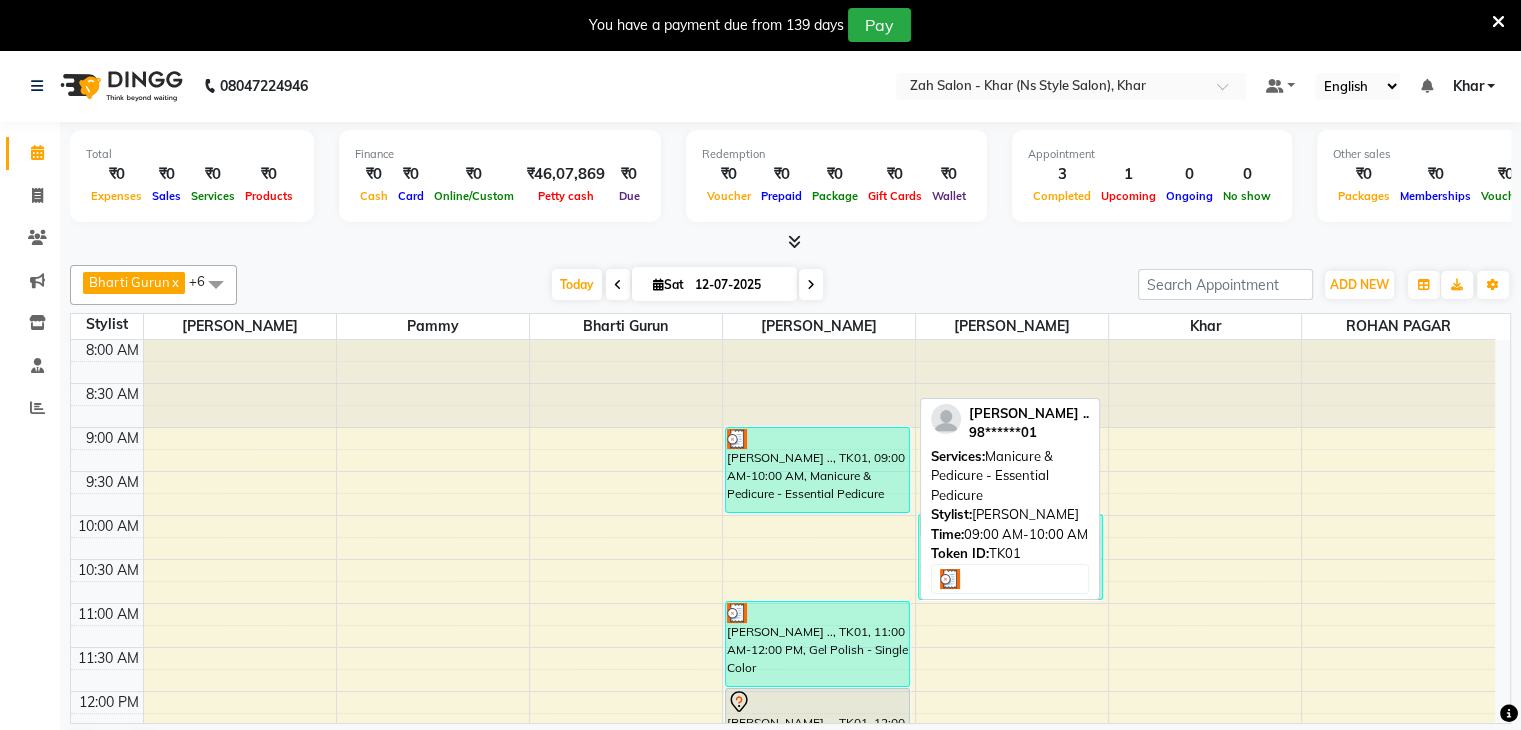 click on "[PERSON_NAME] .., TK01, 09:00 AM-10:00 AM, Manicure & Pedicure - Essential Pedicure" at bounding box center (817, 470) 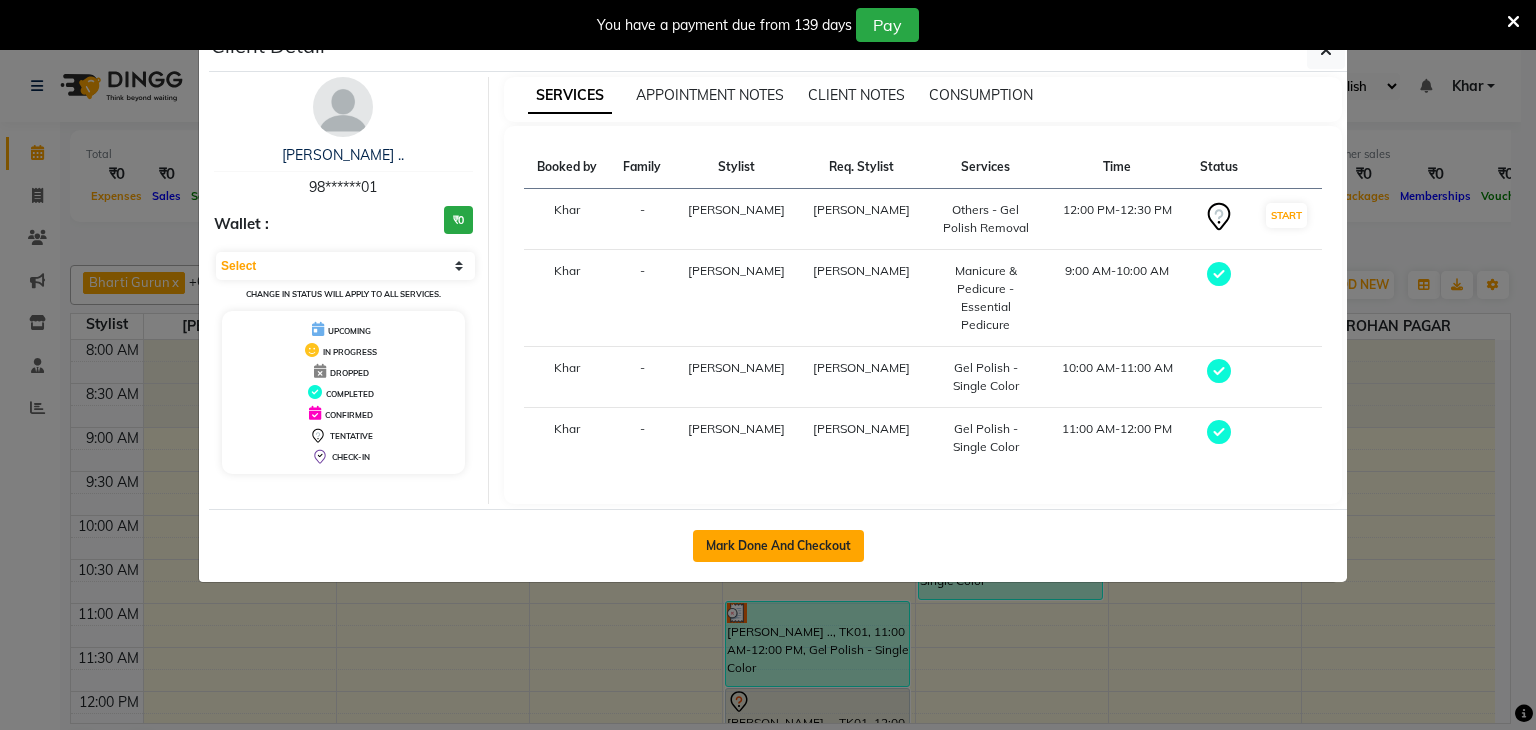 click on "Mark Done And Checkout" 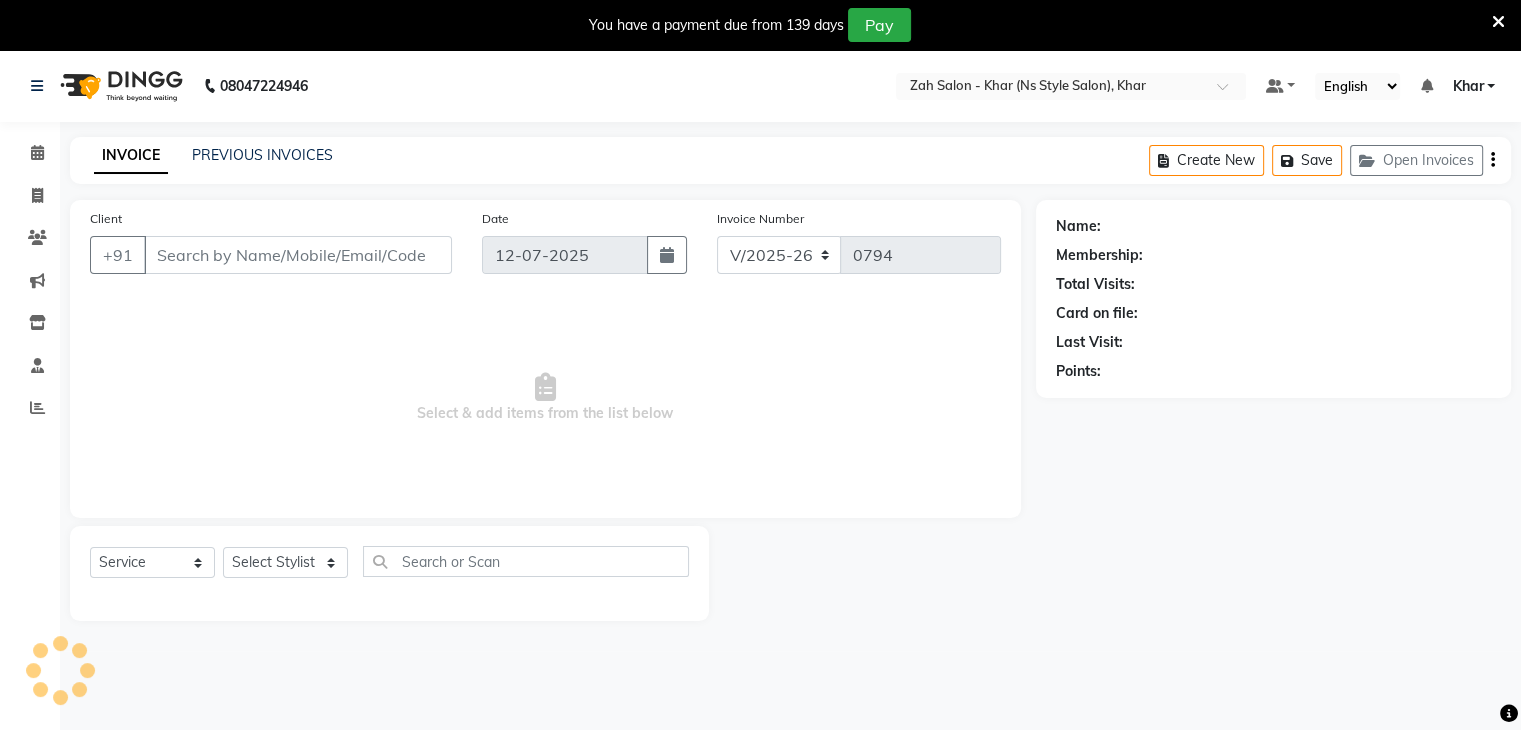 type on "98******01" 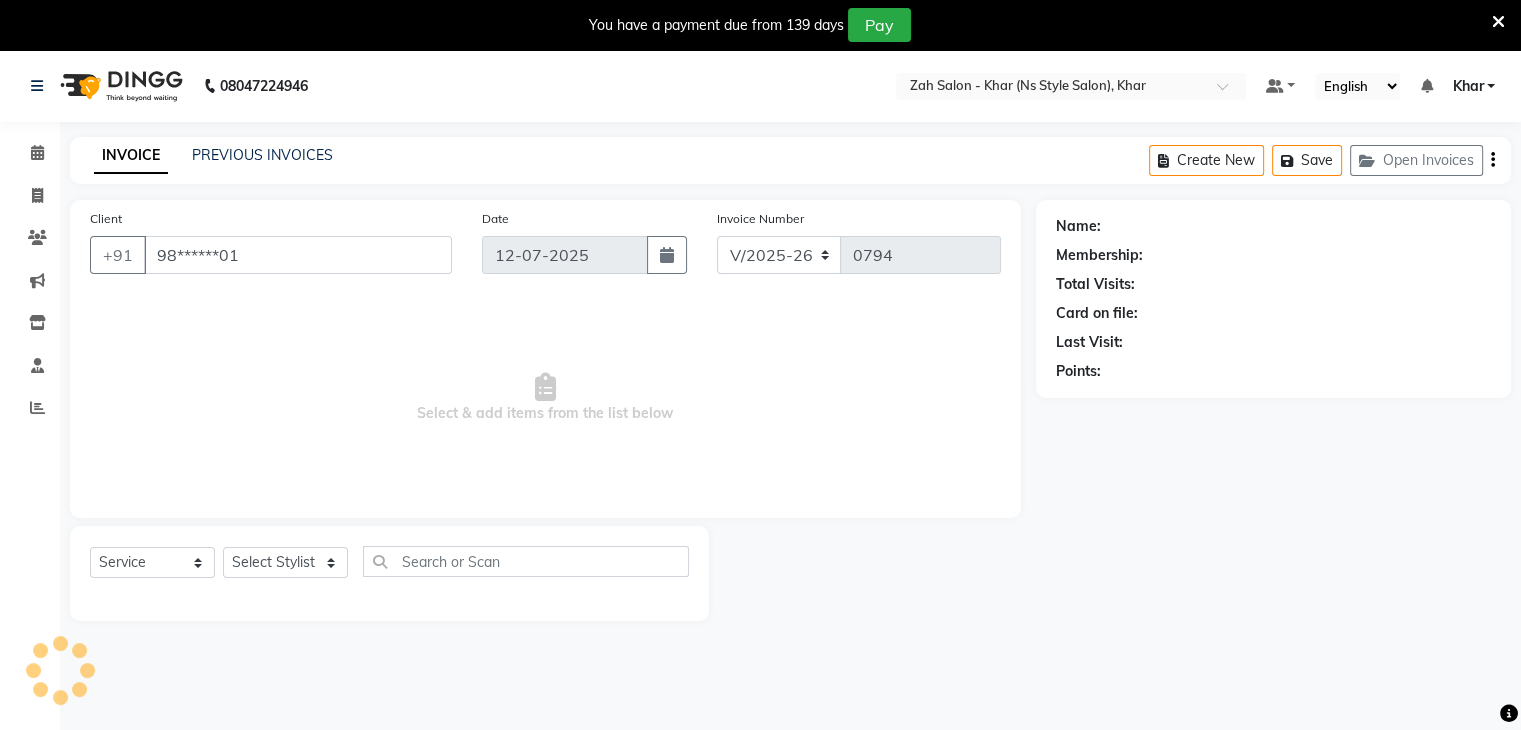 select on "38404" 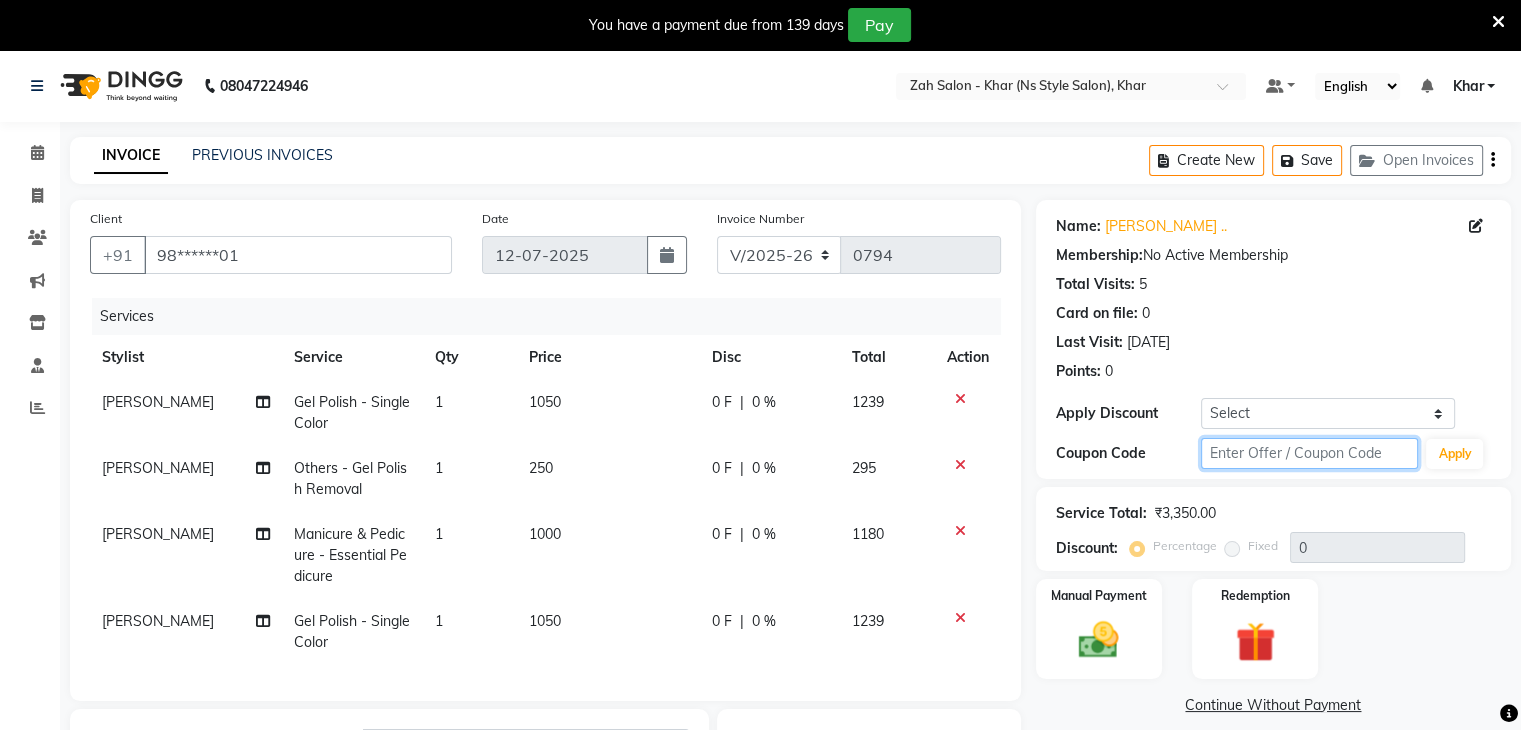 click 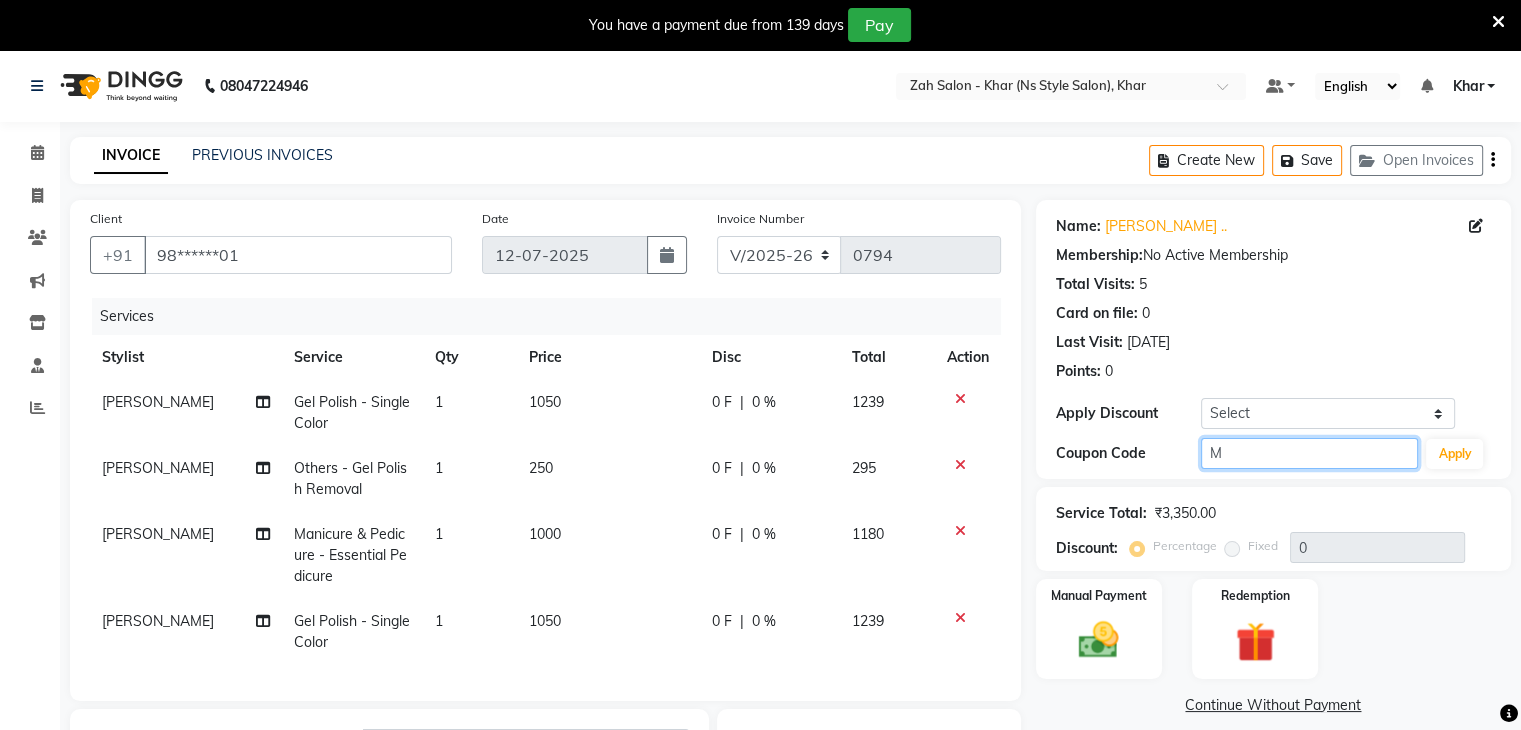type 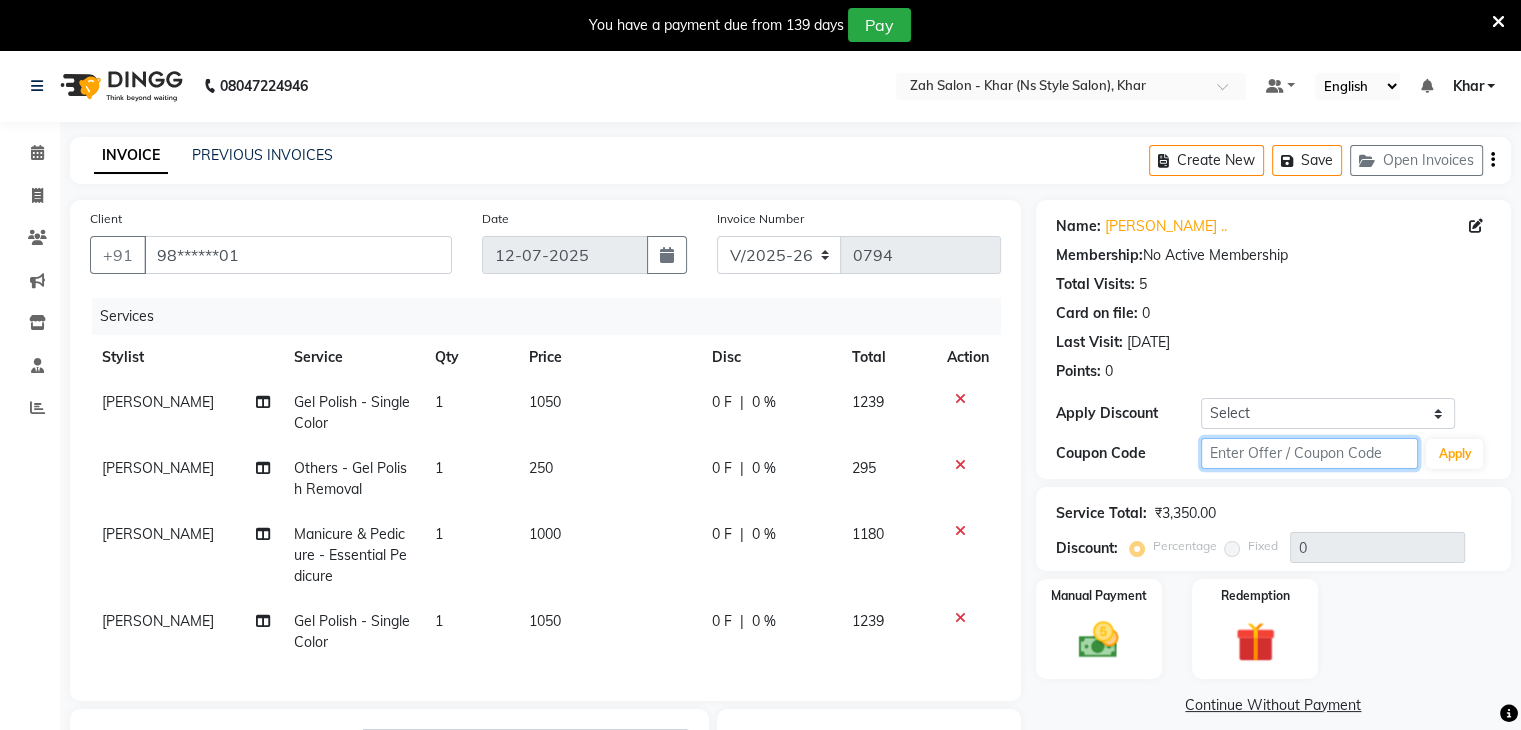 scroll, scrollTop: 320, scrollLeft: 0, axis: vertical 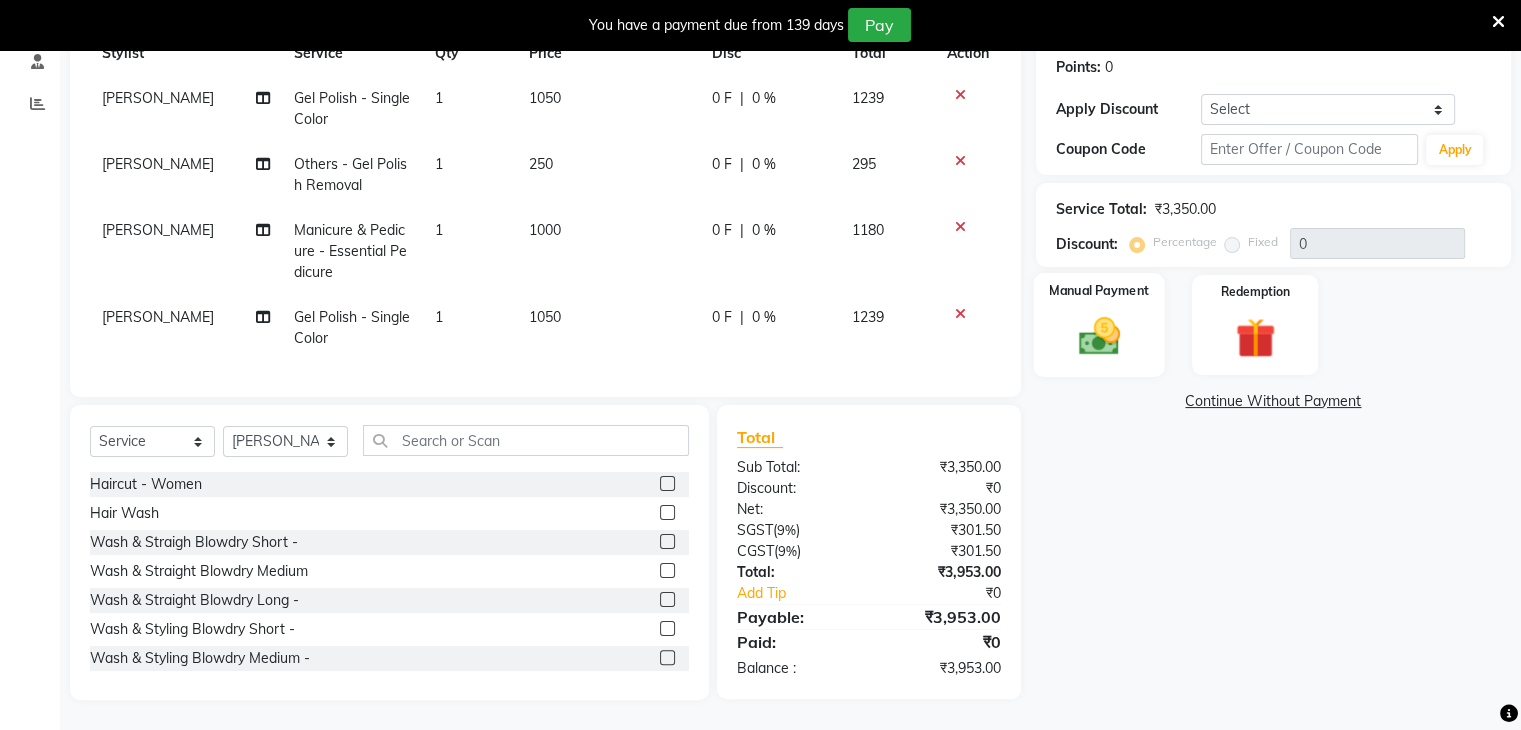 click on "Manual Payment" 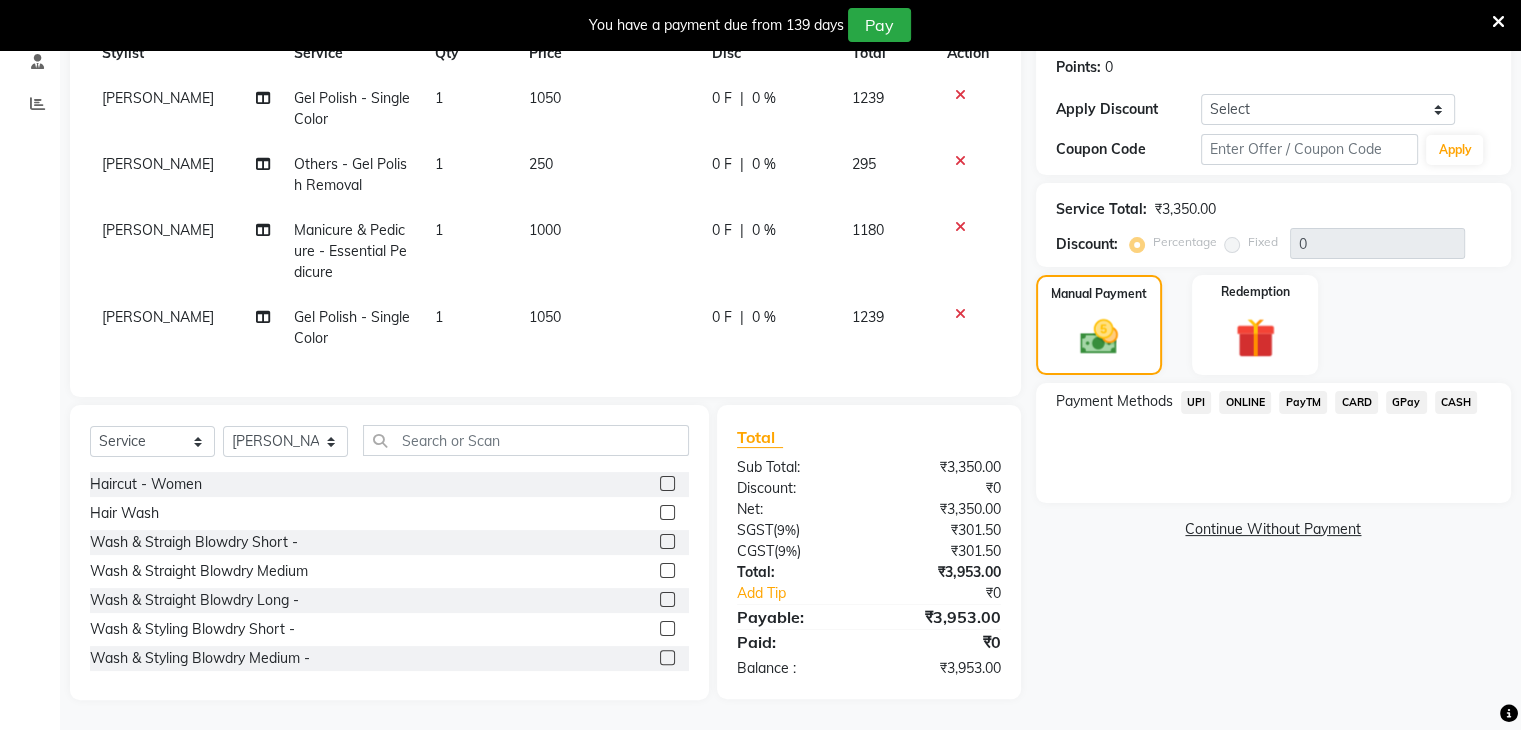 click on "1" 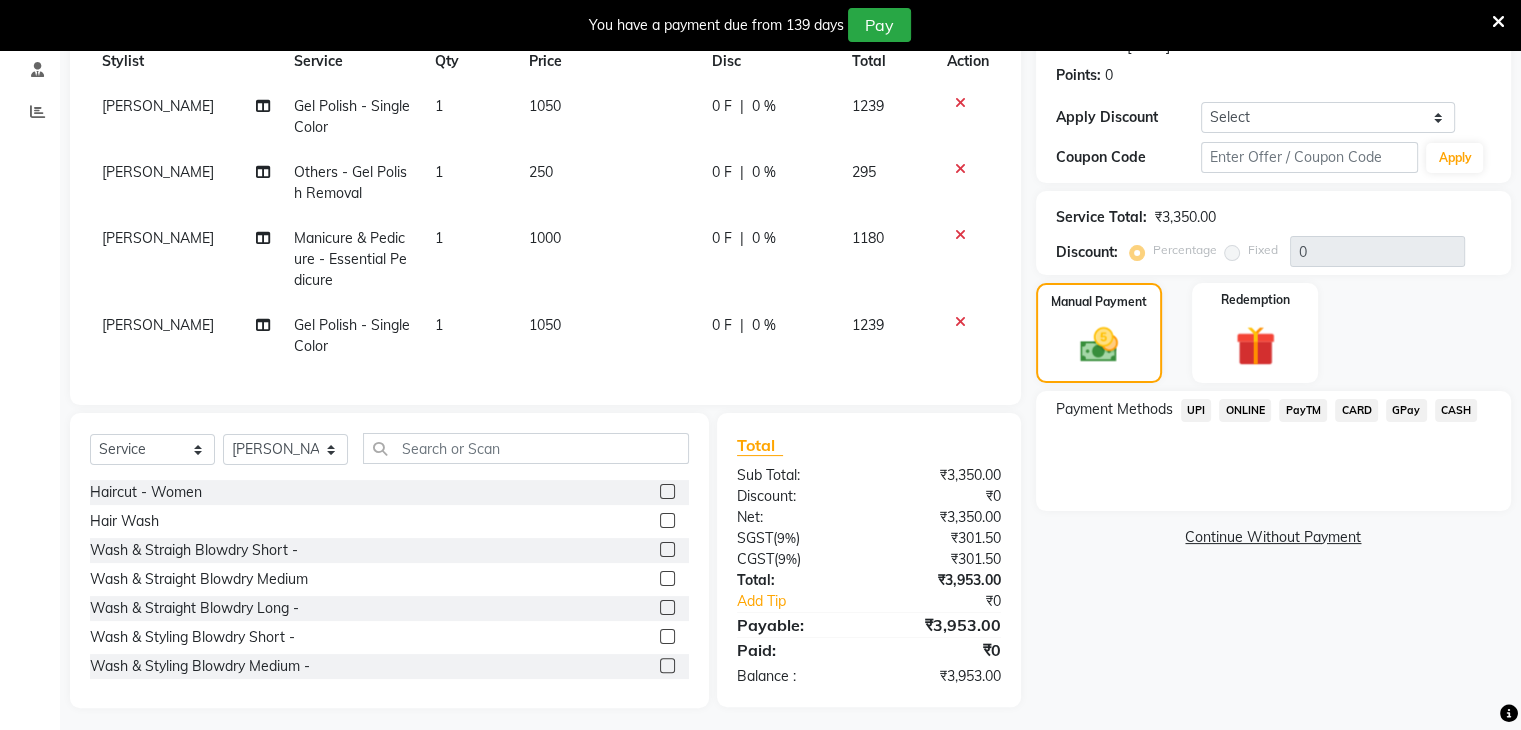 select on "38403" 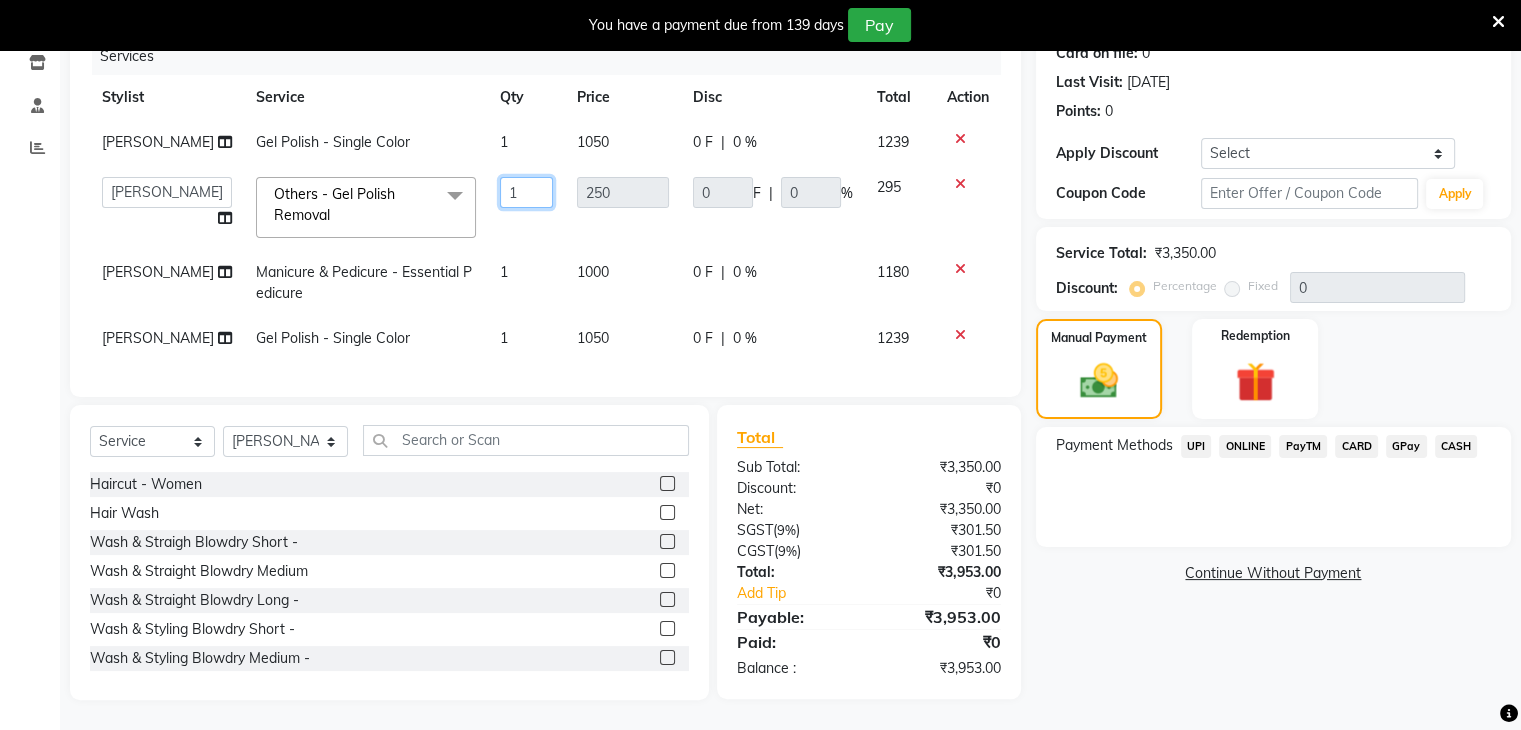 click on "1" 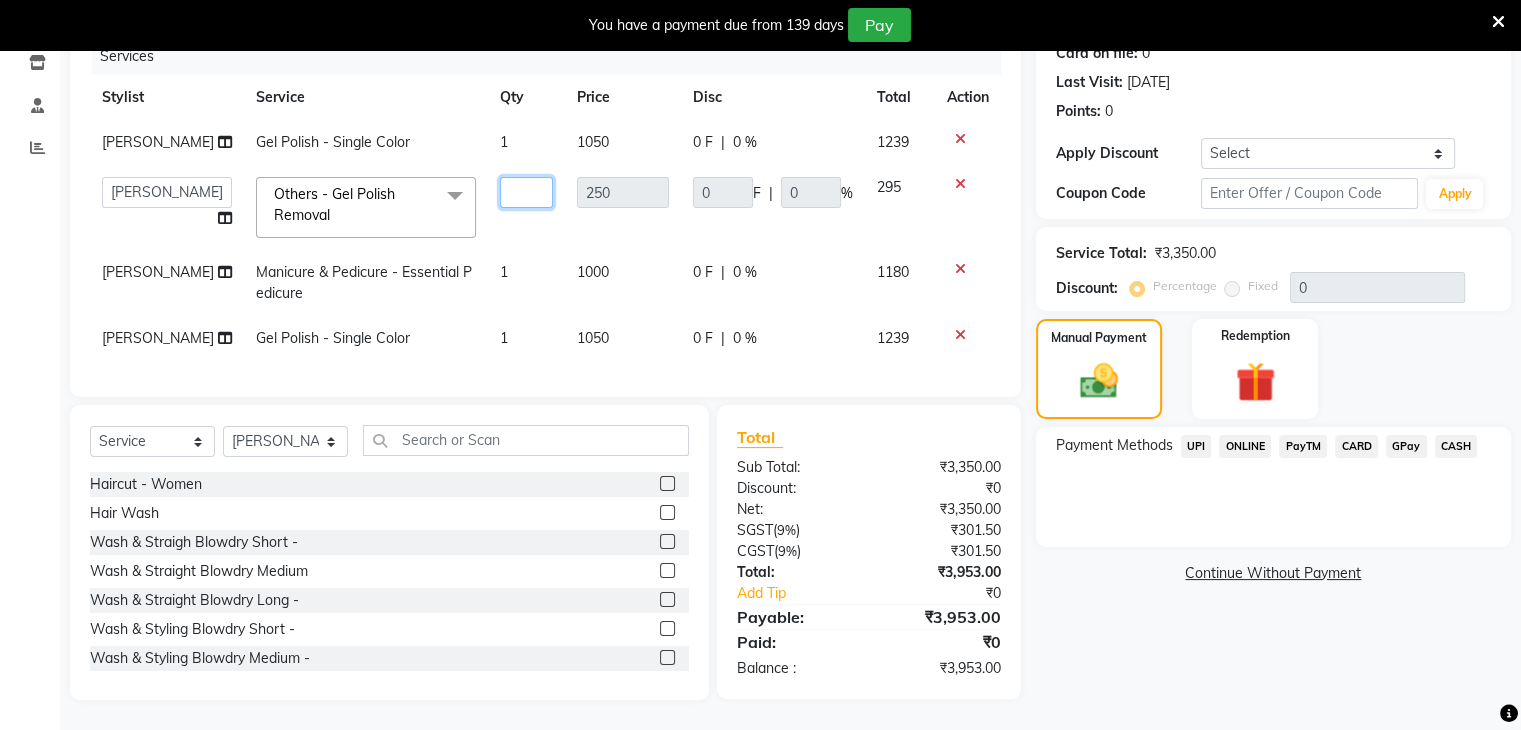 type on "2" 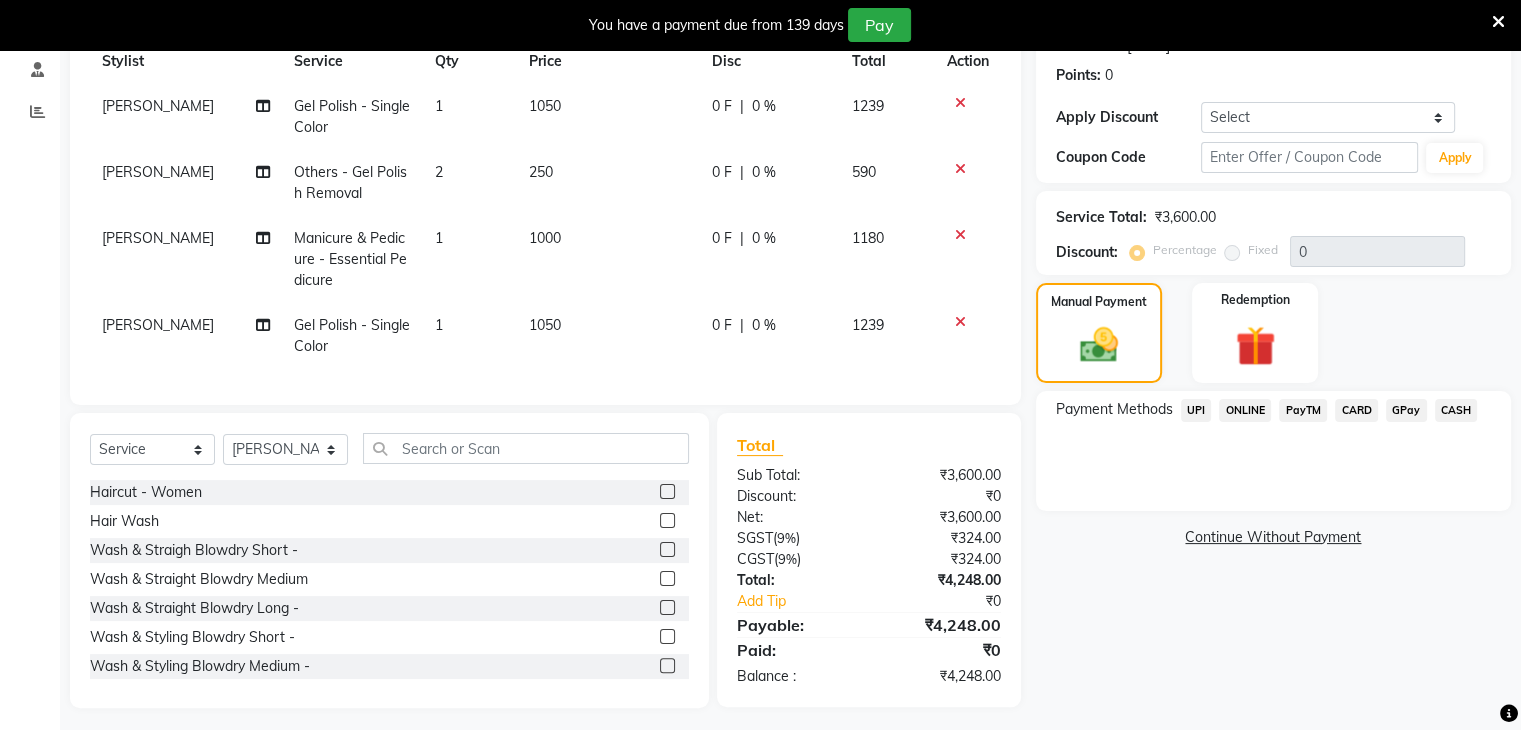click on "[PERSON_NAME]" 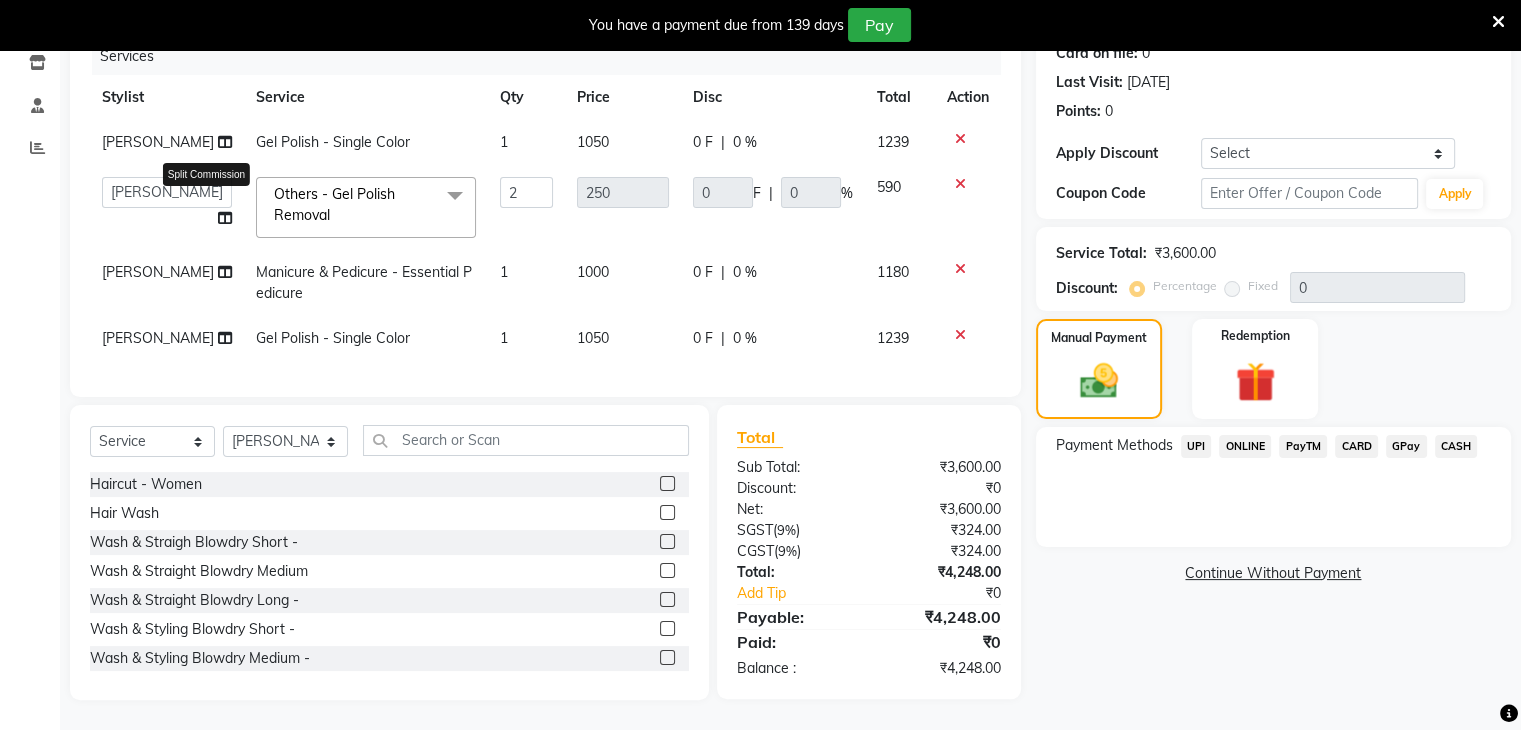 click 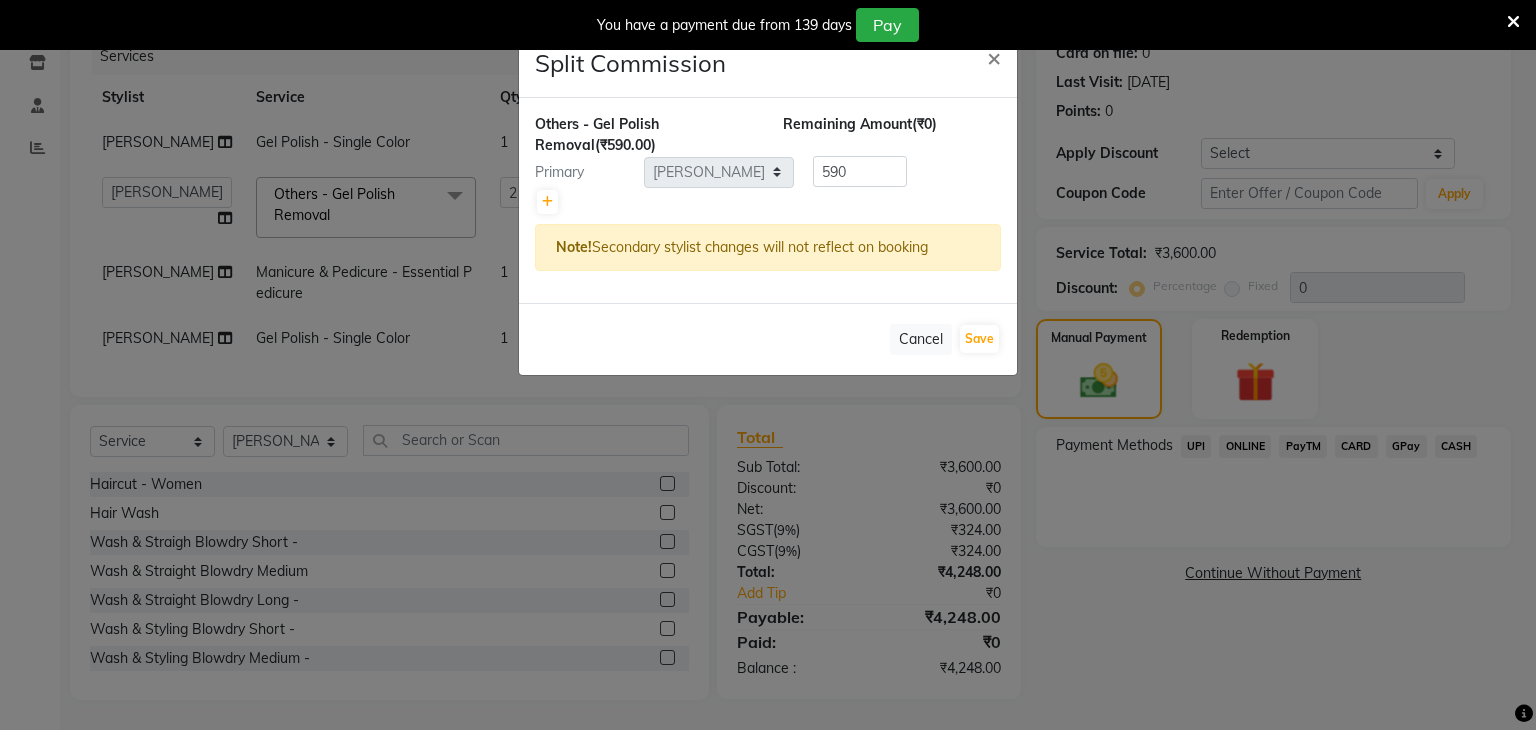 drag, startPoint x: 201, startPoint y: 202, endPoint x: 468, endPoint y: 284, distance: 279.30807 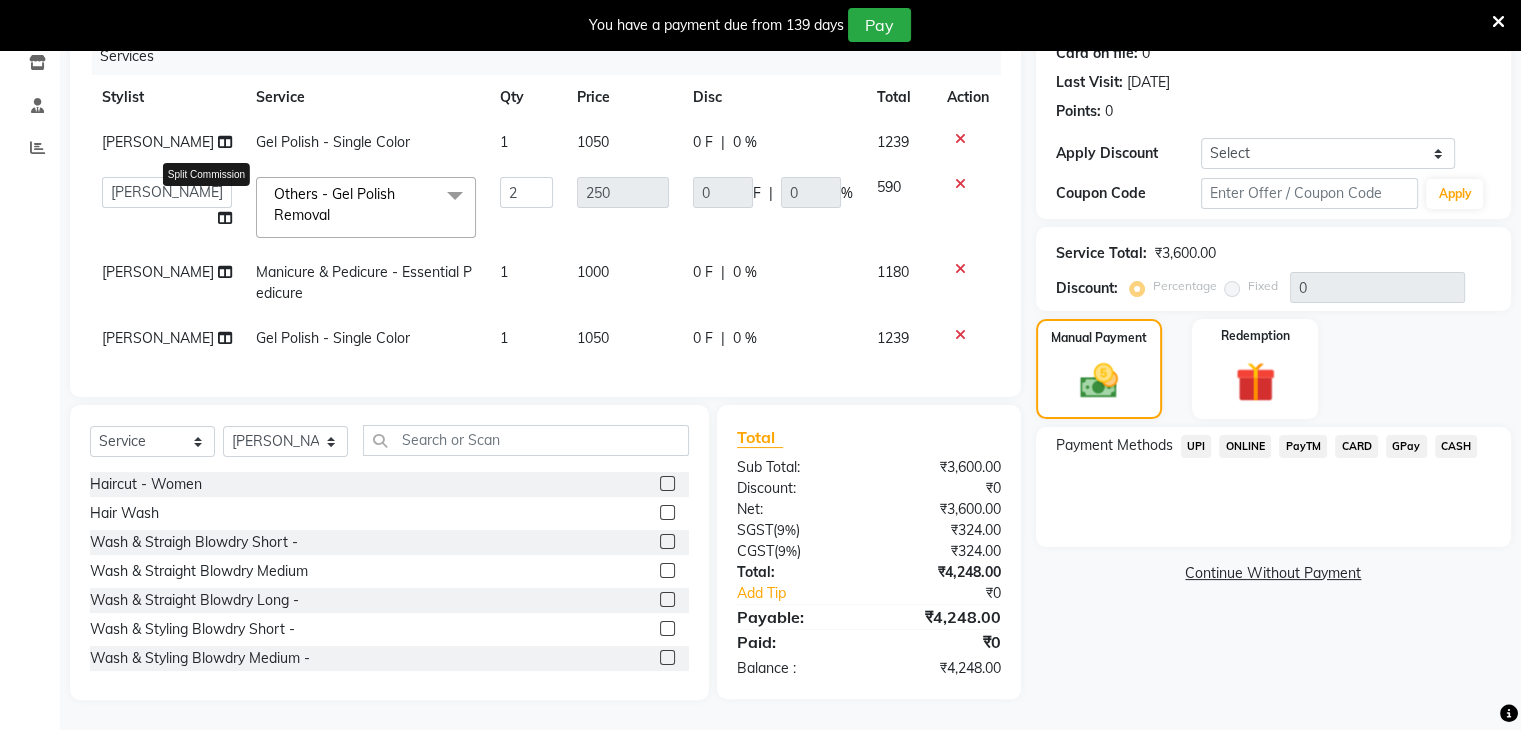 click 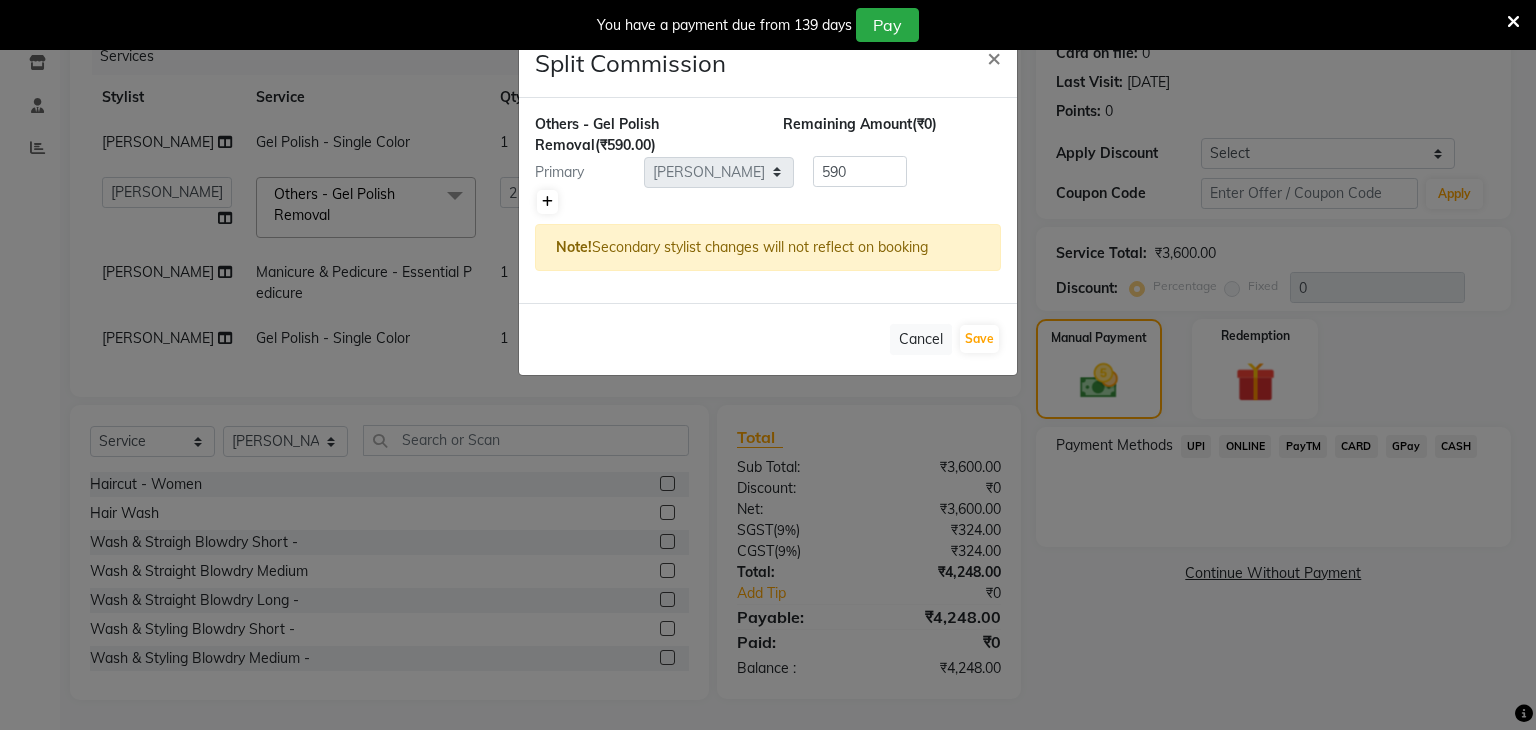 click 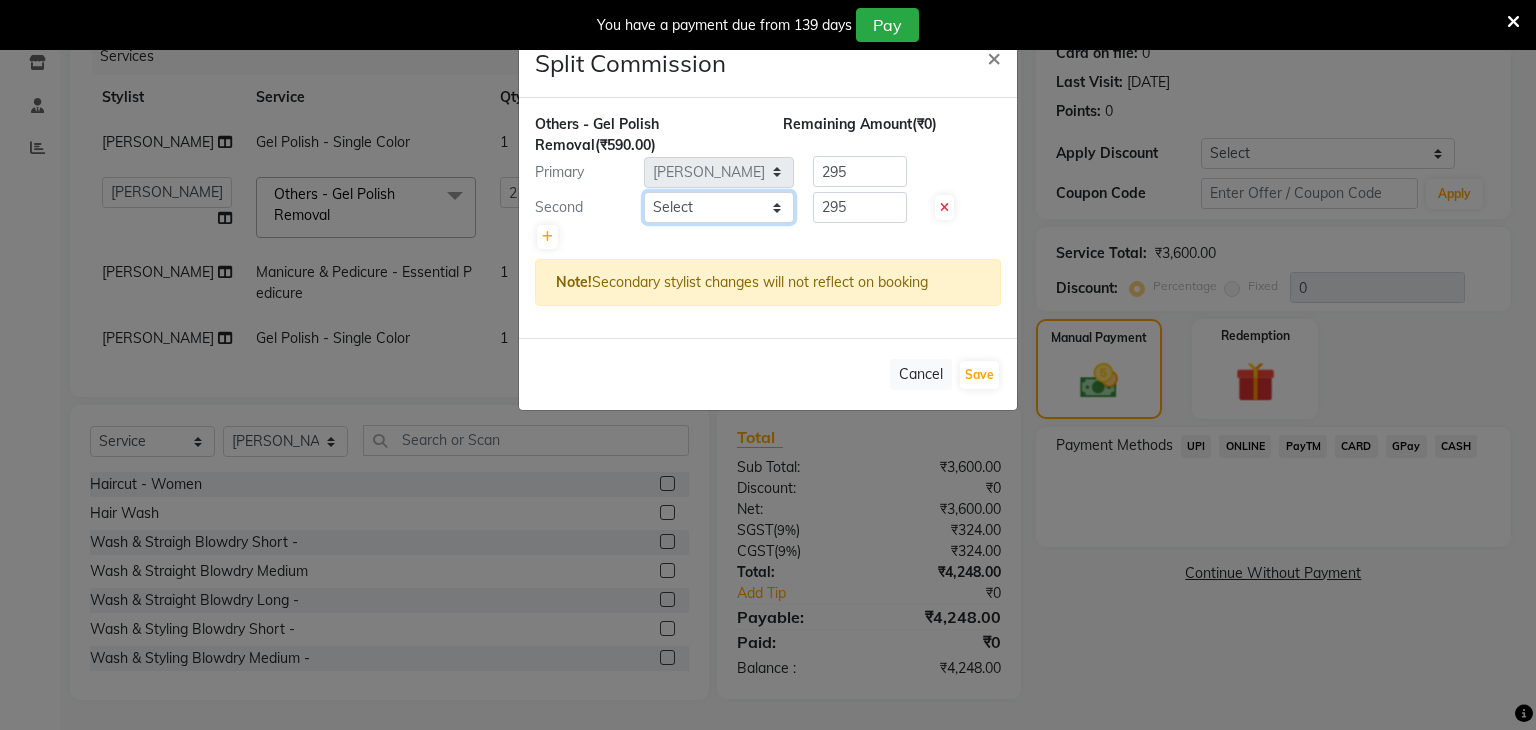 click on "Select  Bharti Gurun   Kalpesh Maheshkar   Kavita Bhosale   Khar   Pammy   ROHAN PAGAR   Sharmila" 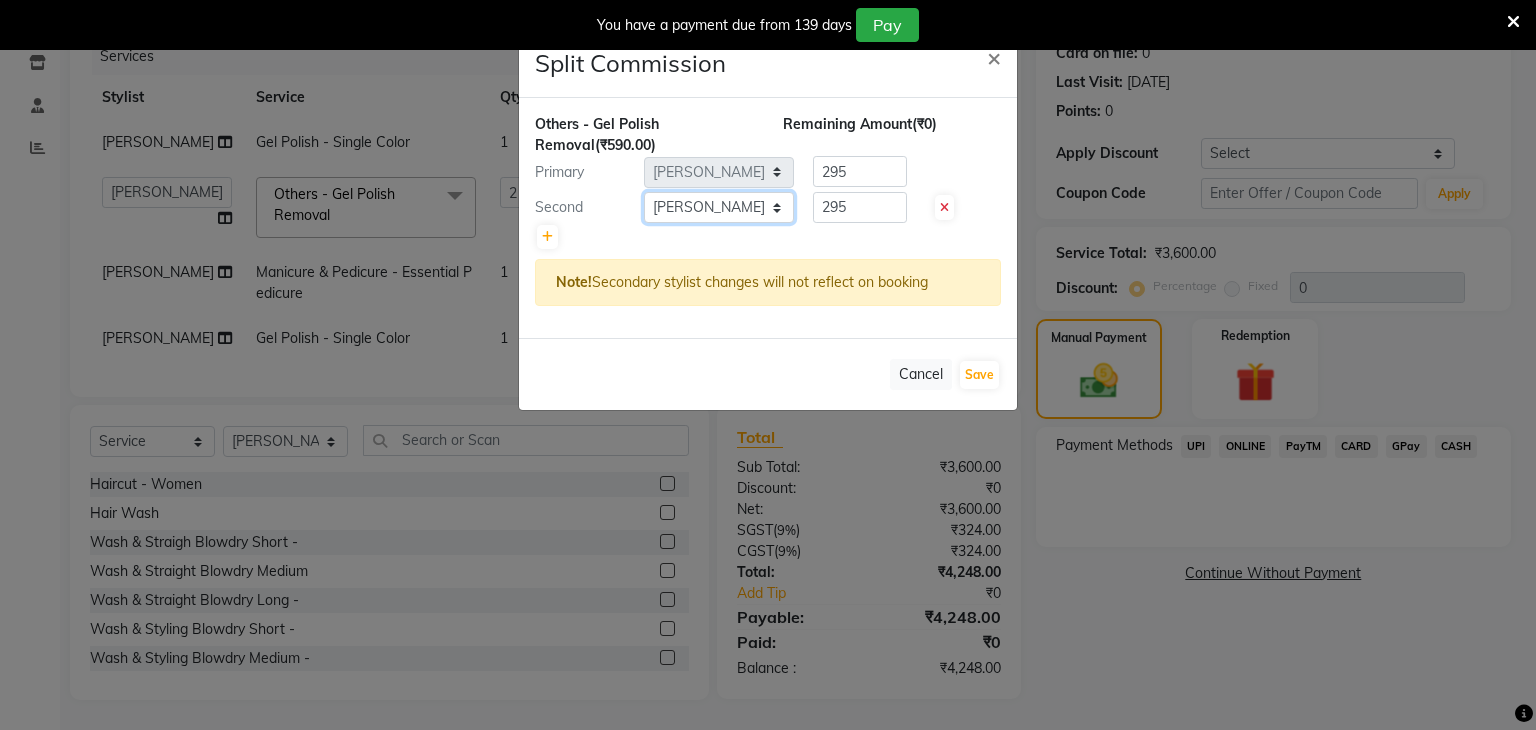 click on "Select  Bharti Gurun   Kalpesh Maheshkar   Kavita Bhosale   Khar   Pammy   ROHAN PAGAR   Sharmila" 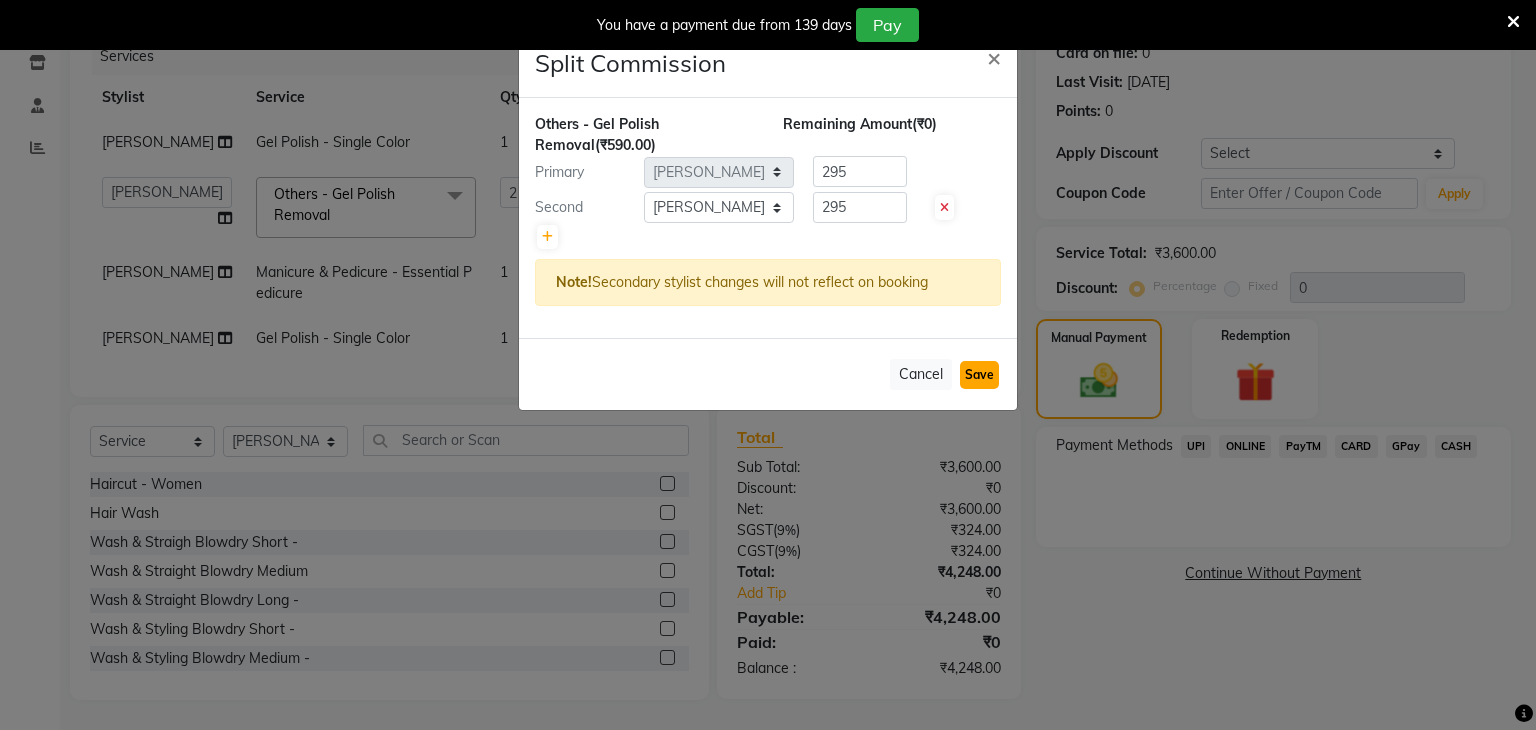 click on "Save" 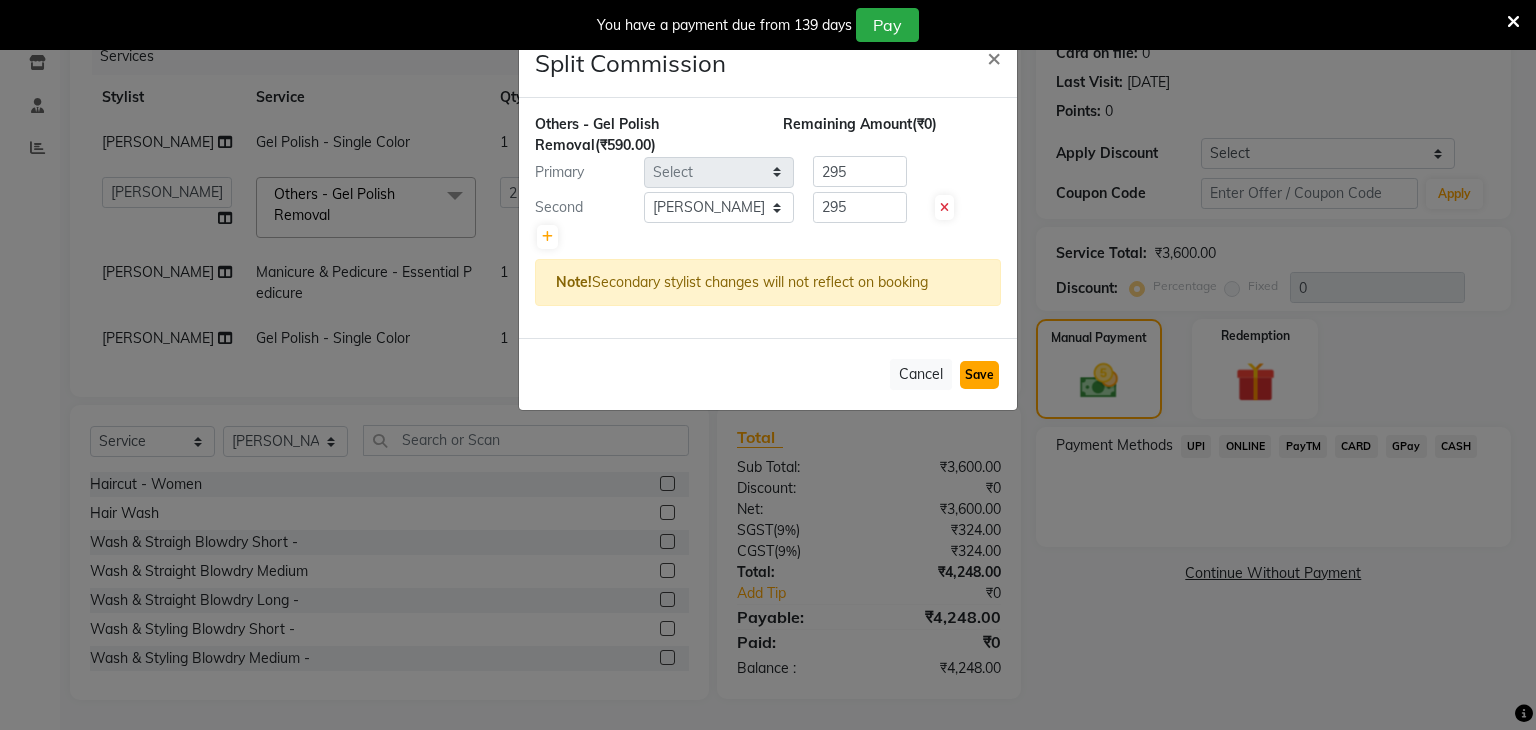 type 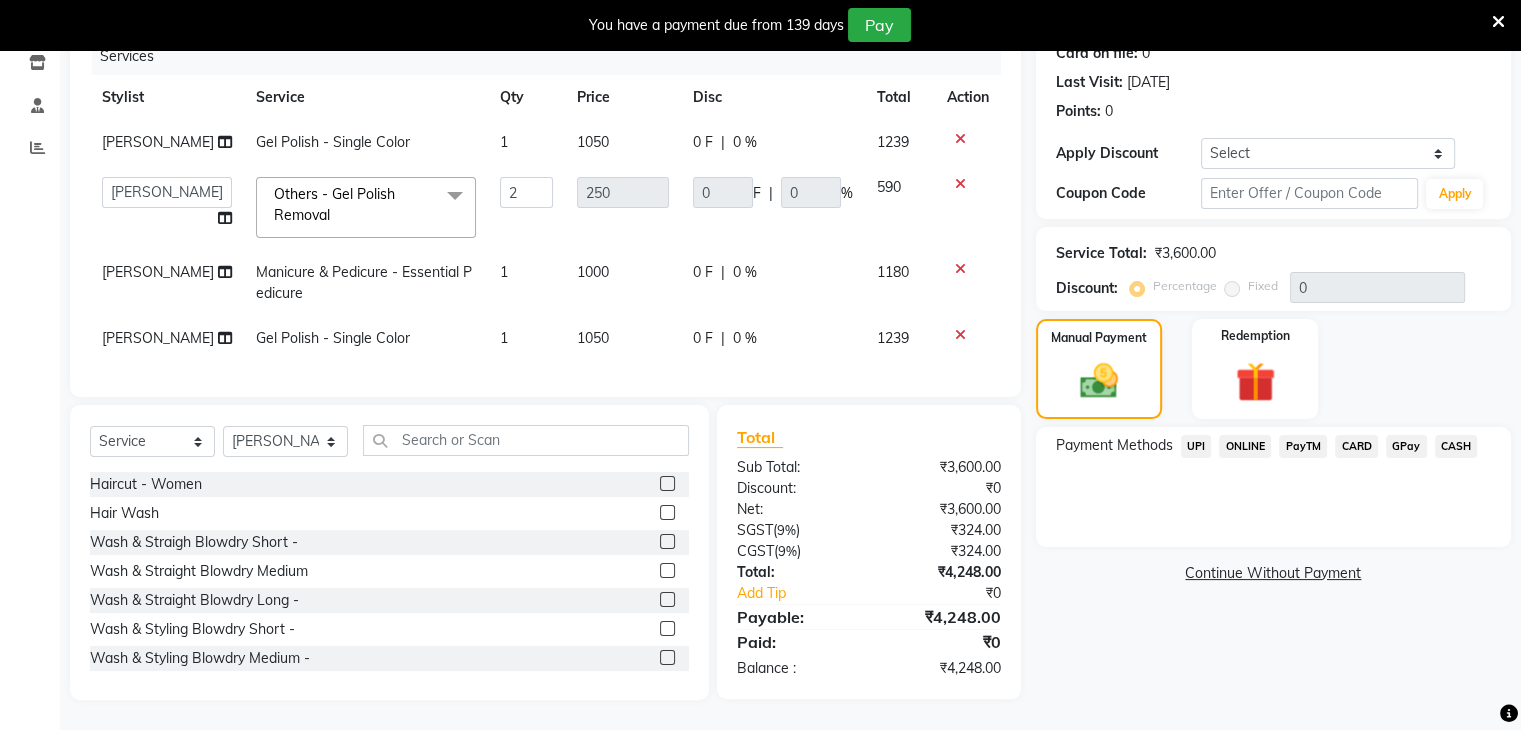 click on "CASH" 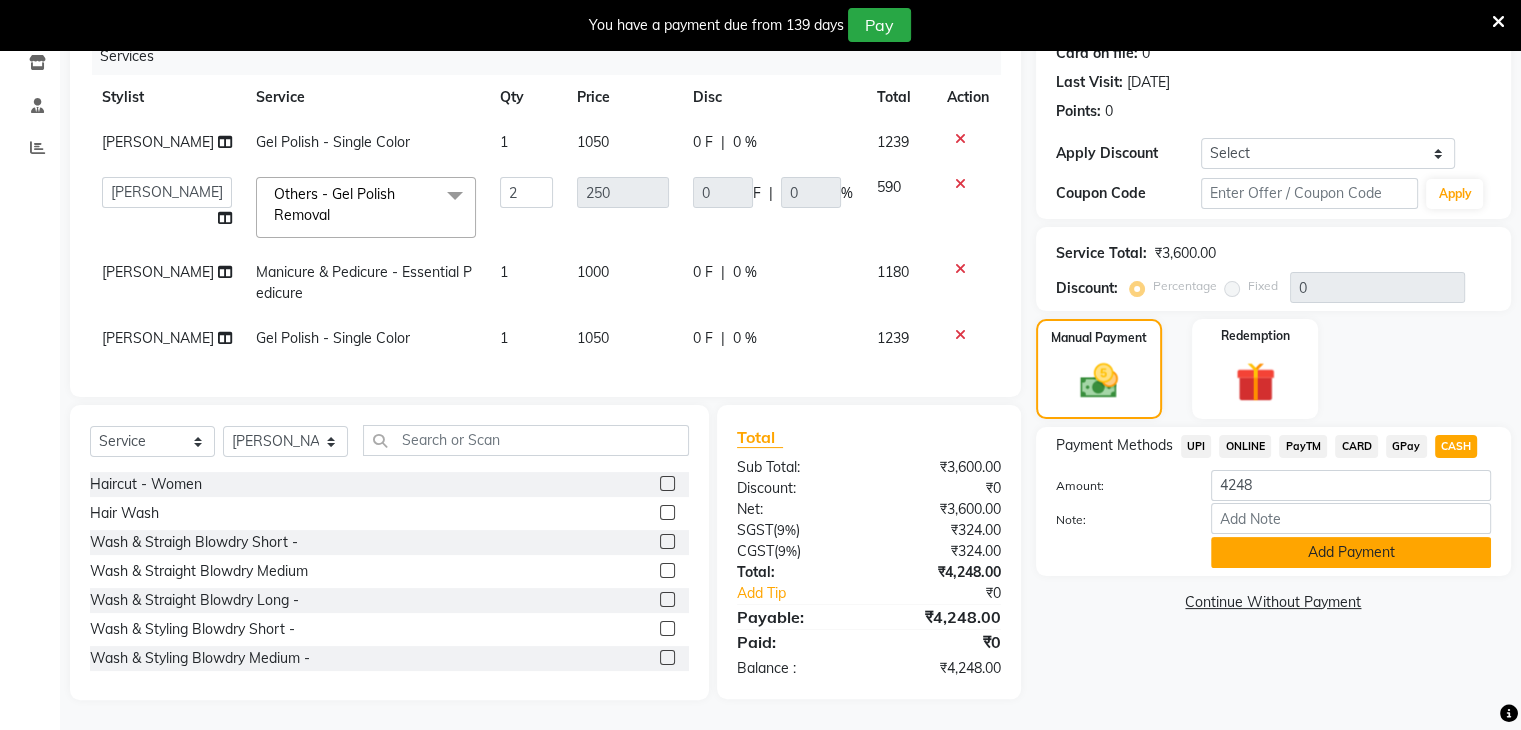 click on "Add Payment" 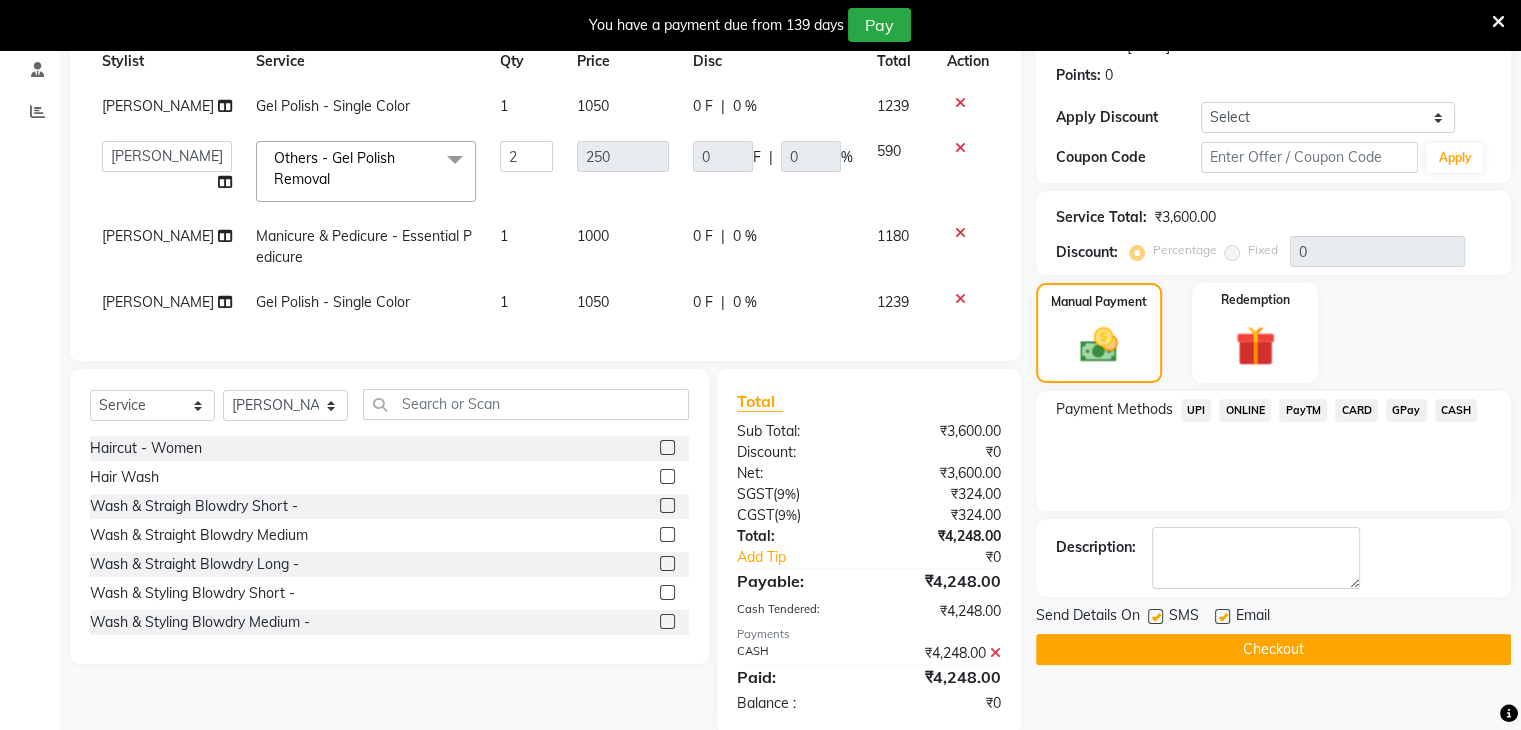 click 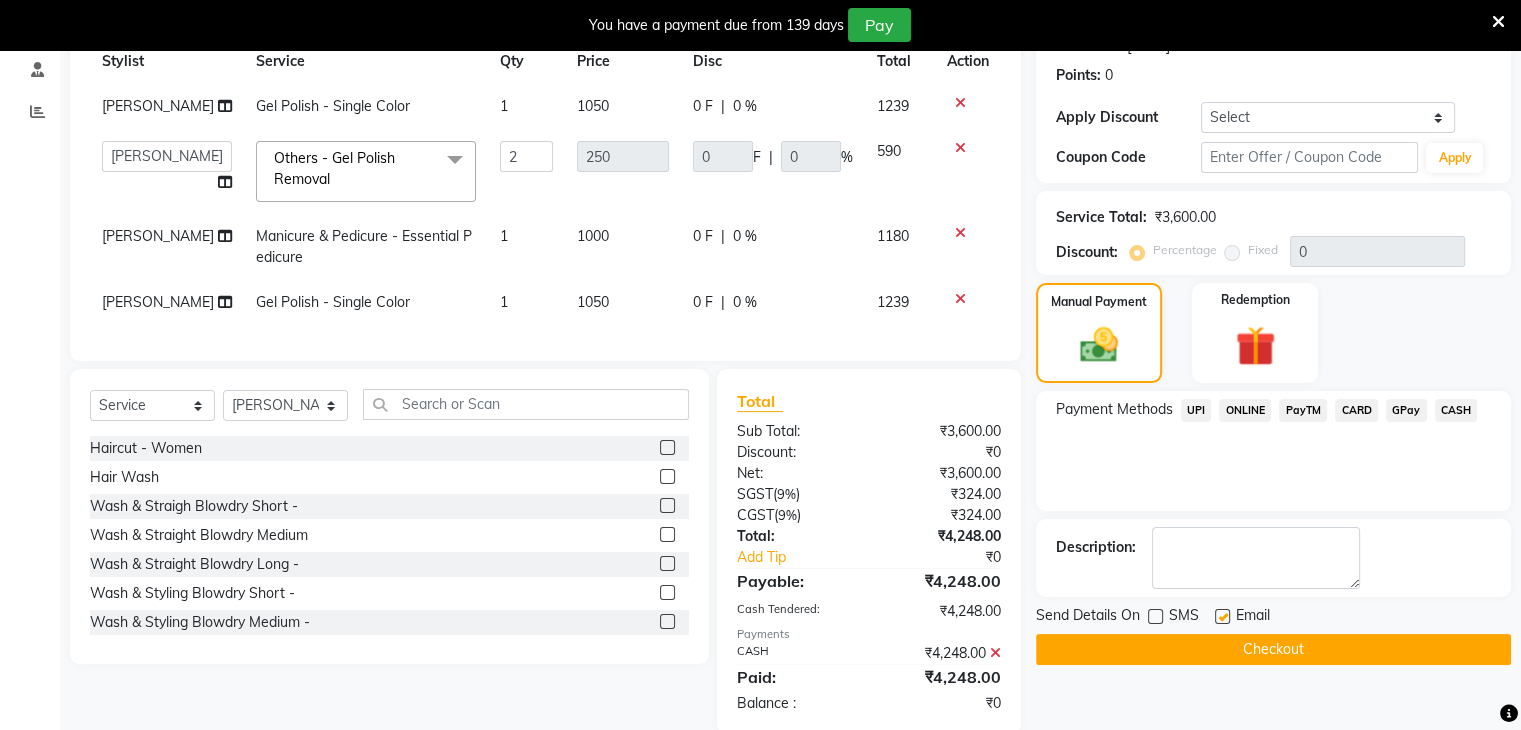 click 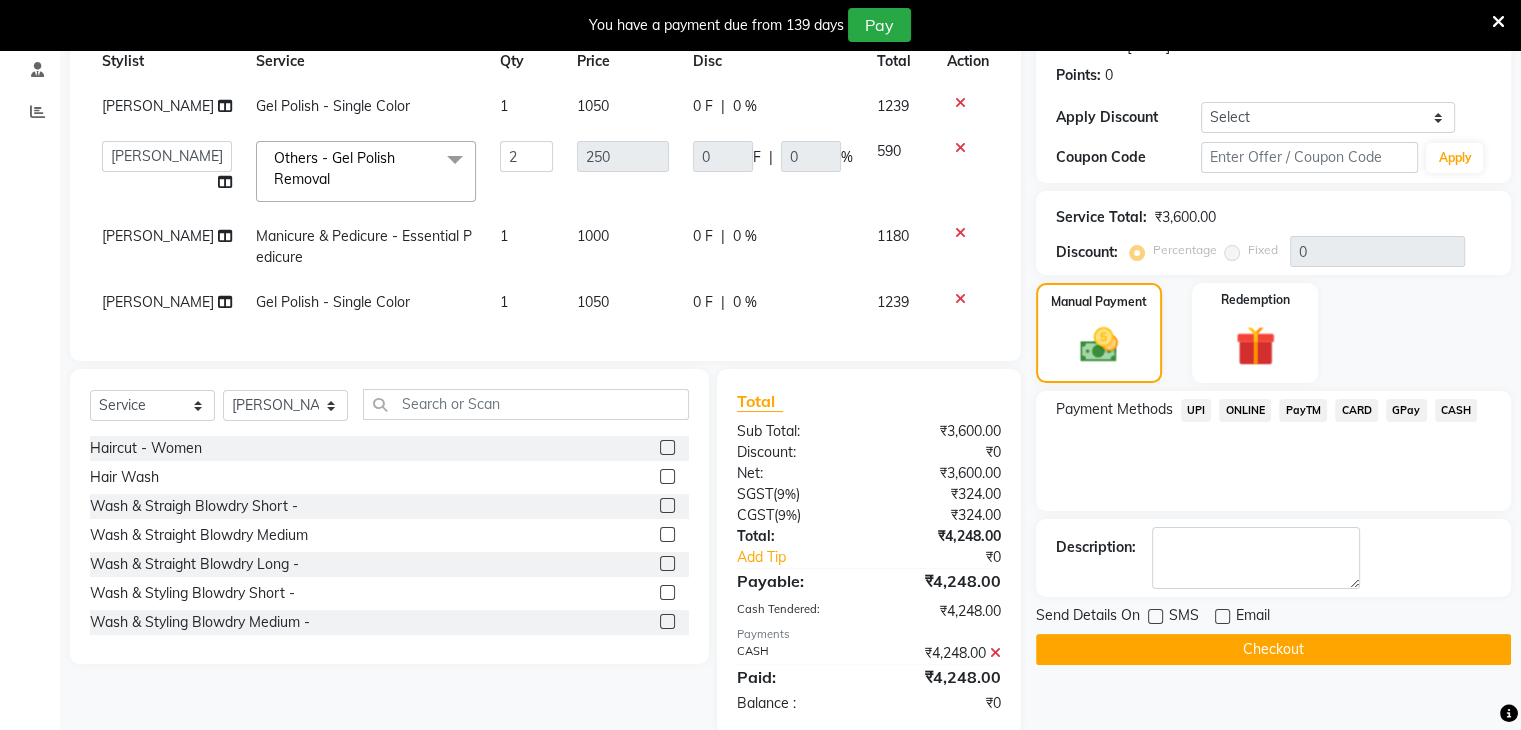click on "Checkout" 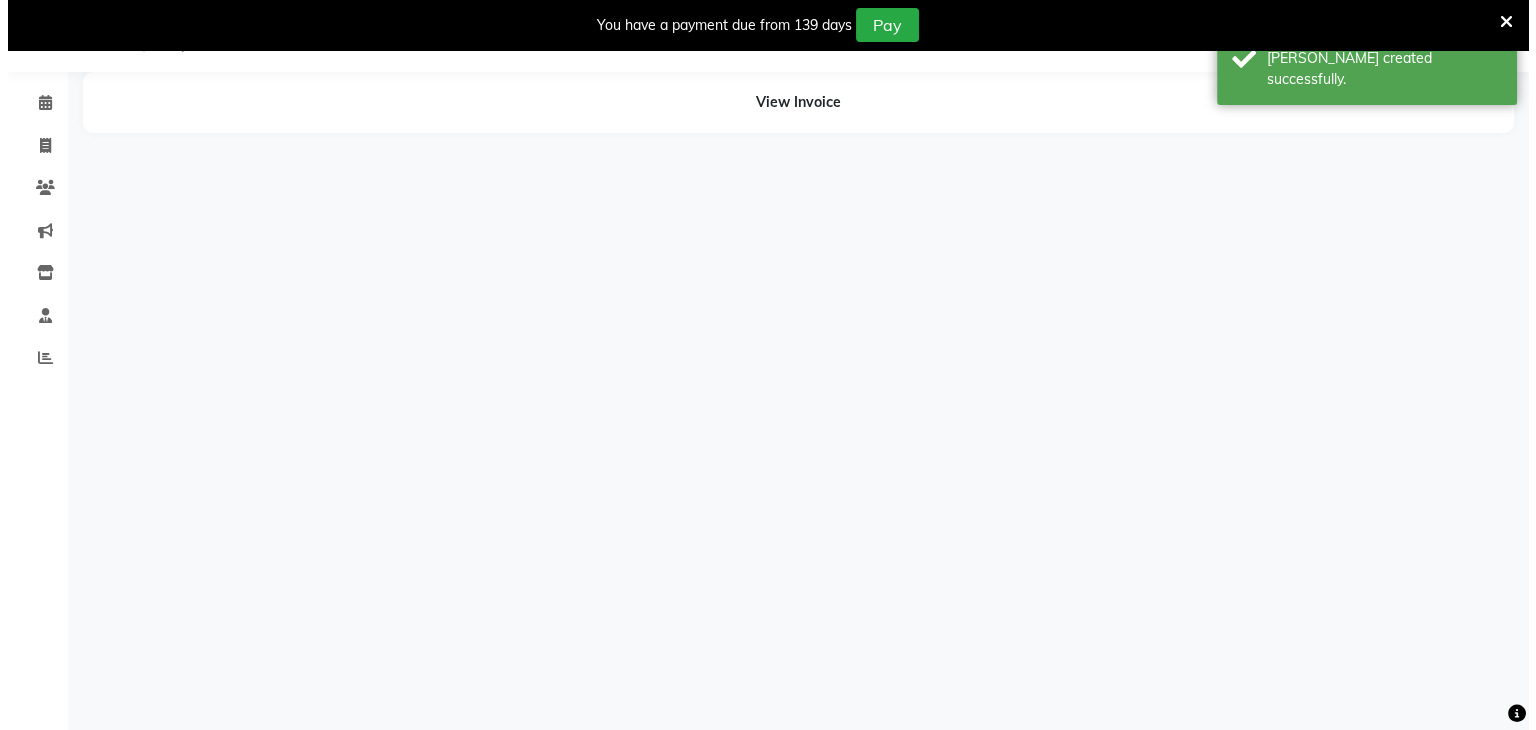 scroll, scrollTop: 50, scrollLeft: 0, axis: vertical 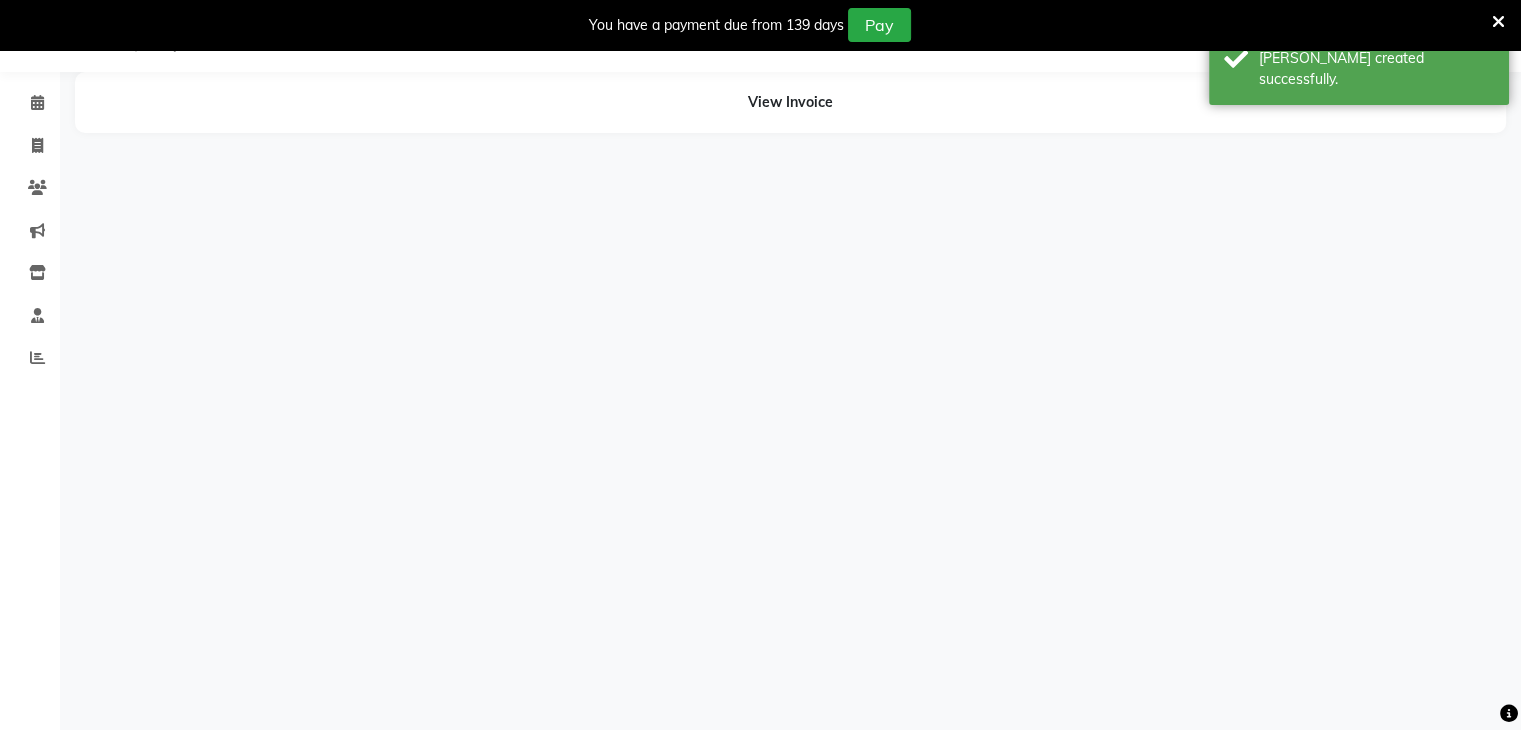 select on "38403" 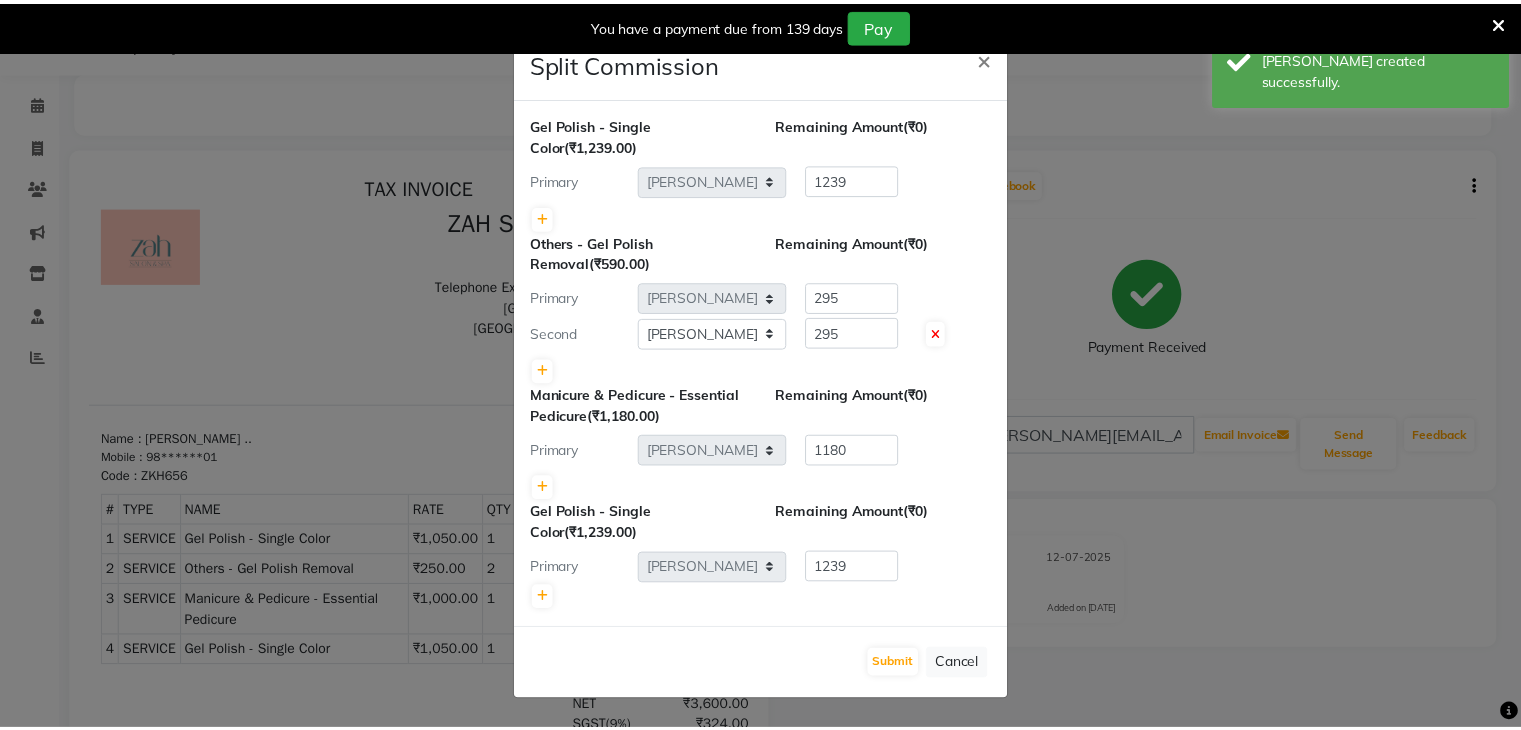 scroll, scrollTop: 0, scrollLeft: 0, axis: both 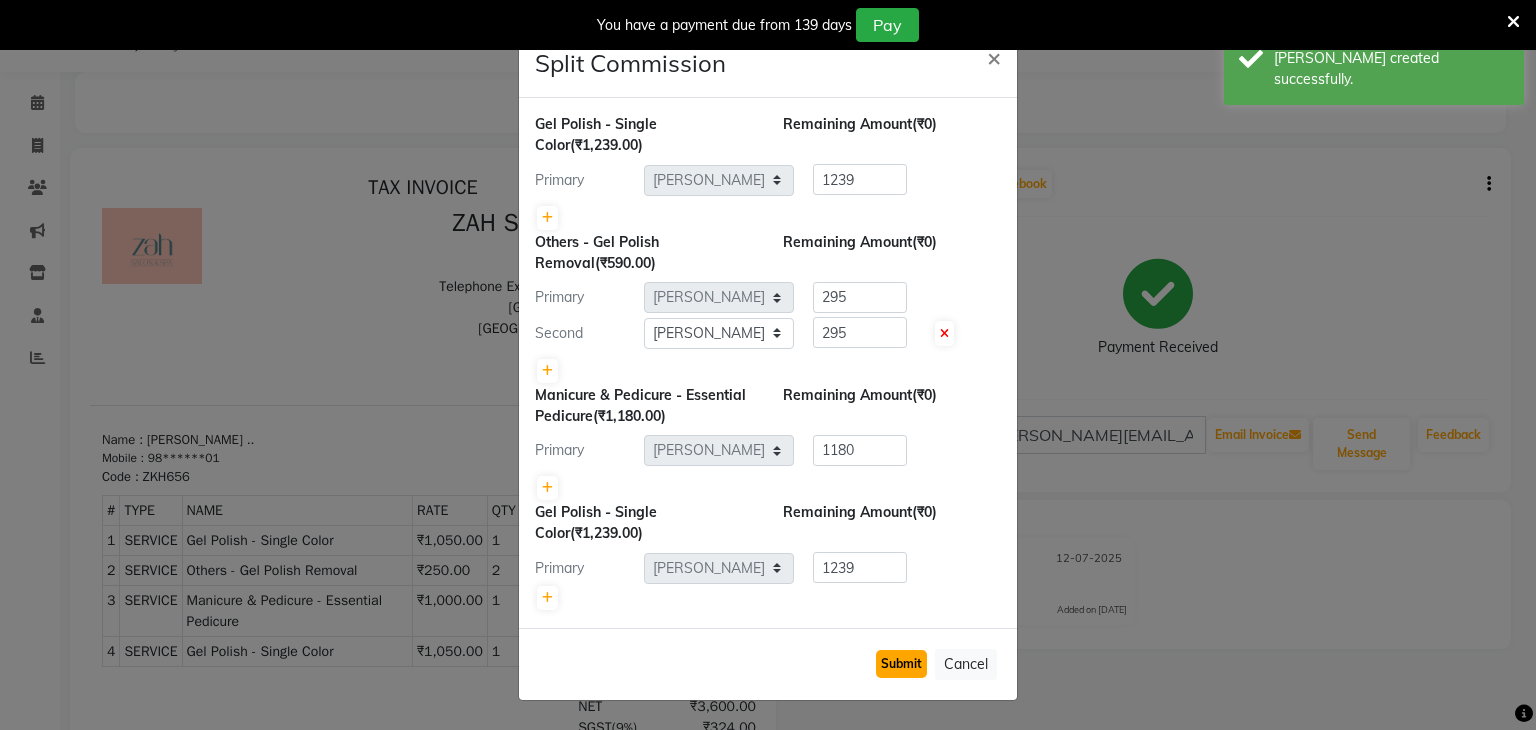 click on "Submit" 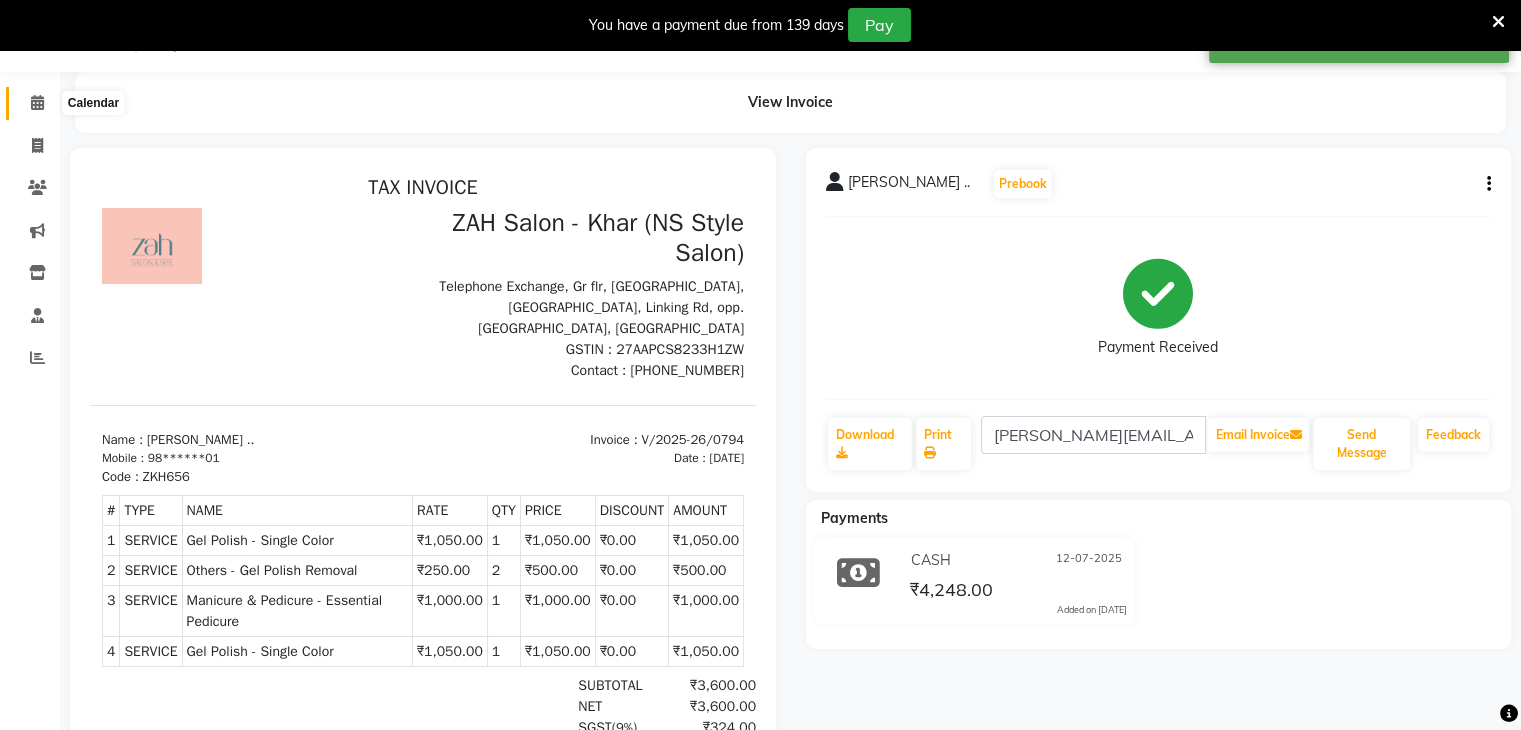 click 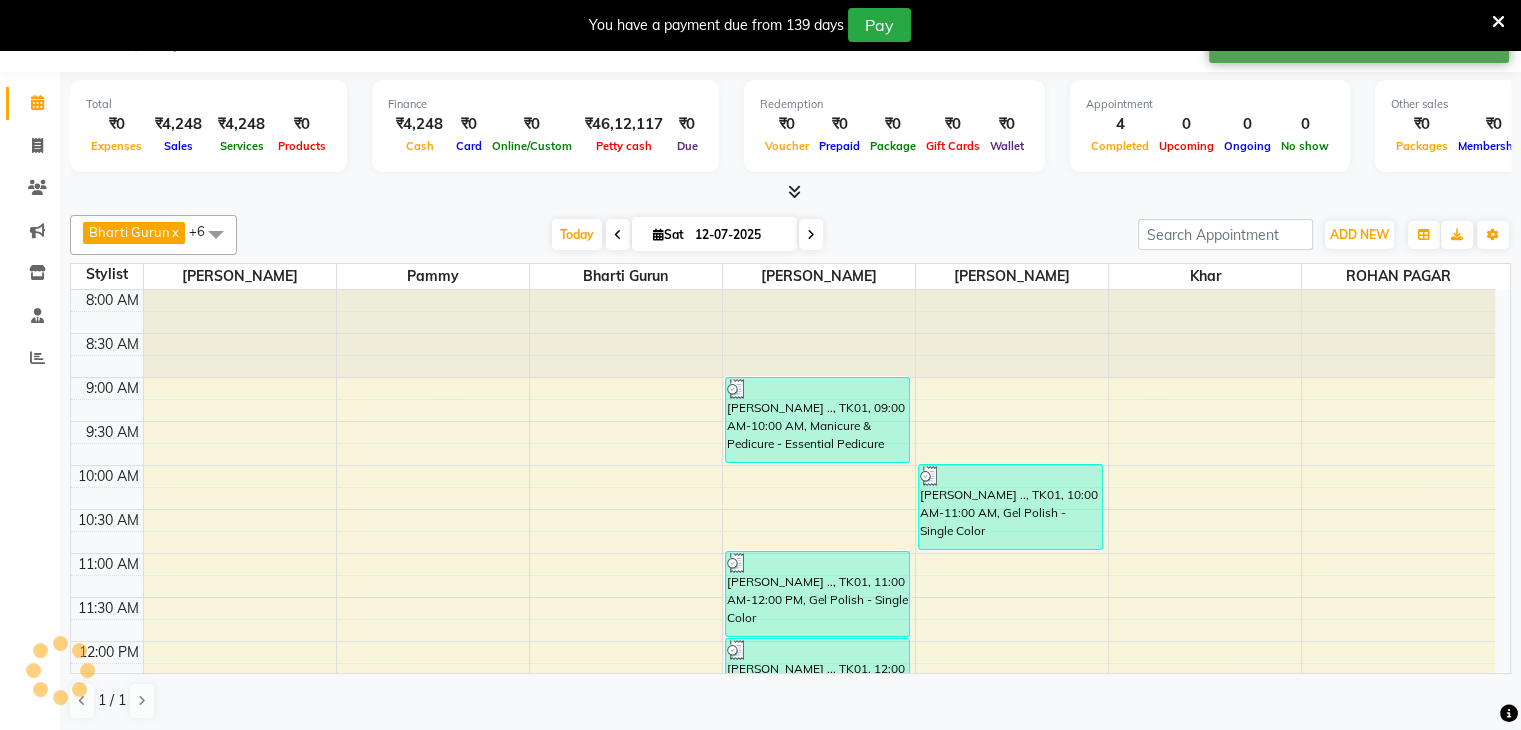 scroll, scrollTop: 699, scrollLeft: 0, axis: vertical 